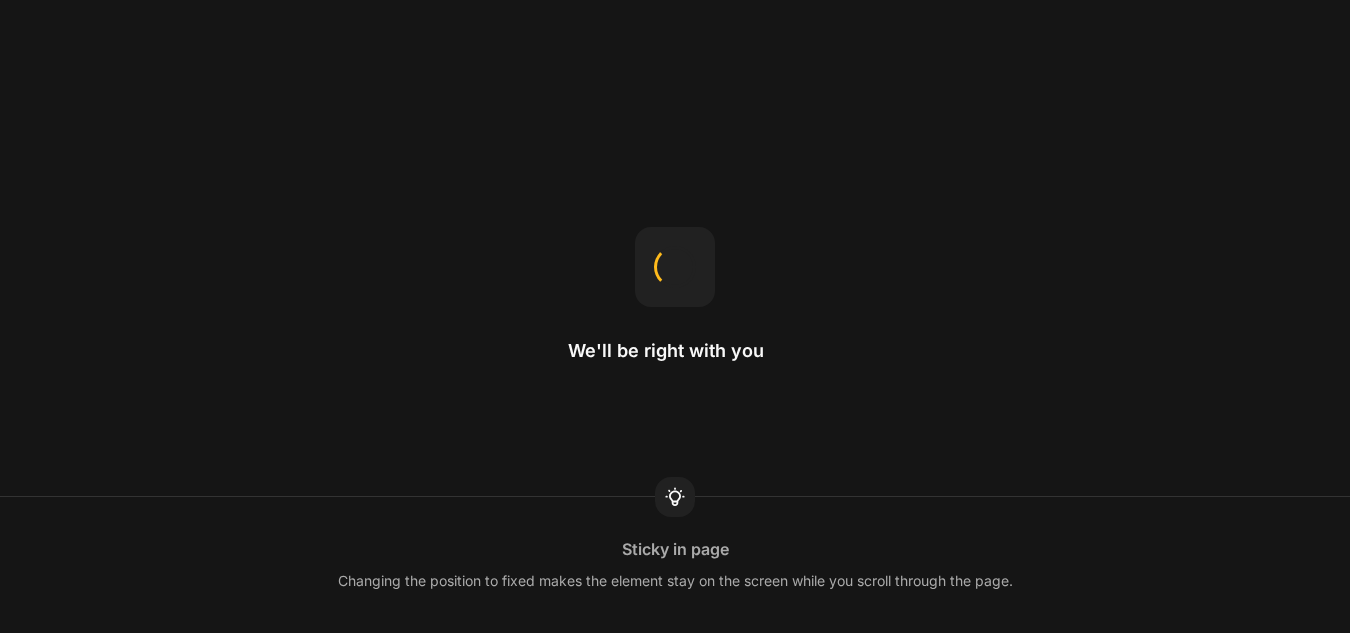 scroll, scrollTop: 0, scrollLeft: 0, axis: both 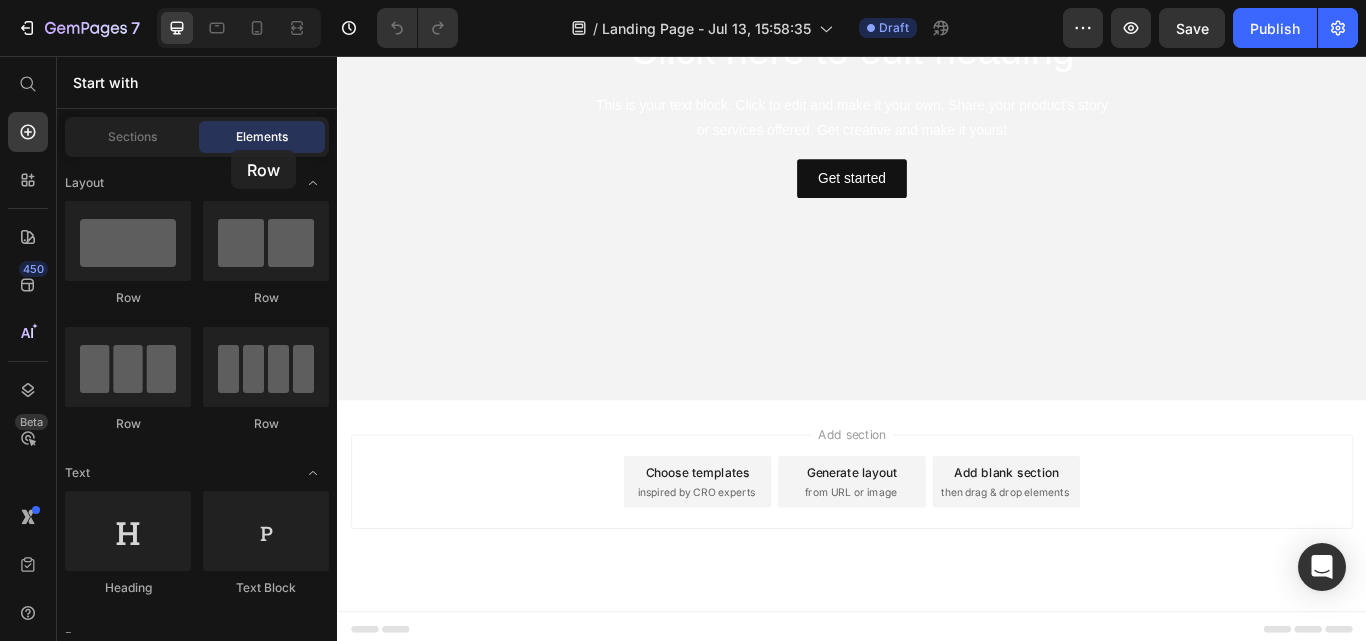 drag, startPoint x: 155, startPoint y: 418, endPoint x: 232, endPoint y: 149, distance: 279.8035 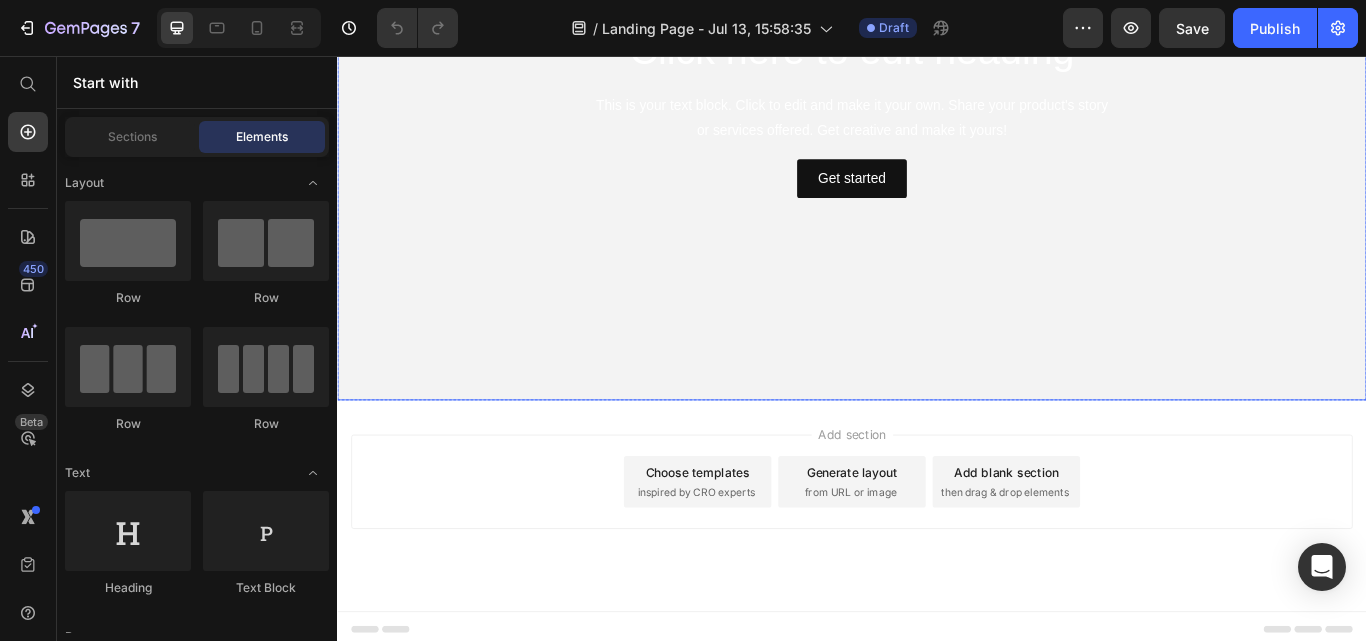 click at bounding box center (937, 120) 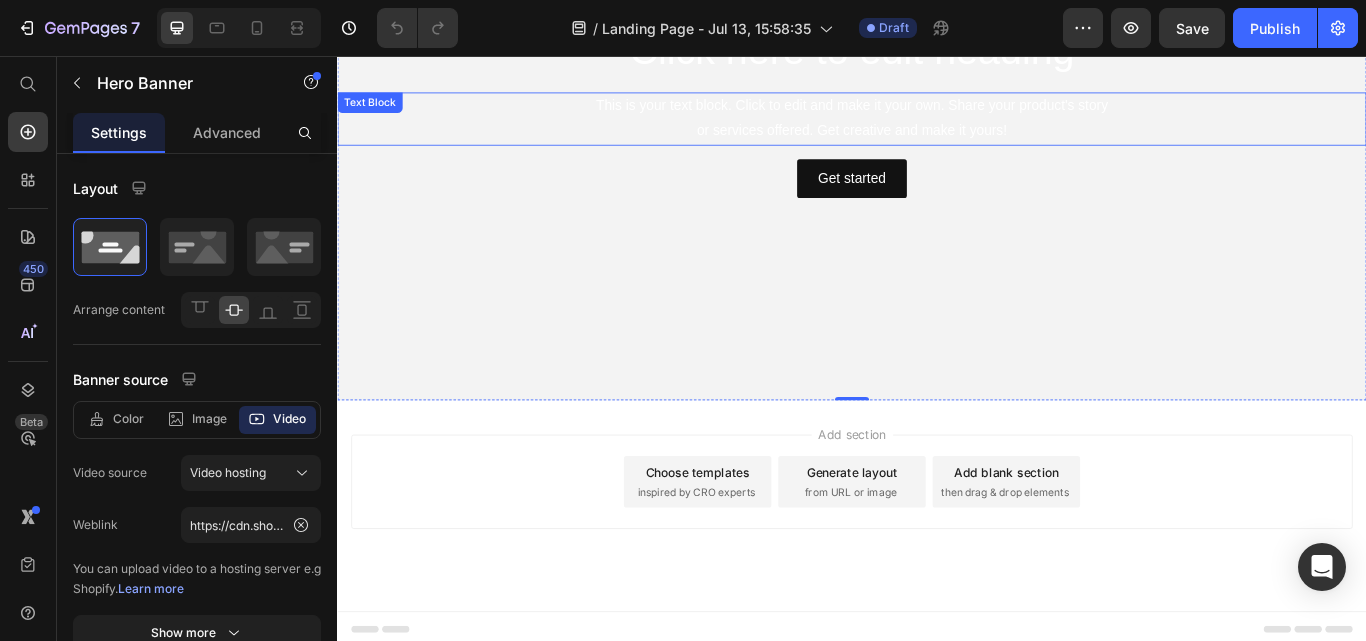 click on "This is your text block. Click to edit and make it your own. Share your product's story                   or services offered. Get creative and make it yours!" at bounding box center [937, 130] 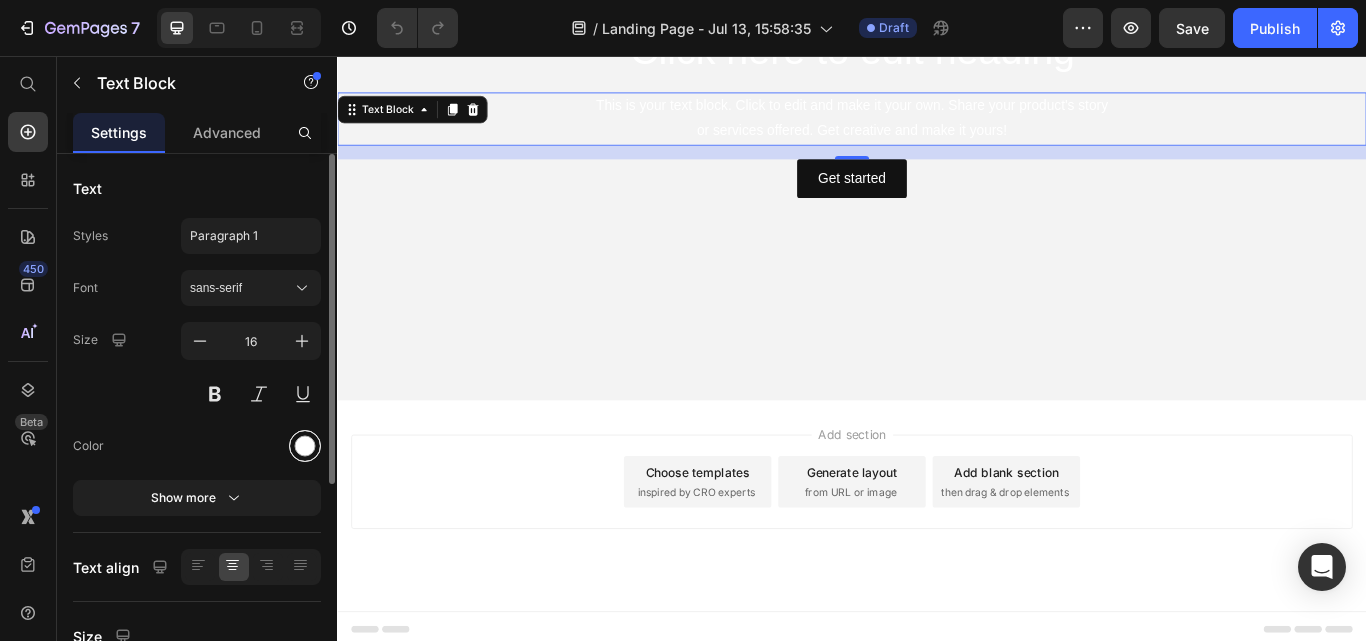 click at bounding box center [305, 446] 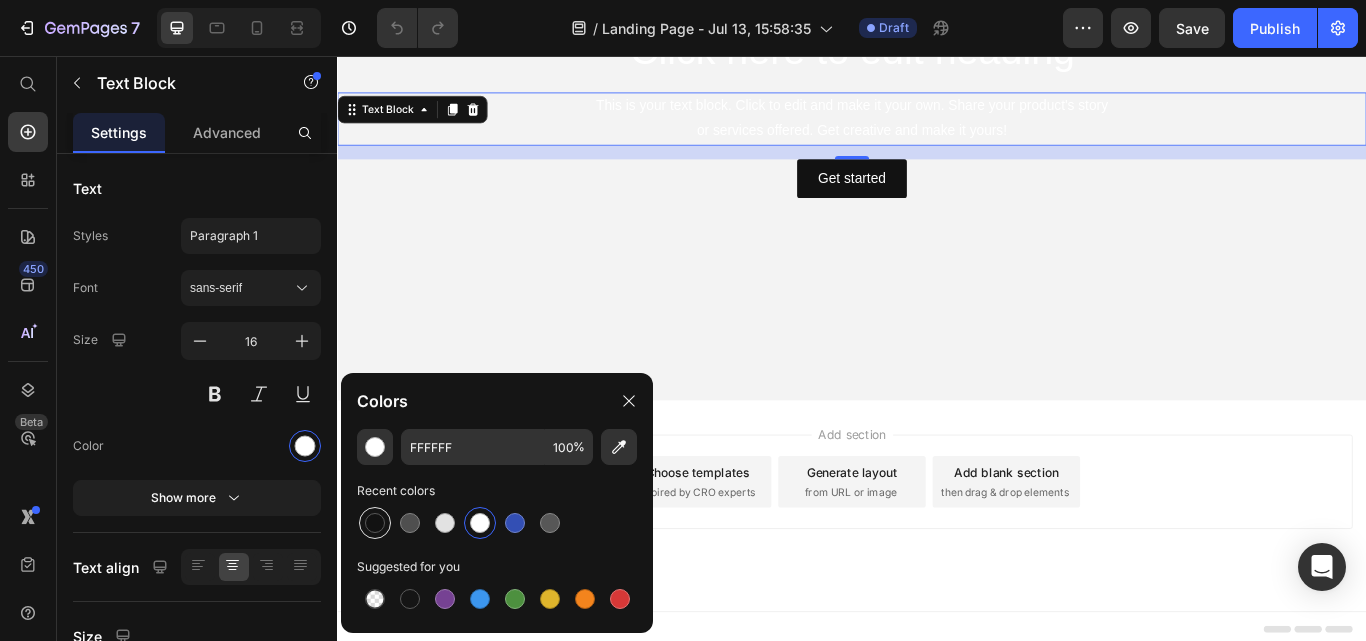 click at bounding box center [375, 523] 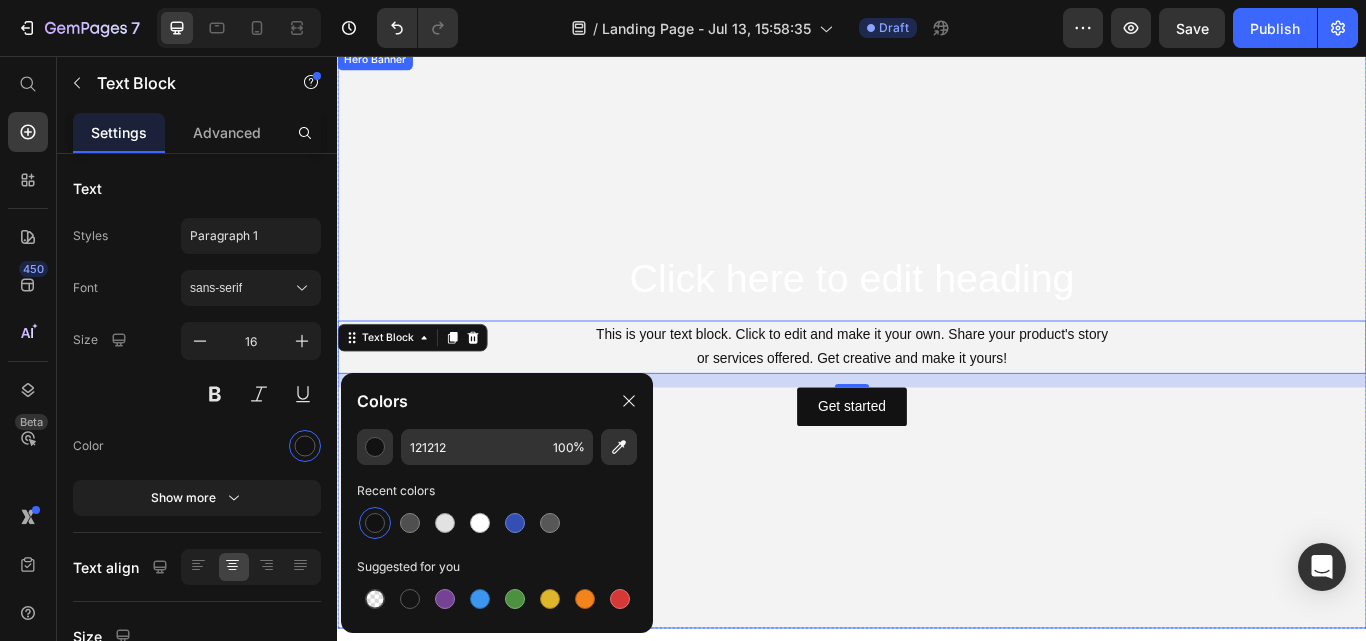 scroll, scrollTop: 47, scrollLeft: 0, axis: vertical 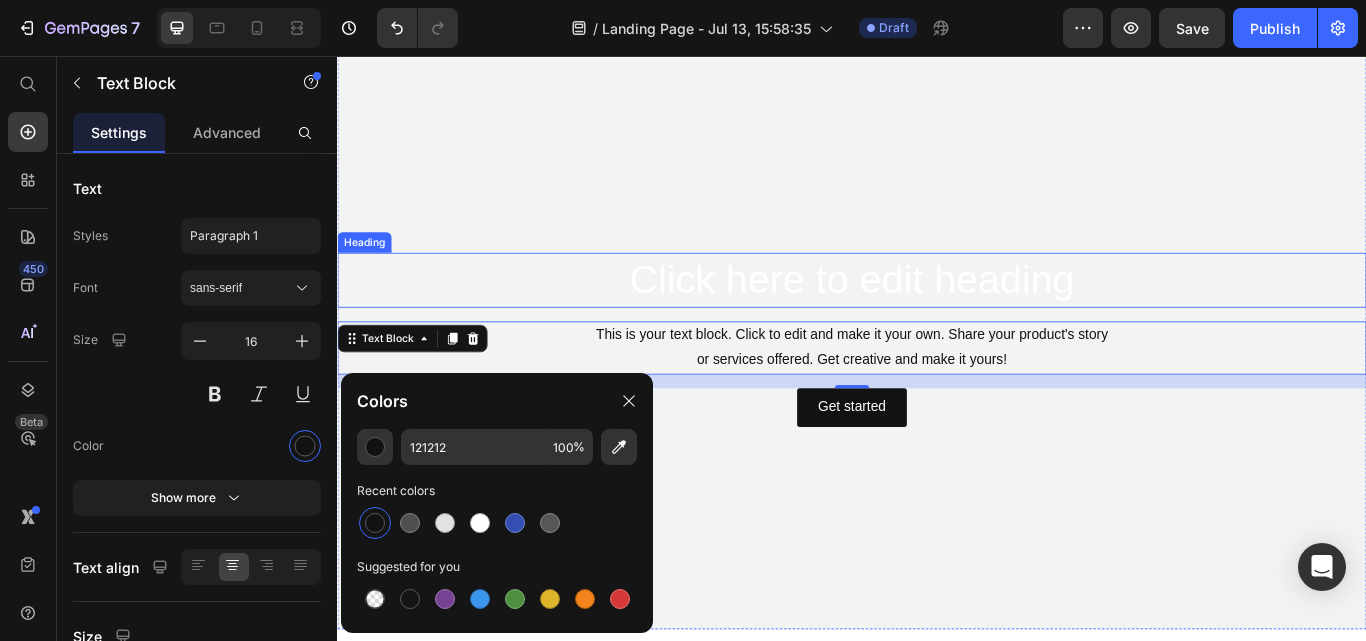 click on "Click here to edit heading" at bounding box center [937, 318] 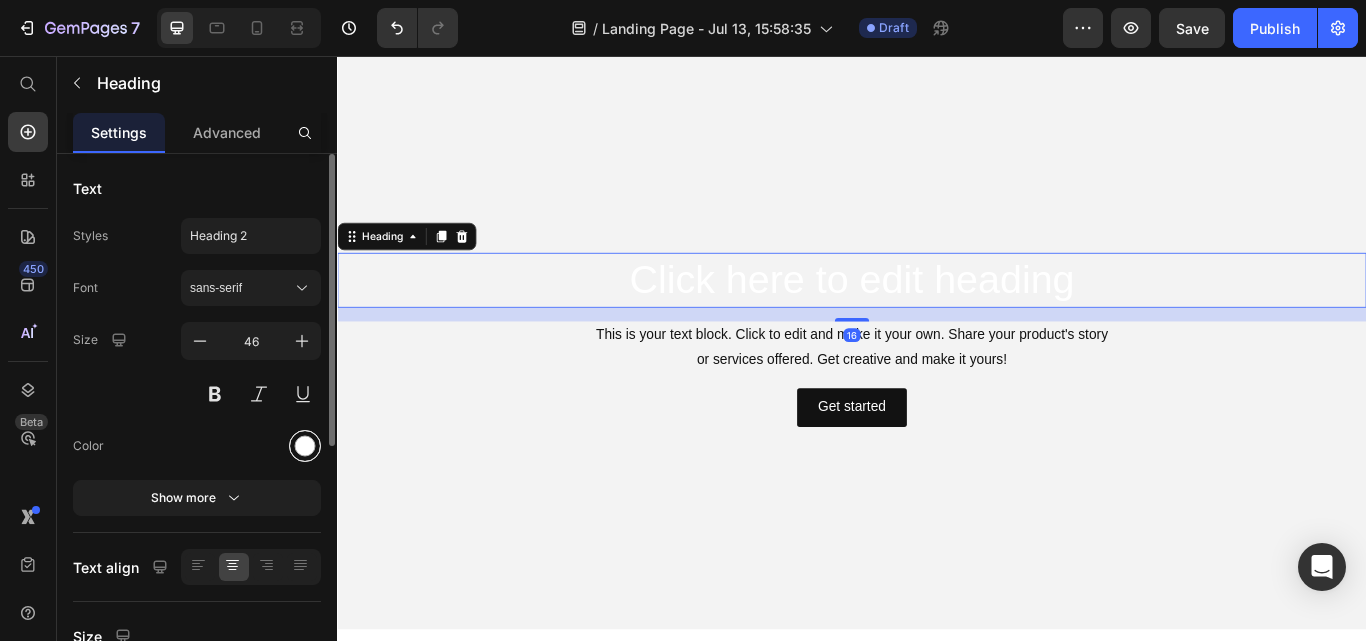 click at bounding box center [305, 446] 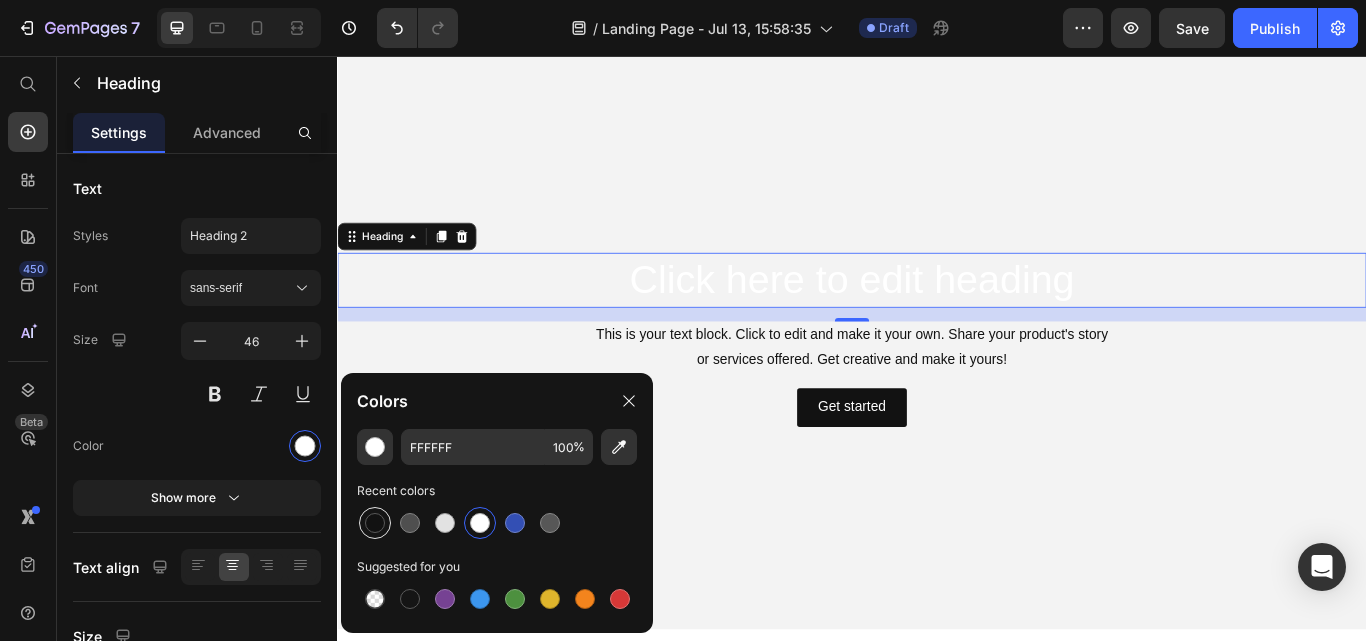 click at bounding box center (375, 523) 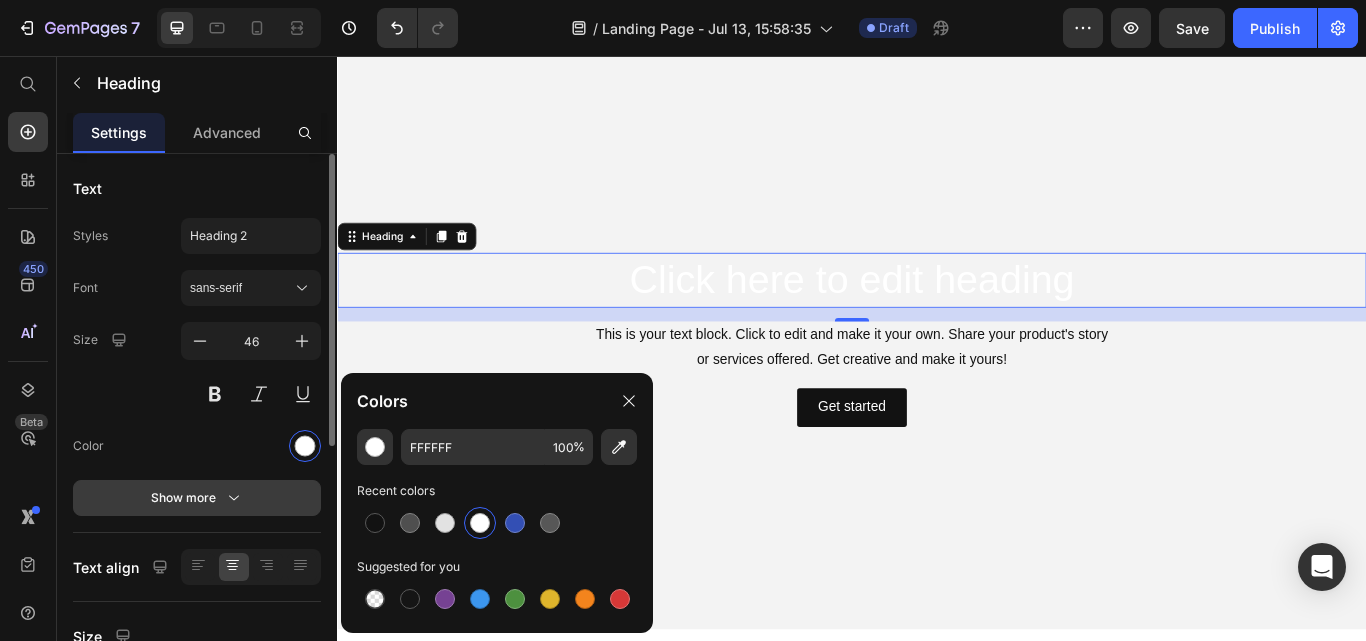 type on "121212" 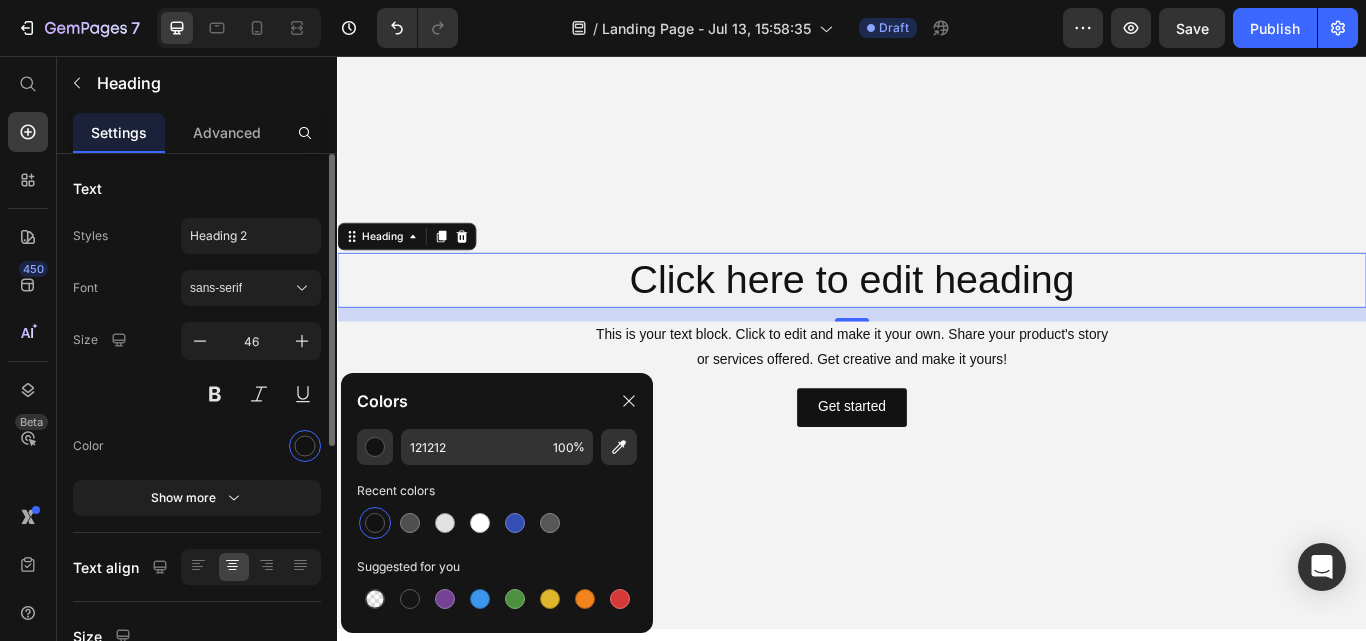 click at bounding box center [251, 446] 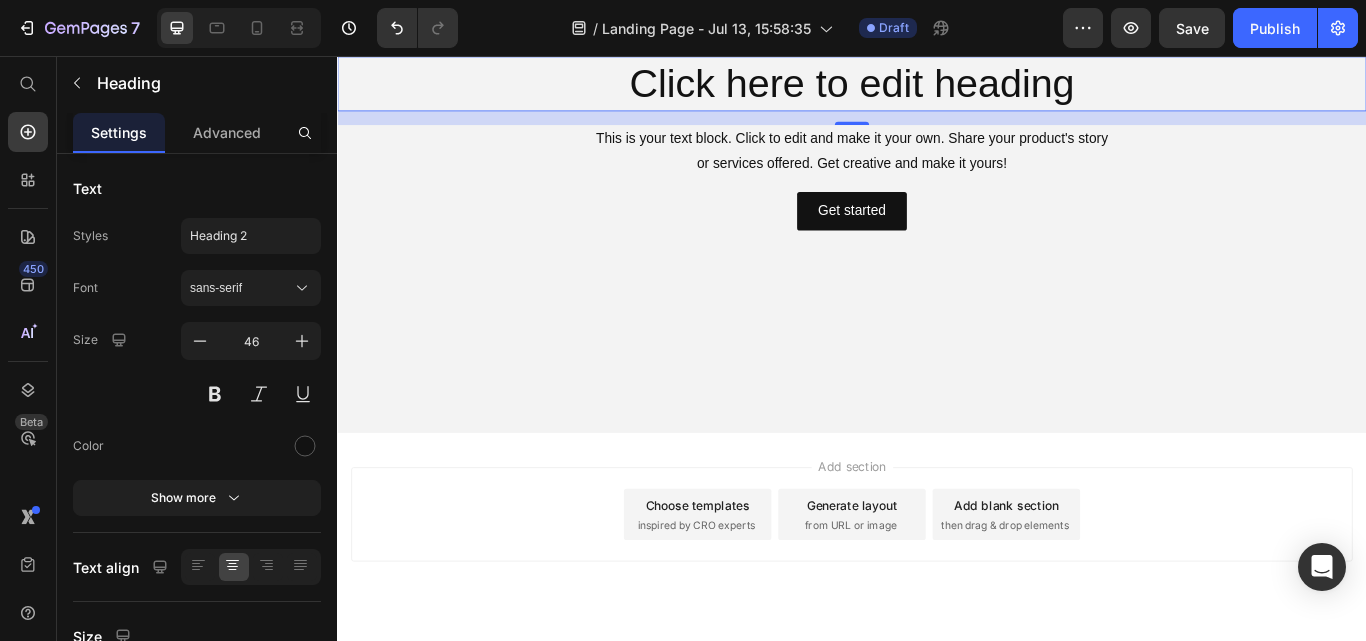 scroll, scrollTop: 314, scrollLeft: 0, axis: vertical 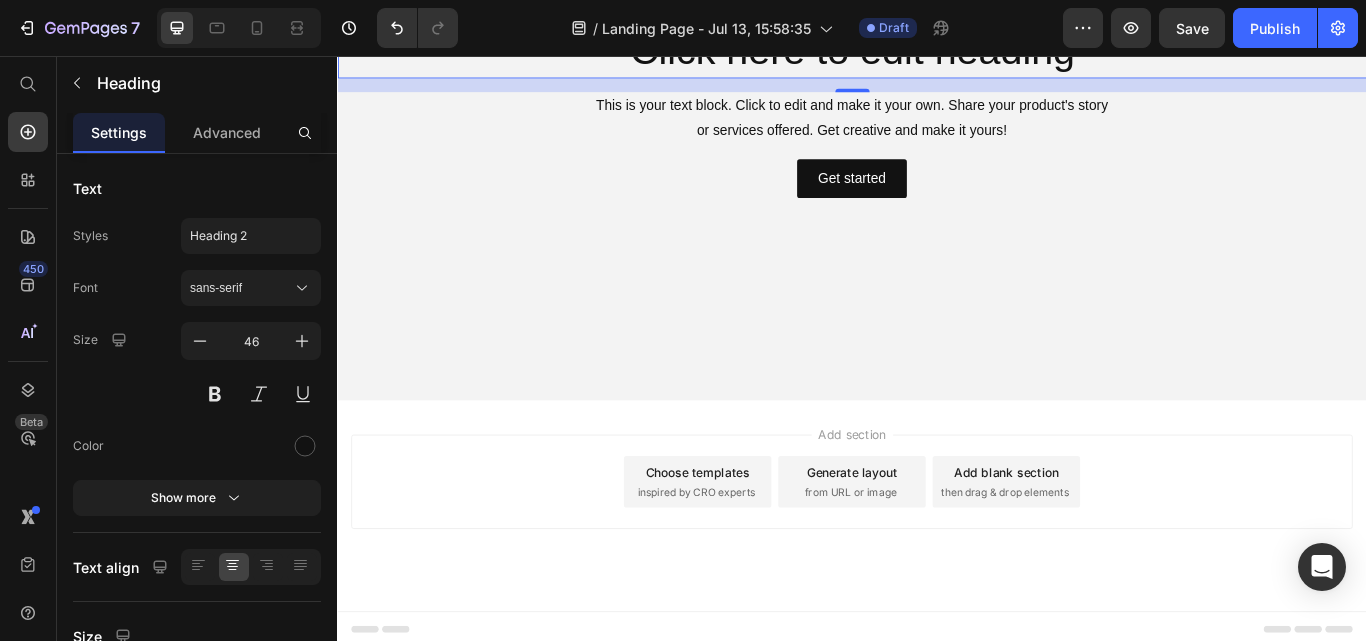 click on "Add section Choose templates inspired by CRO experts Generate layout from URL or image Add blank section then drag & drop elements" at bounding box center (937, 553) 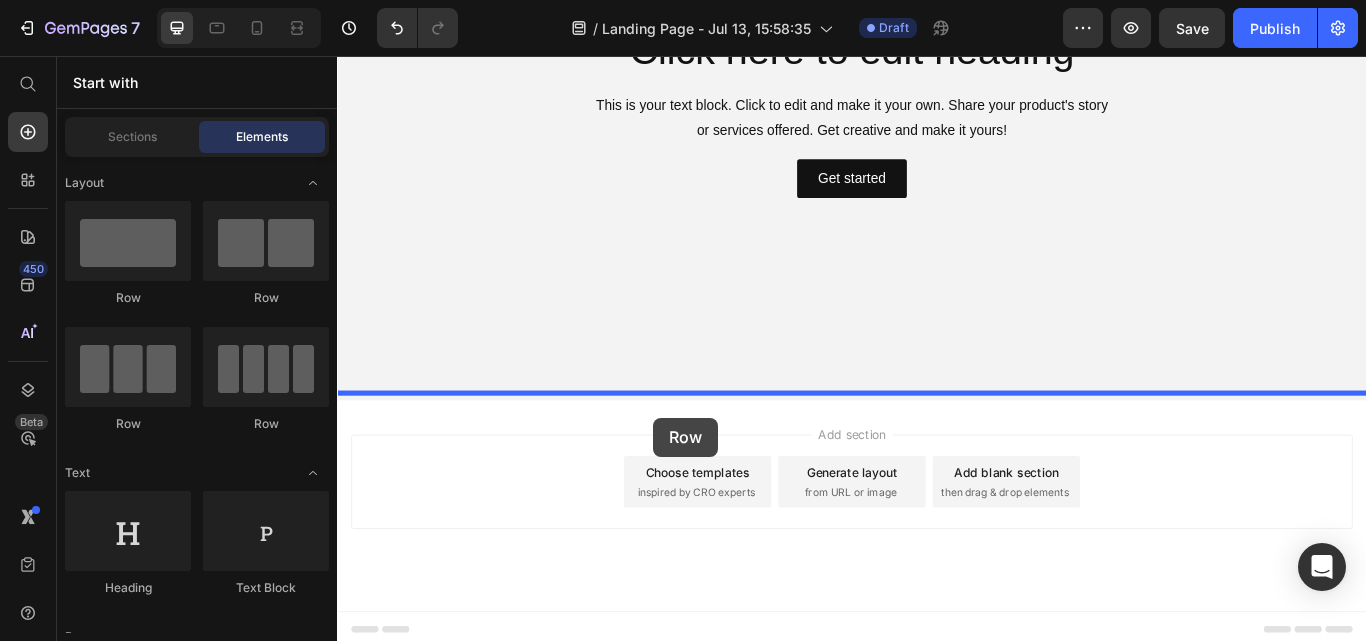 drag, startPoint x: 661, startPoint y: 341, endPoint x: 705, endPoint y: 478, distance: 143.89232 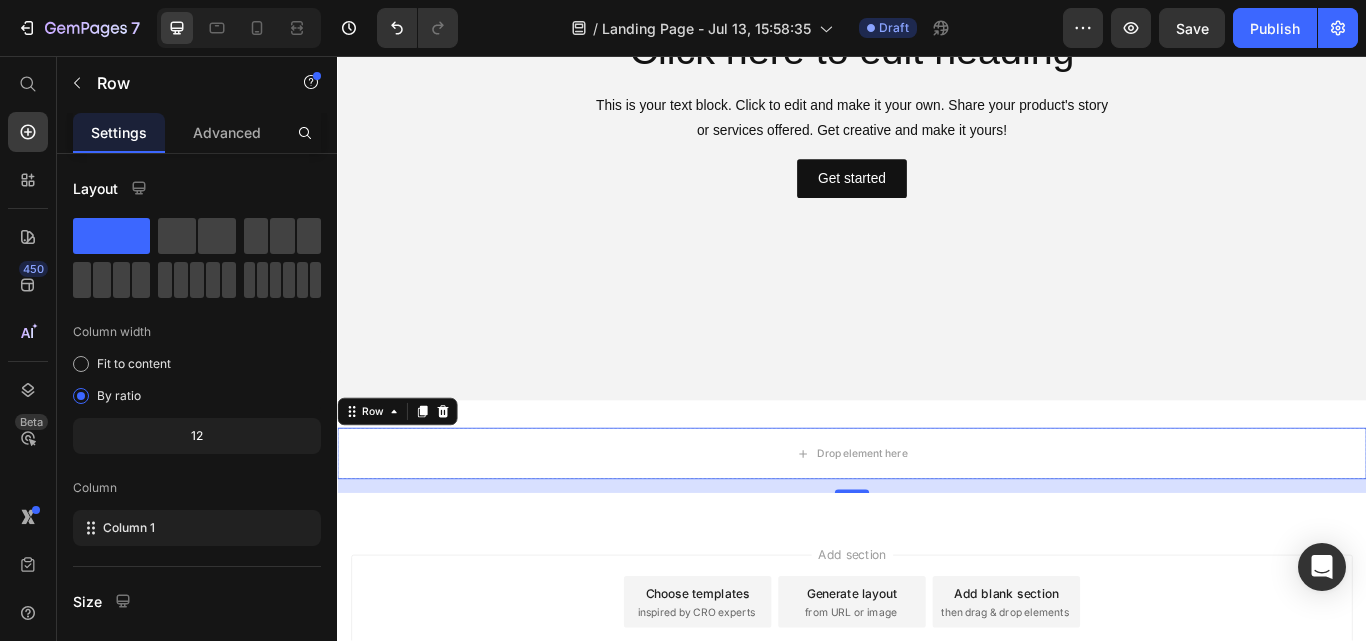 click on "Add section Choose templates inspired by CRO experts Generate layout from URL or image Add blank section then drag & drop elements" at bounding box center (937, 693) 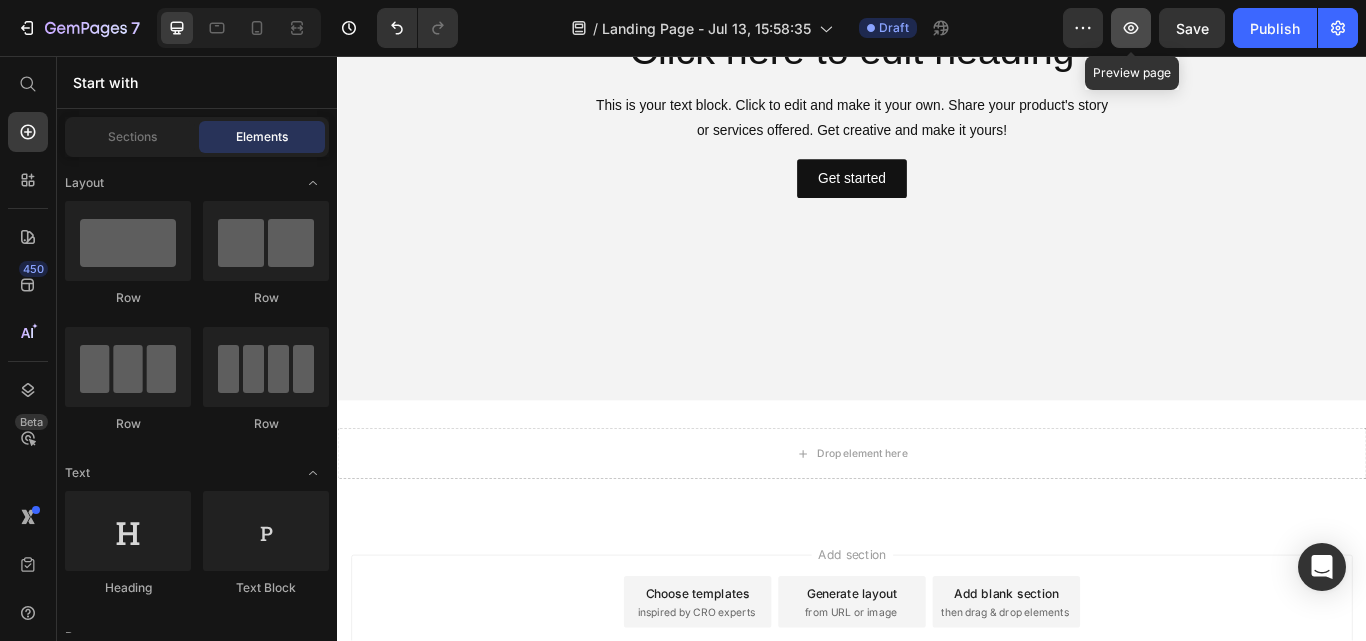 click 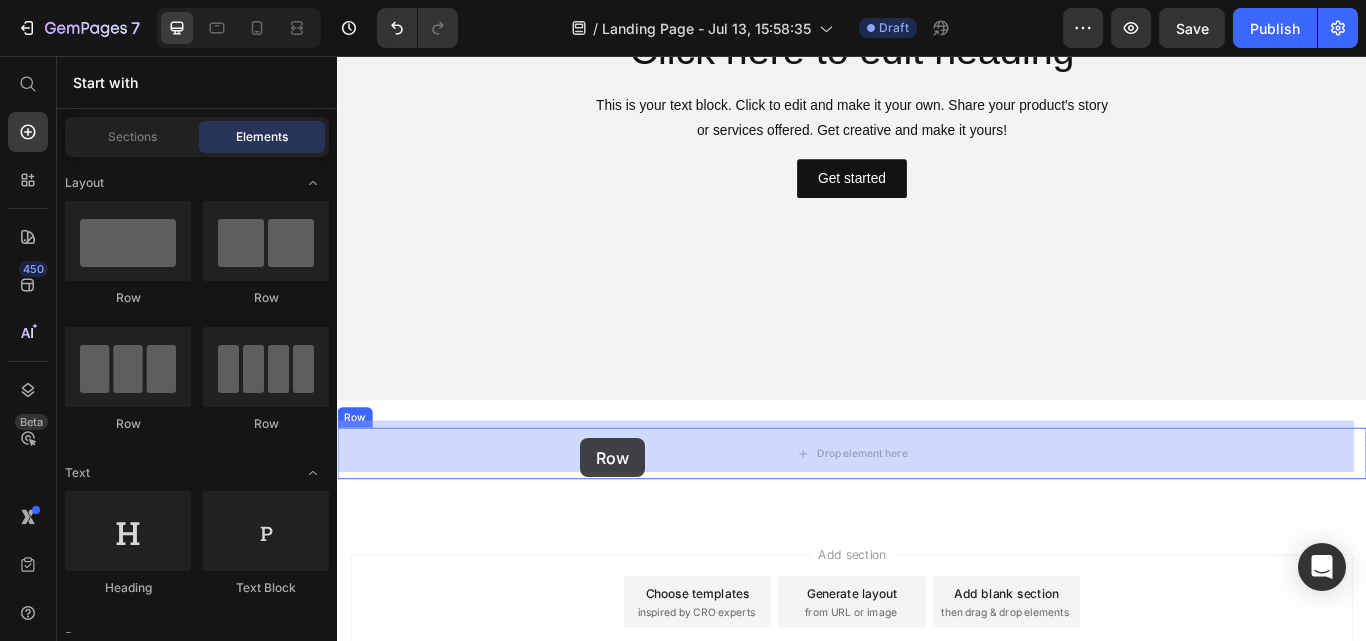 drag, startPoint x: 569, startPoint y: 319, endPoint x: 620, endPoint y: 501, distance: 189.01057 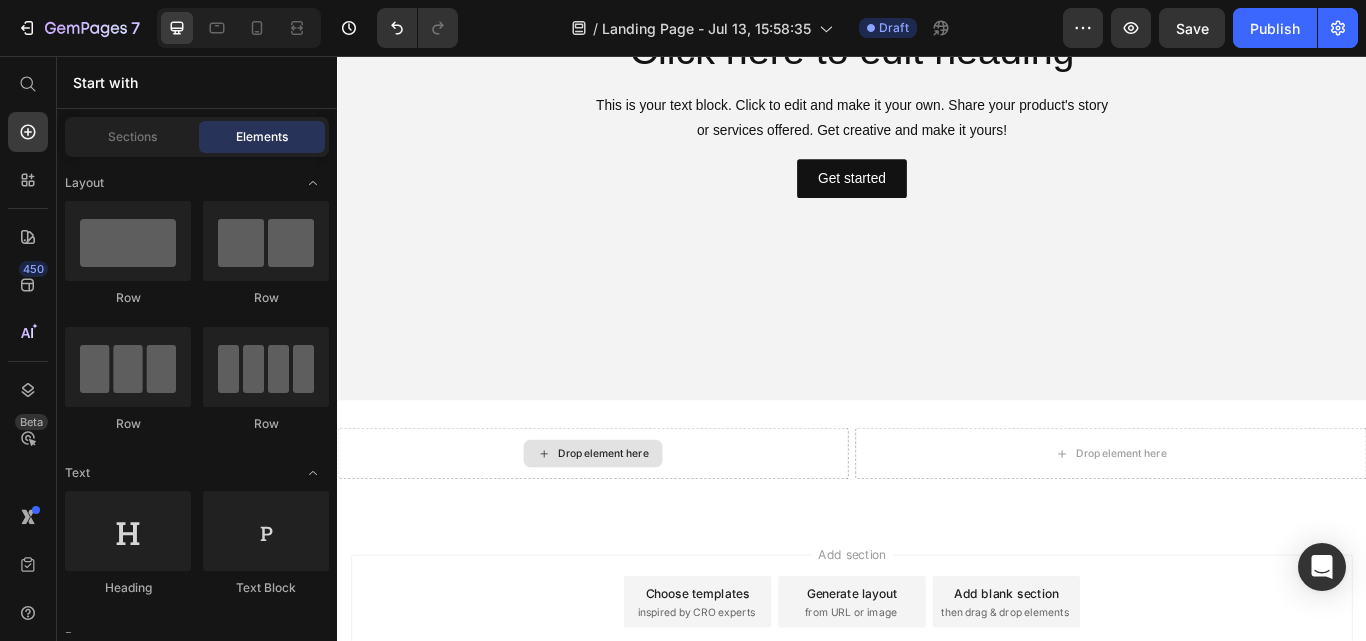 click on "Drop element here" at bounding box center [635, 520] 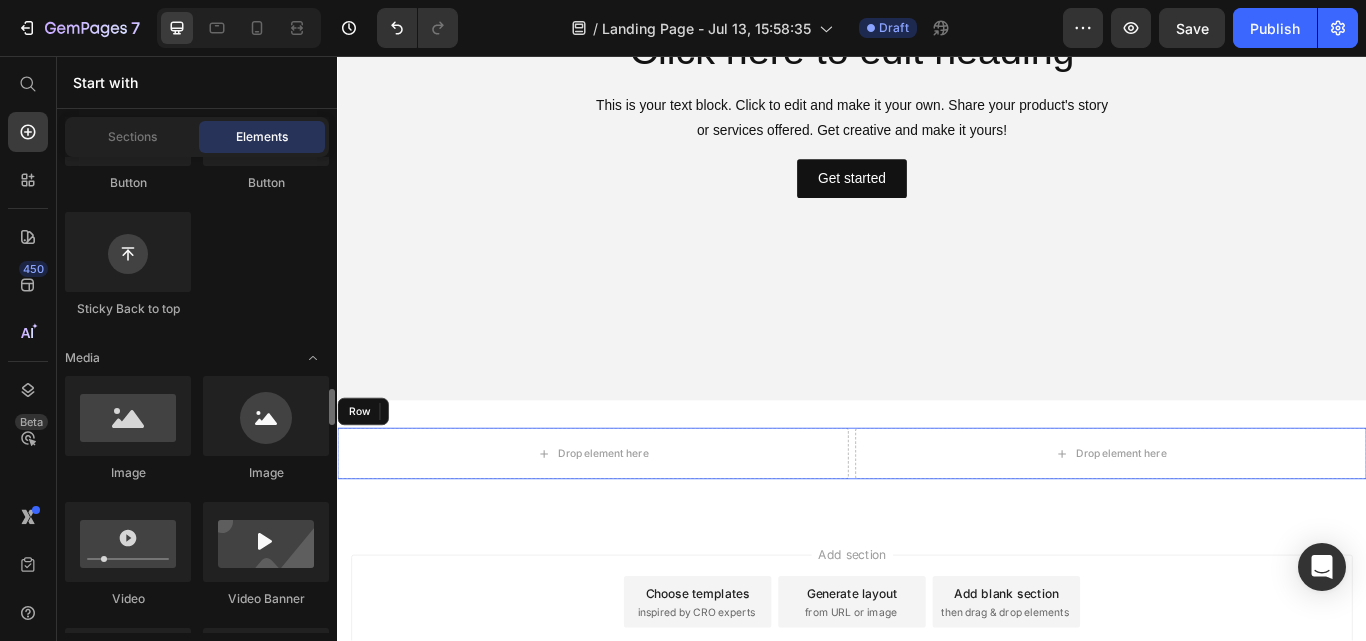 scroll, scrollTop: 747, scrollLeft: 0, axis: vertical 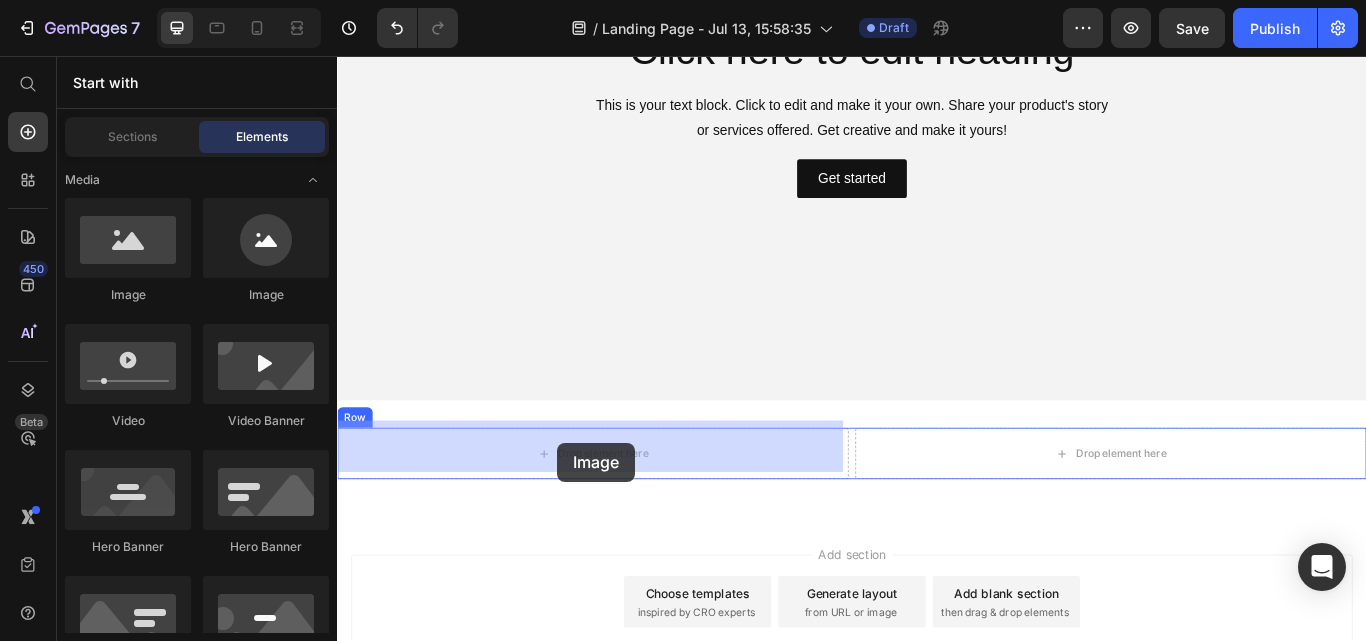 drag, startPoint x: 620, startPoint y: 344, endPoint x: 594, endPoint y: 507, distance: 165.0606 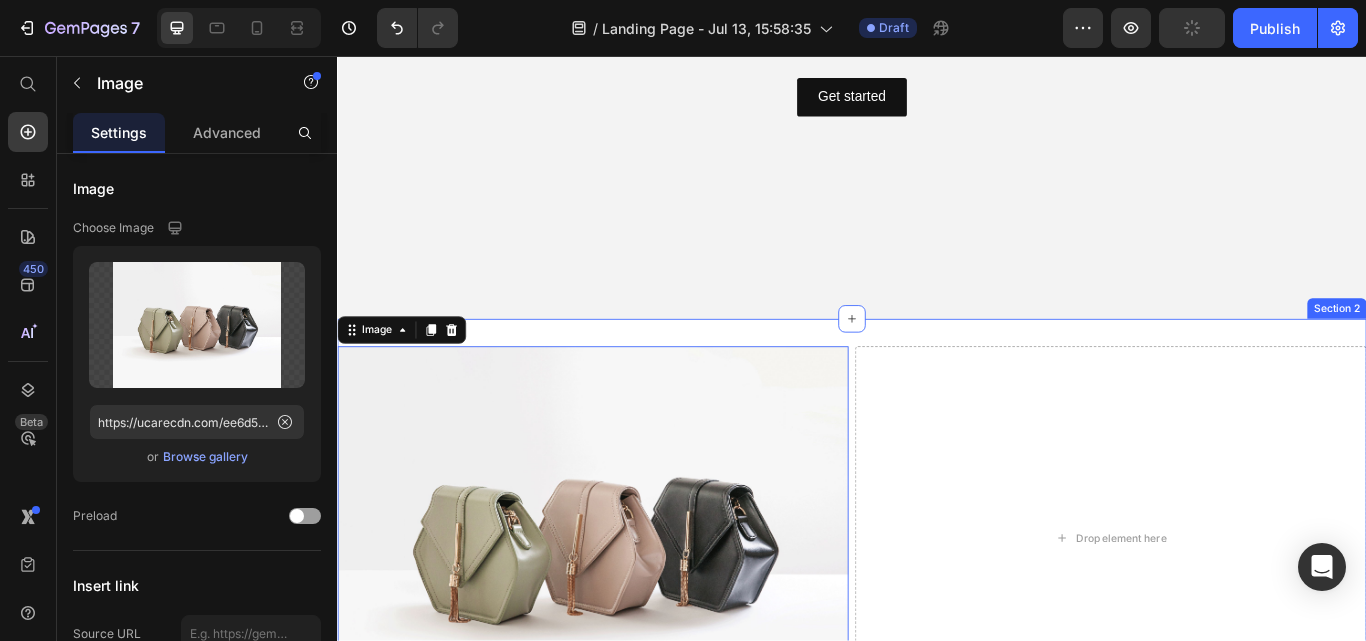 scroll, scrollTop: 410, scrollLeft: 0, axis: vertical 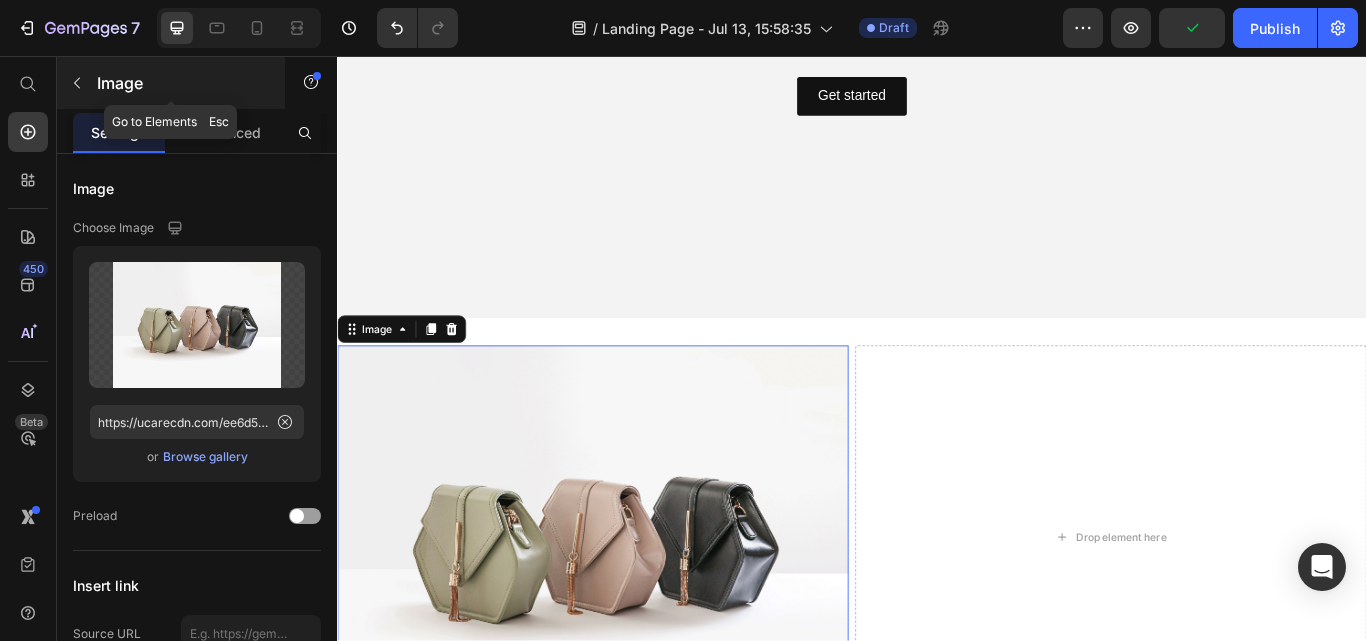 click on "Image" at bounding box center [171, 83] 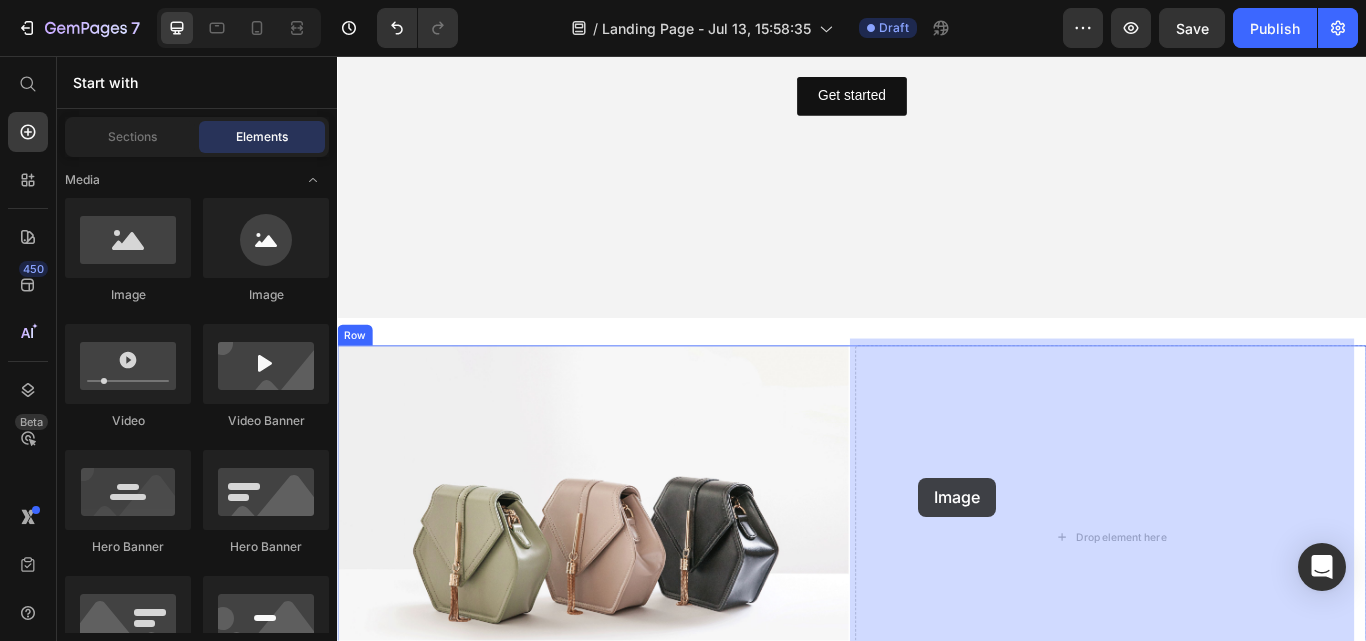 drag, startPoint x: 634, startPoint y: 330, endPoint x: 1016, endPoint y: 548, distance: 439.82724 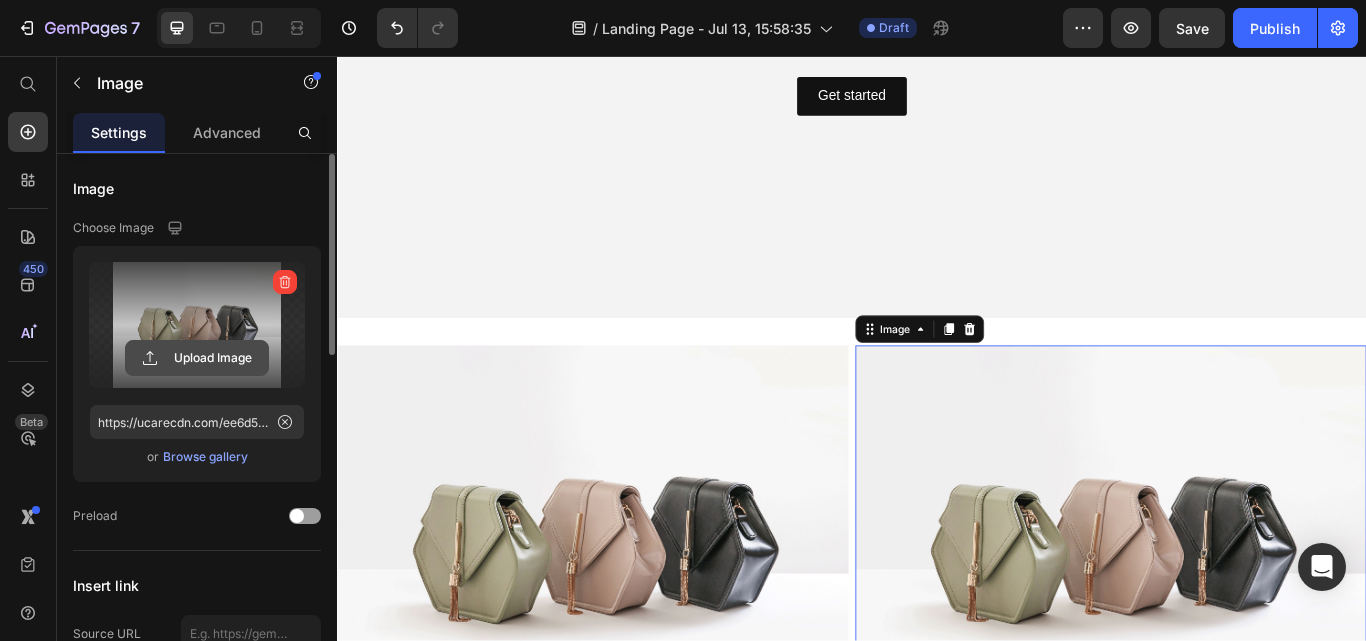 click 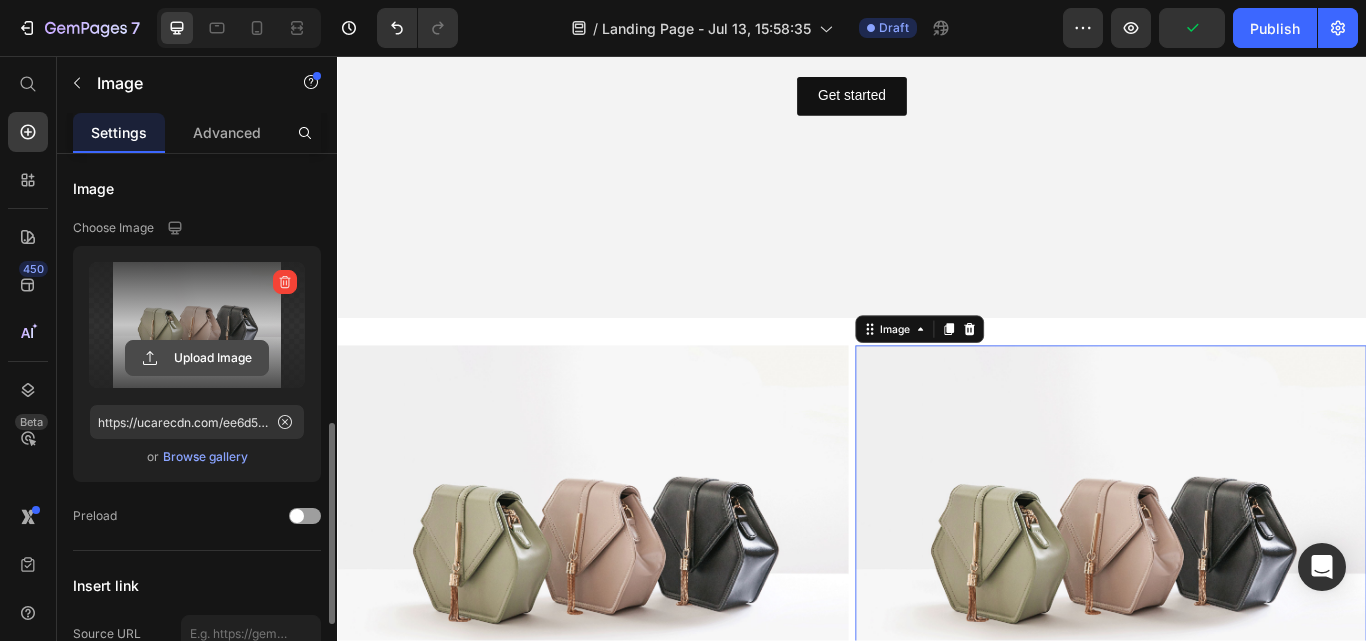 scroll, scrollTop: 197, scrollLeft: 0, axis: vertical 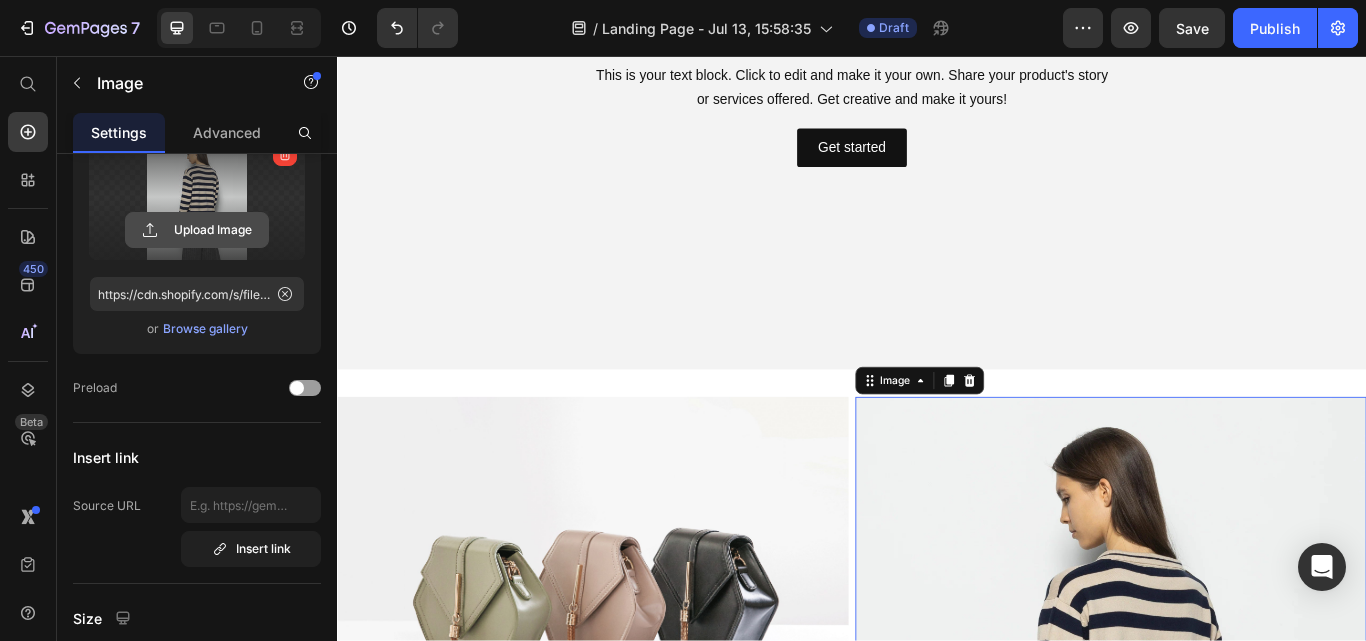click 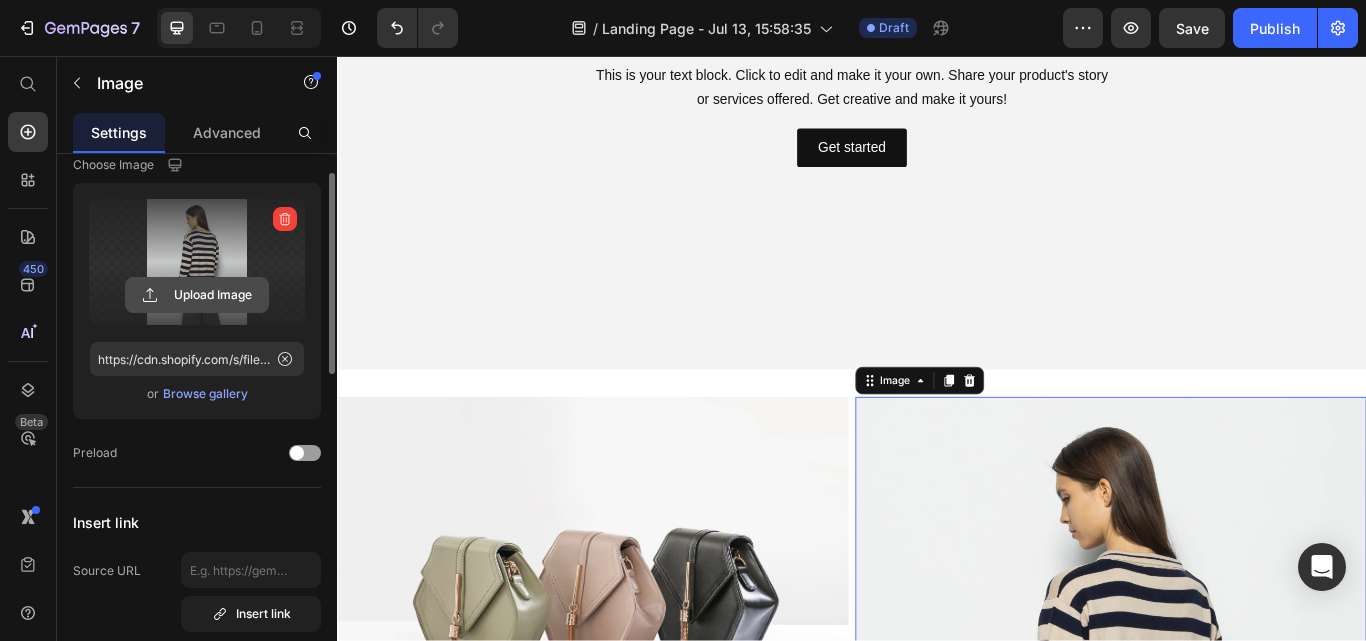 scroll, scrollTop: 60, scrollLeft: 0, axis: vertical 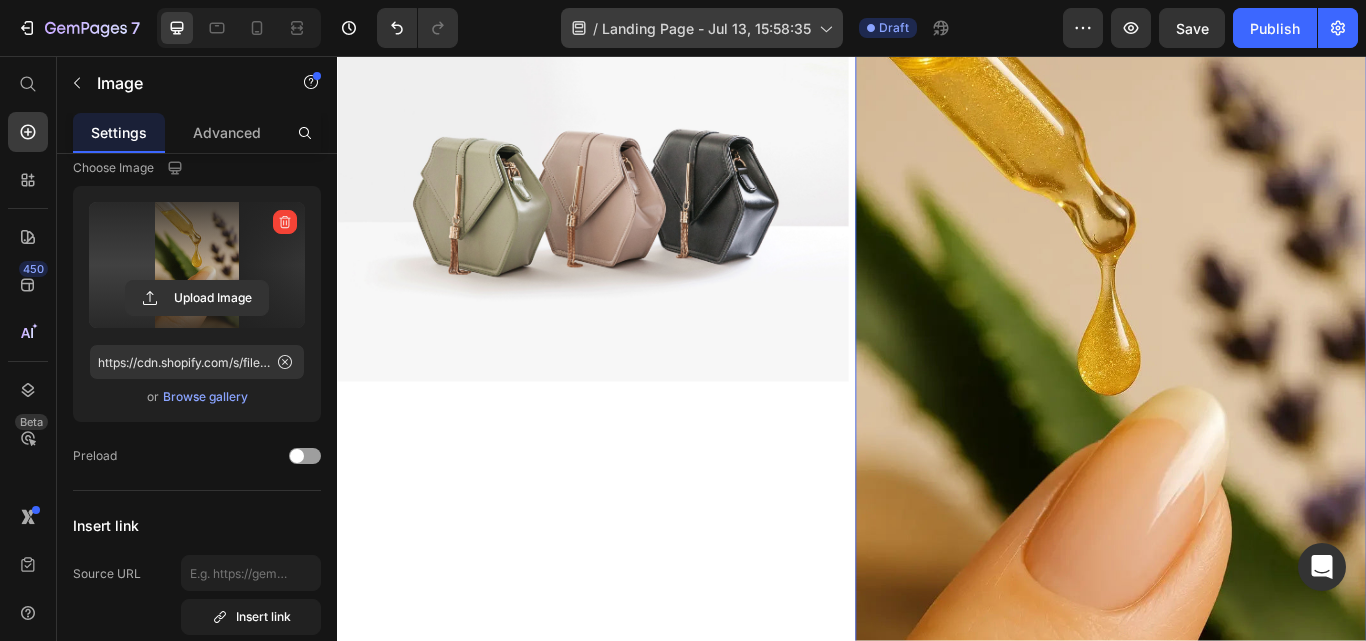type on "https://cdn.shopify.com/s/files/1/0775/1172/1179/files/gempages_575231311103394776-ba416fed-59cc-46ed-9397-d370ce560d1a.jpg" 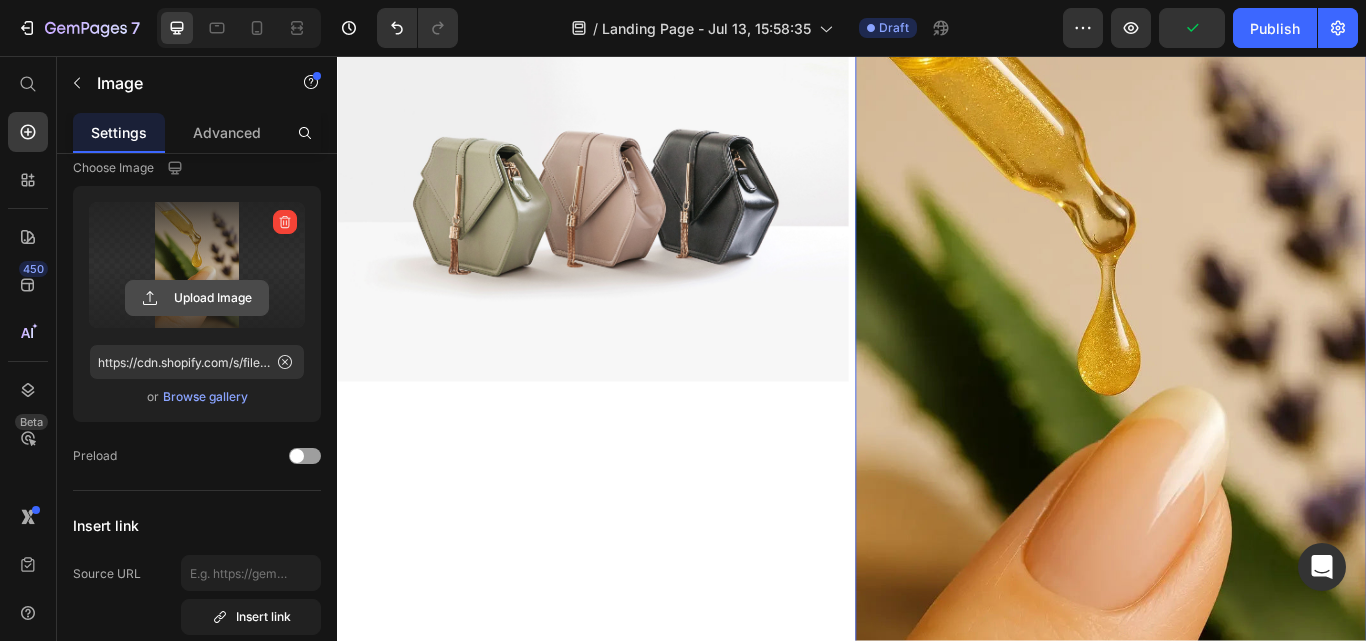 click 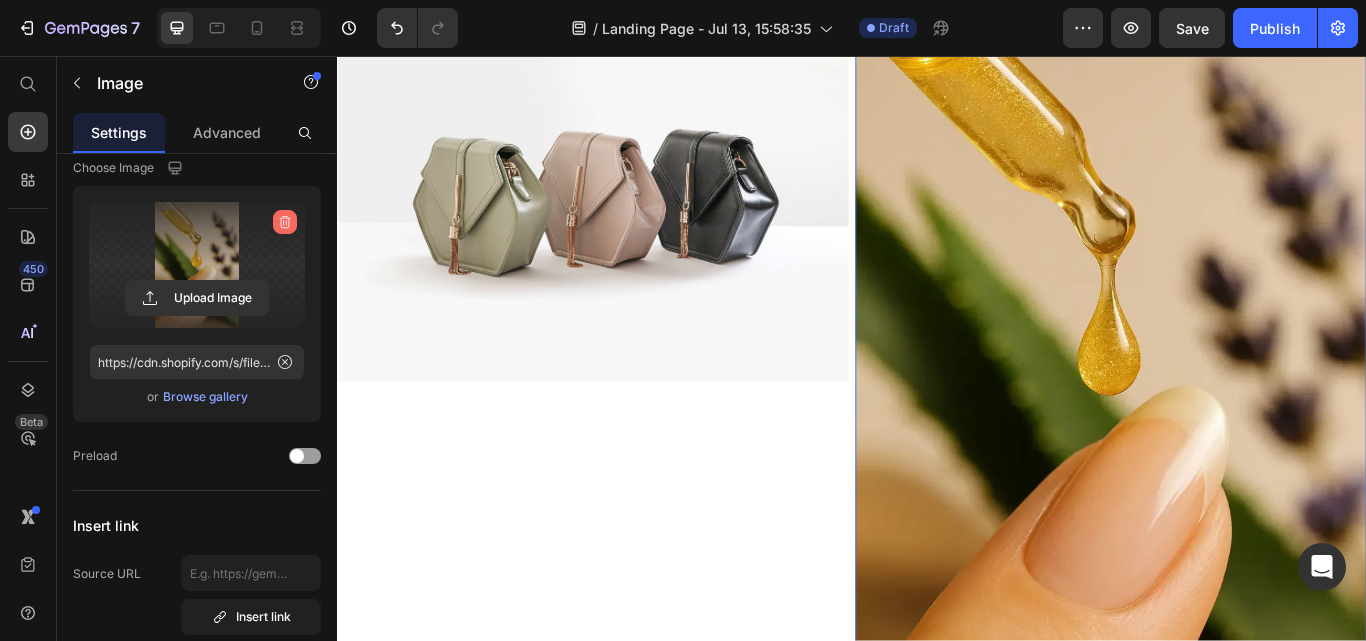 click 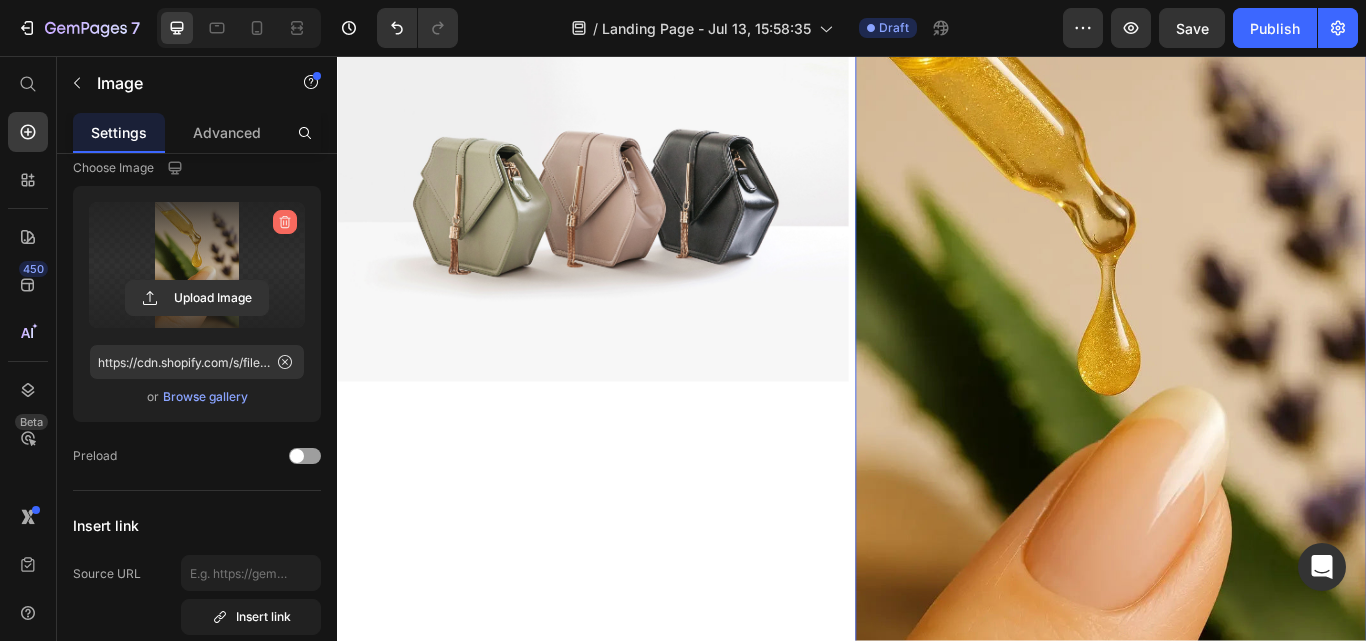 type 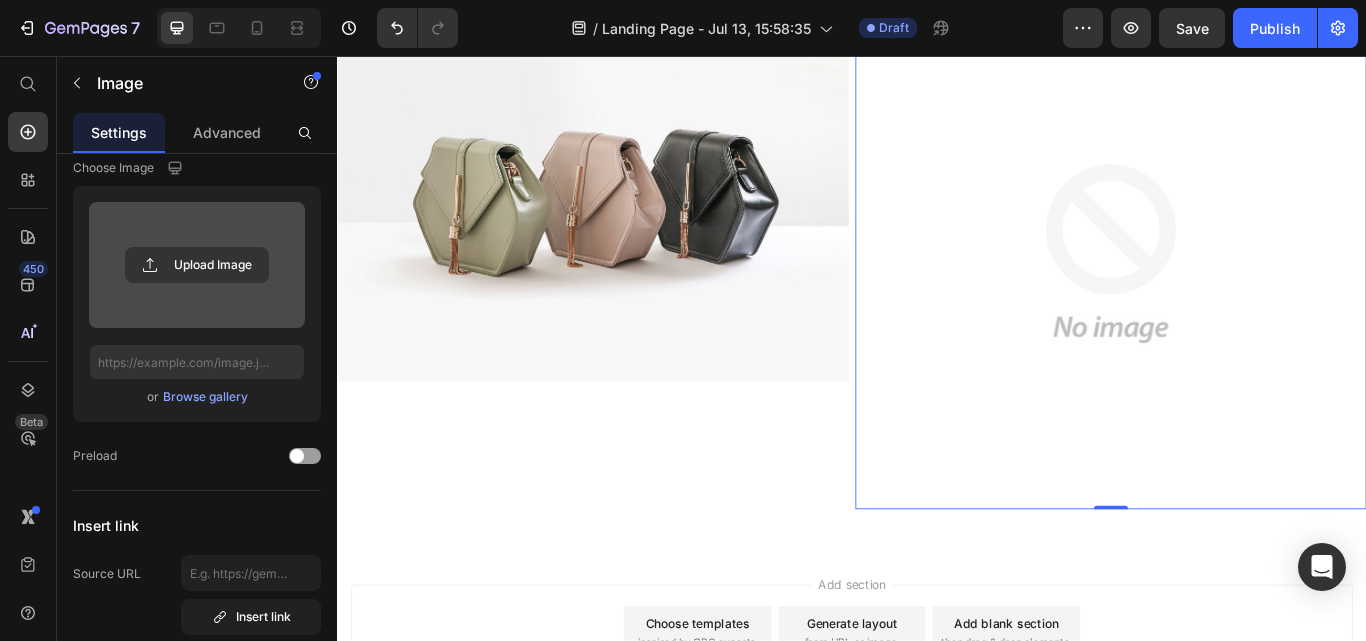 scroll, scrollTop: 0, scrollLeft: 0, axis: both 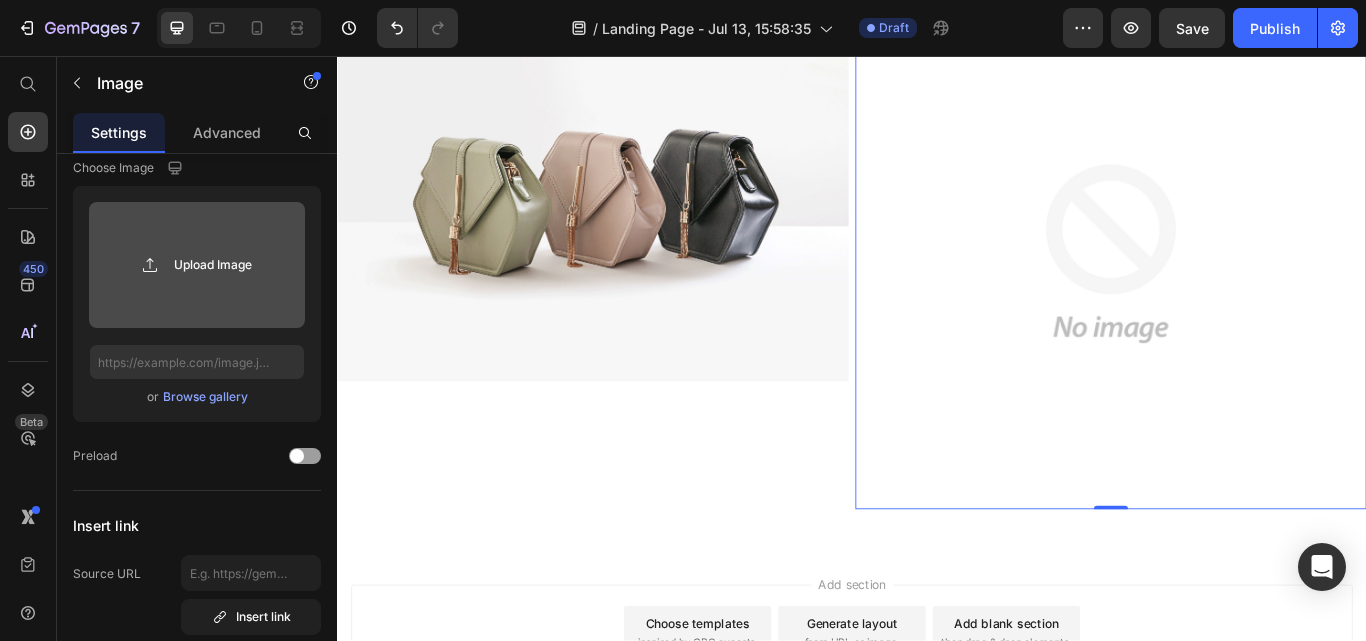 click 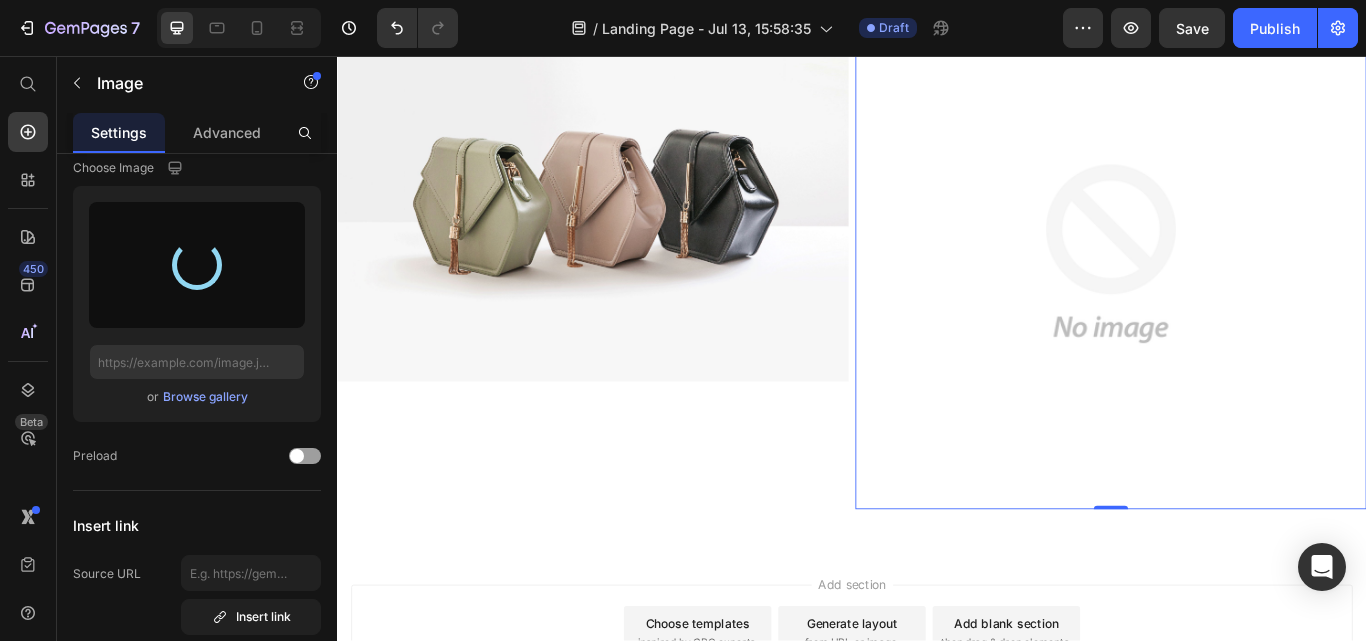click on "Add section Choose templates inspired by CRO experts Generate layout from URL or image Add blank section then drag & drop elements" at bounding box center [937, 756] 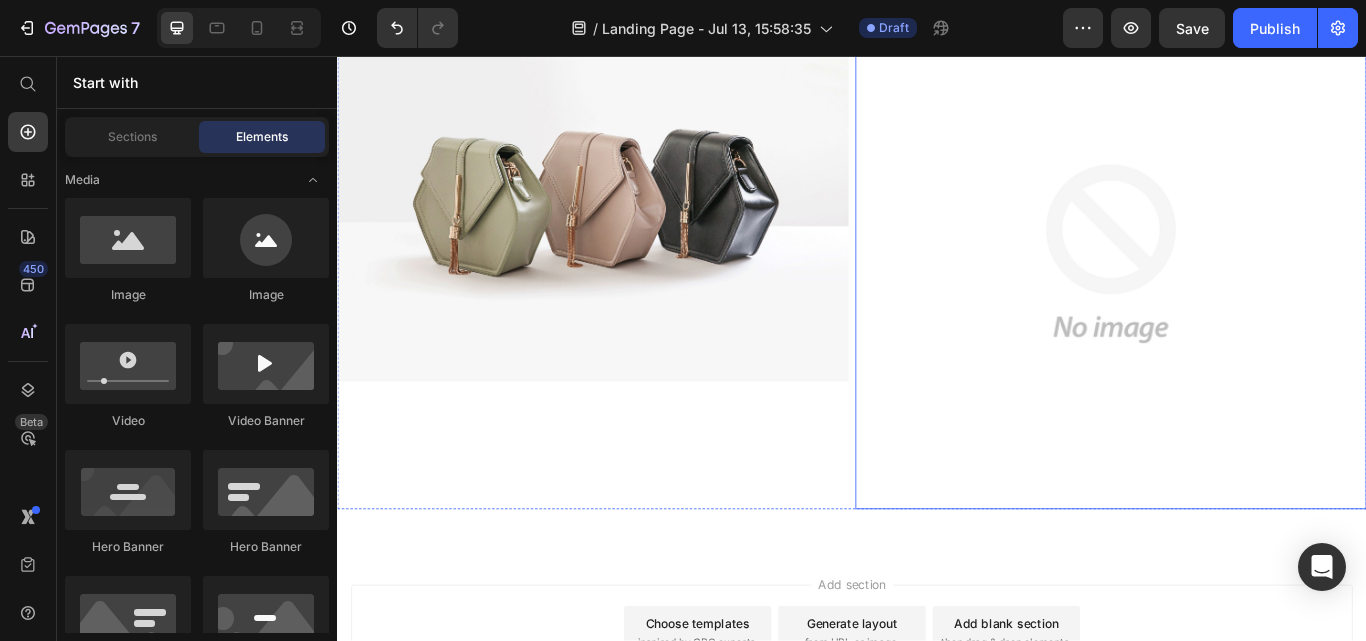 click at bounding box center [1239, 287] 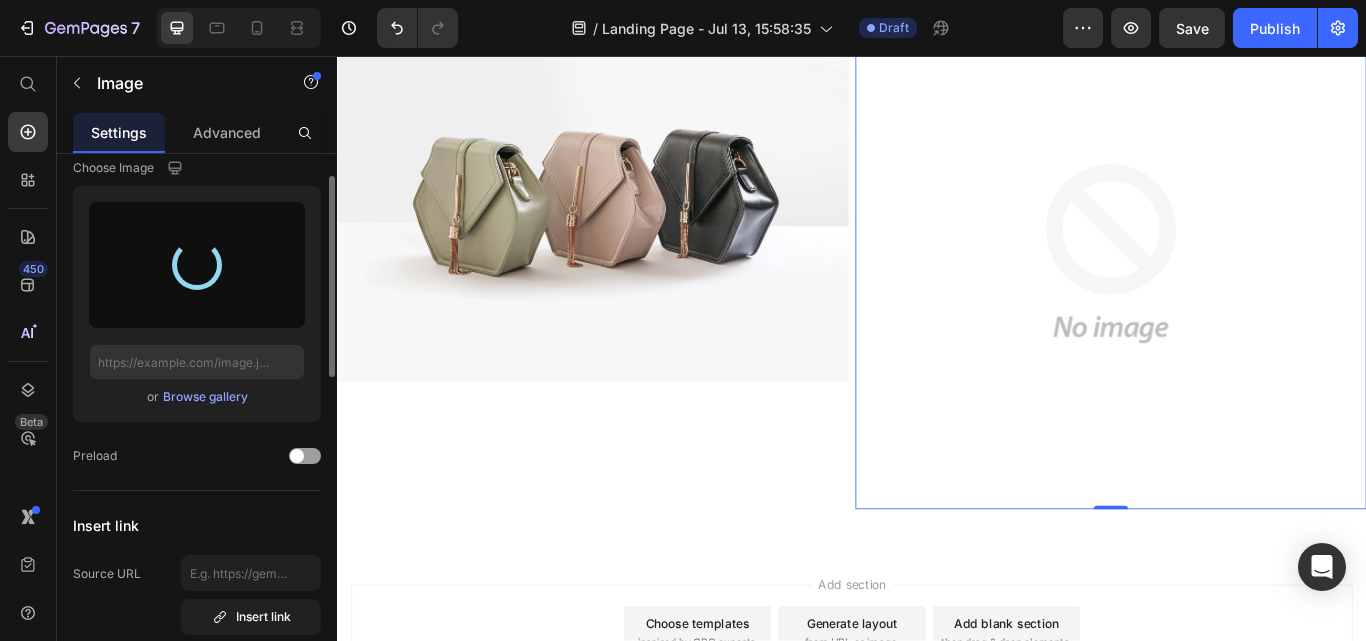 click at bounding box center [197, 265] 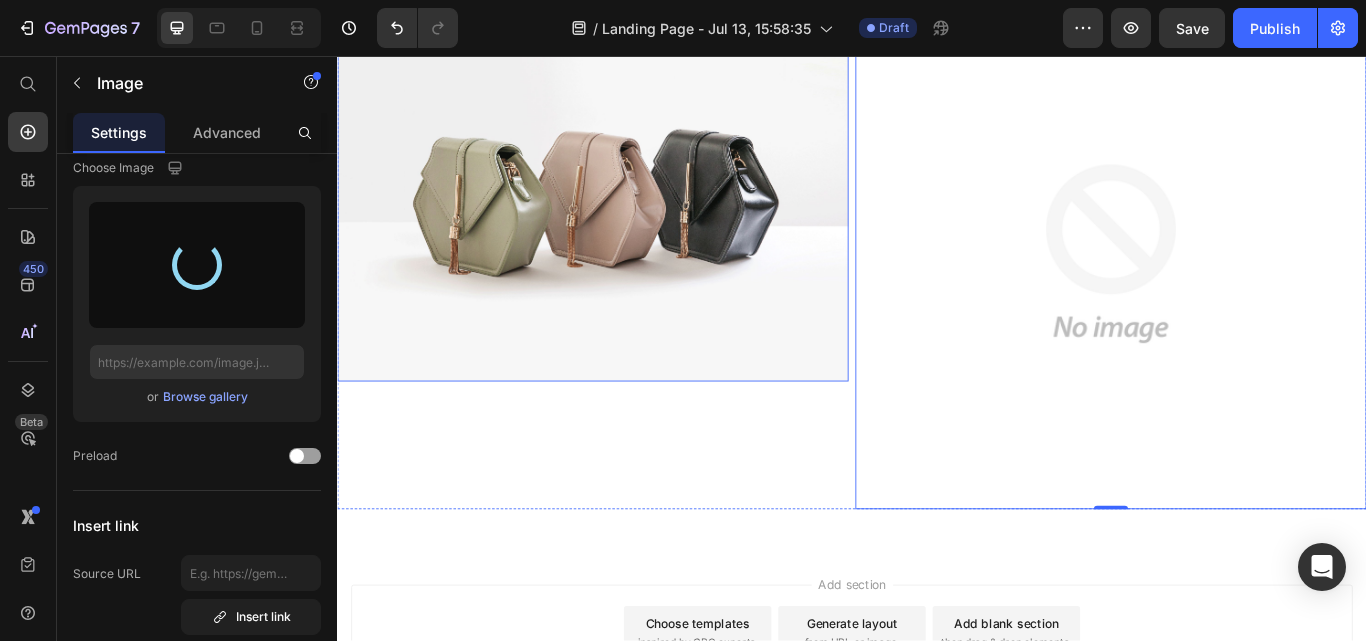 click at bounding box center (635, 212) 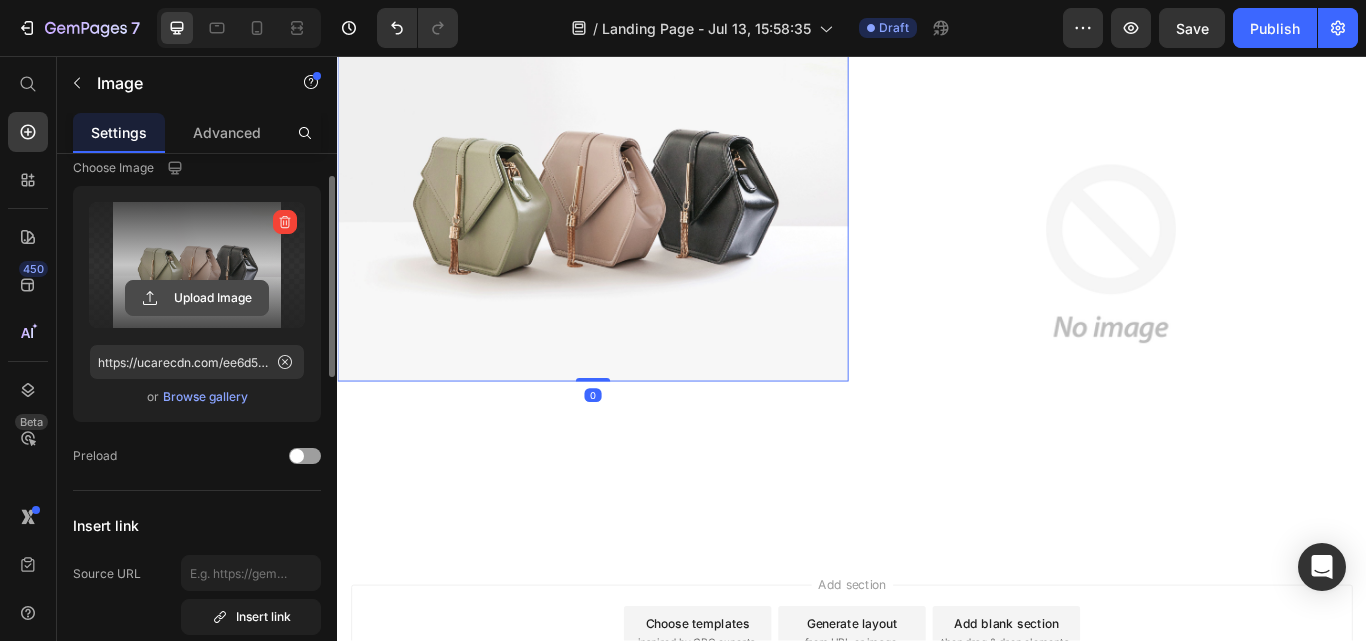 click 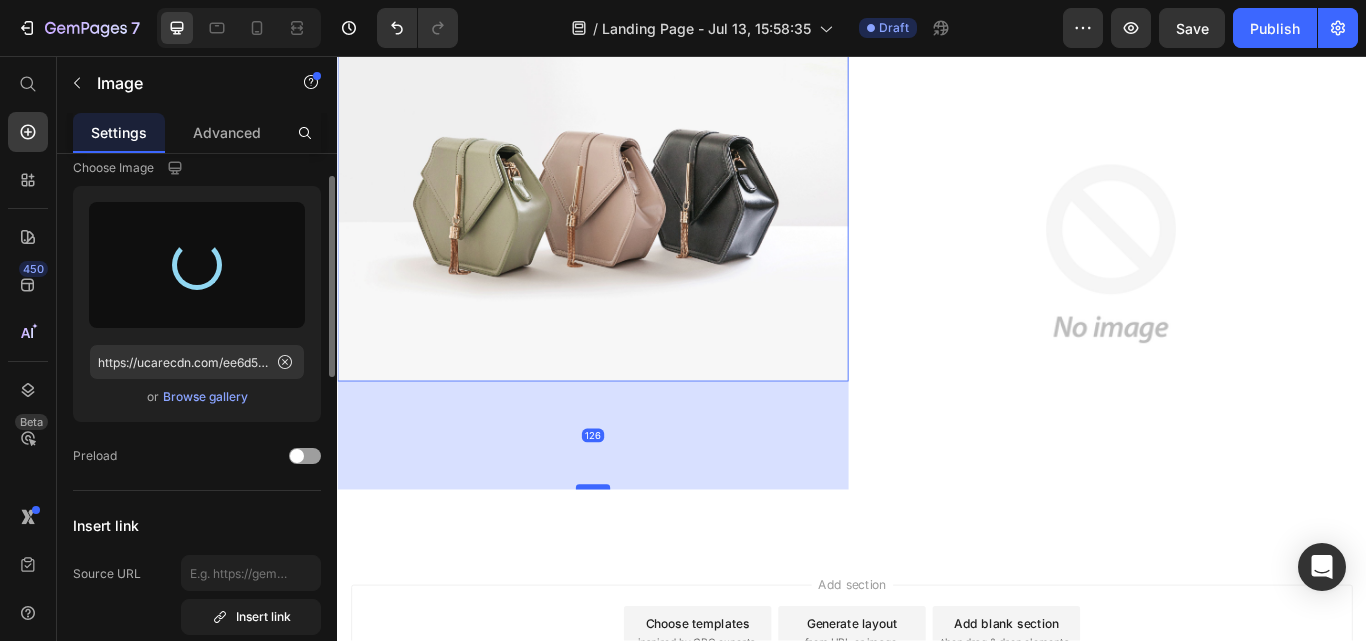 drag, startPoint x: 633, startPoint y: 418, endPoint x: 621, endPoint y: 544, distance: 126.57014 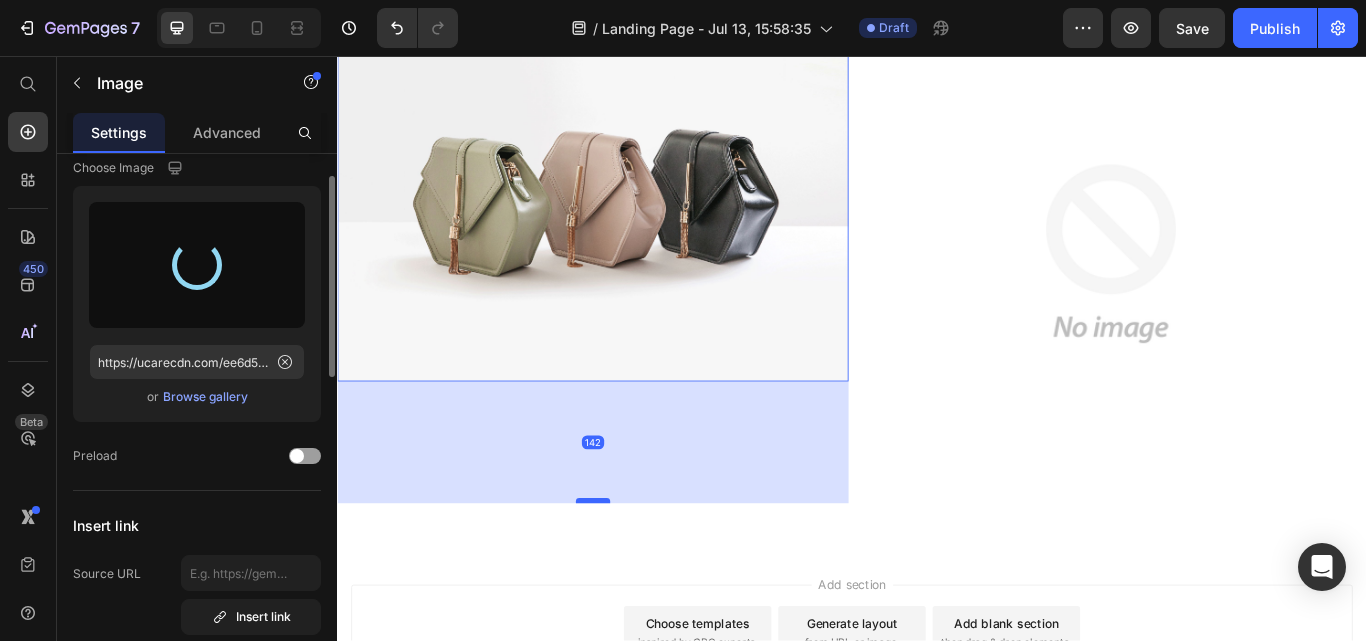 drag, startPoint x: 647, startPoint y: 544, endPoint x: 650, endPoint y: 560, distance: 16.27882 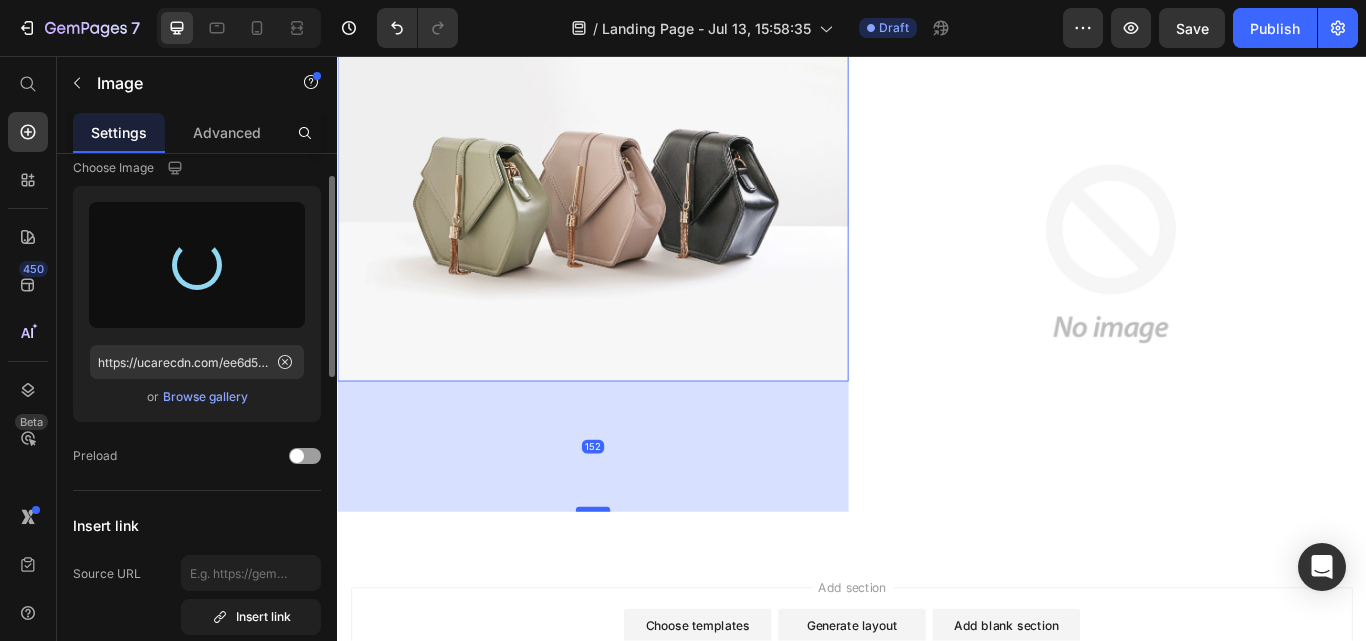 drag, startPoint x: 642, startPoint y: 560, endPoint x: 643, endPoint y: 570, distance: 10.049875 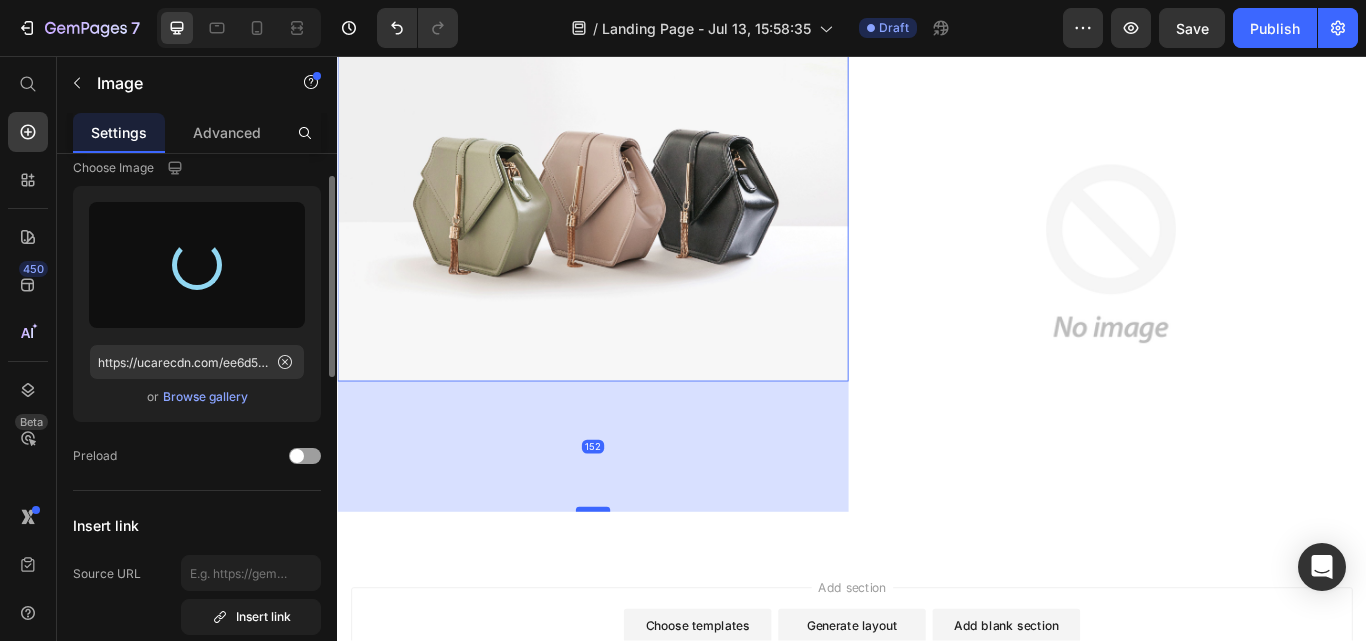 click at bounding box center [635, 585] 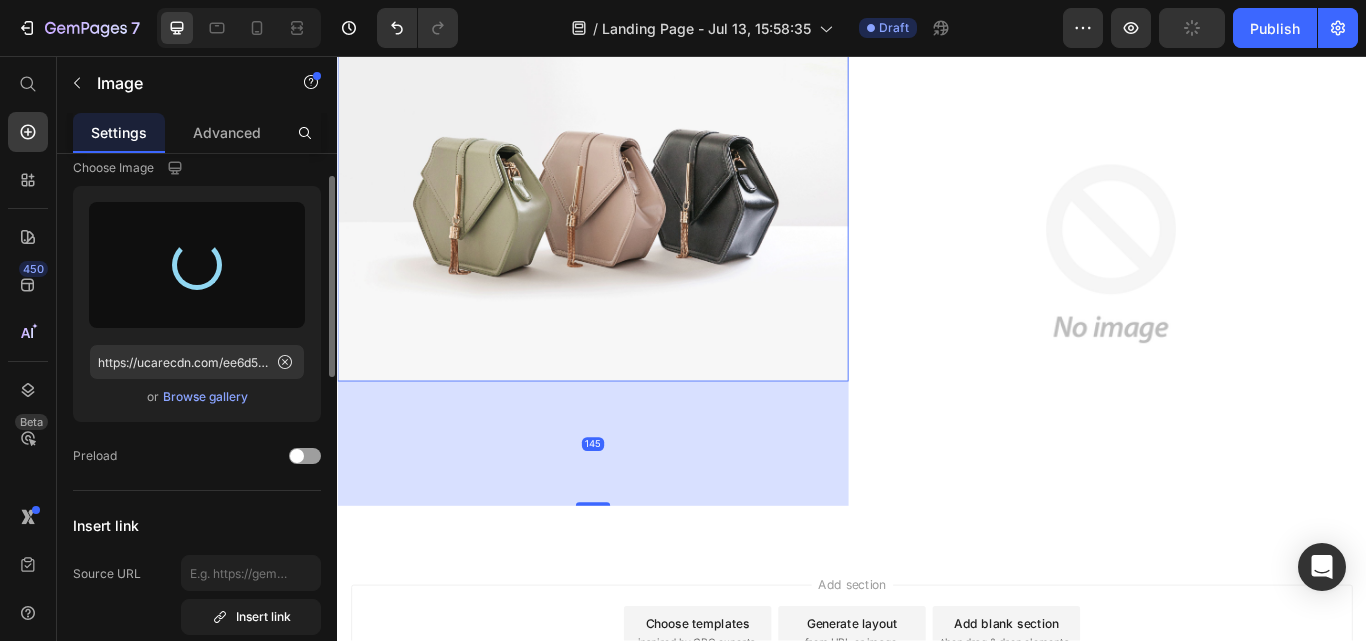 drag, startPoint x: 636, startPoint y: 570, endPoint x: 658, endPoint y: 563, distance: 23.086792 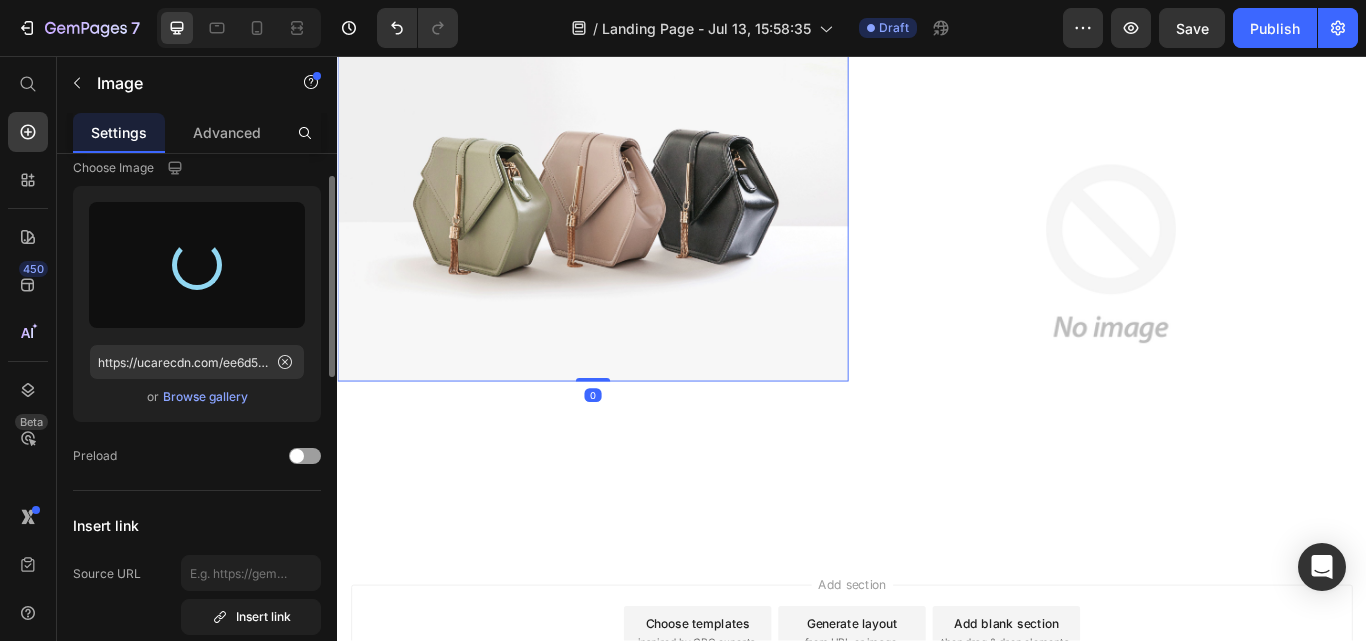 drag, startPoint x: 639, startPoint y: 566, endPoint x: 665, endPoint y: 410, distance: 158.15182 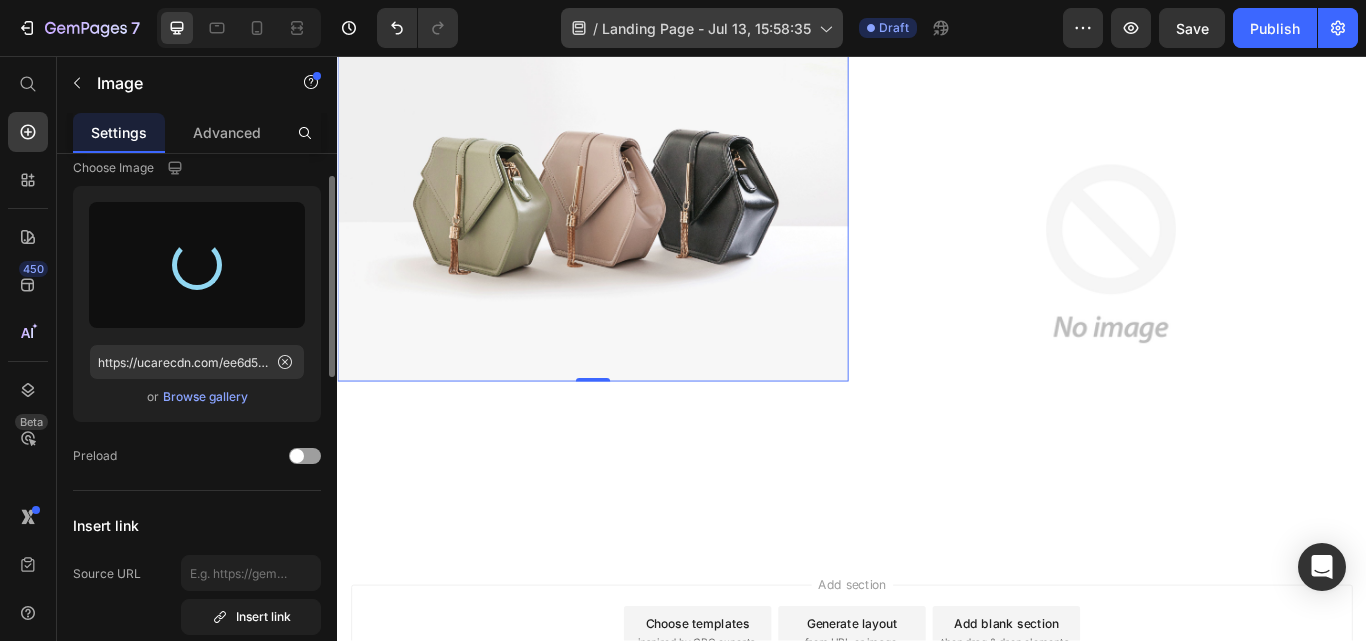 type on "https://cdn.shopify.com/s/files/1/0775/1172/1179/files/gempages_575231311103394776-945a7b3a-d68e-4bce-adf8-ec796a36f47d.jpg" 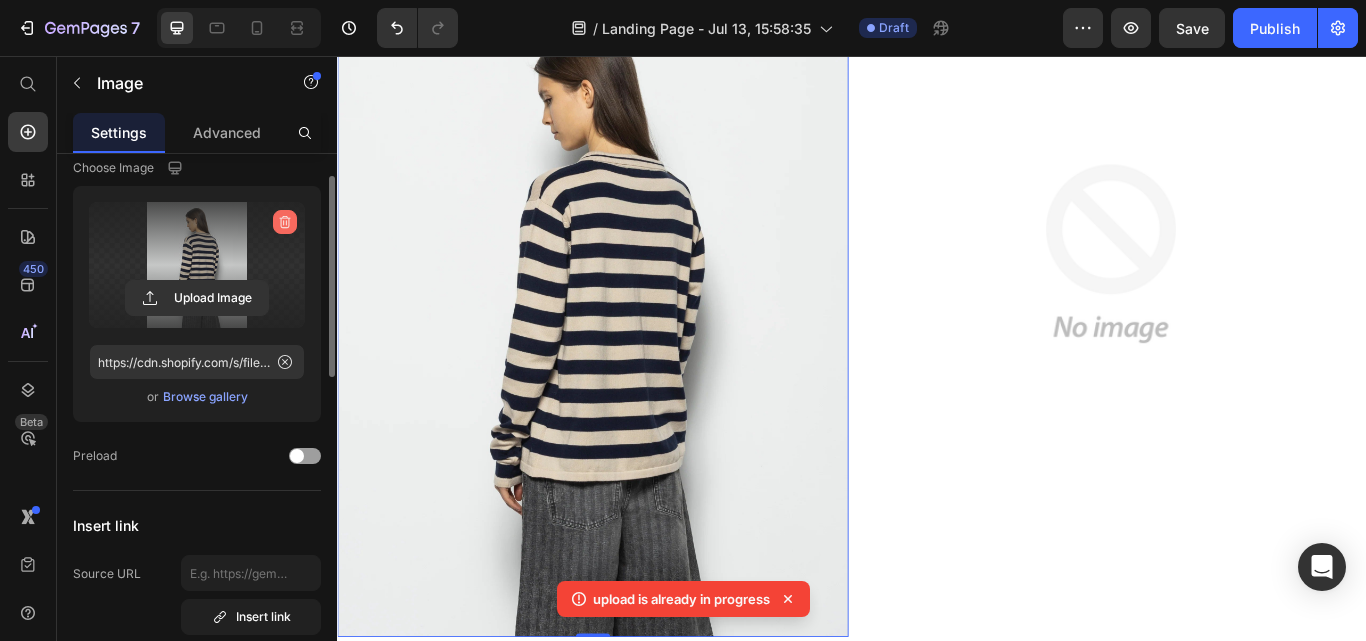 click at bounding box center (285, 222) 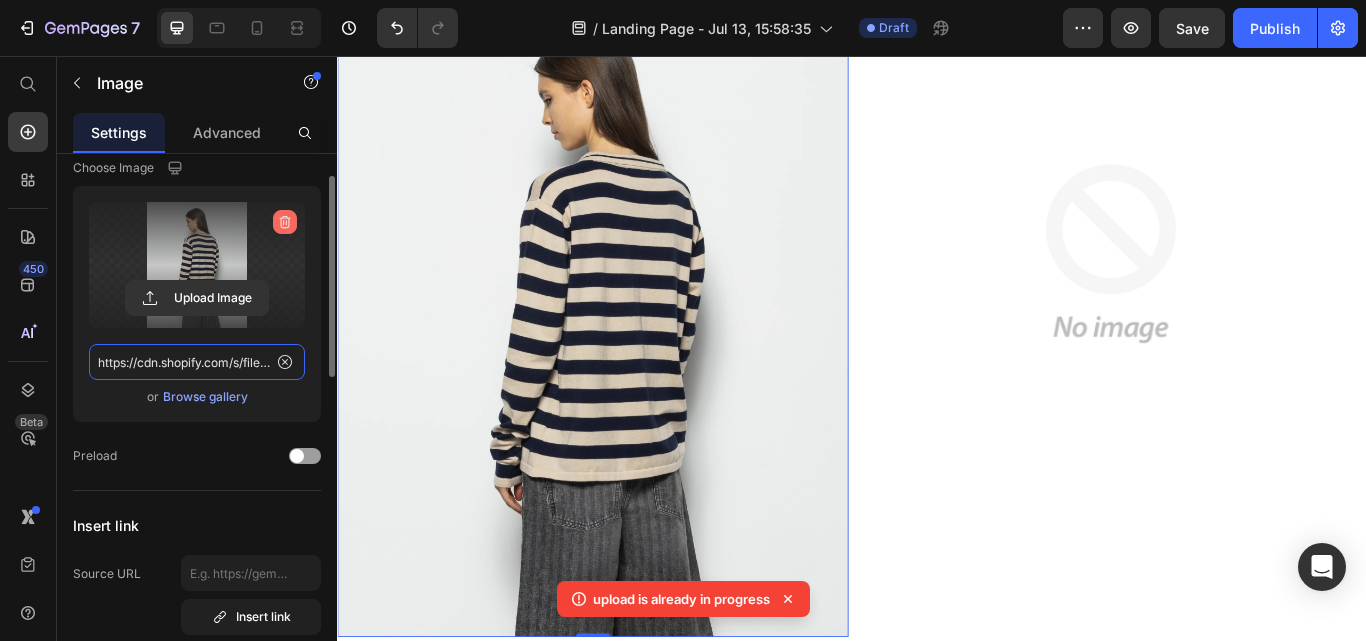 type 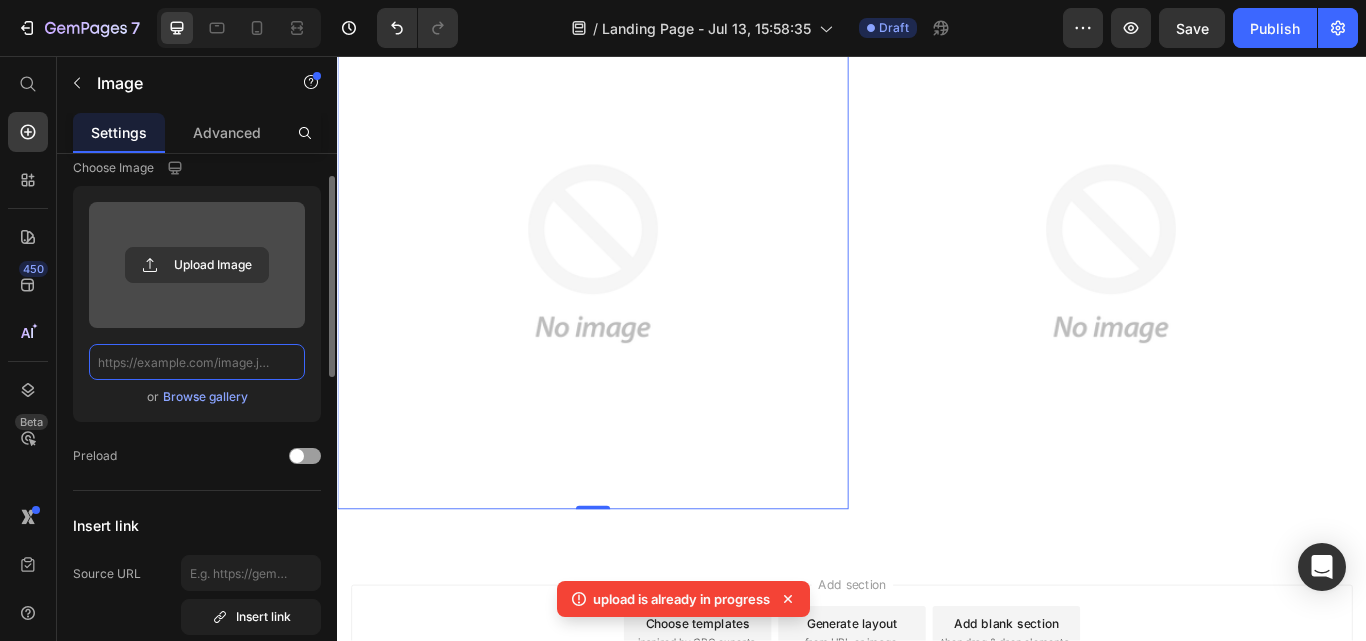 scroll, scrollTop: 0, scrollLeft: 0, axis: both 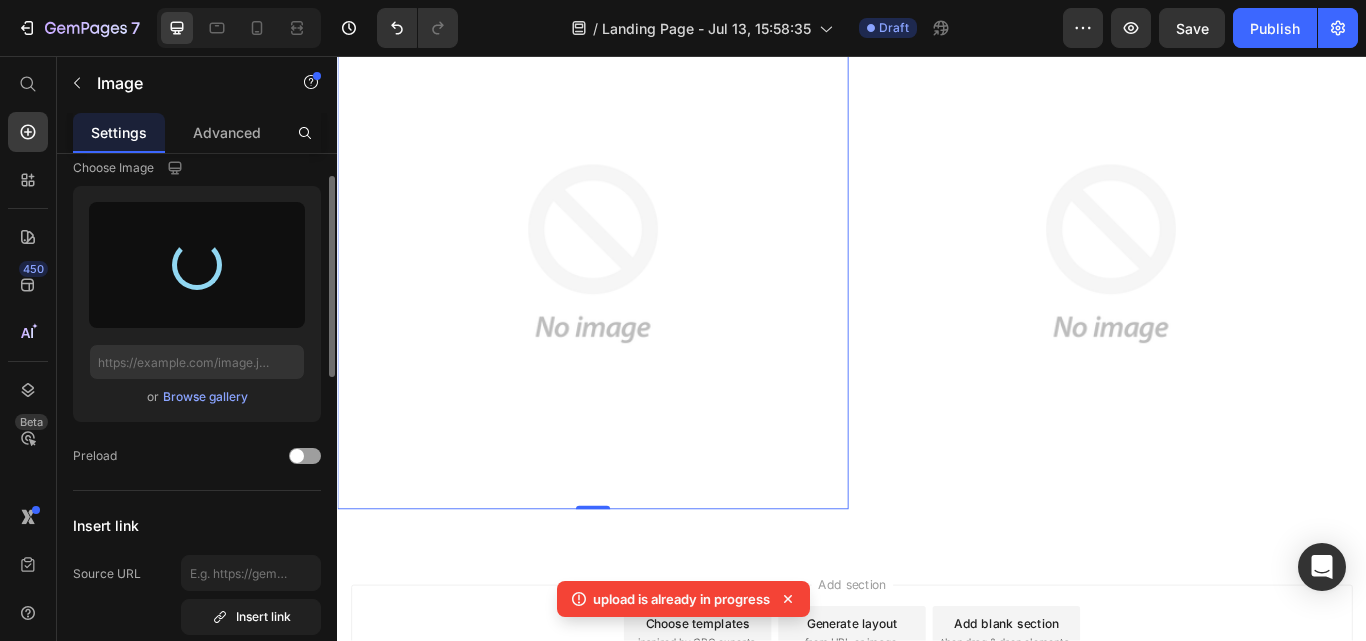 click on "Add section Choose templates inspired by CRO experts Generate layout from URL or image Add blank section then drag & drop elements" at bounding box center (937, 728) 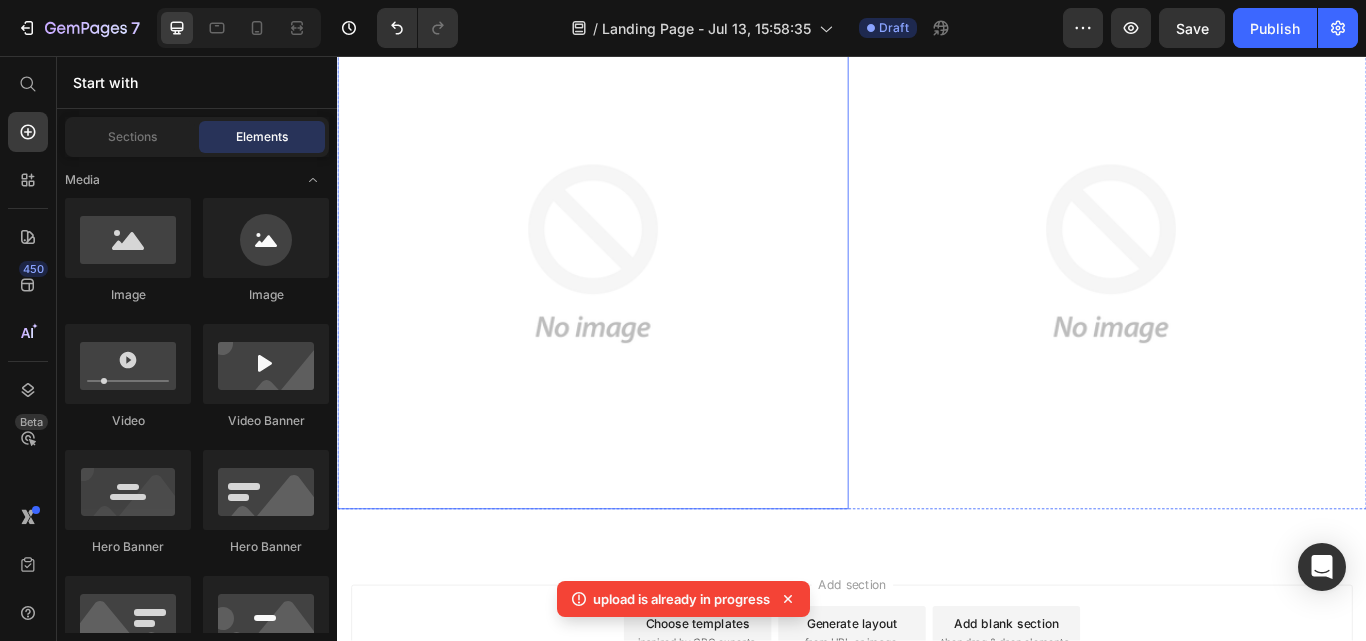 click at bounding box center [635, 287] 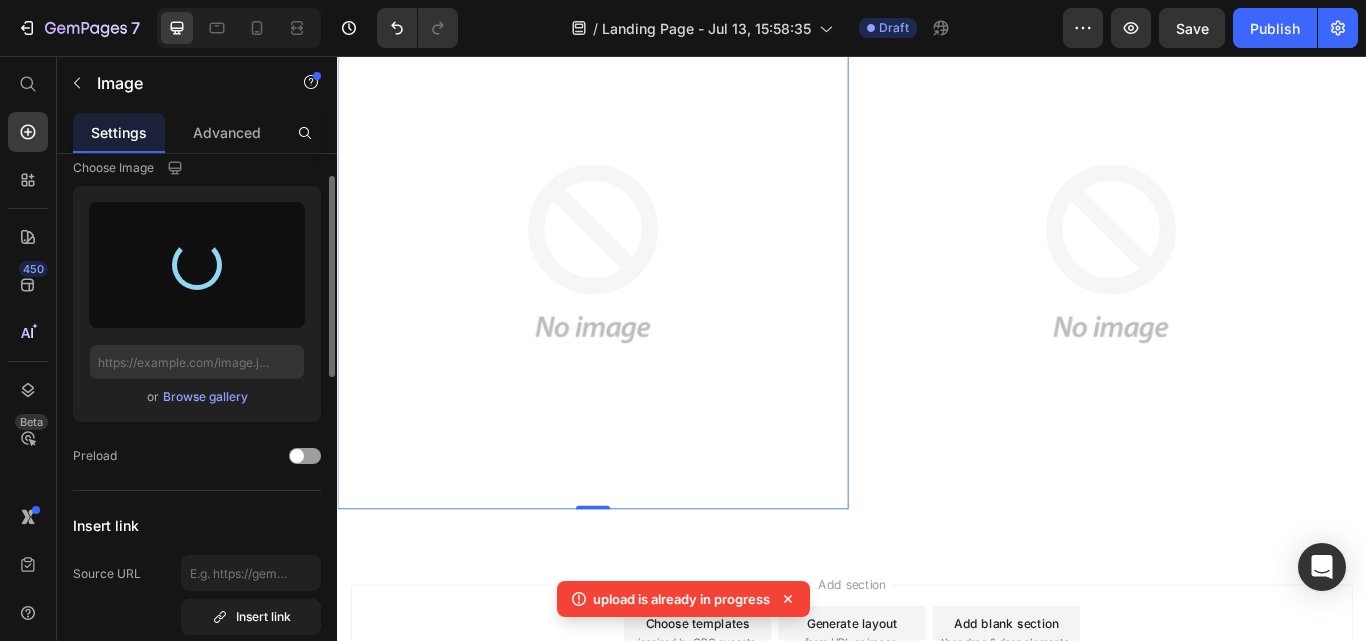 type on "https://cdn.shopify.com/s/files/1/0775/1172/1179/files/gempages_575231311103394776-e9831f1f-591d-41bb-adca-5c9eb07df4c0.jpg" 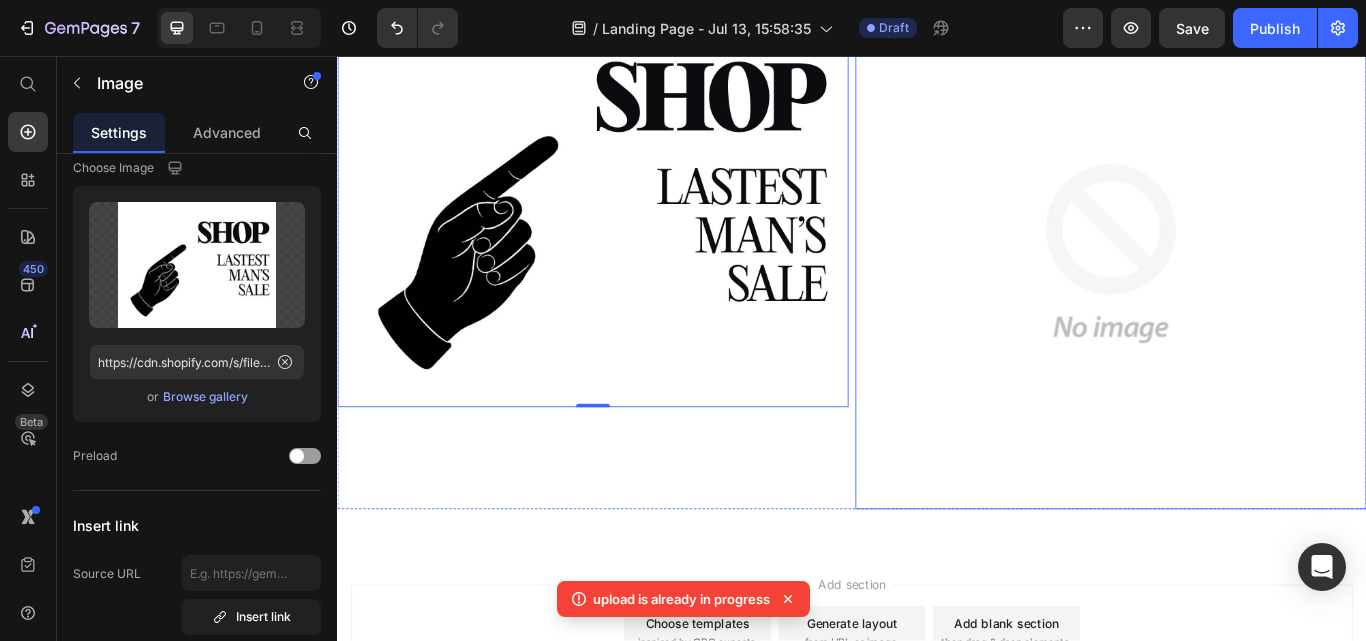 click at bounding box center (1239, 287) 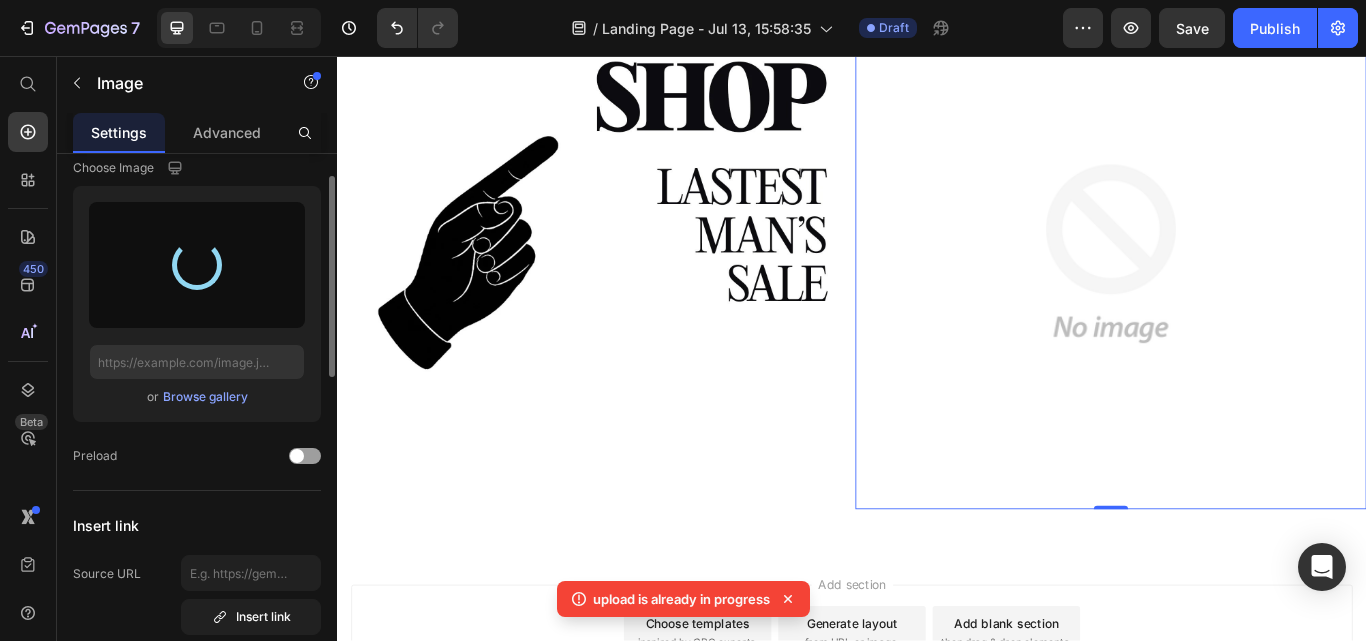 type on "https://cdn.shopify.com/s/files/1/0775/1172/1179/files/gempages_575231311103394776-8a9029d8-444e-4038-970c-43afb2f79c2b.jpg" 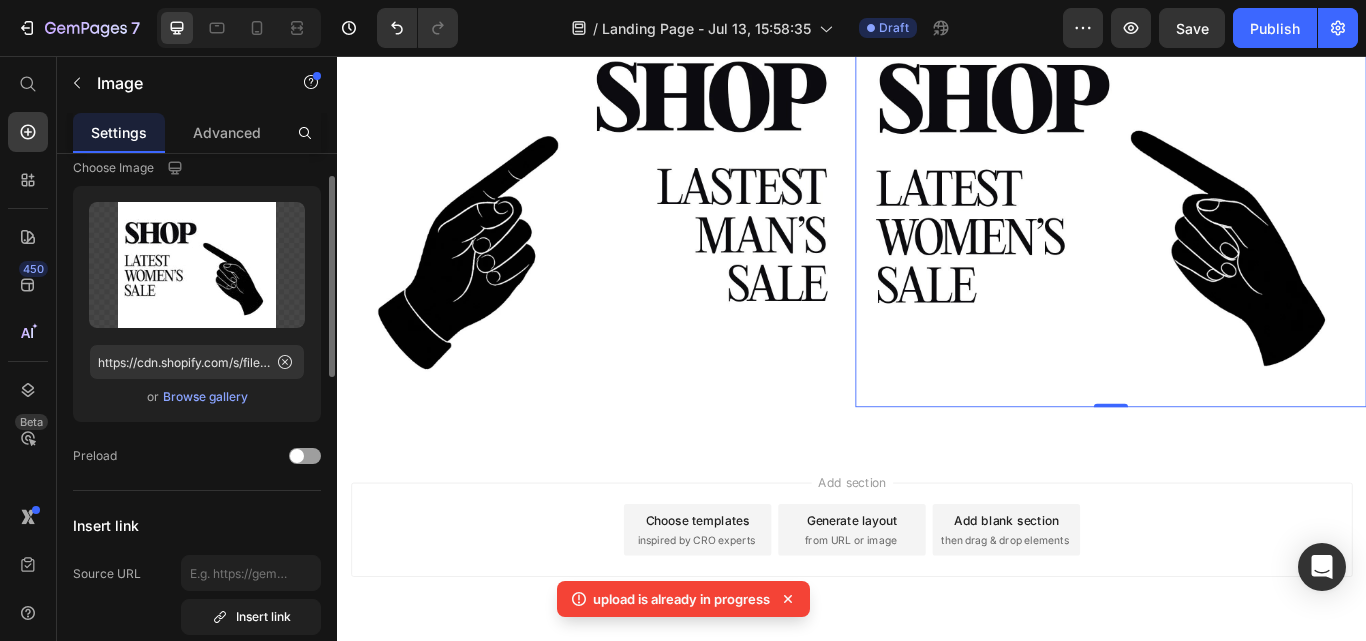 click on "Image Choose Image Upload Image https://cdn.shopify.com/s/files/1/0775/1172/1179/files/gempages_575231311103394776-8a9029d8-444e-4038-970c-43afb2f79c2b.jpg  or   Browse gallery  Preload Insert link Source URL  Insert link  Size Proportion Original Width px % Height px % Shape Border Corner Shadow Align SEO Alt text Image title" at bounding box center (197, 780) 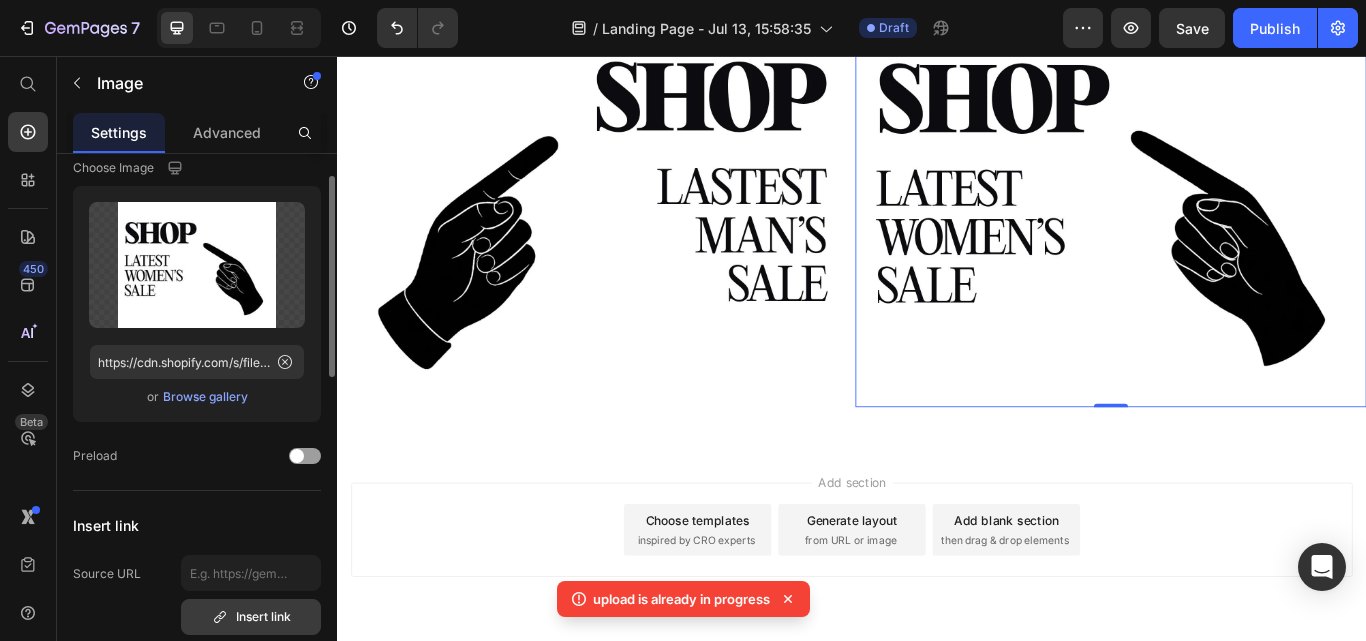 click on "Insert link" at bounding box center (251, 617) 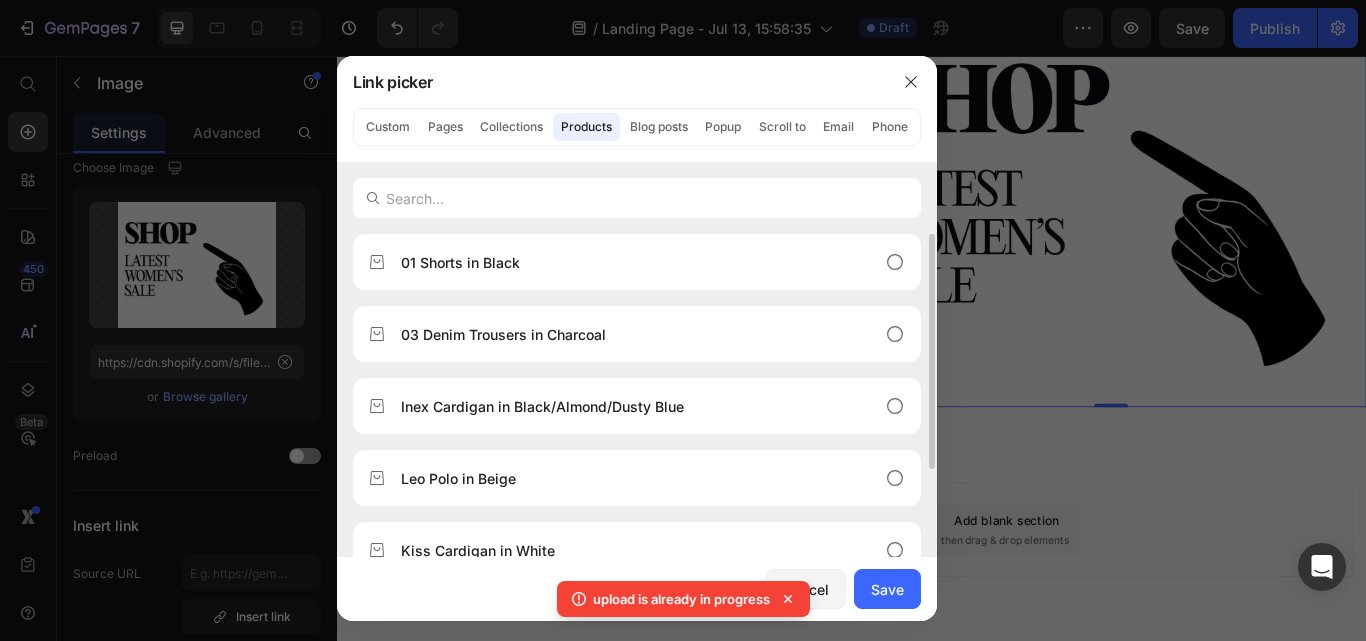 scroll, scrollTop: 208, scrollLeft: 0, axis: vertical 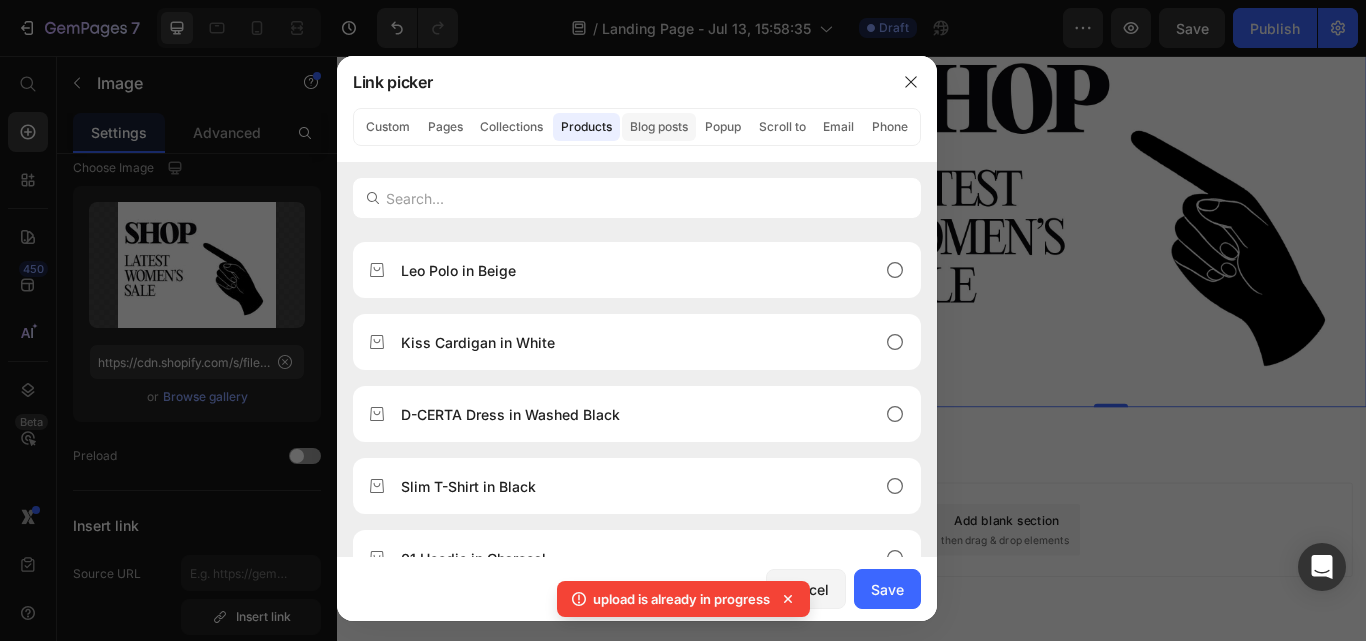 click on "Blog posts" 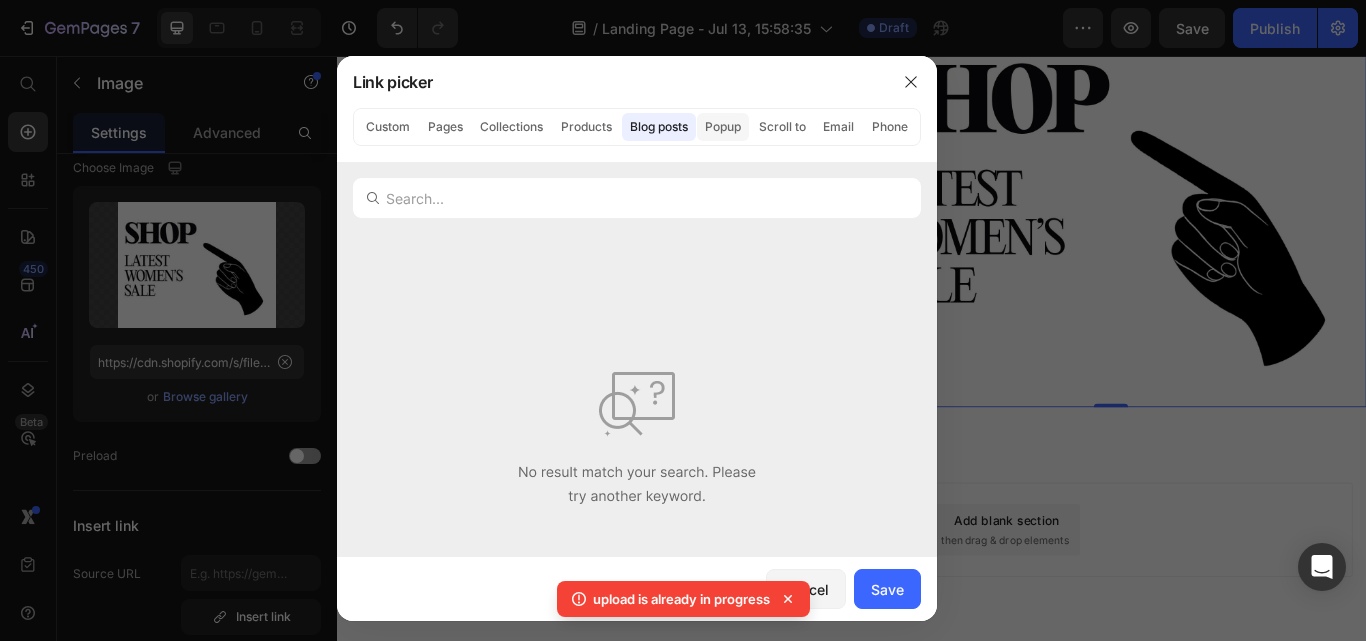 click on "Popup" 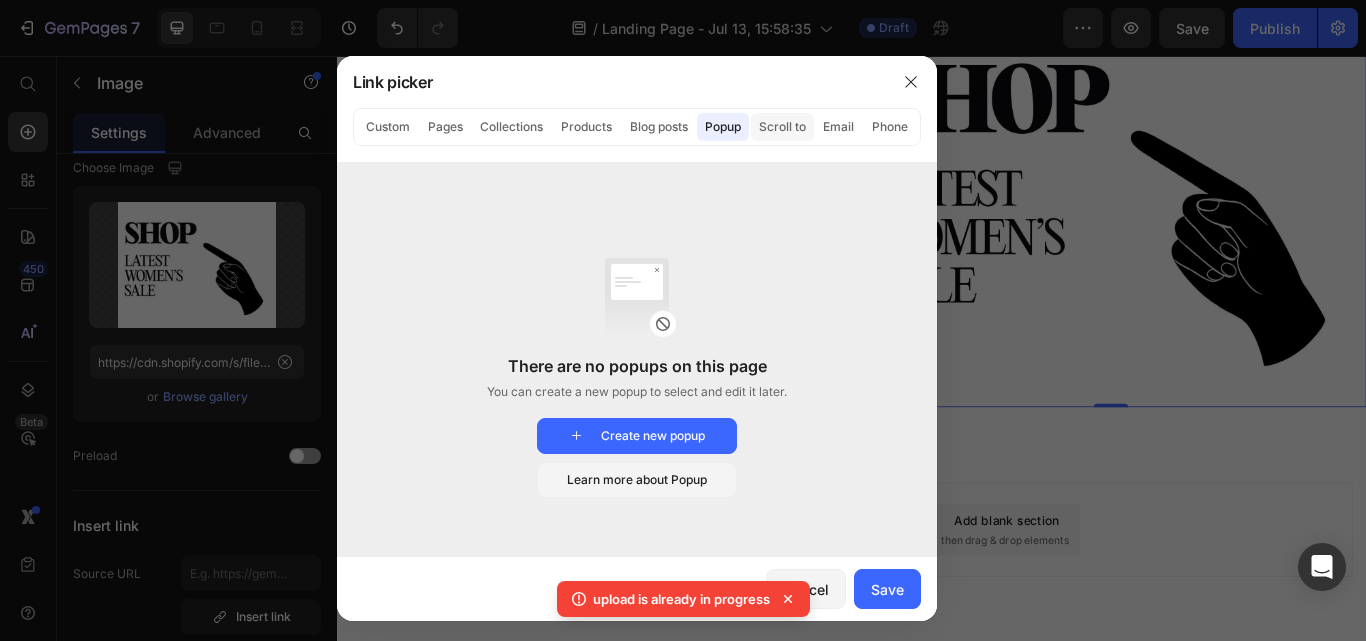 click on "Scroll to" 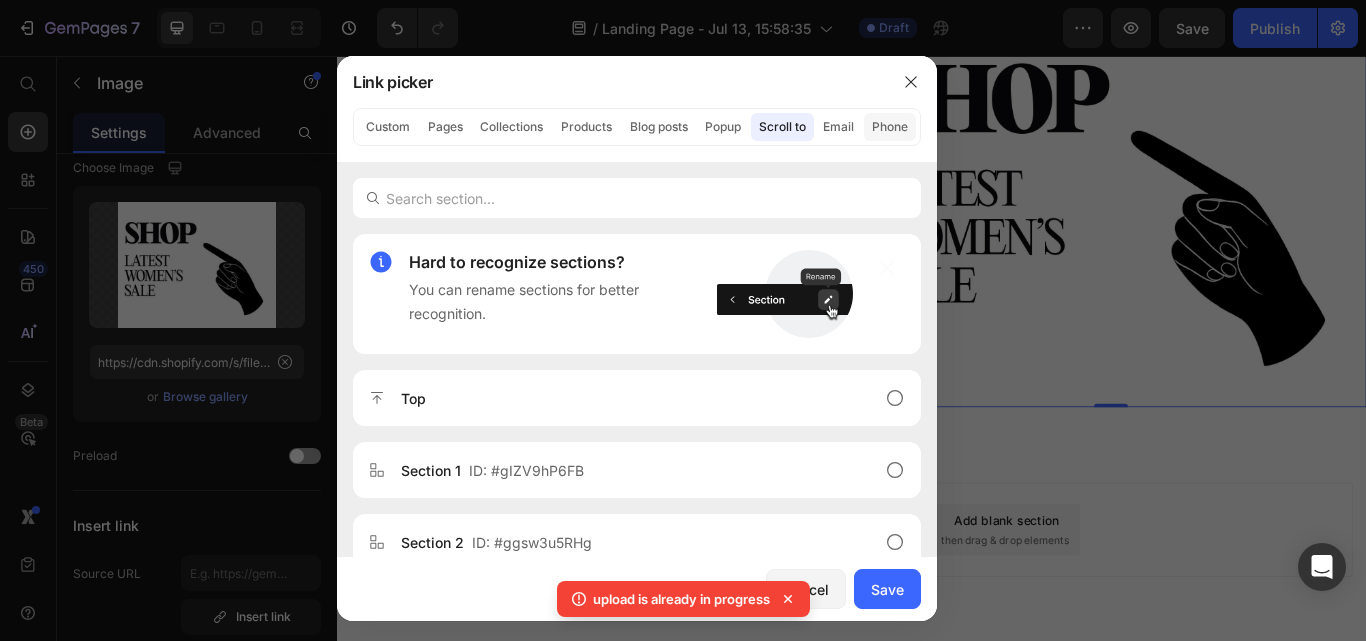 click on "Phone" 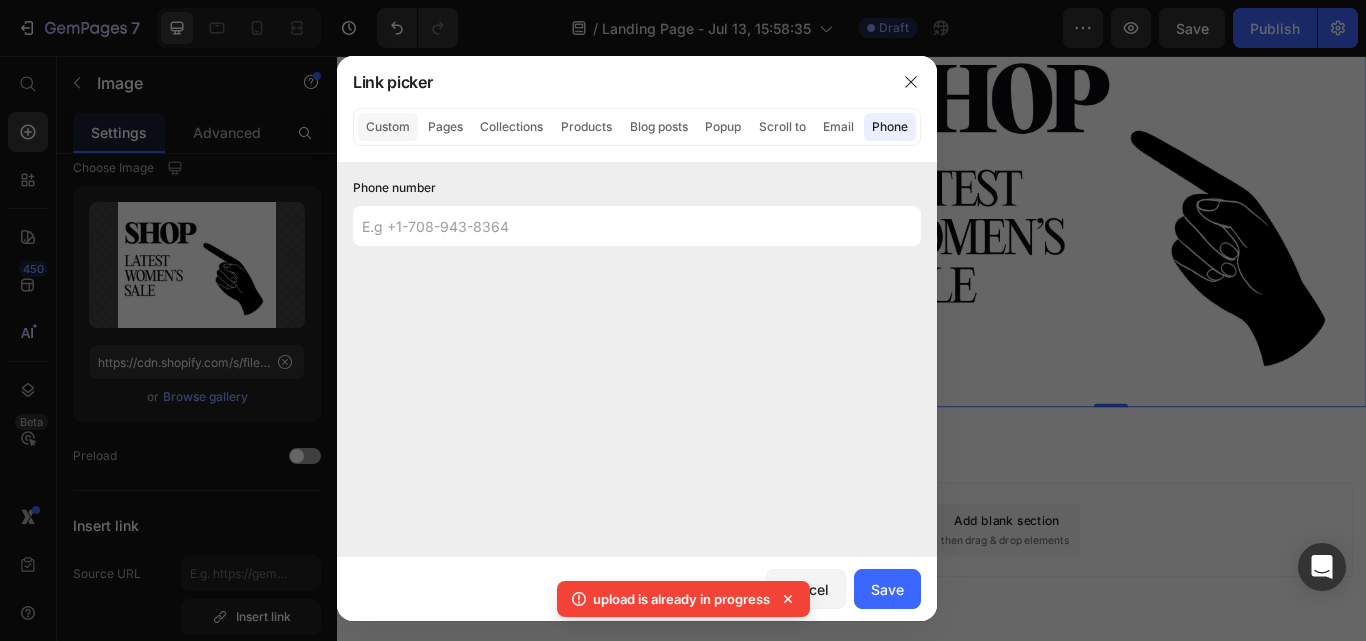 click on "Custom" 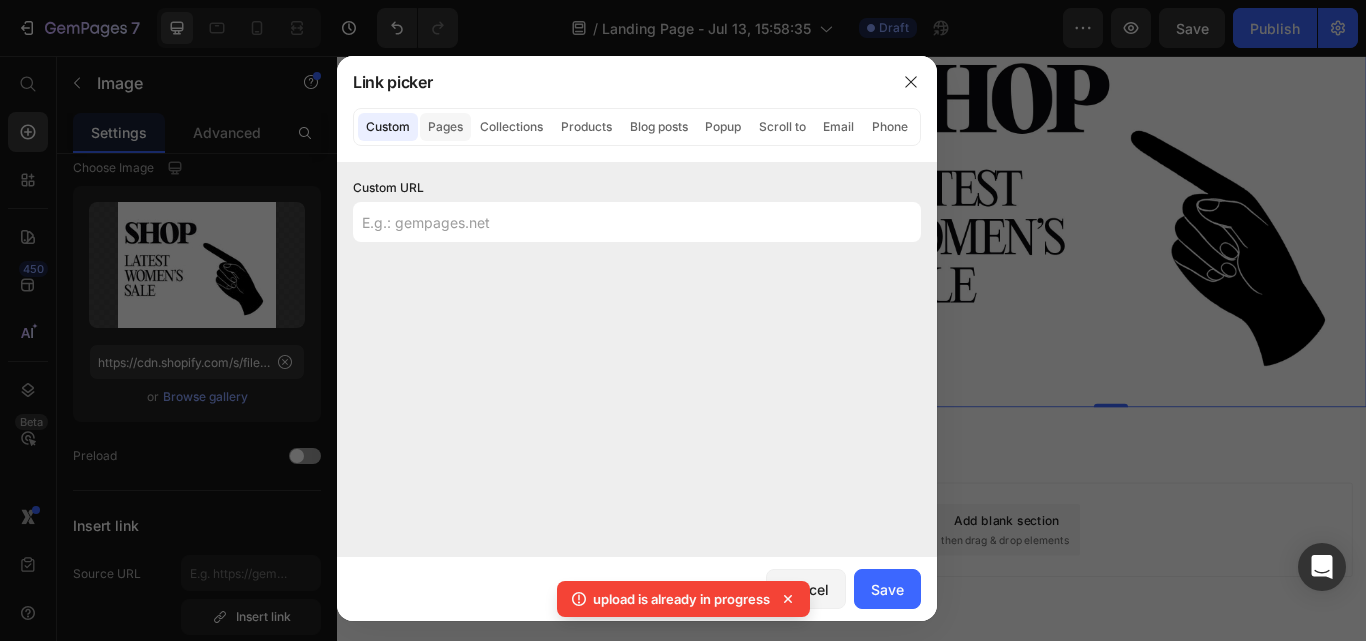 click on "Pages" 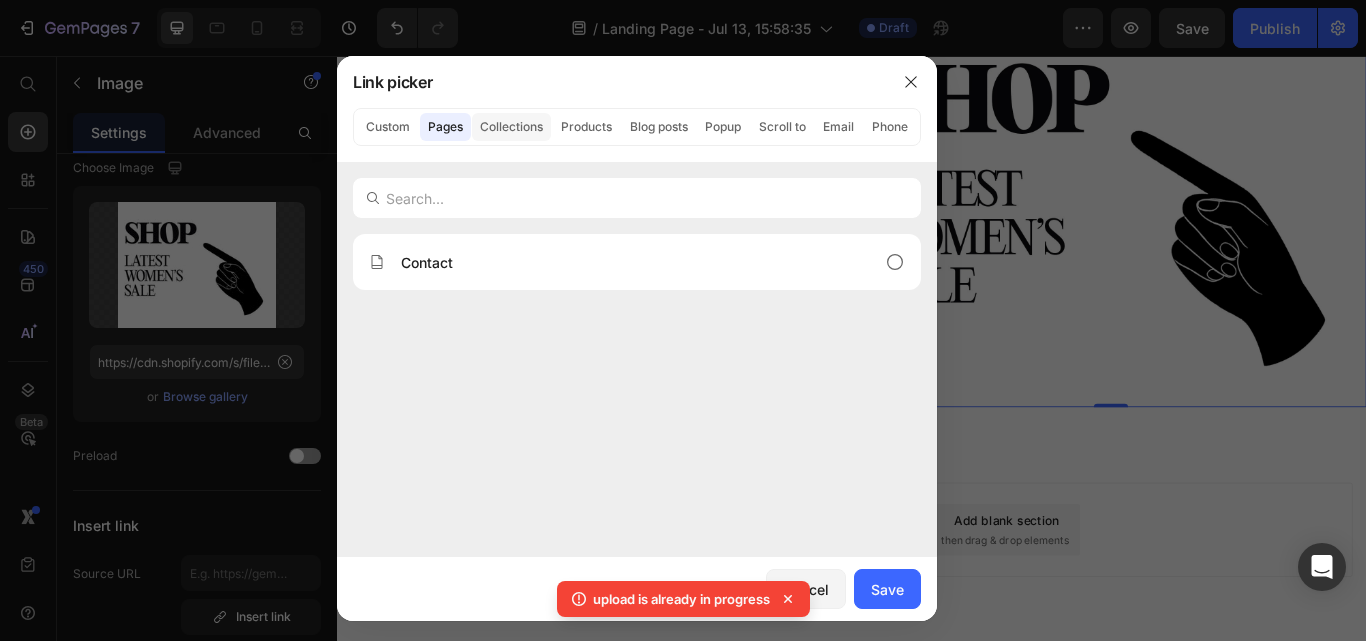 click on "Collections" 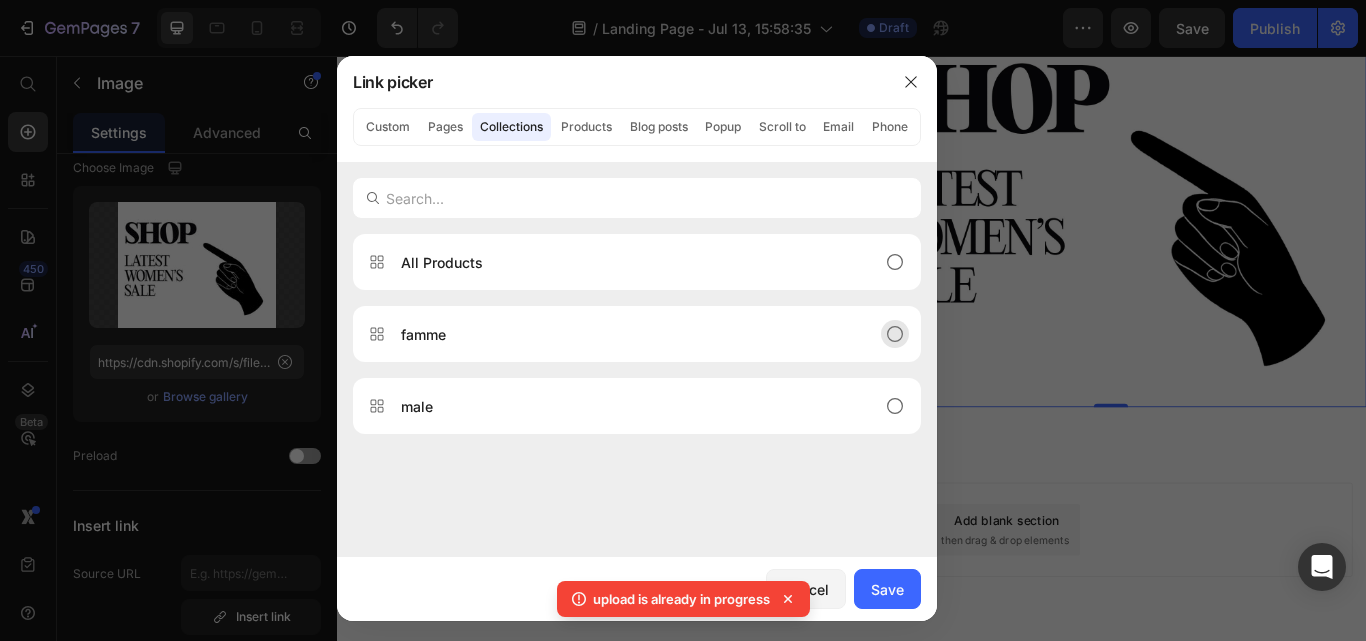 click 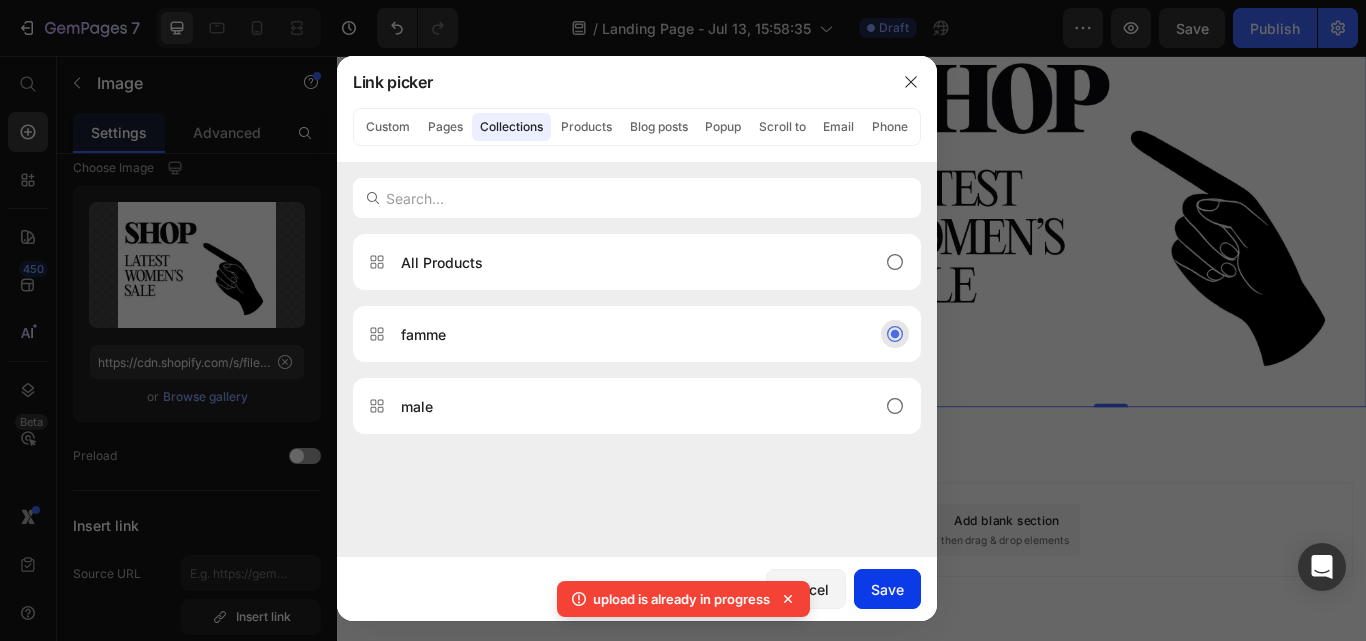 click on "Save" at bounding box center (887, 589) 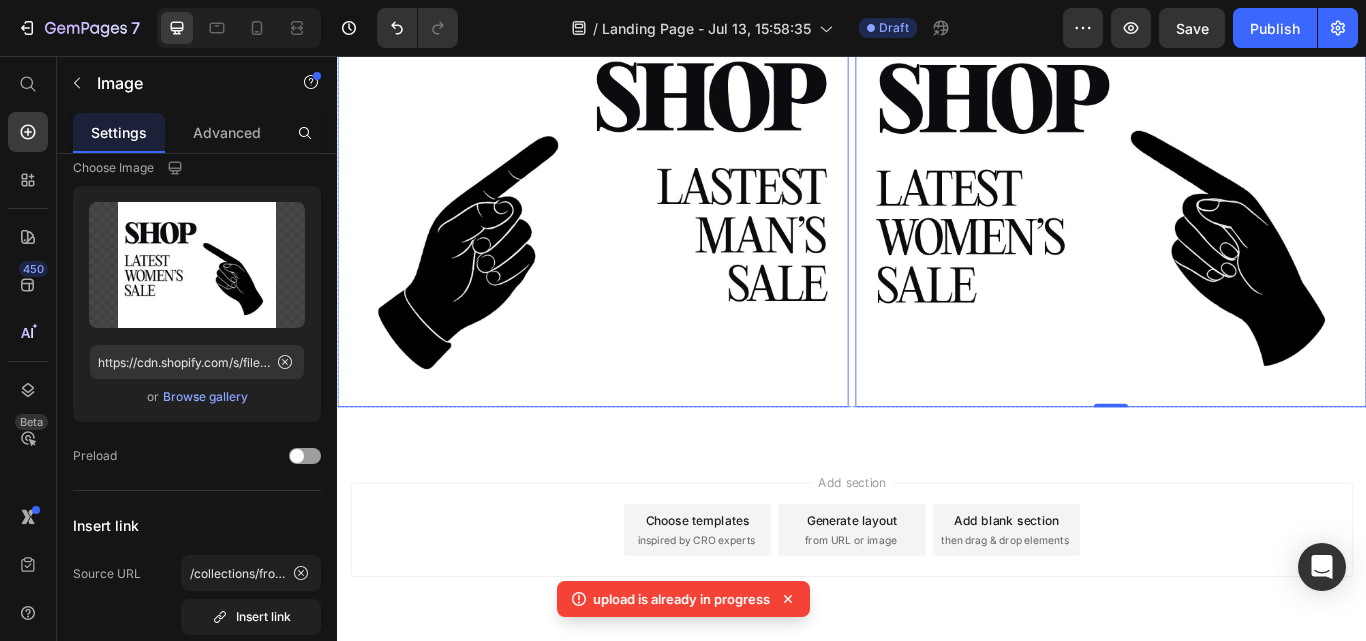 click at bounding box center [635, 227] 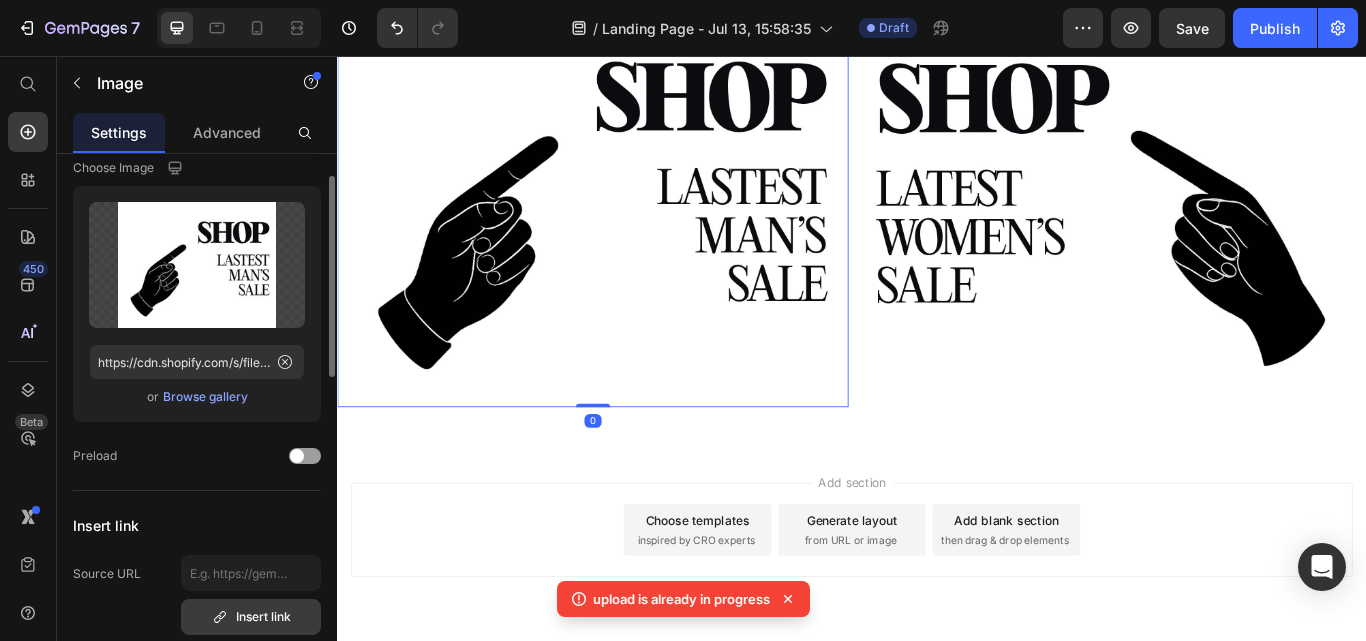 click on "Insert link" at bounding box center (251, 617) 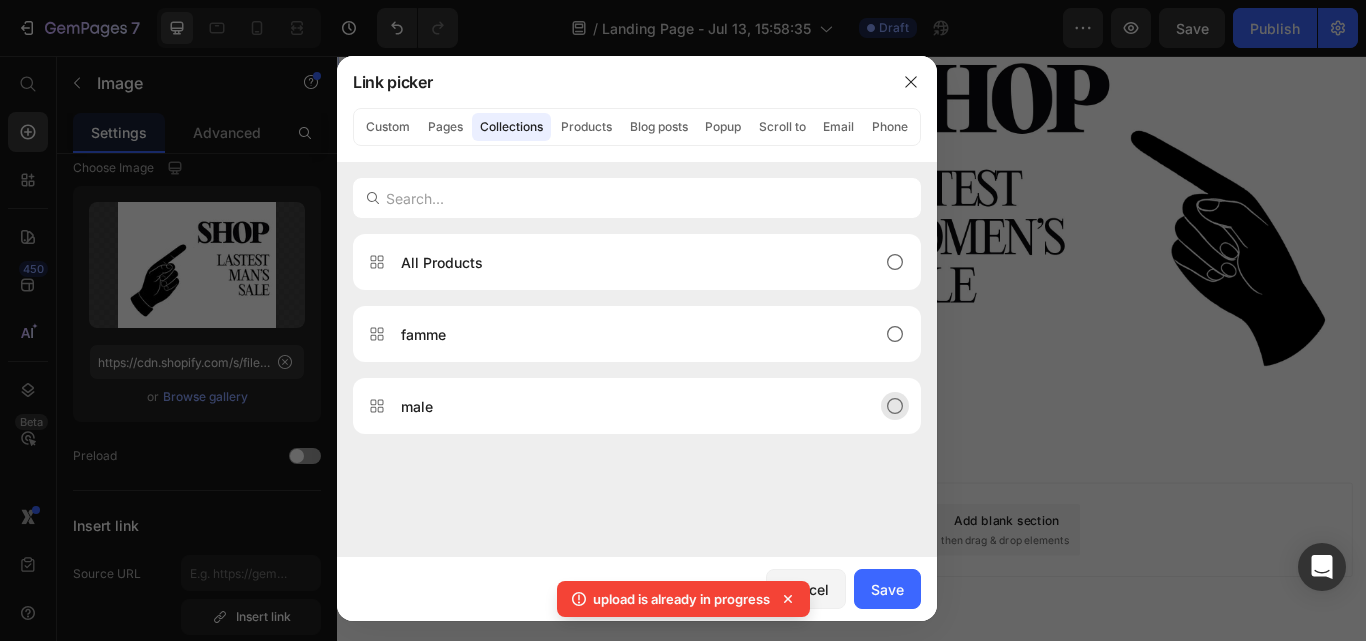 click on "male" 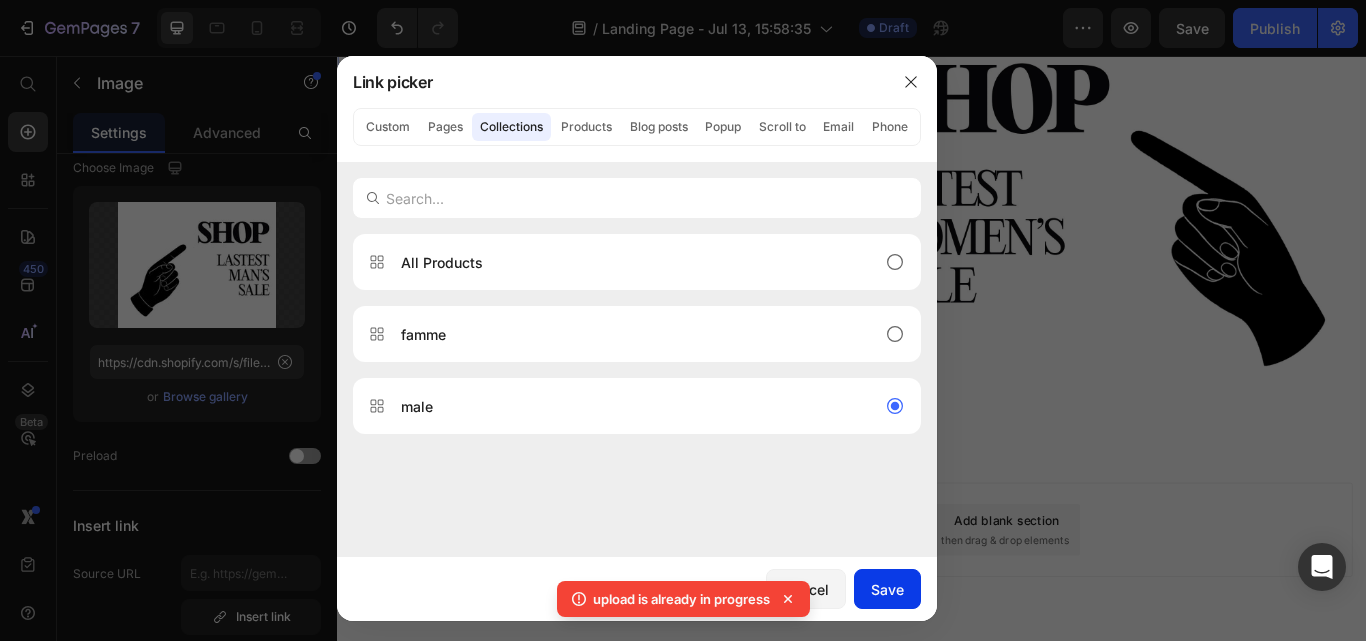 click on "Save" 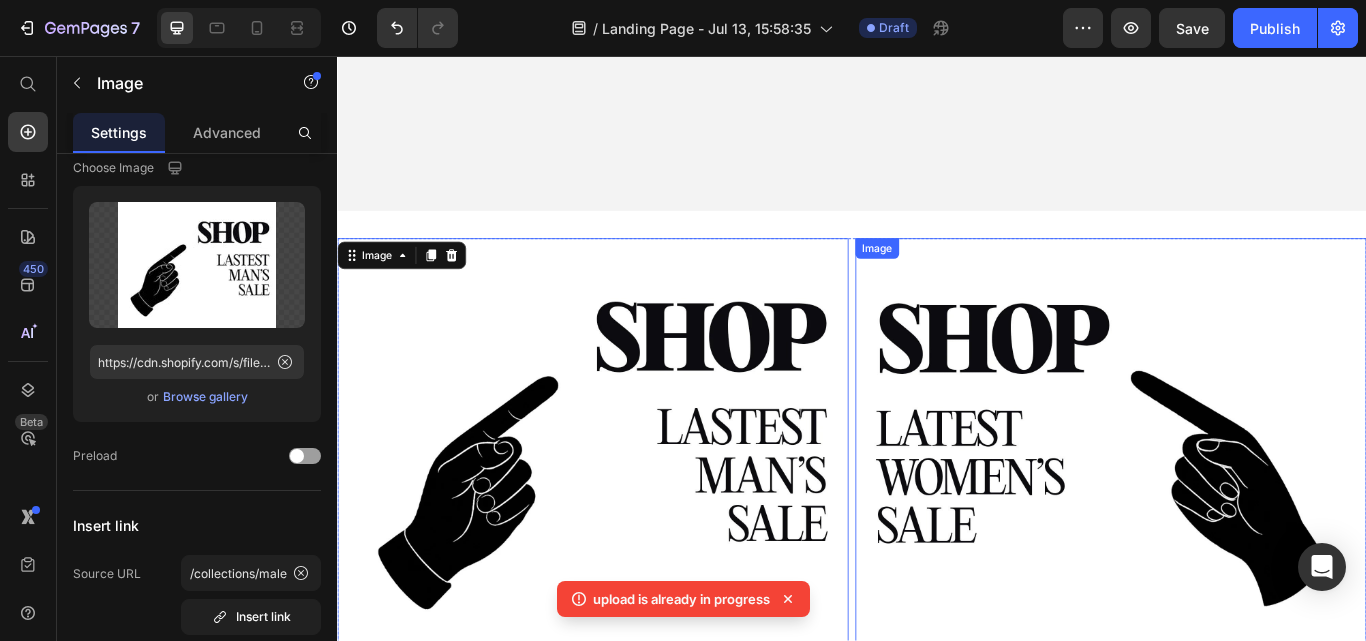 scroll, scrollTop: 526, scrollLeft: 0, axis: vertical 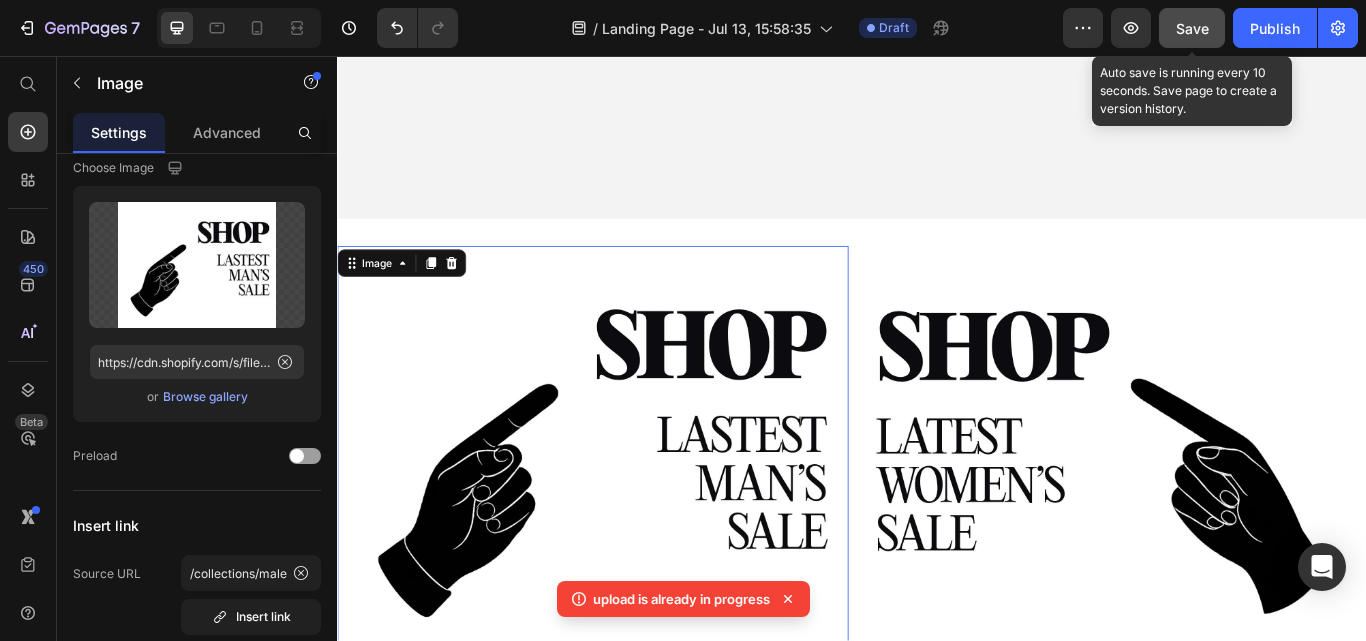 click on "Save" 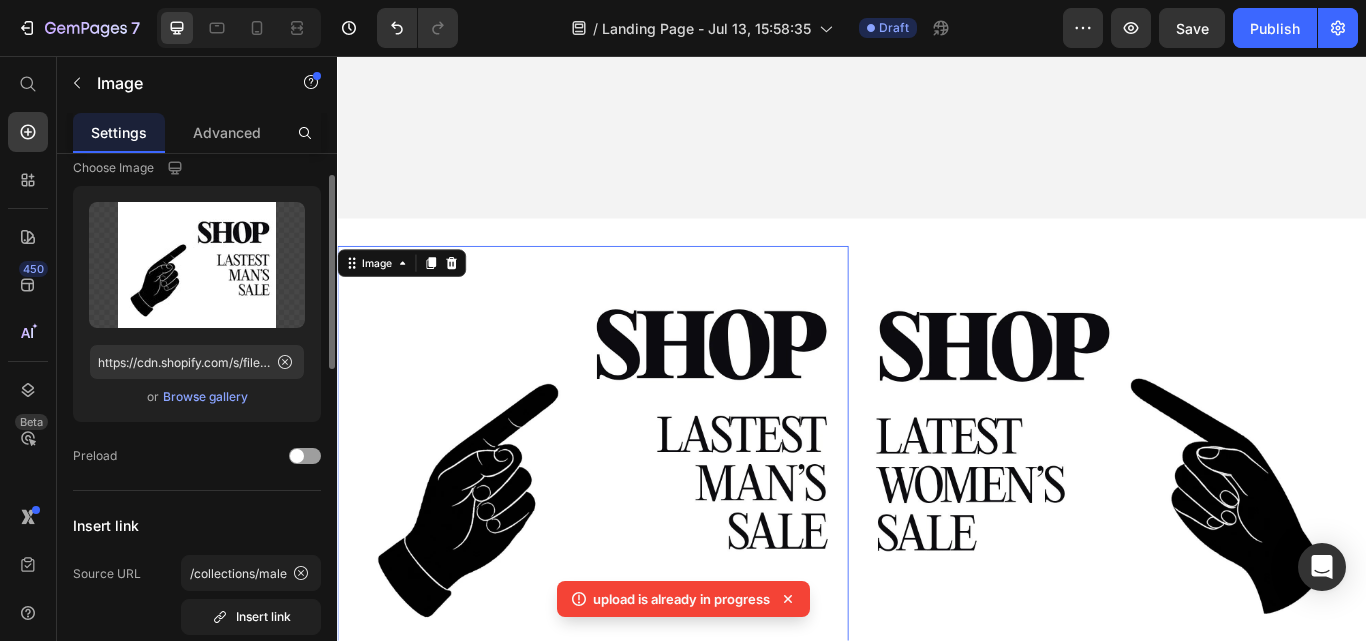 scroll, scrollTop: 0, scrollLeft: 0, axis: both 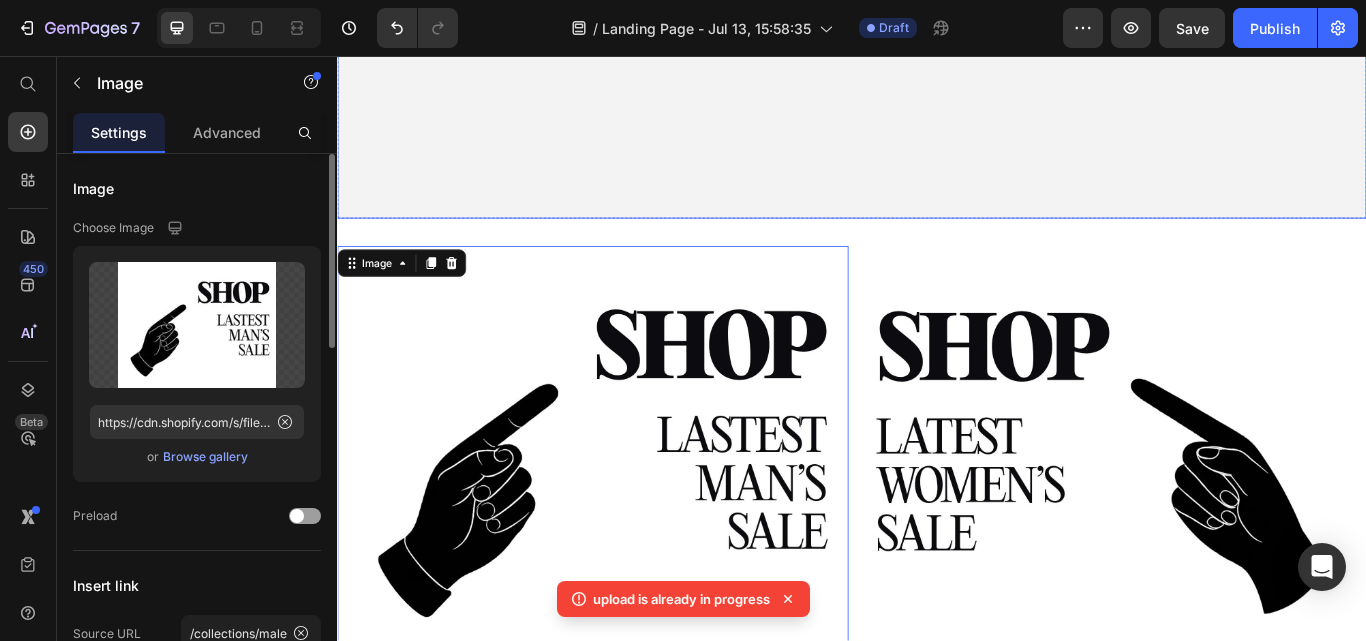 click at bounding box center (937, -92) 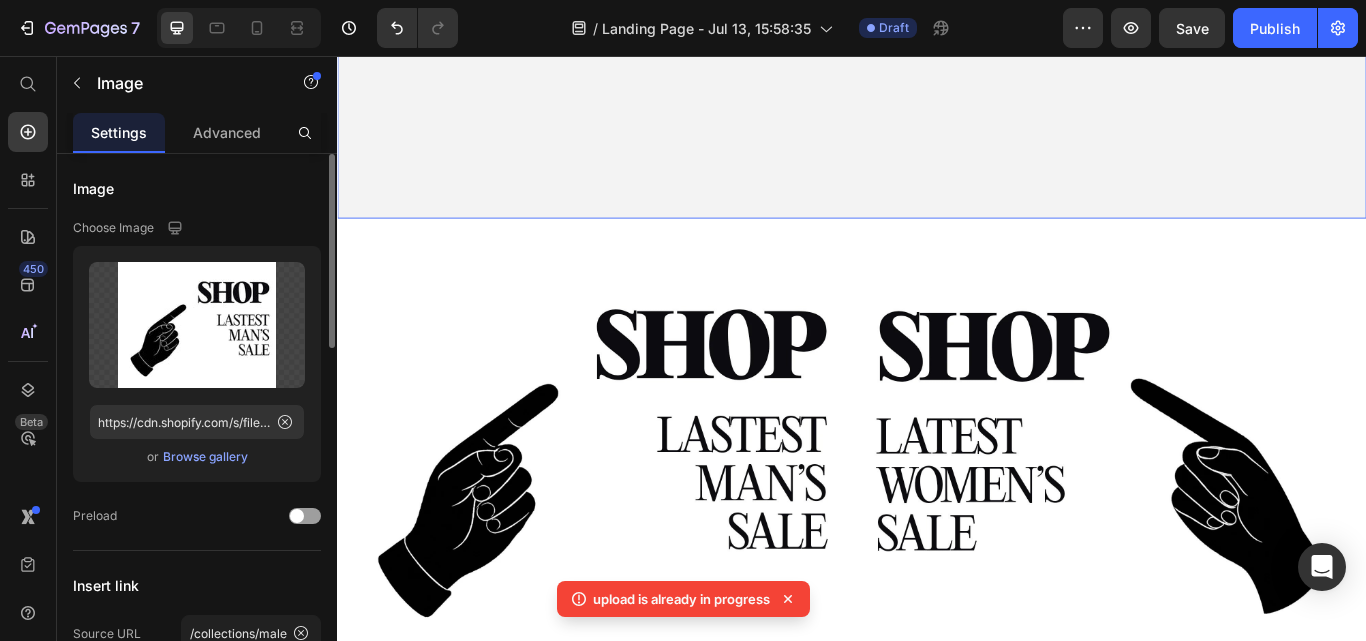 click at bounding box center [937, -92] 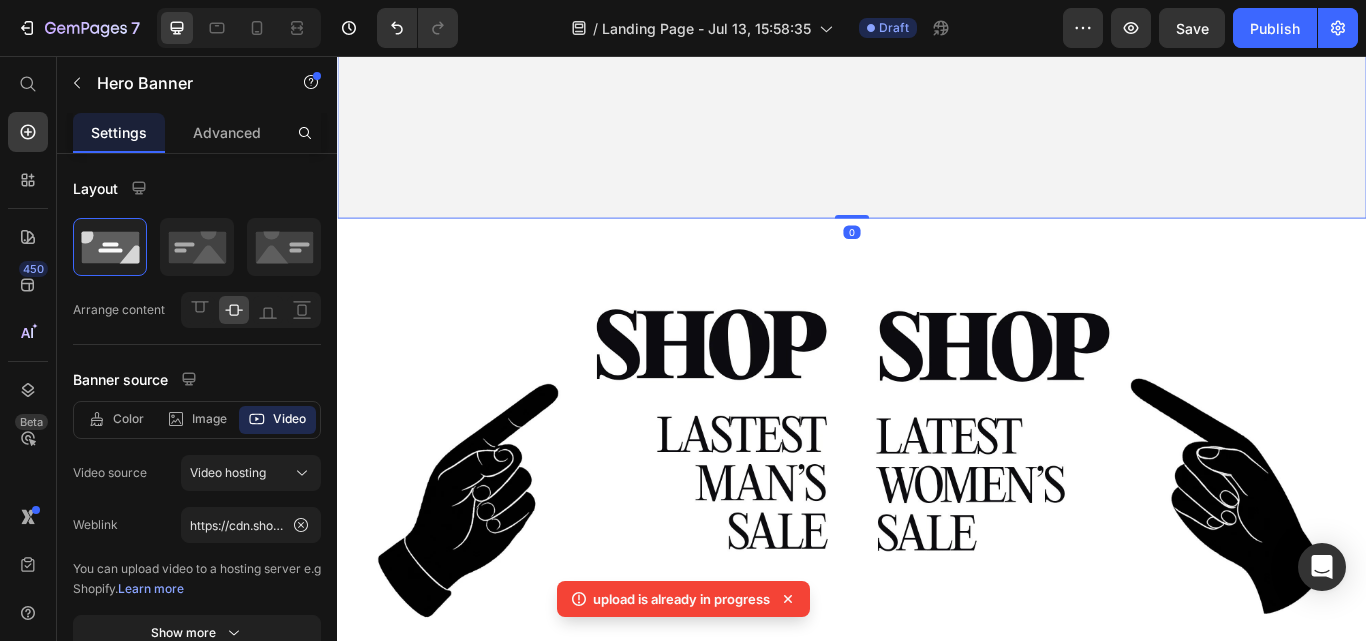scroll, scrollTop: 304, scrollLeft: 0, axis: vertical 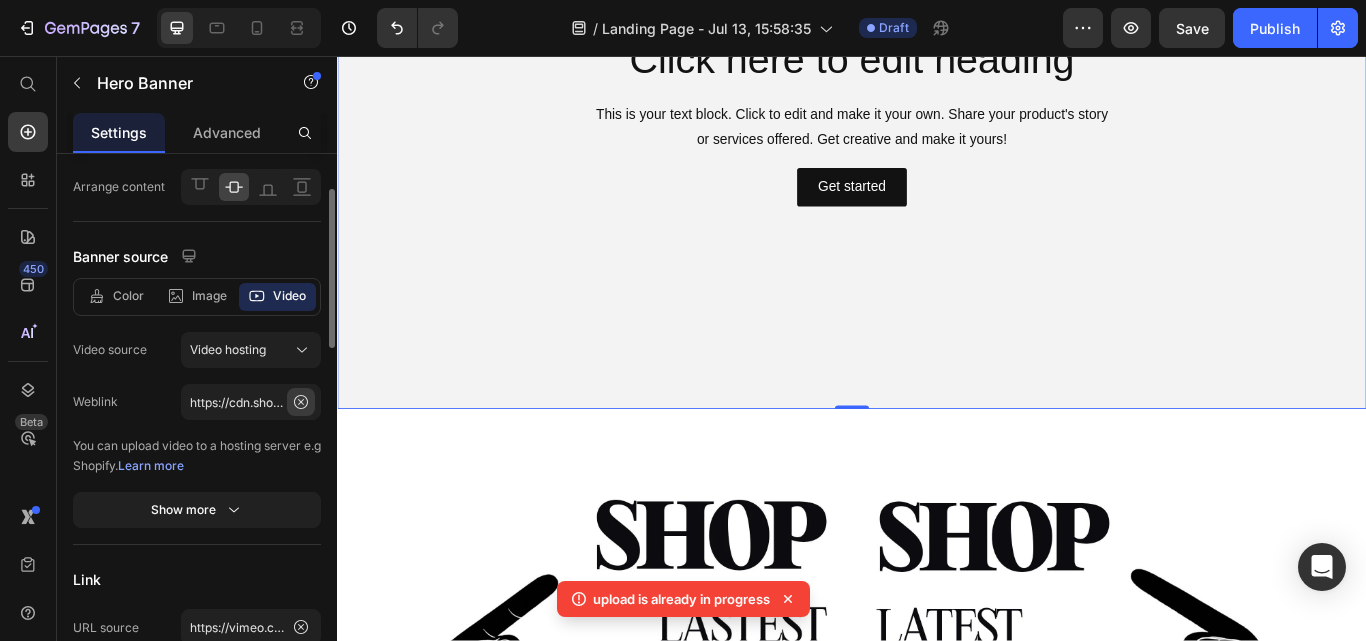 click 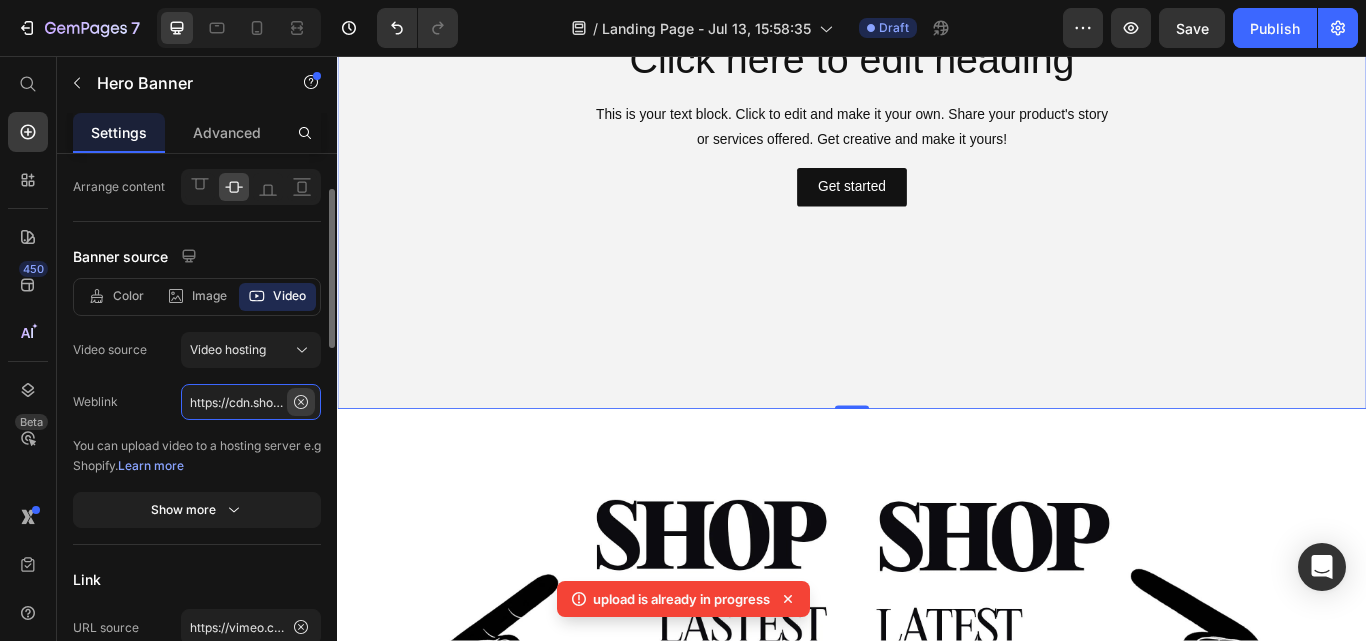 type 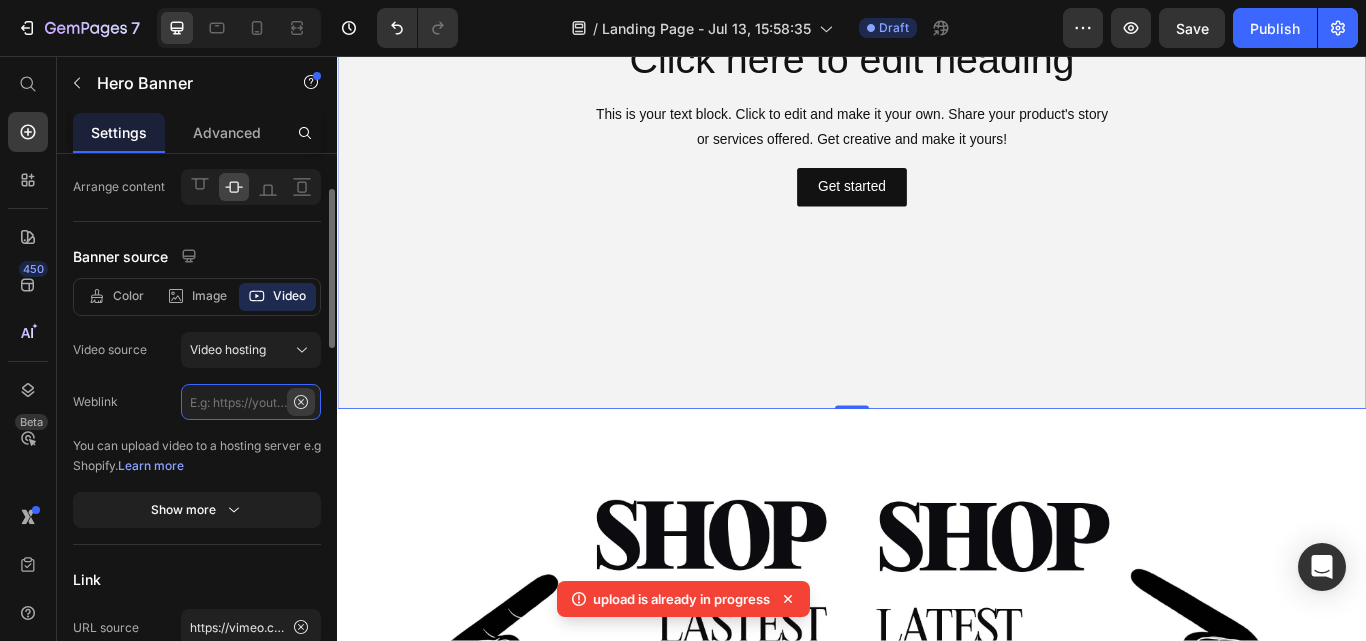 scroll, scrollTop: 0, scrollLeft: 0, axis: both 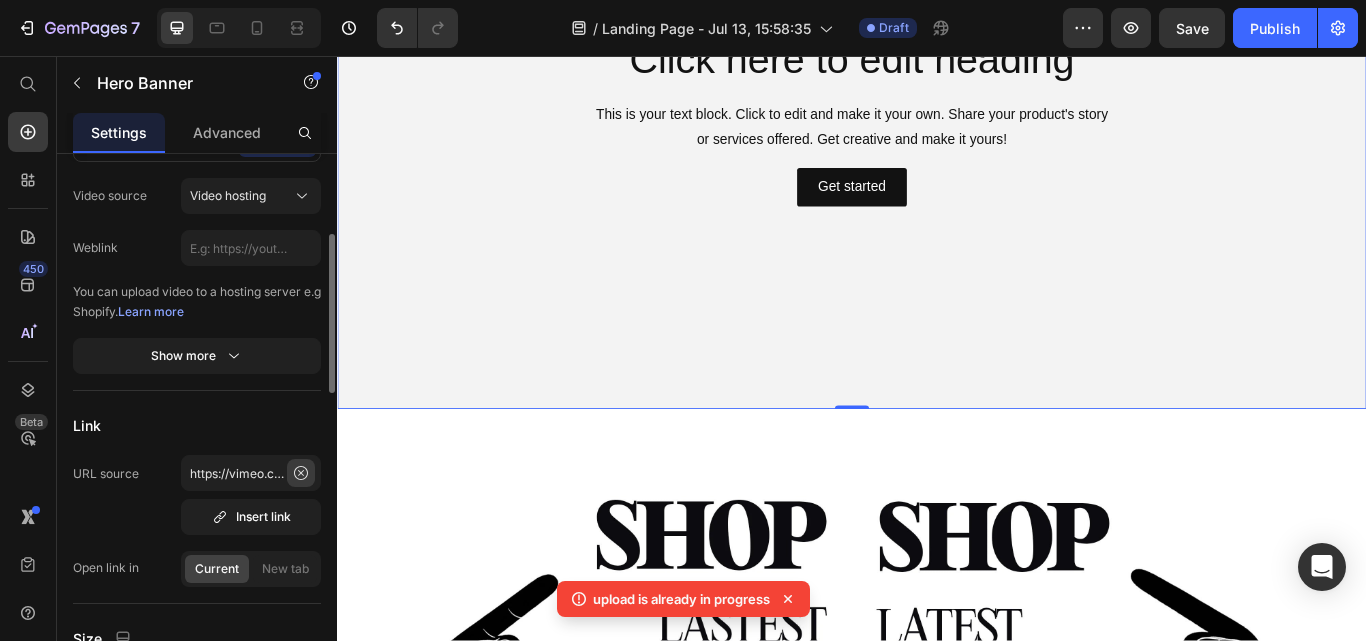 click 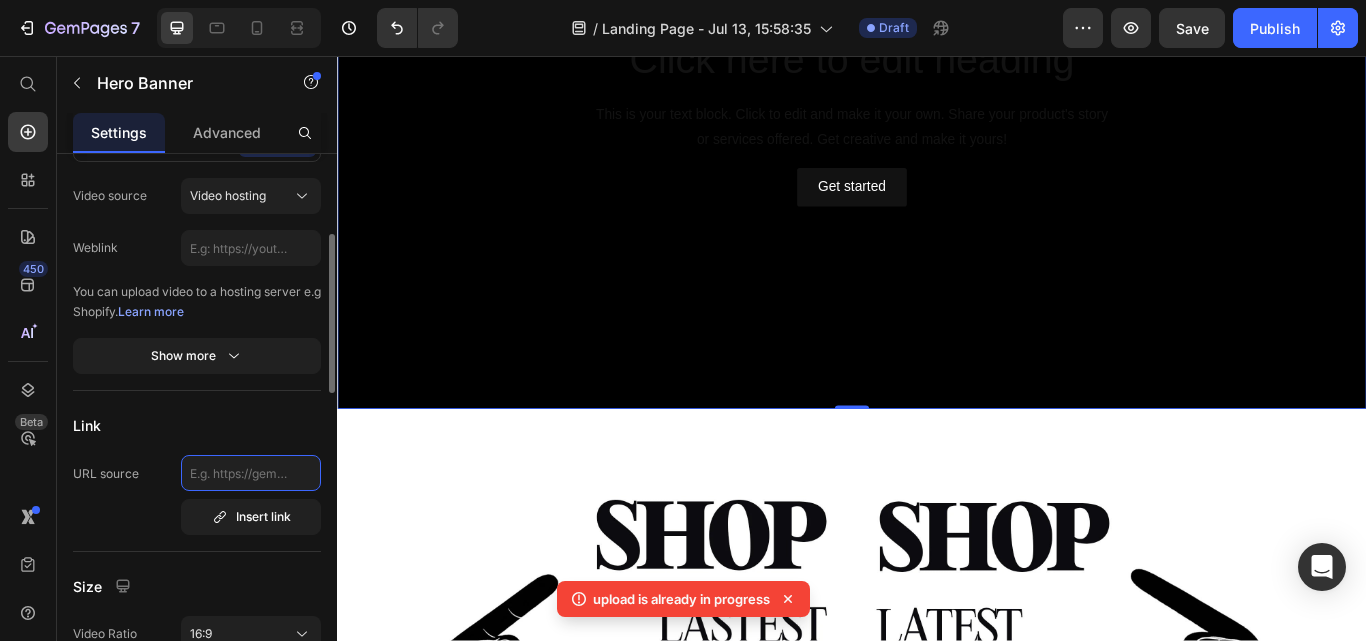 scroll, scrollTop: 0, scrollLeft: 0, axis: both 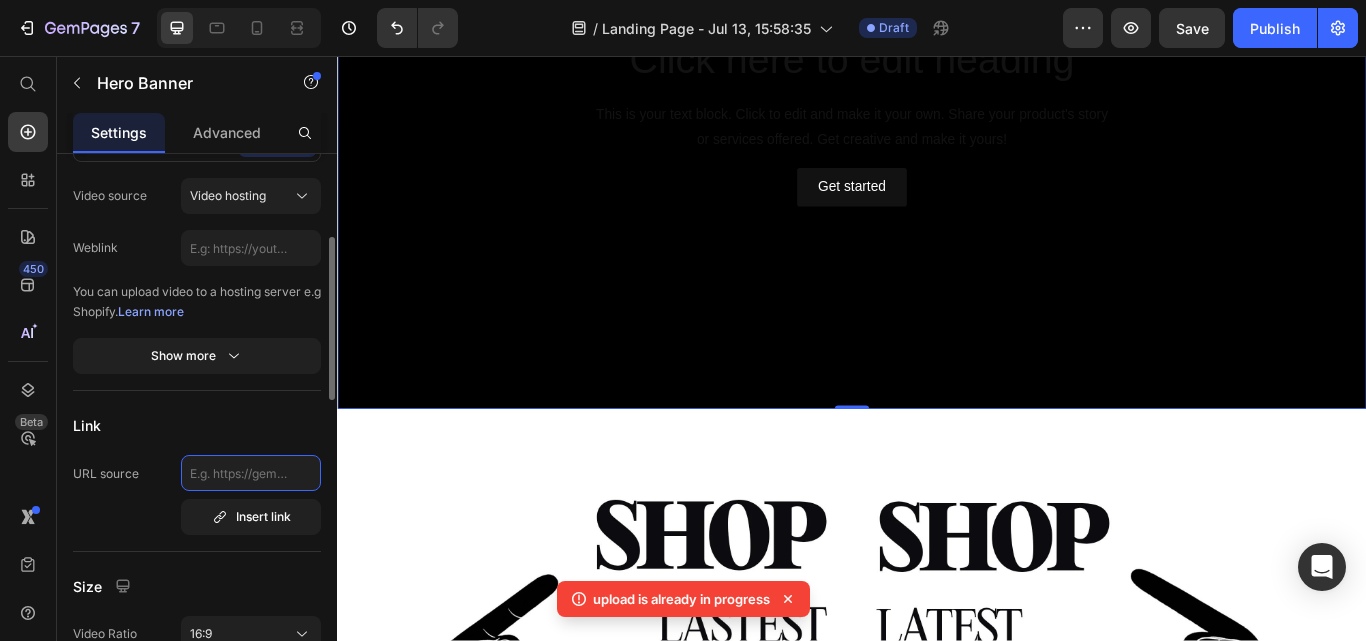 click 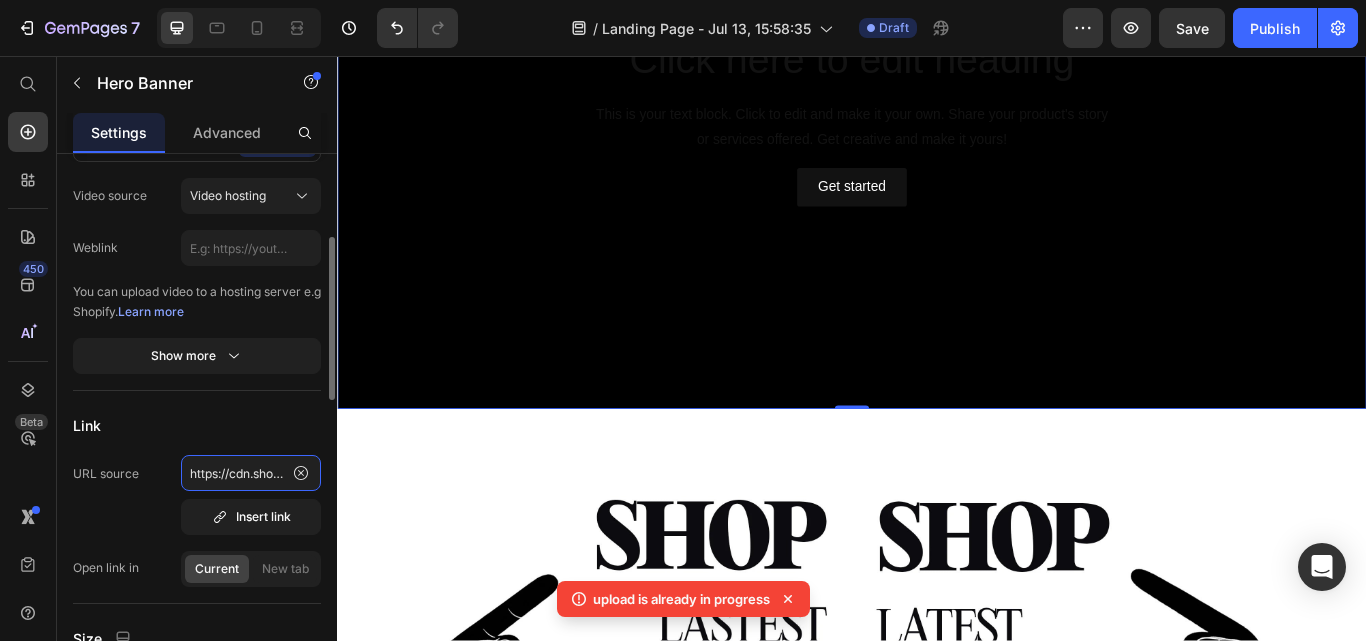 scroll, scrollTop: 0, scrollLeft: 367, axis: horizontal 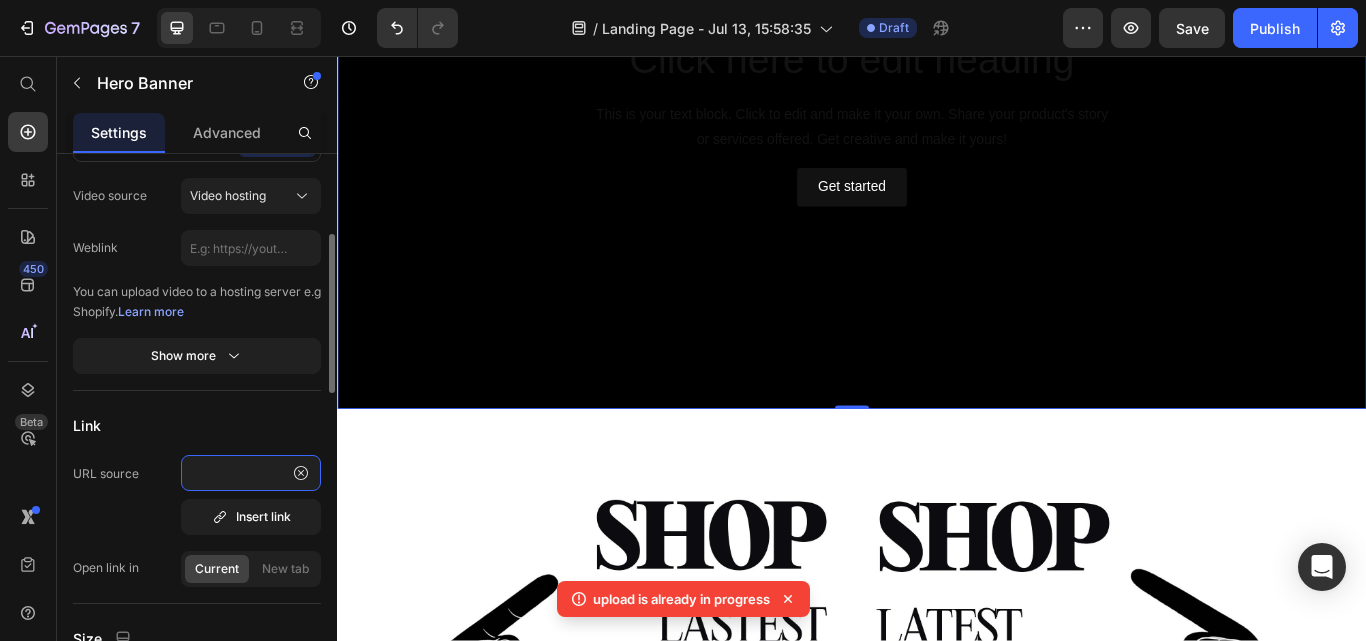 type on "https://cdn.shopify.com/videos/c/o/v/1801210ec4854f66962d99da7adb7bbe.mp4" 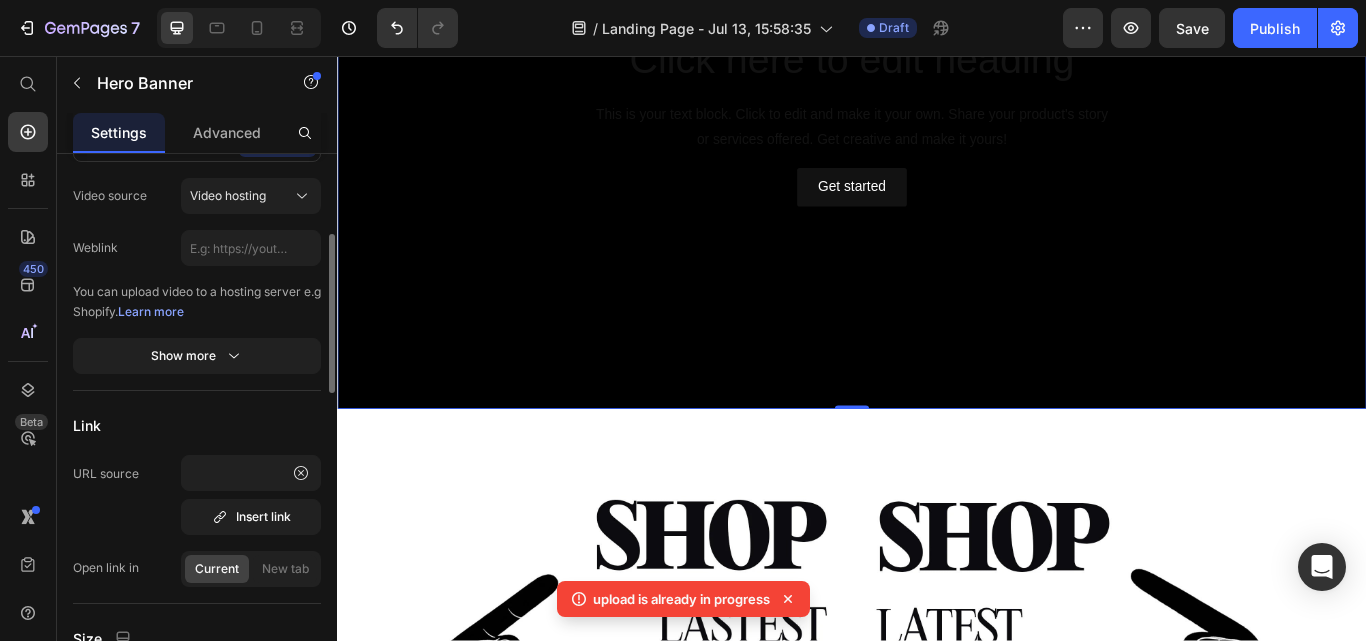 scroll, scrollTop: 0, scrollLeft: 0, axis: both 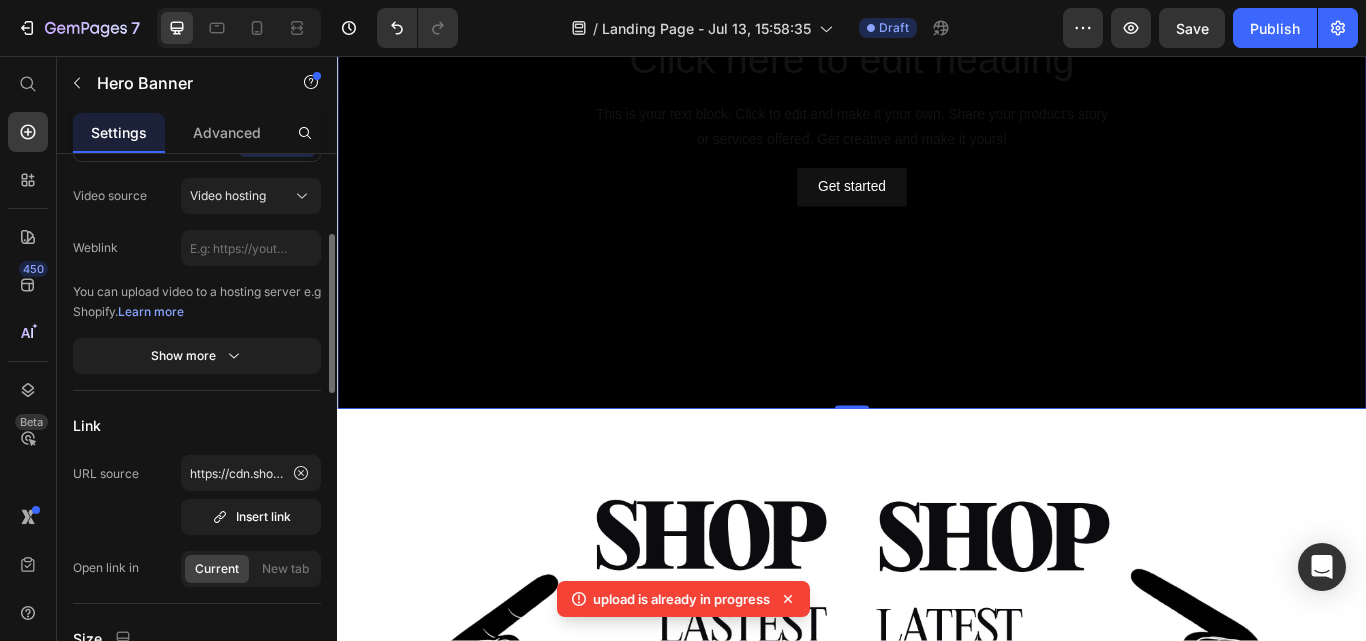 click on "Layout Arrange content
Banner source Color Image Video Video source Video hosting Weblink You can upload video to a hosting server e.g Shopify.   Learn more Show more Link URL source https://cdn.shopify.com/videos/c/o/v/1801210ec4854f66962d99da7adb7bbe.mp4  Insert link   Open link in  Current New tab Size Video Ratio 16:9 Banner ratio As banner source Banner width 100 px % Banner height px Content width 1200 px % Show more Shape Border Corner Shadow Overlay Zoom when hover SEO Alt text Image title" at bounding box center (197, 758) 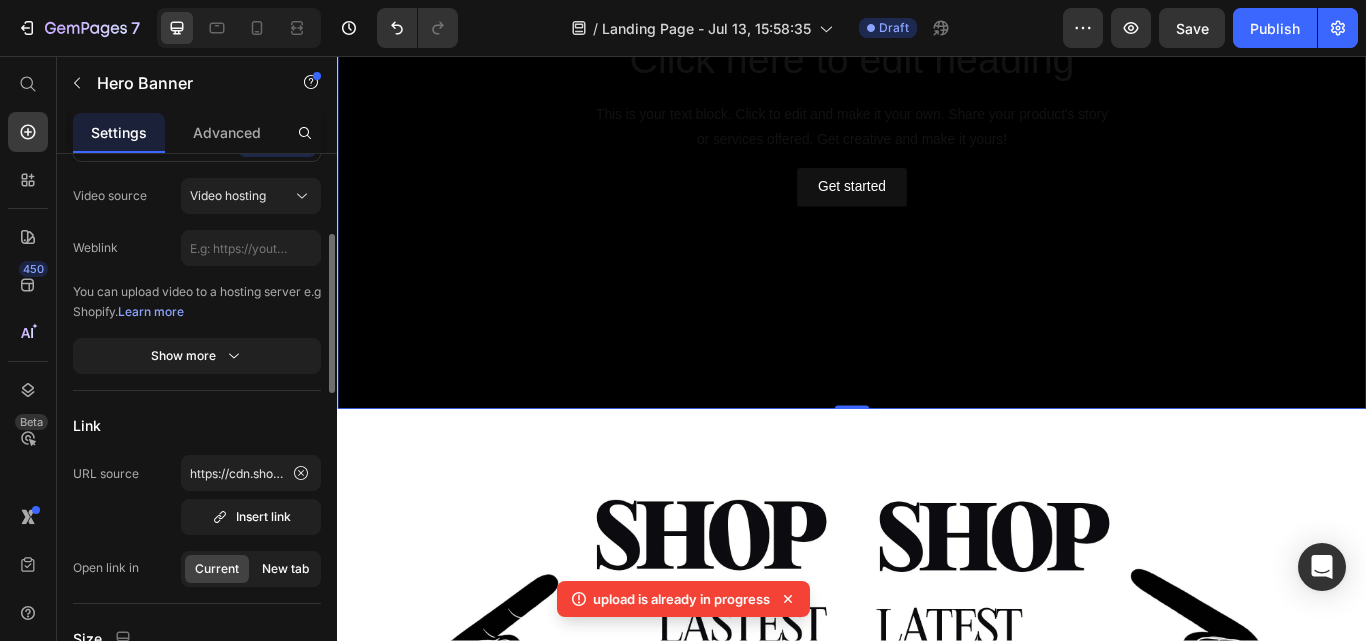 click on "New tab" 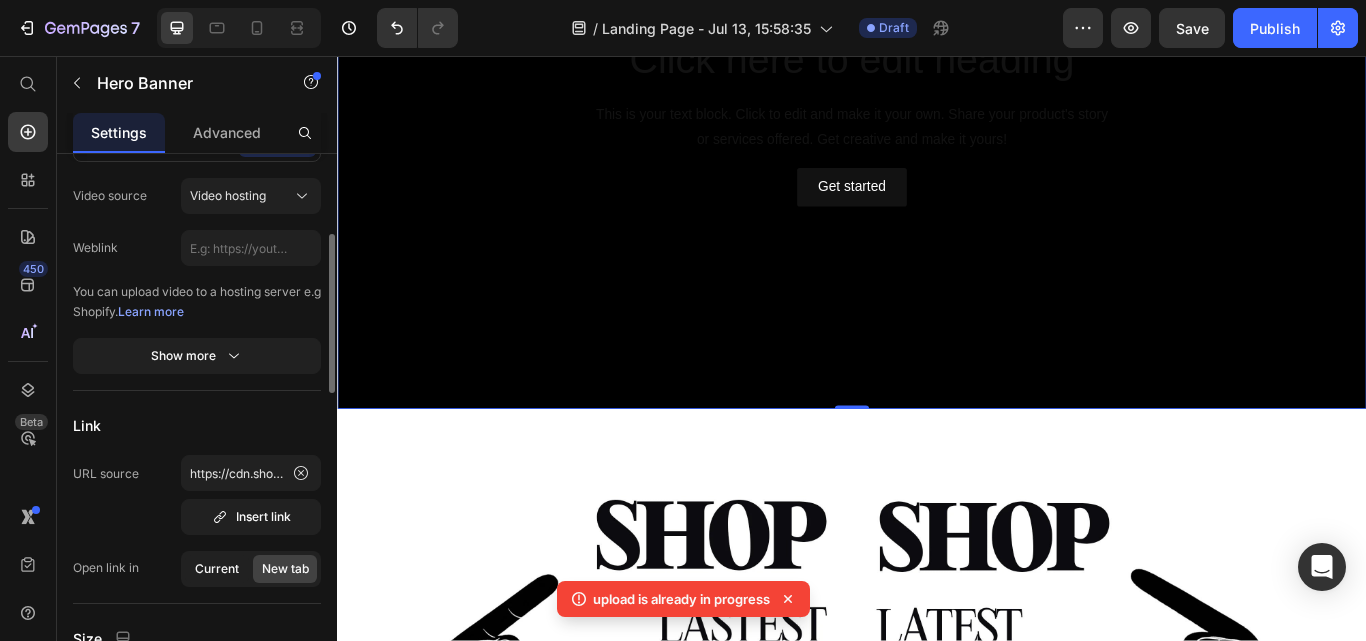 click on "Current" 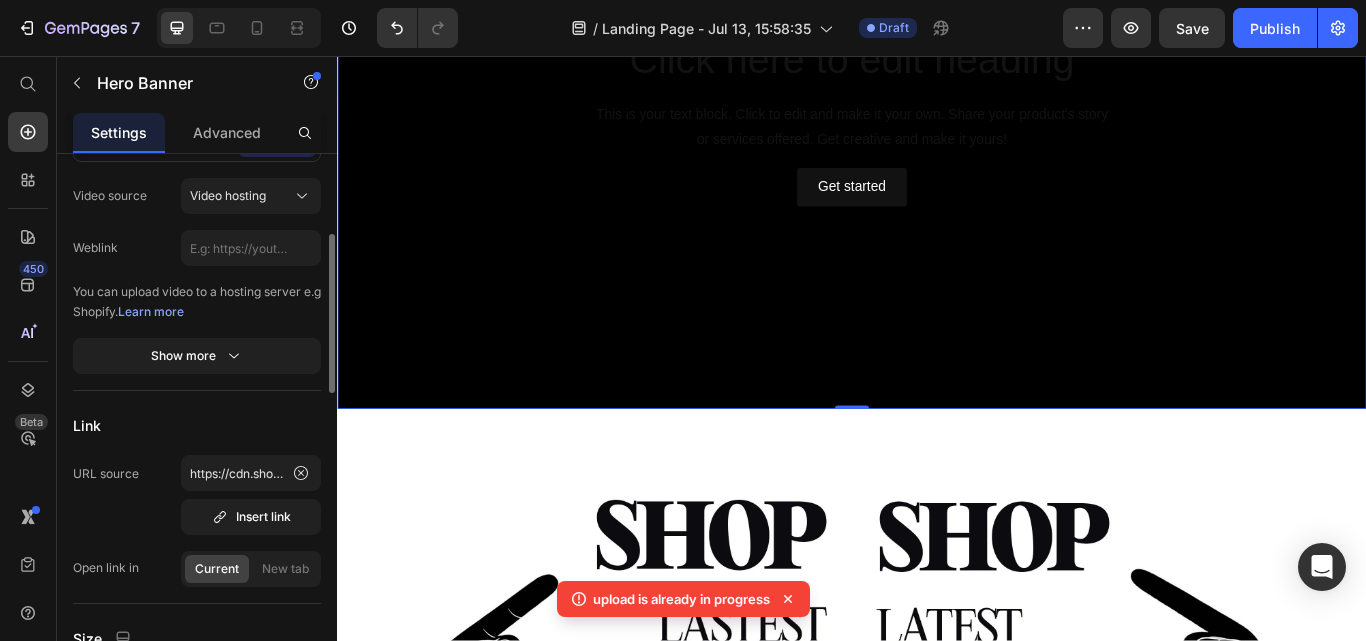 click on "Link" at bounding box center [197, 425] 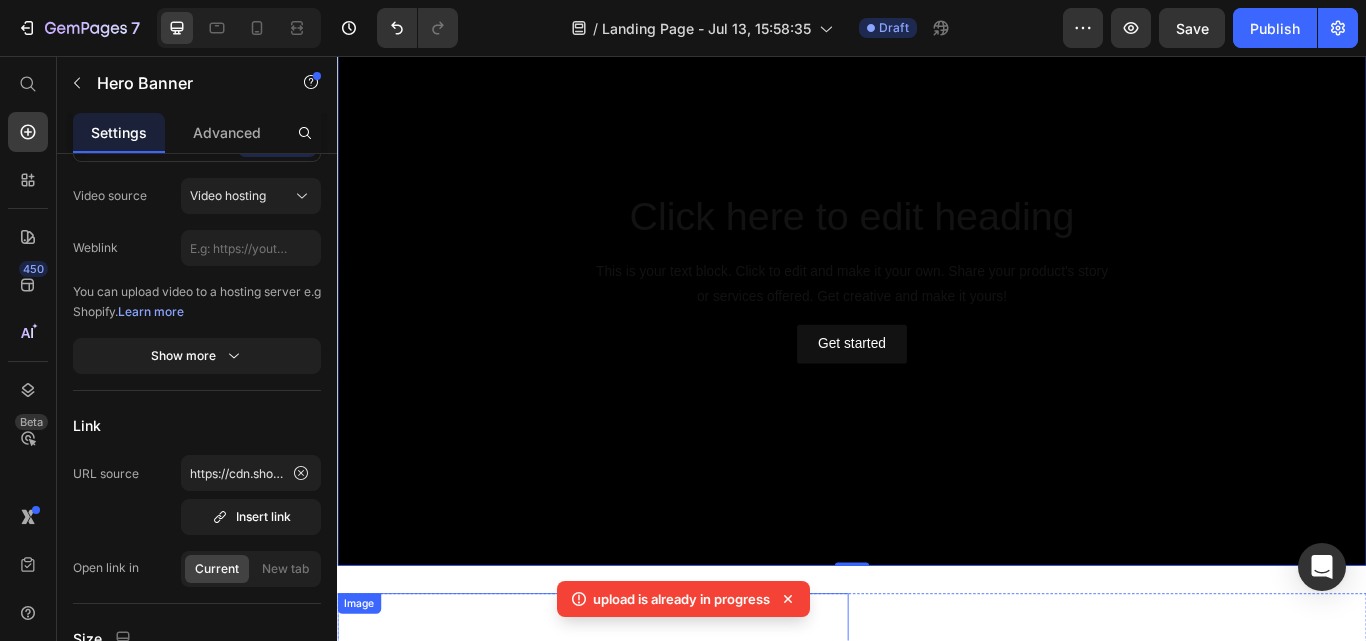 scroll, scrollTop: 119, scrollLeft: 0, axis: vertical 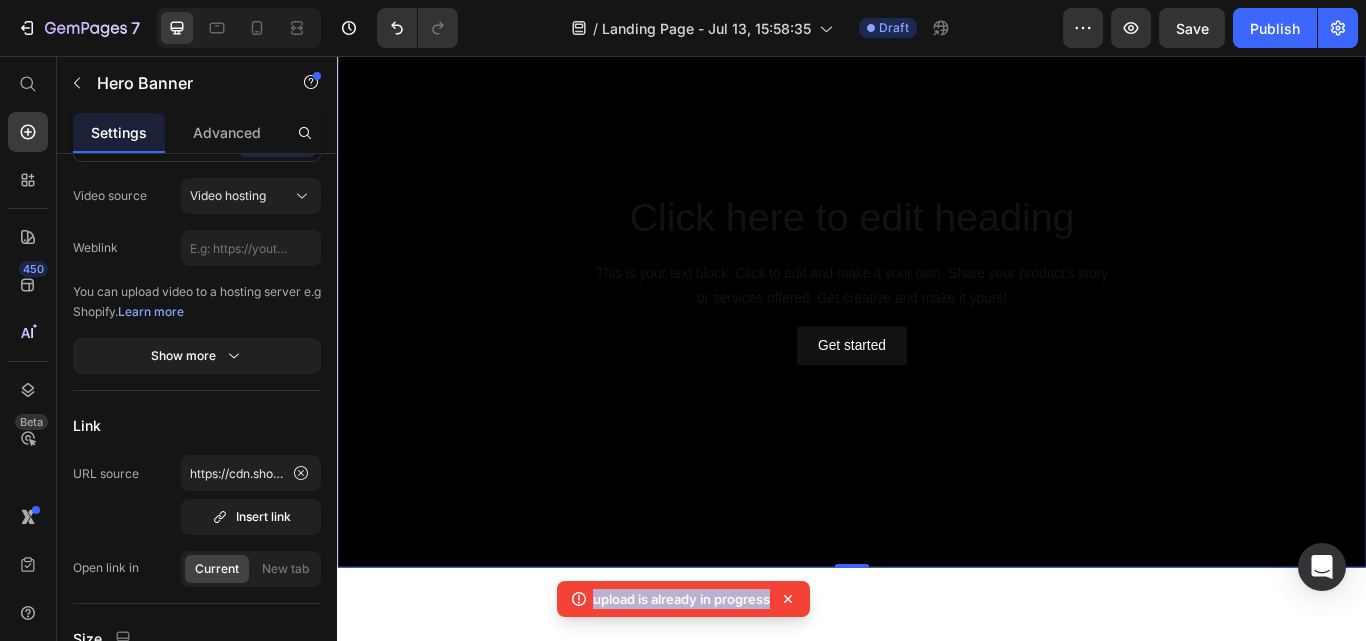 drag, startPoint x: 789, startPoint y: 603, endPoint x: 592, endPoint y: 591, distance: 197.36514 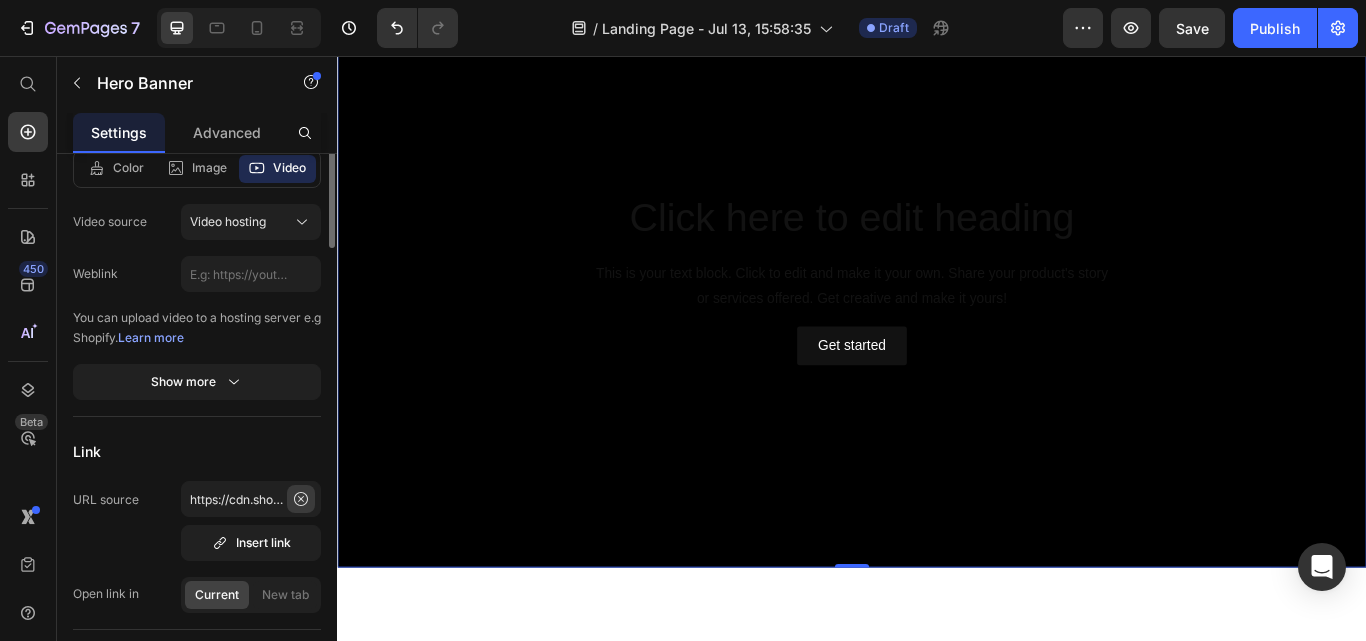 scroll, scrollTop: 142, scrollLeft: 0, axis: vertical 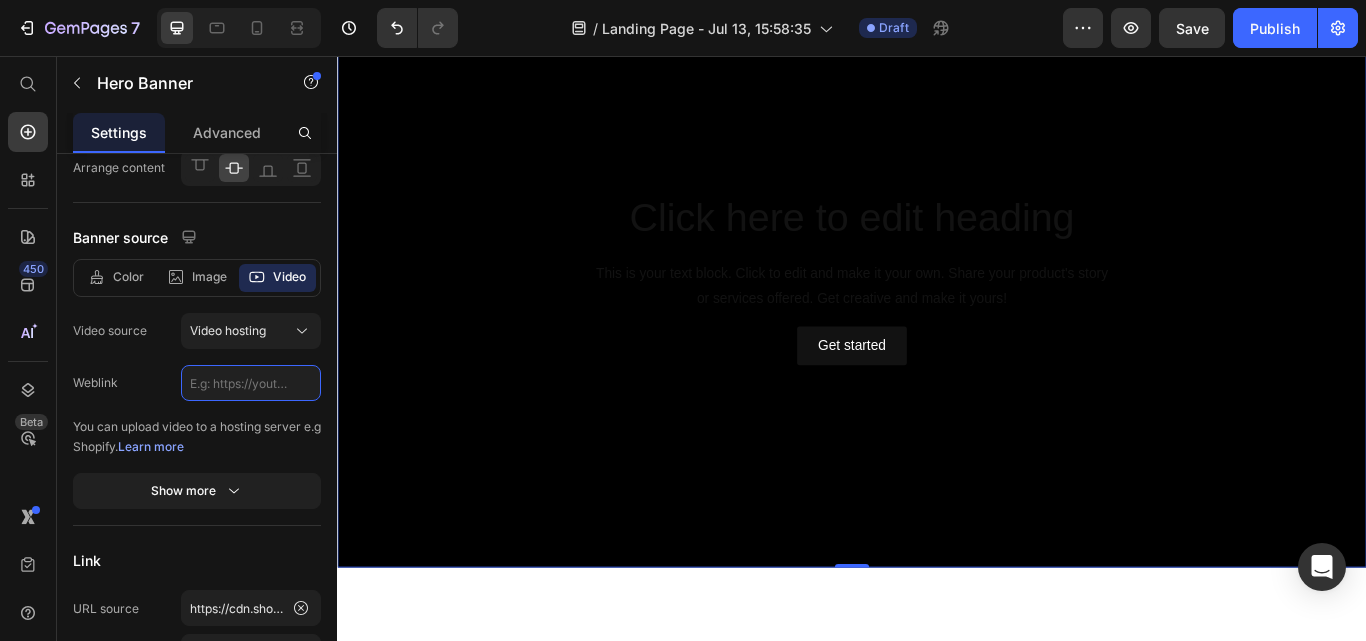 click 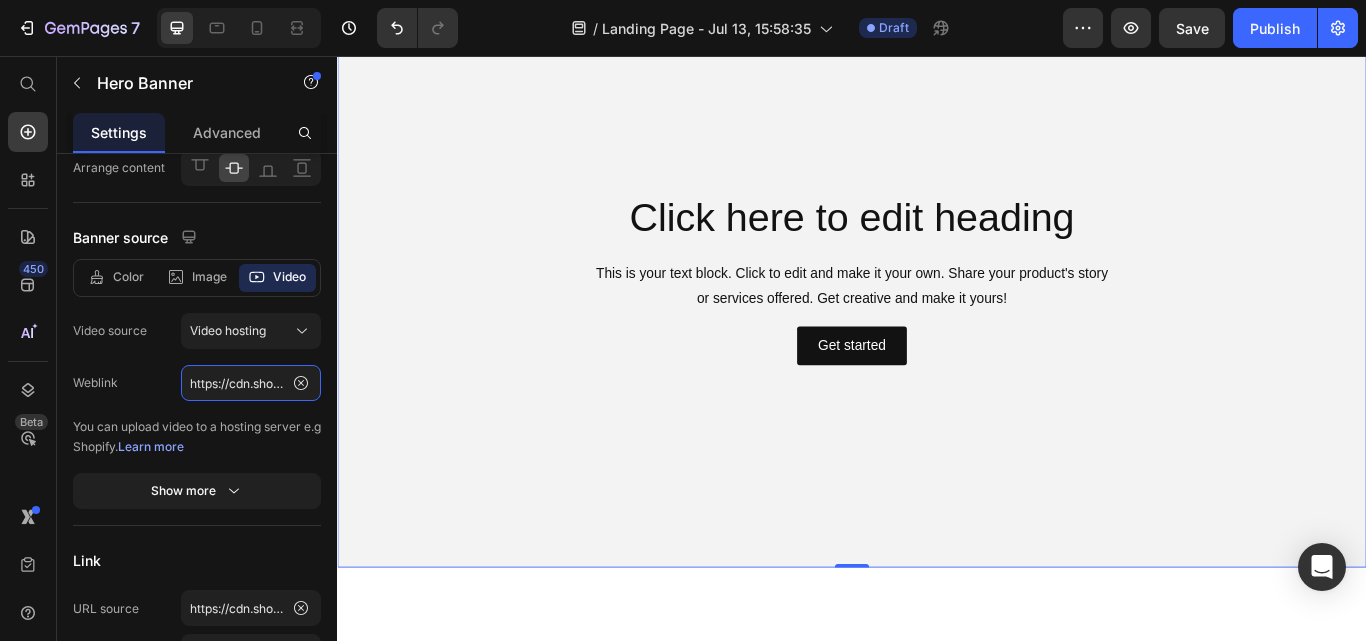 scroll, scrollTop: 0, scrollLeft: 367, axis: horizontal 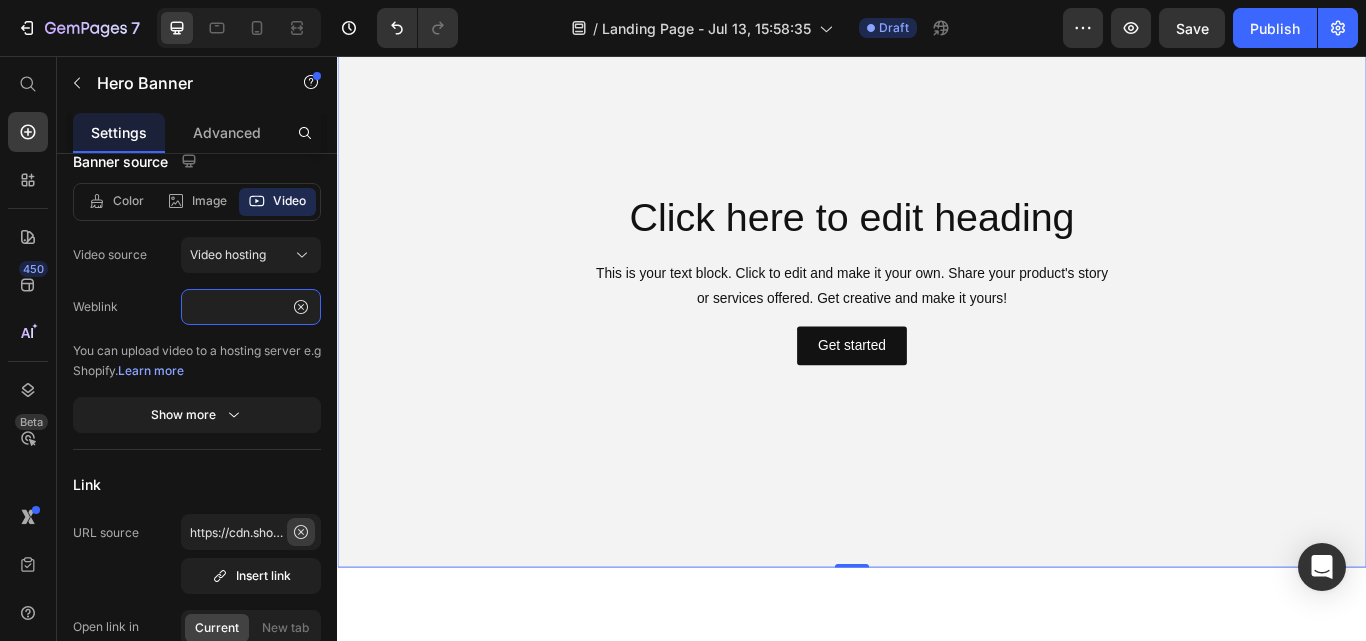 type on "https://cdn.shopify.com/videos/c/o/v/1801210ec4854f66962d99da7adb7bbe.mp4" 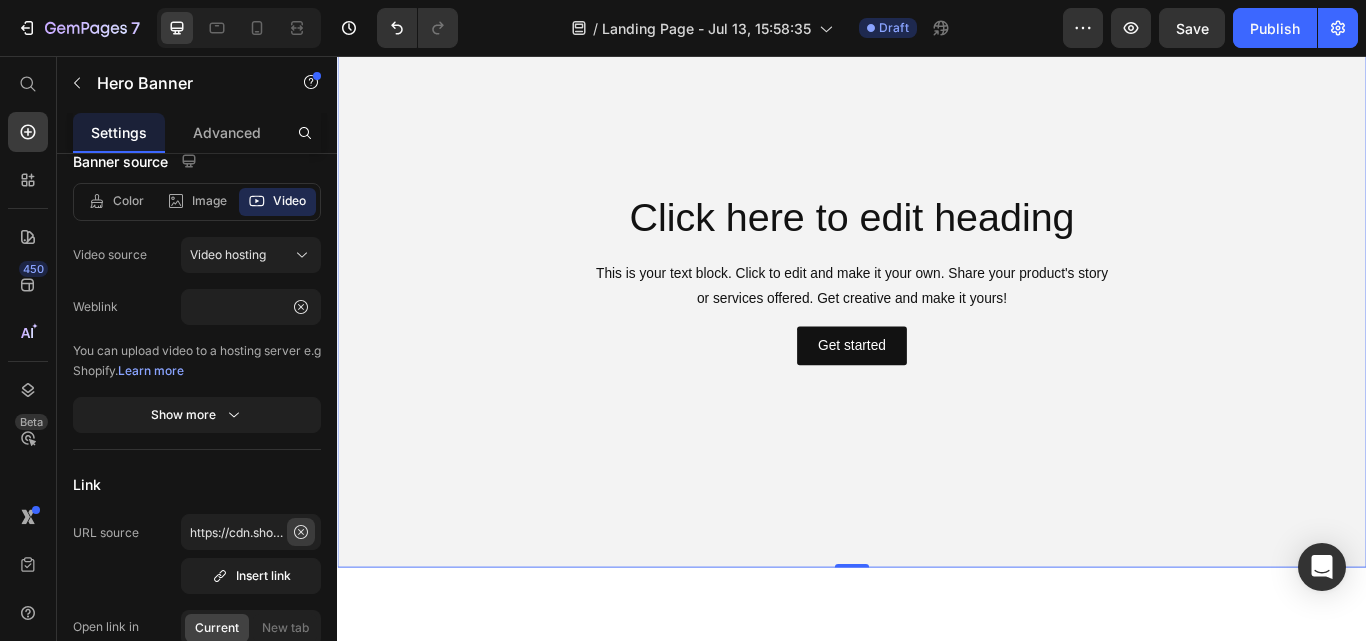 click 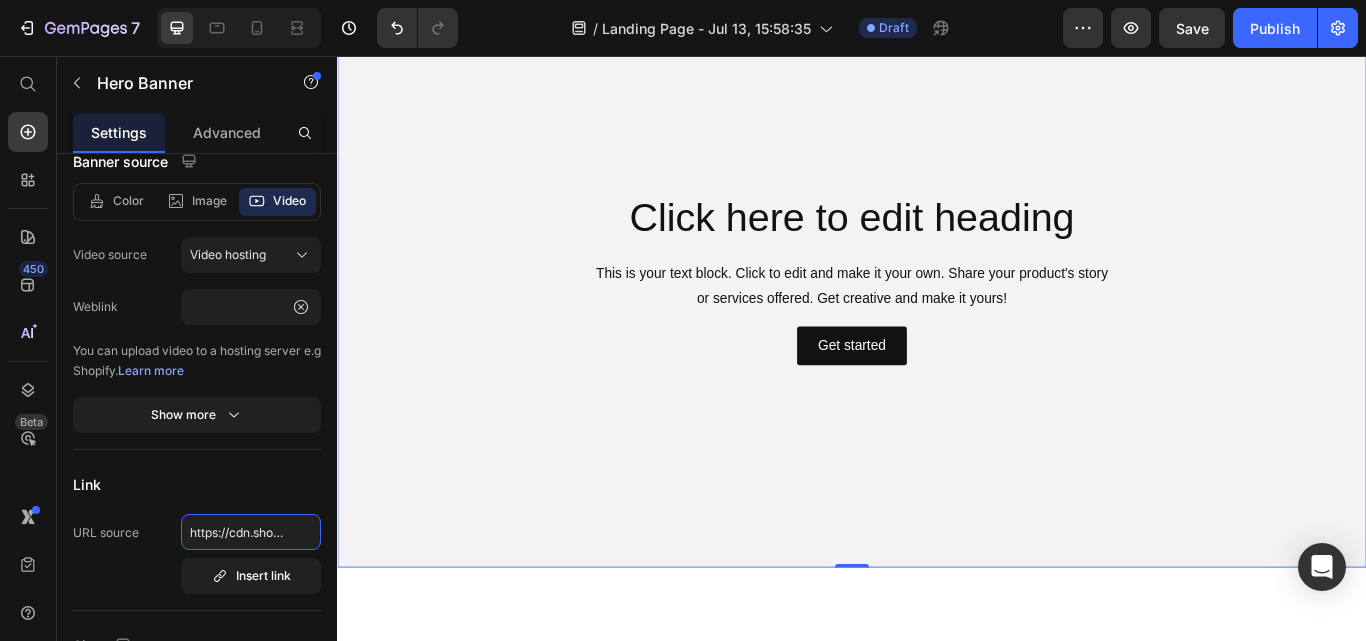 type 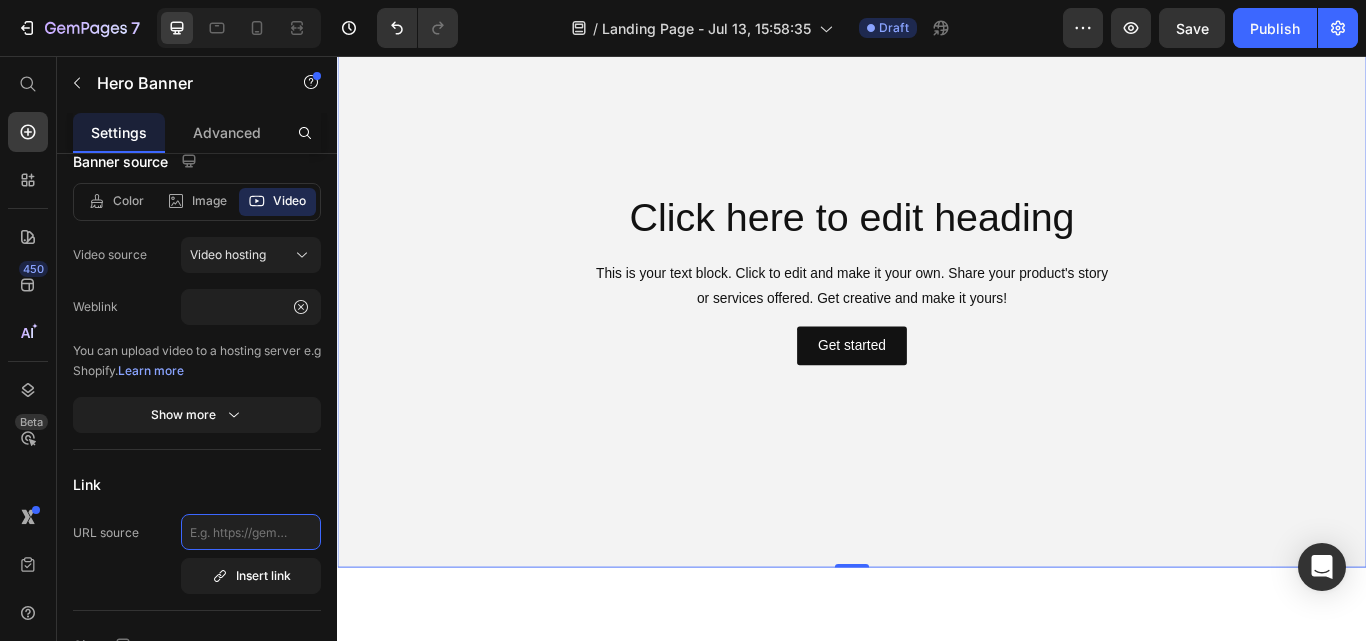 scroll, scrollTop: 0, scrollLeft: 0, axis: both 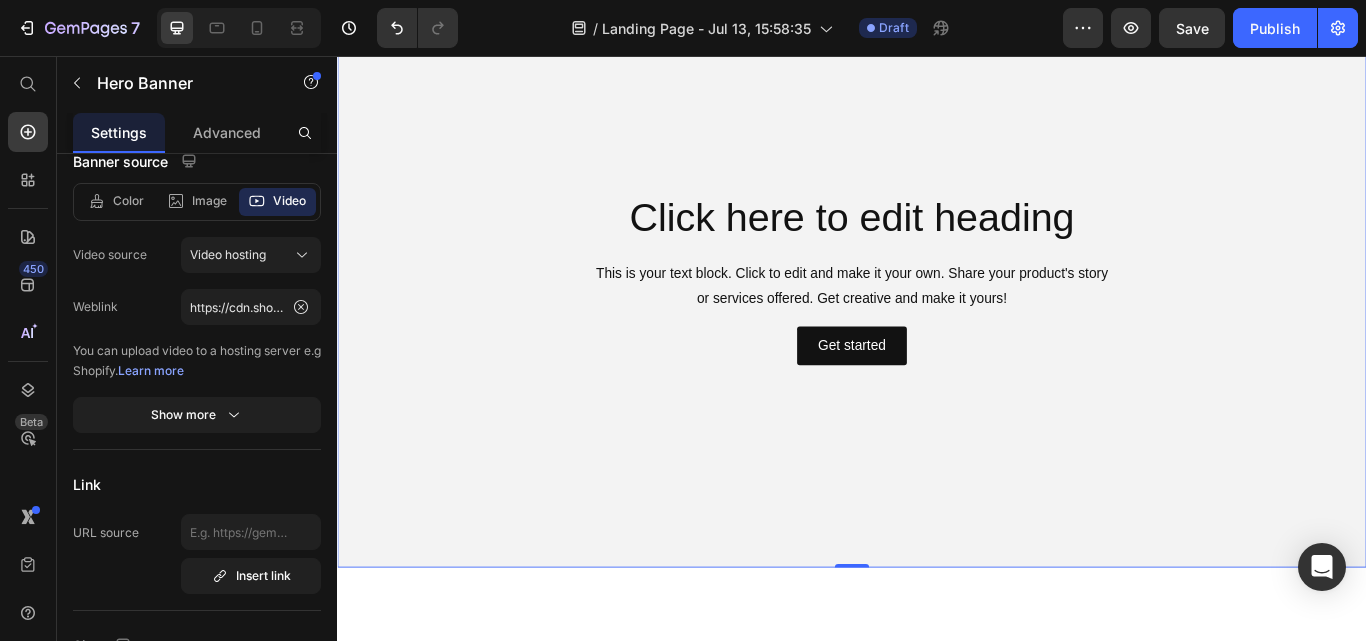 click on "Link" at bounding box center (197, 484) 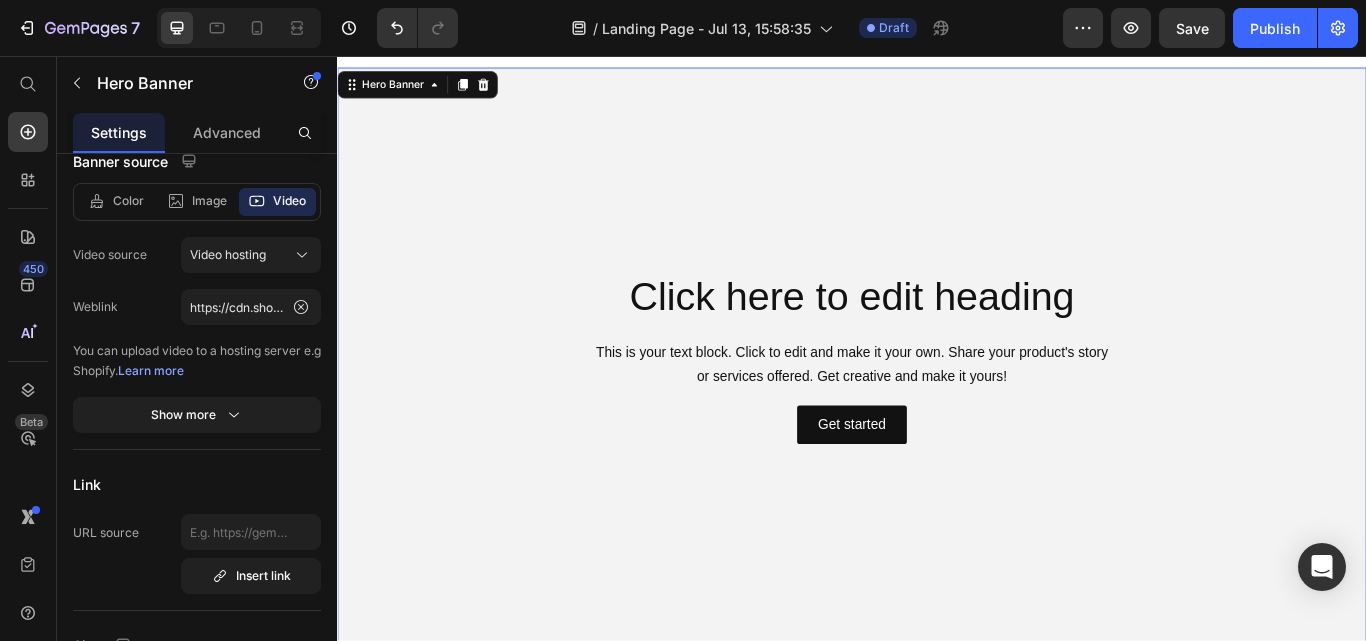 scroll, scrollTop: 15, scrollLeft: 0, axis: vertical 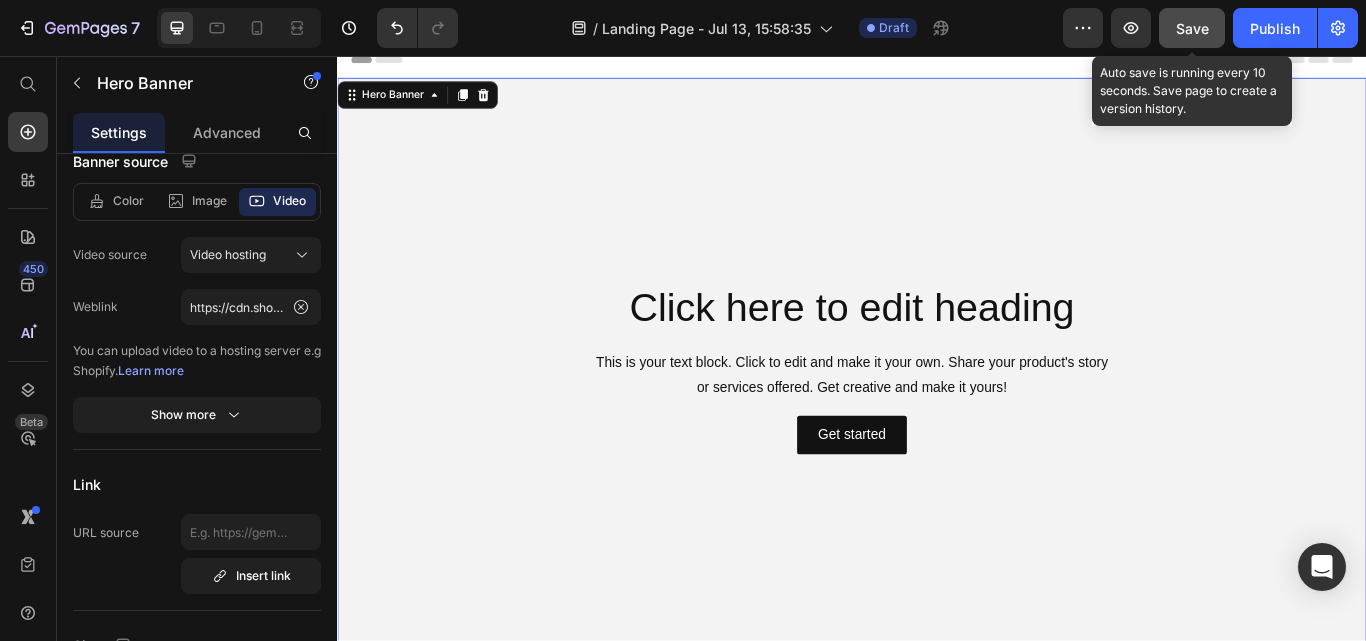 click on "Save" at bounding box center (1192, 28) 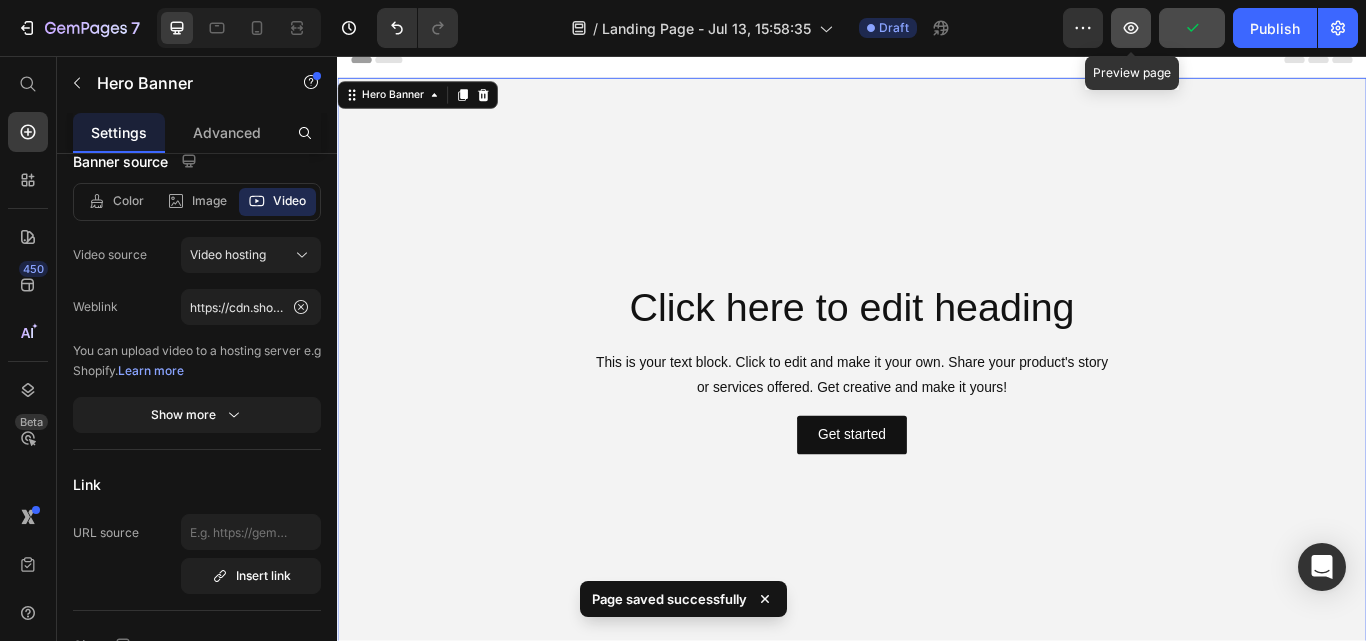 click 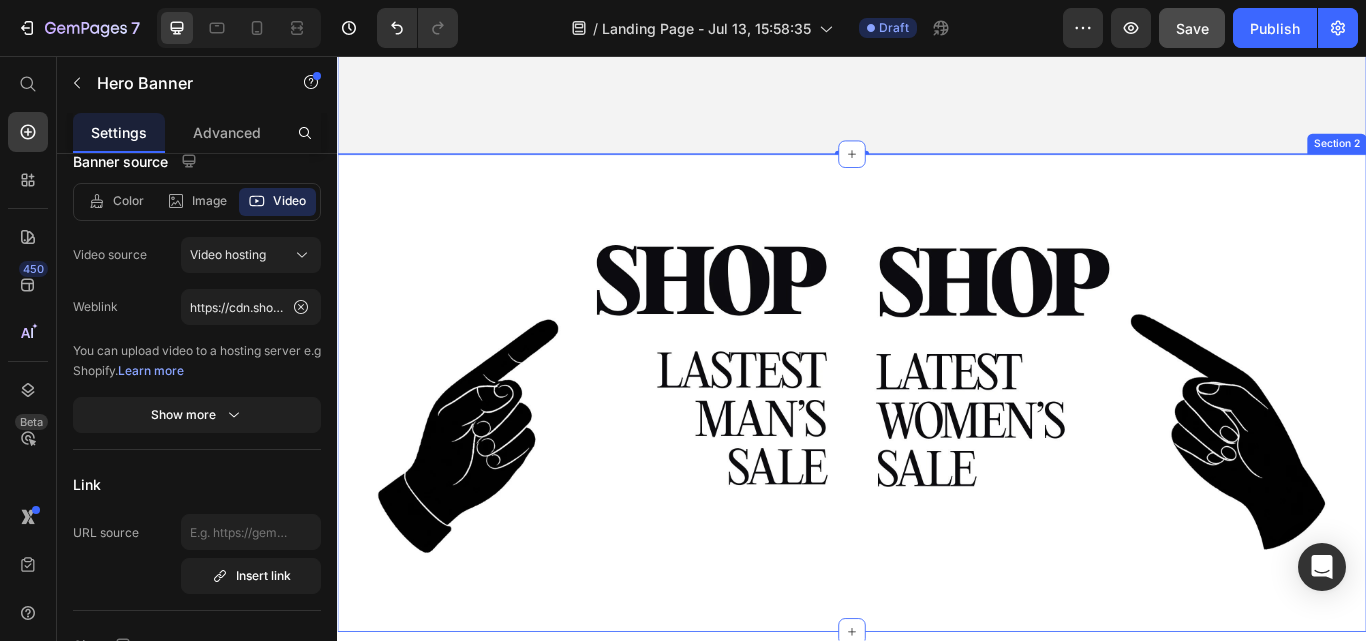 scroll, scrollTop: 633, scrollLeft: 0, axis: vertical 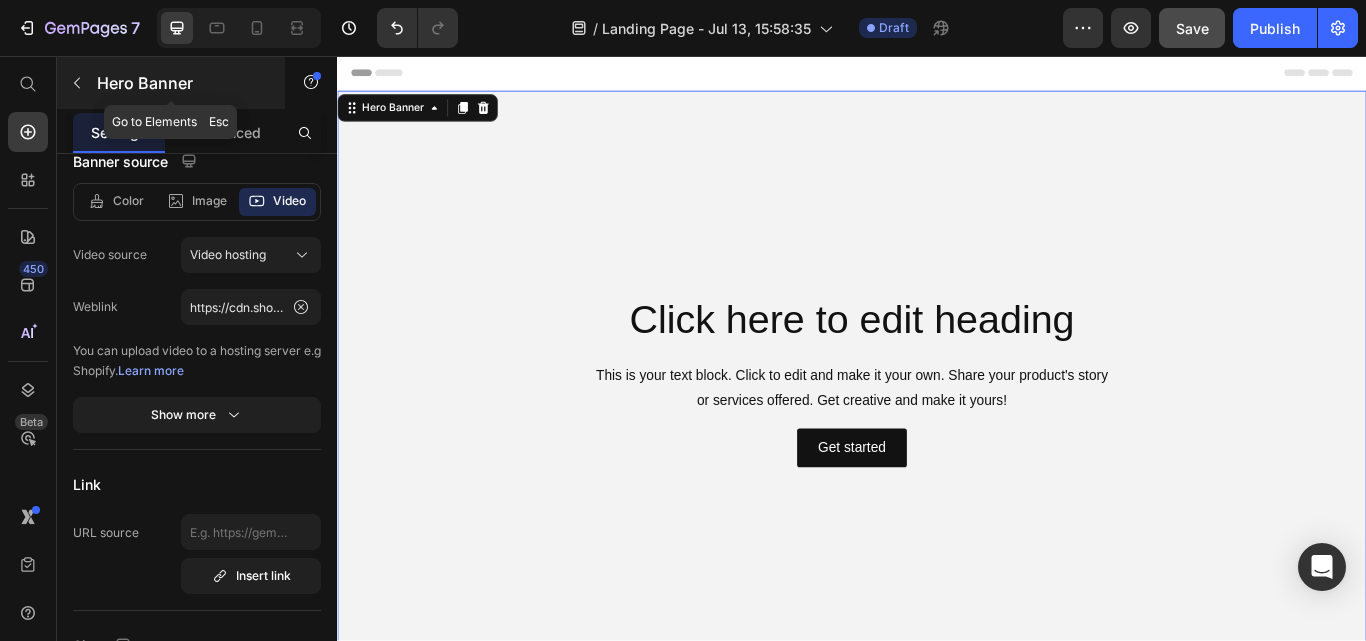 click on "Hero Banner" at bounding box center (182, 83) 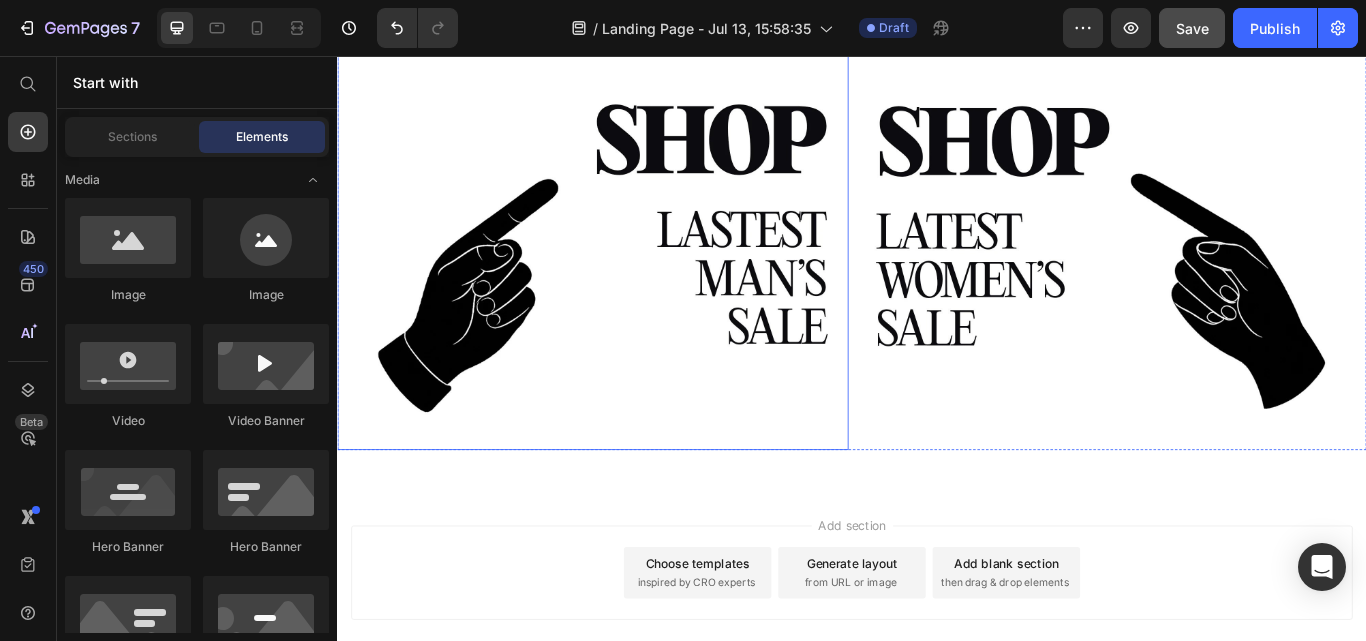 scroll, scrollTop: 864, scrollLeft: 0, axis: vertical 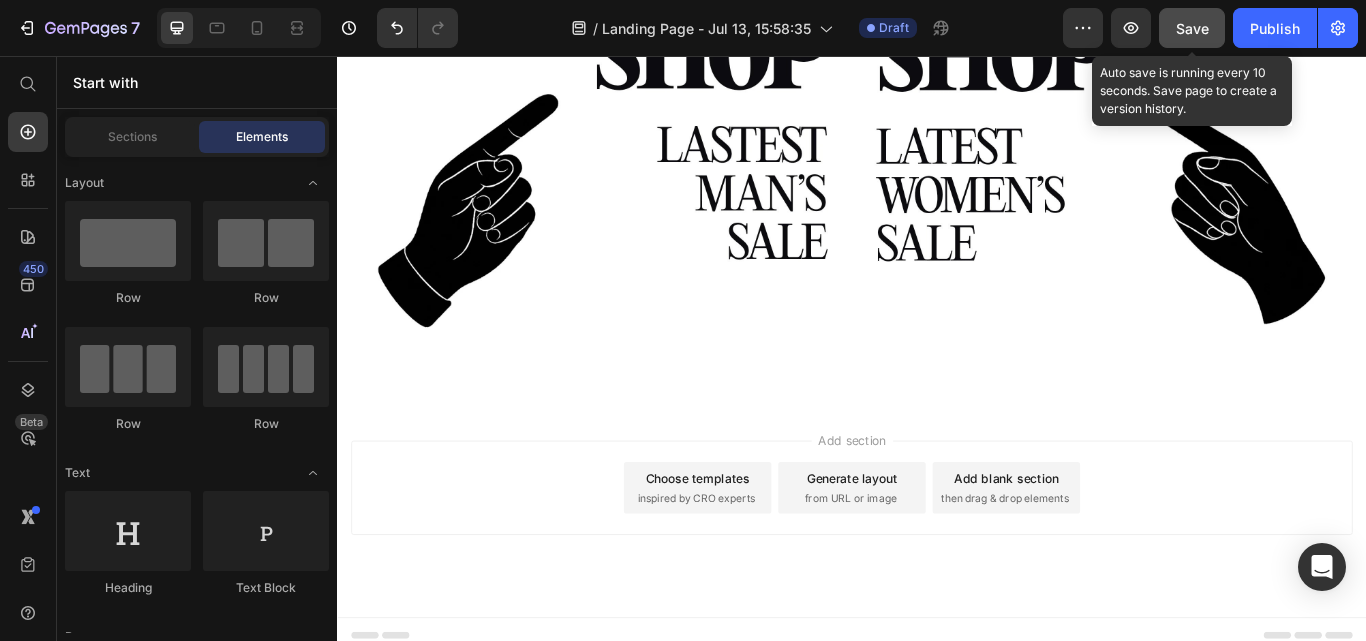 click on "Save" 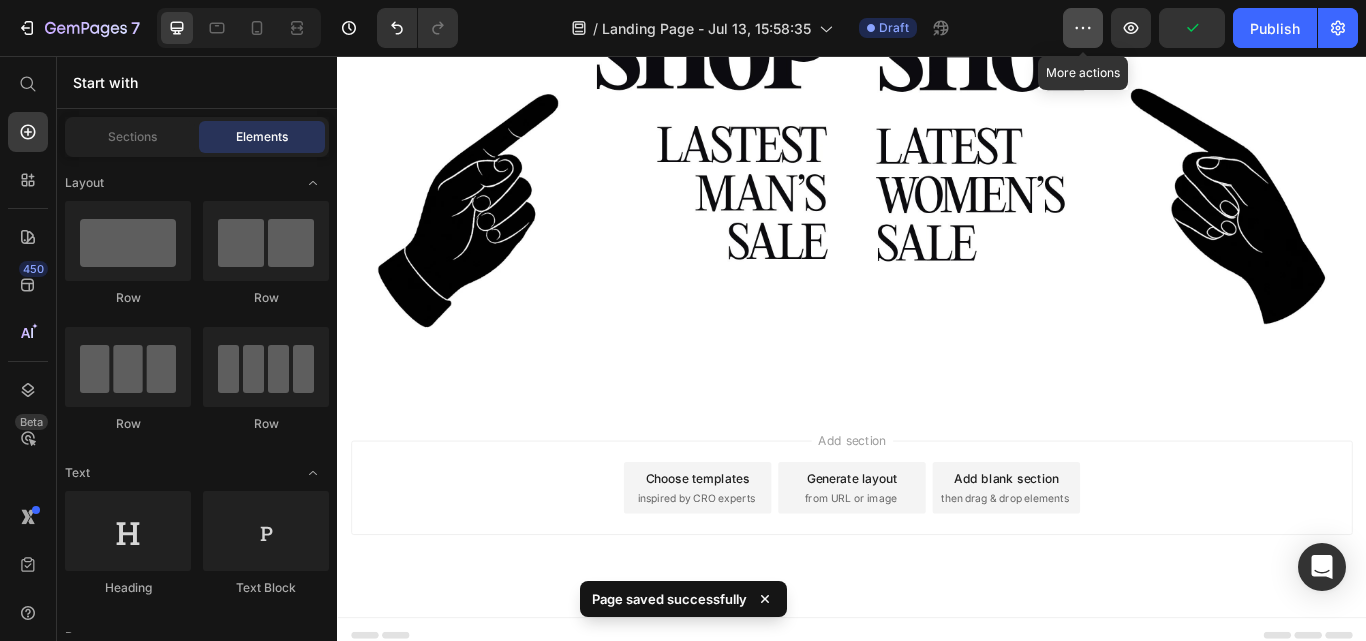 click 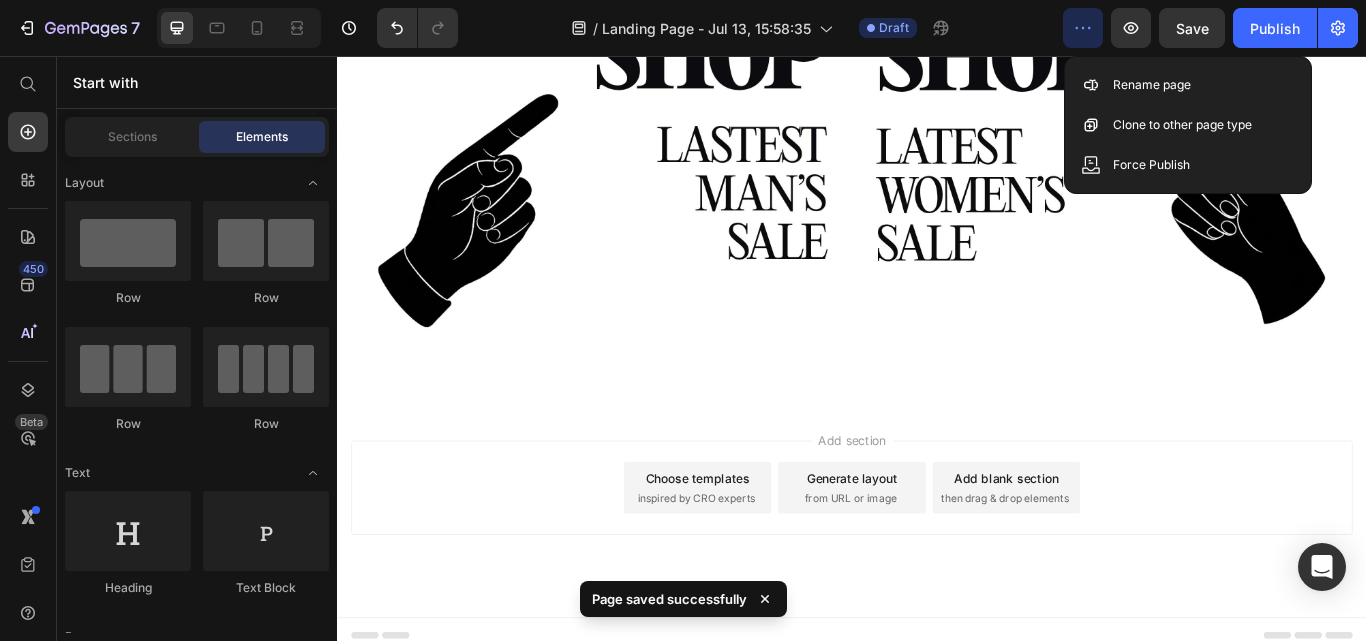 click on "Add section Choose templates inspired by CRO experts Generate layout from URL or image Add blank section then drag & drop elements" at bounding box center (937, 588) 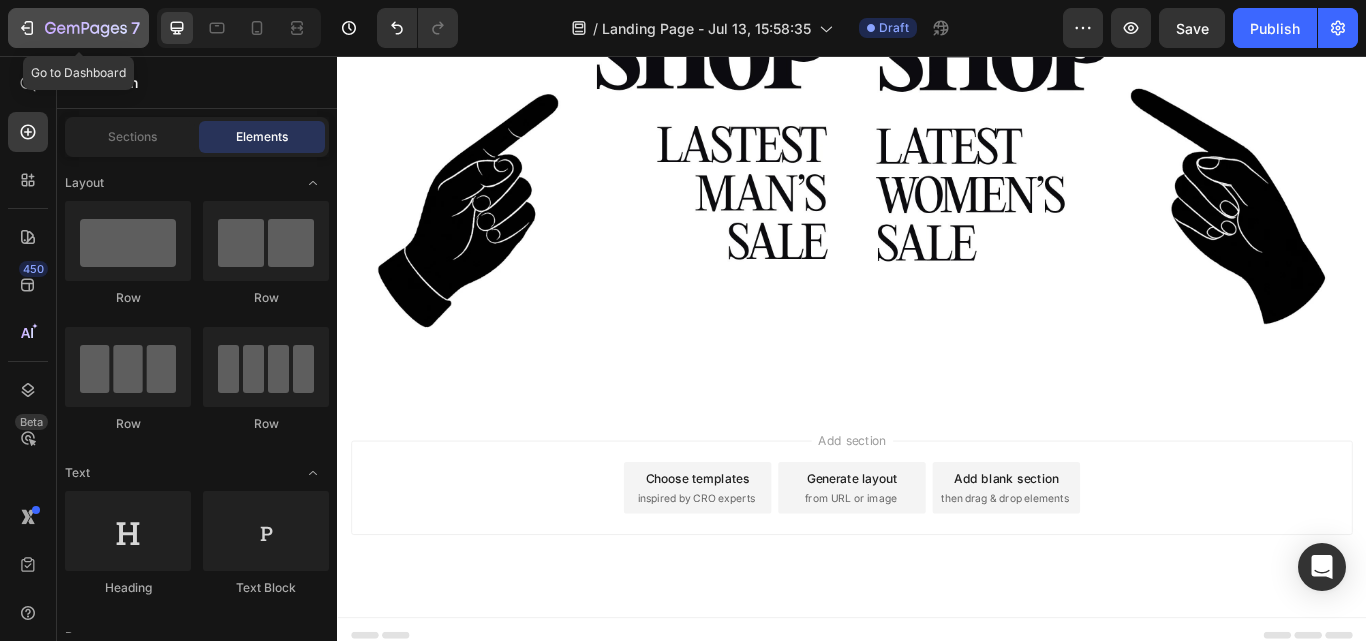 click on "7" 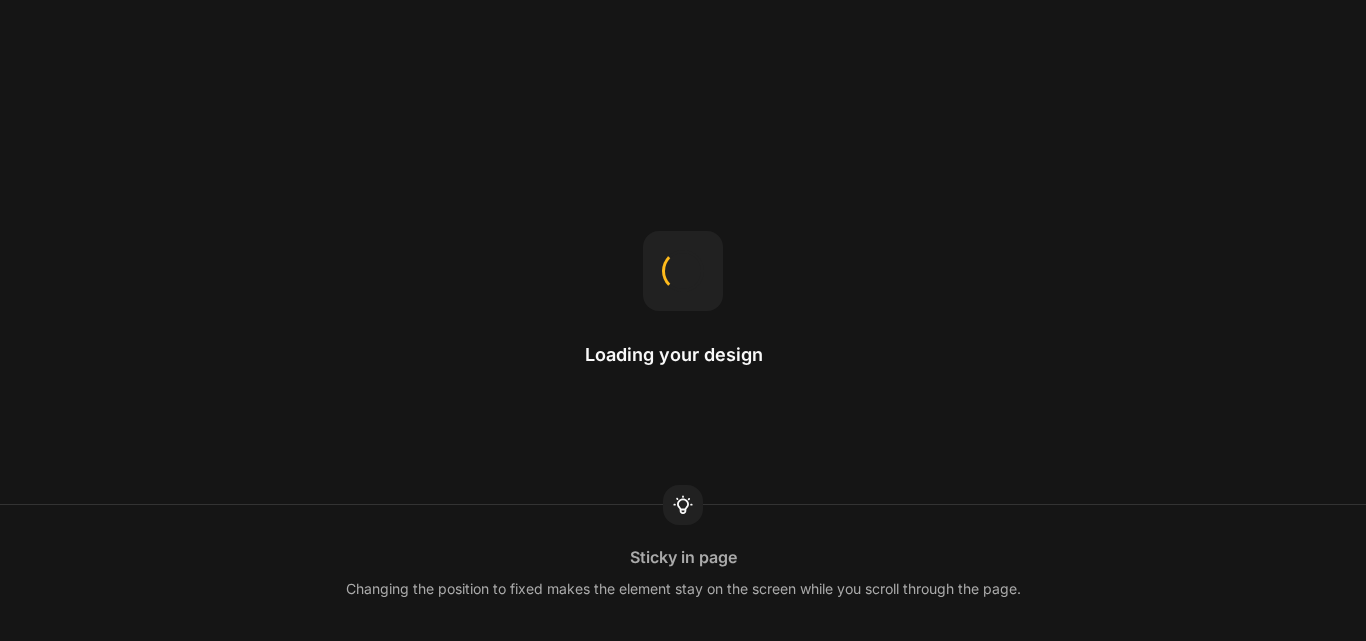 scroll, scrollTop: 0, scrollLeft: 0, axis: both 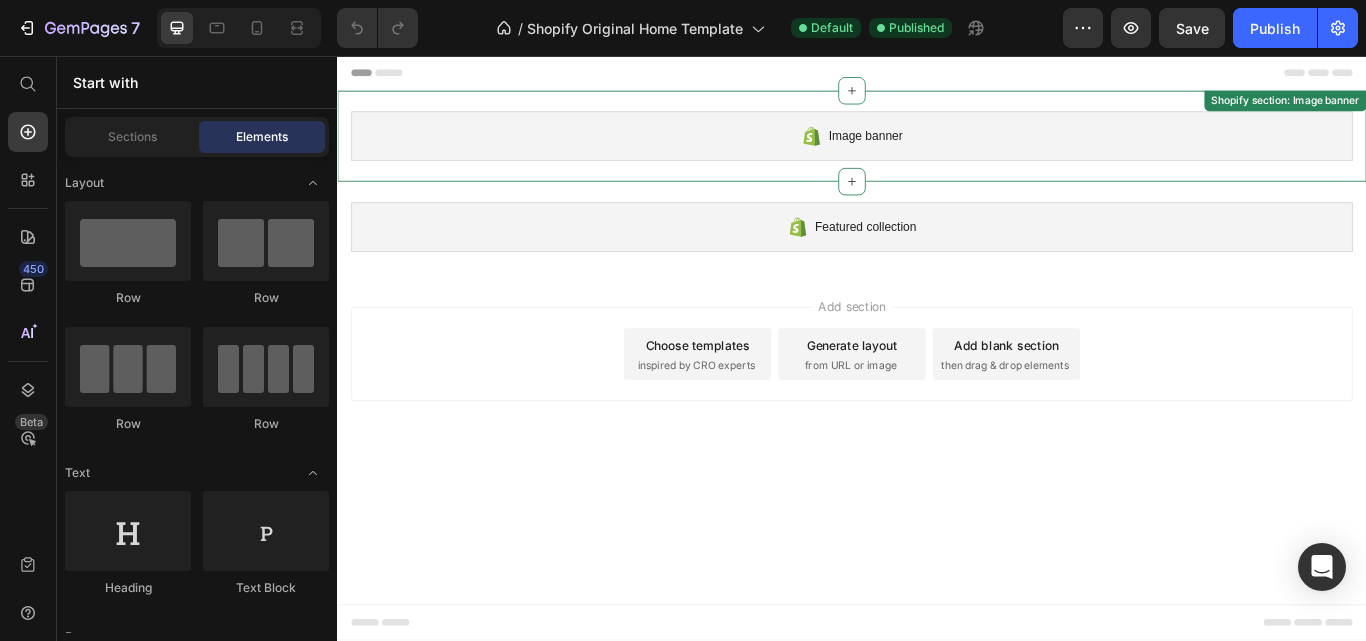 click on "Image banner" at bounding box center [937, 150] 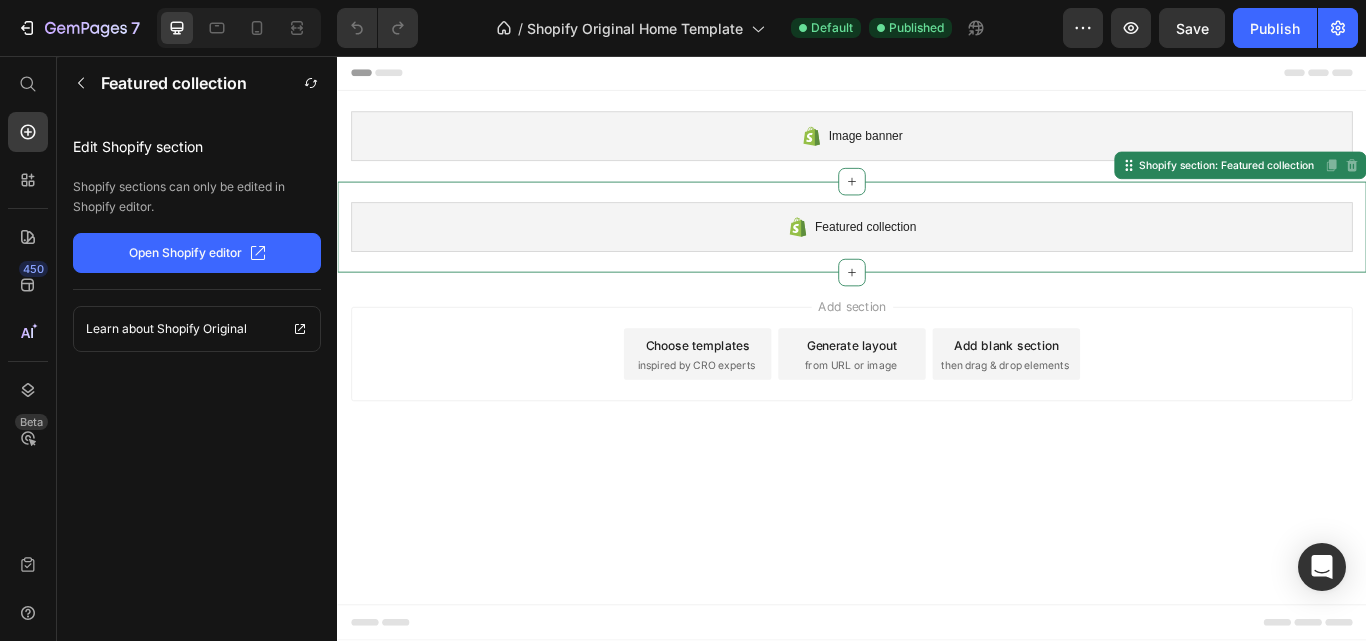 click on "Add section Choose templates inspired by CRO experts Generate layout from URL or image Add blank section then drag & drop elements" at bounding box center (937, 404) 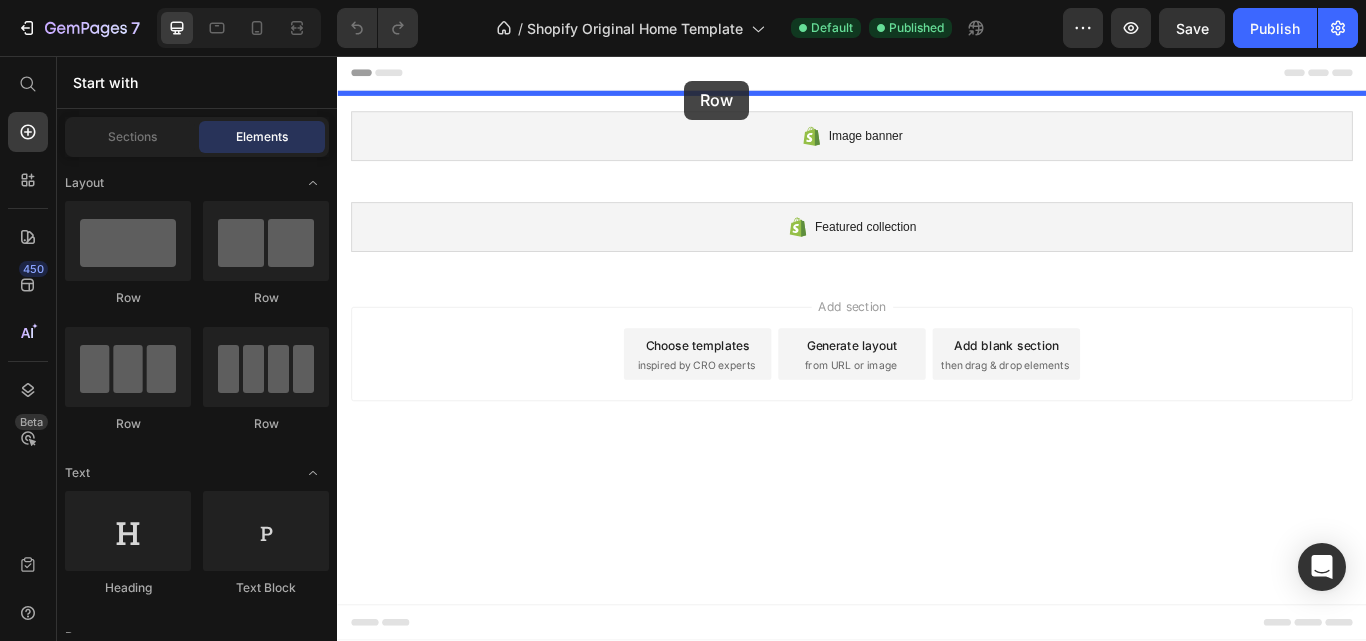drag, startPoint x: 496, startPoint y: 334, endPoint x: 741, endPoint y: 85, distance: 349.3222 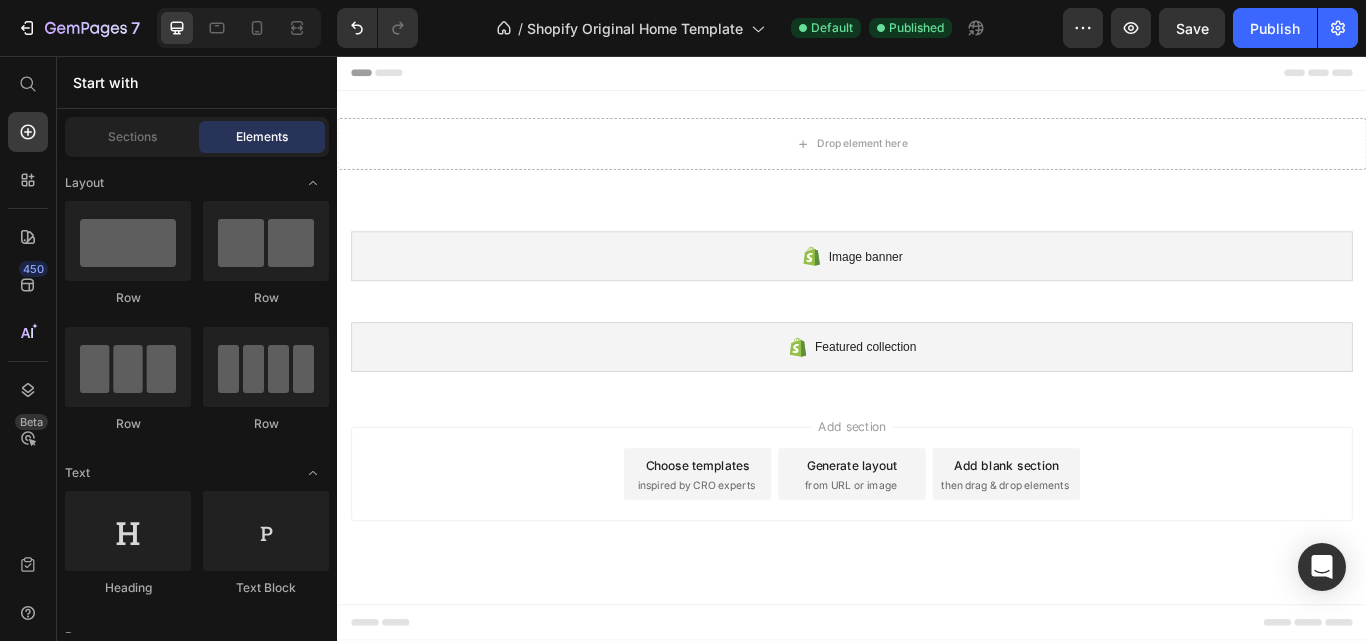 click at bounding box center (937, 76) 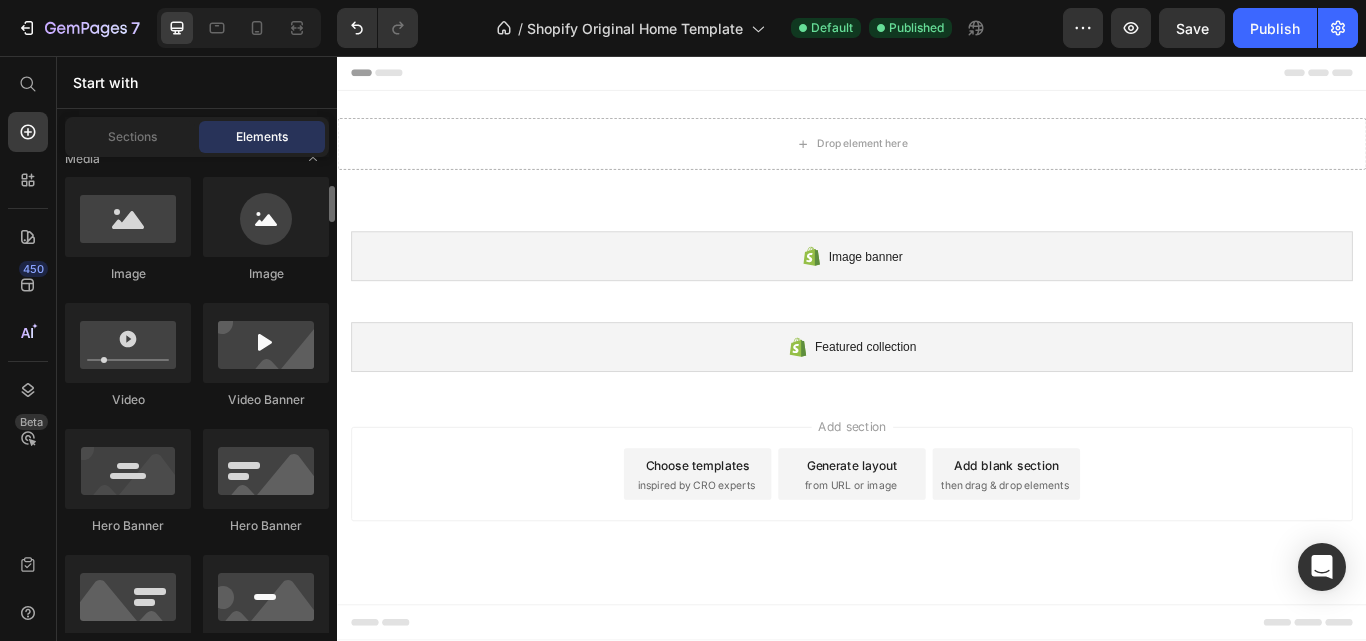 scroll, scrollTop: 778, scrollLeft: 0, axis: vertical 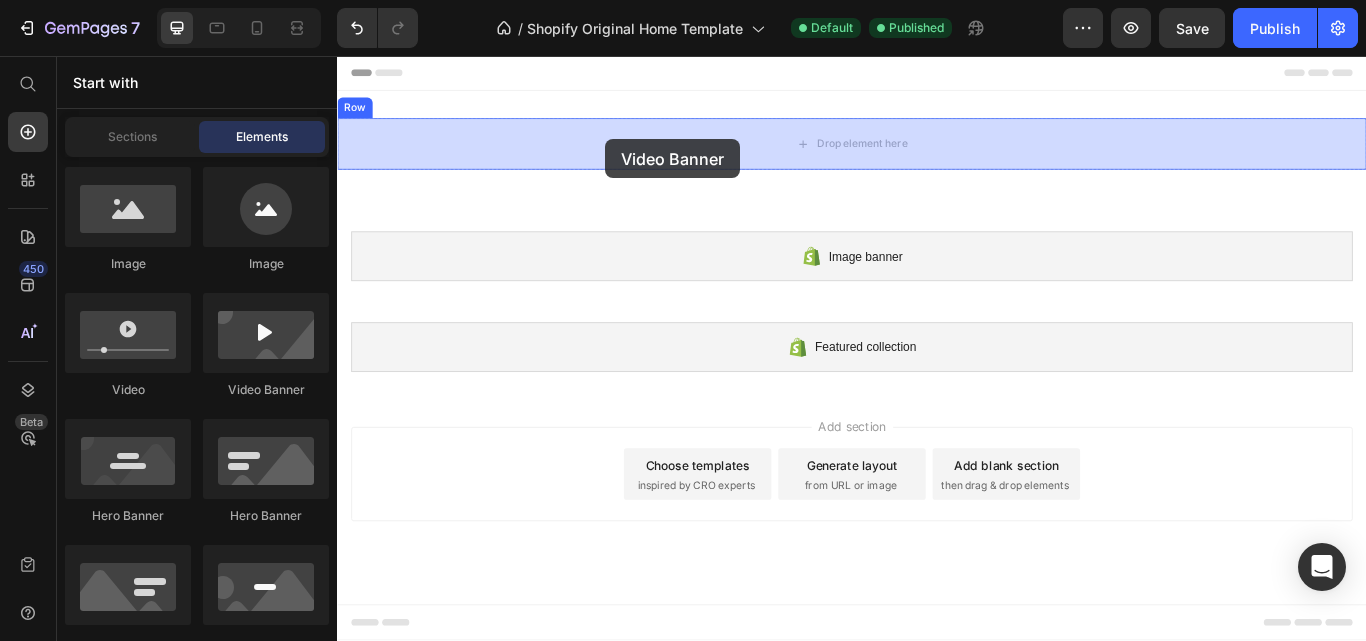 drag, startPoint x: 616, startPoint y: 422, endPoint x: 649, endPoint y: 153, distance: 271.0166 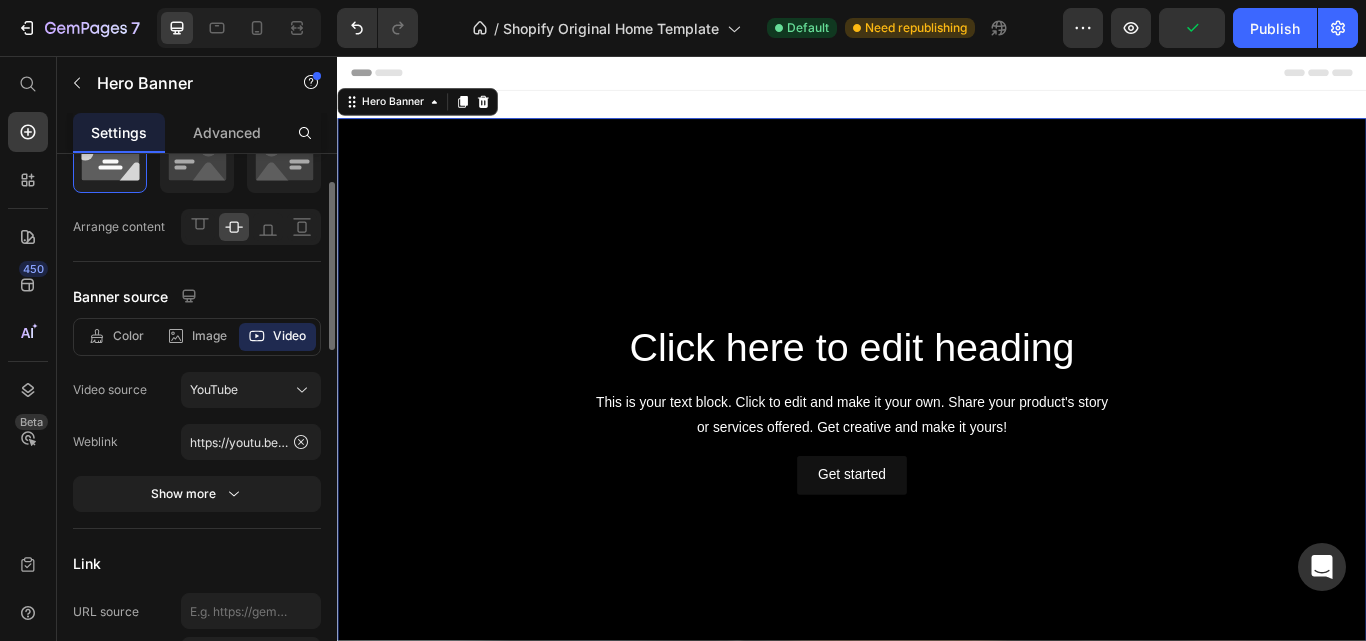 scroll, scrollTop: 88, scrollLeft: 0, axis: vertical 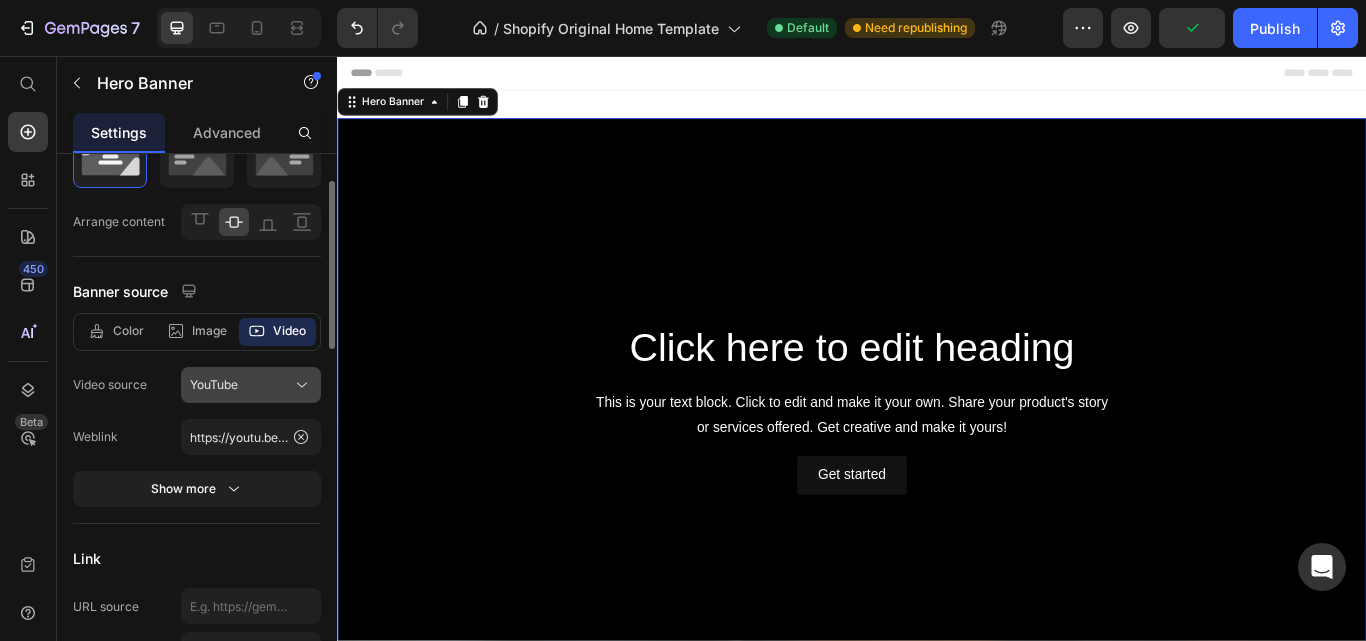 click 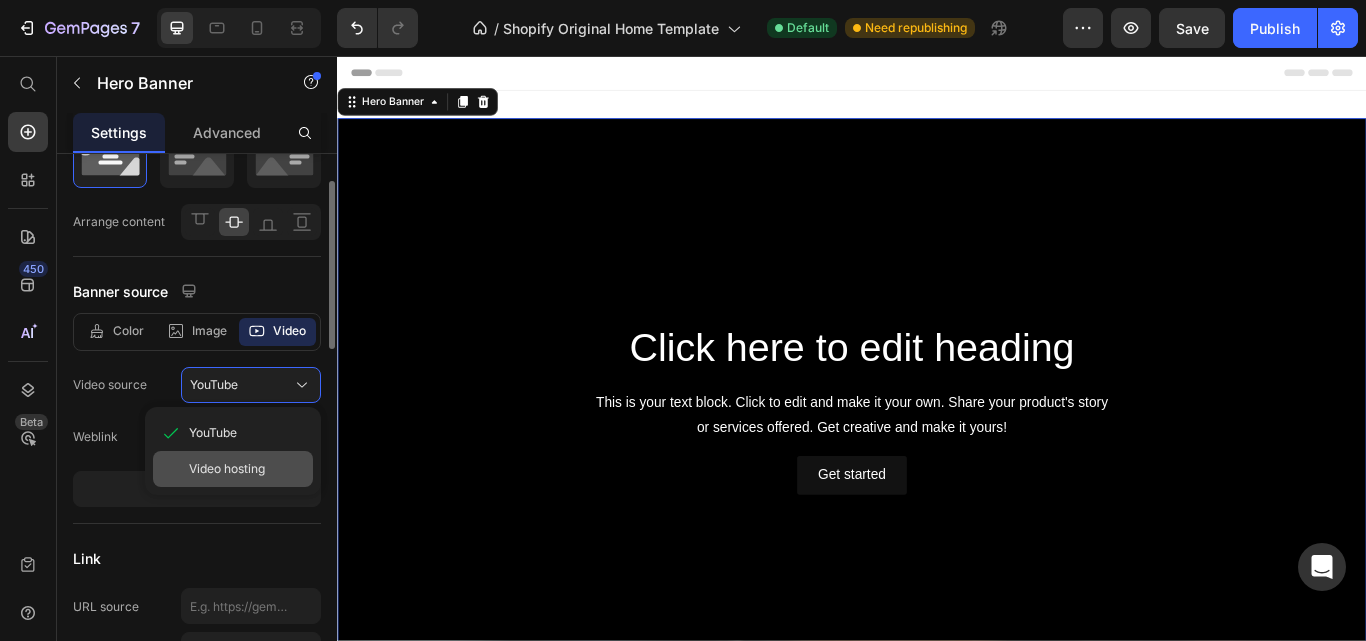 click on "Video hosting" 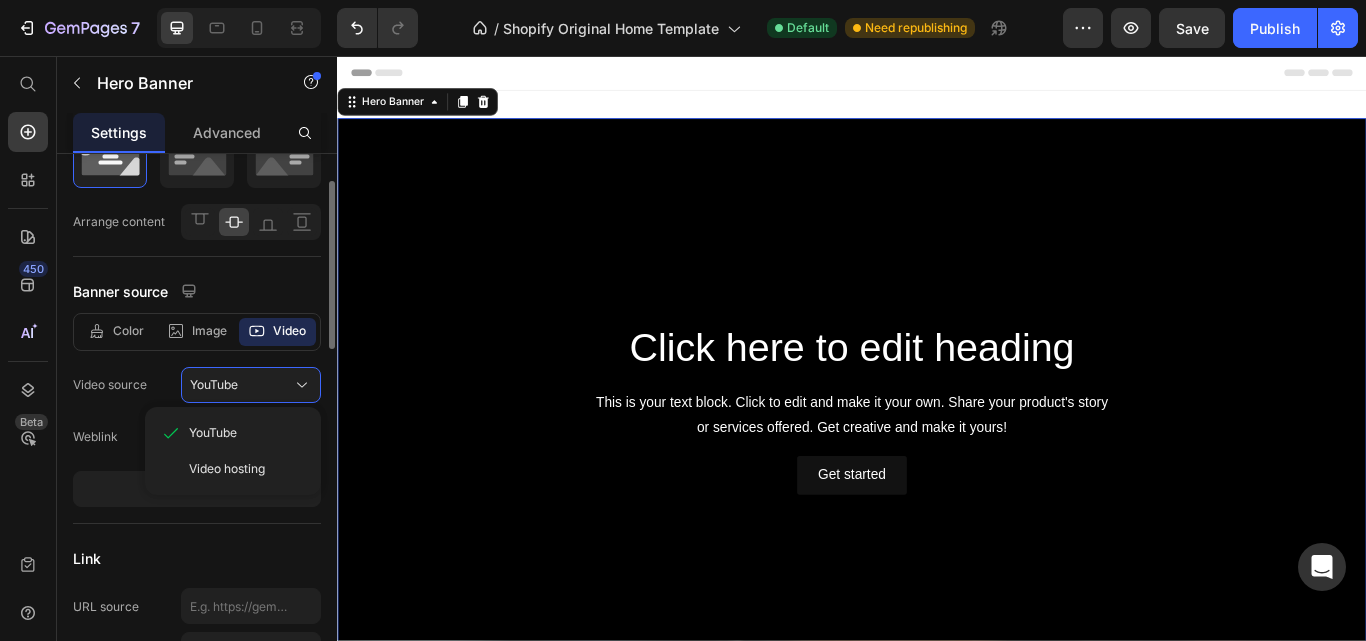 type on "https://media.w3.org/2010/05/sintel/trailer.mp4" 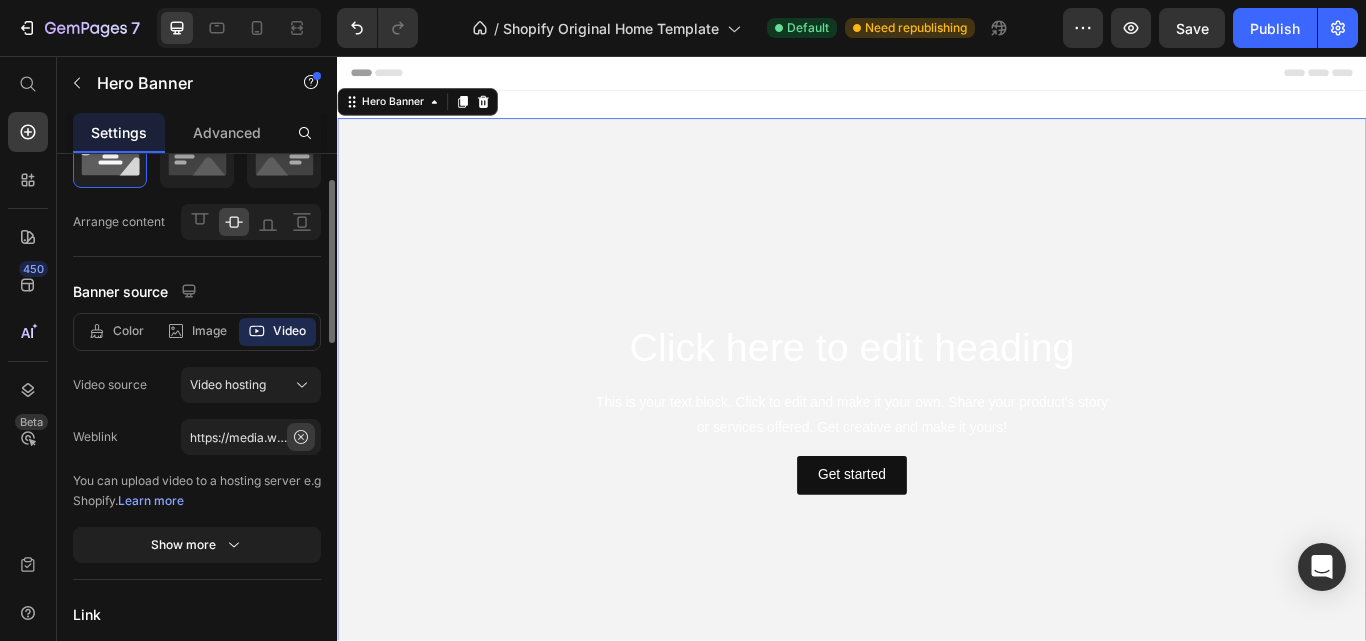 click 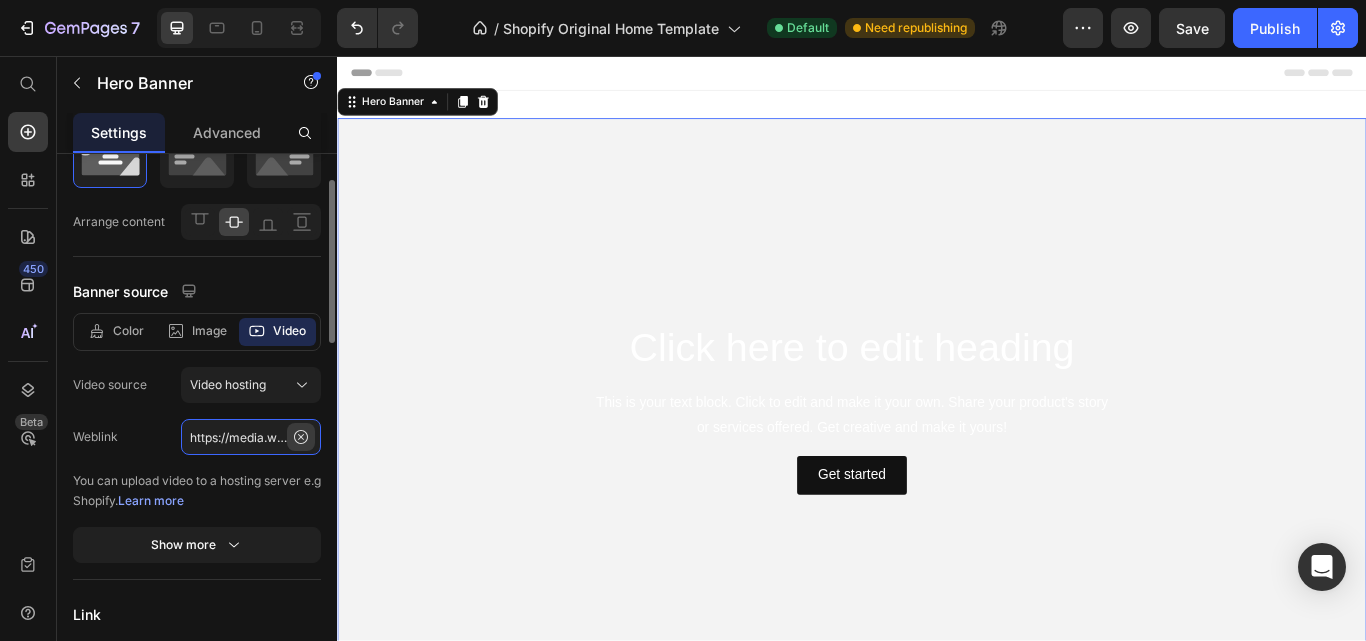type 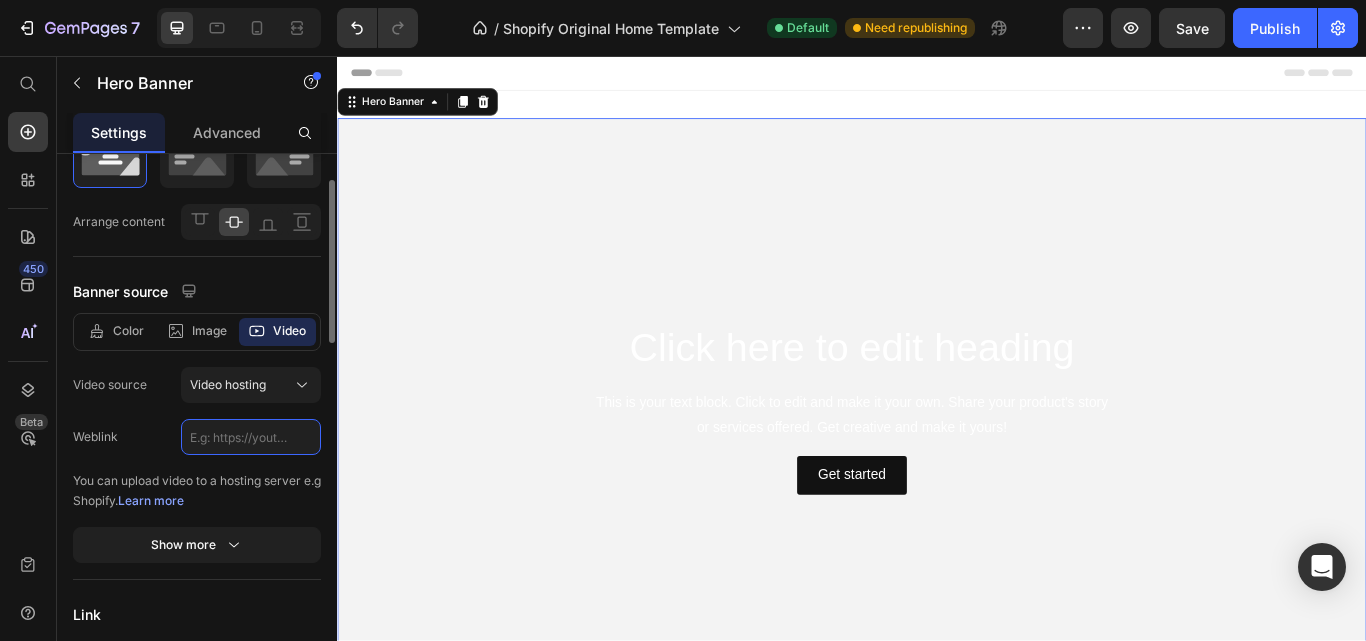scroll, scrollTop: 0, scrollLeft: 0, axis: both 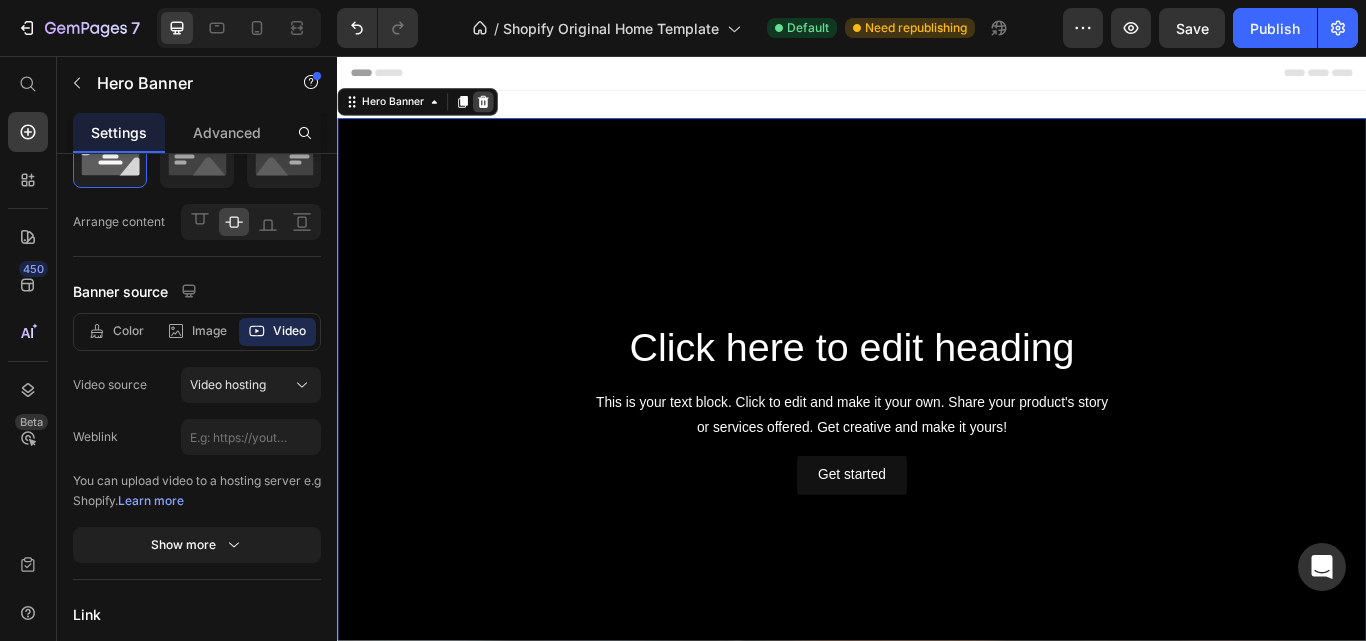 click 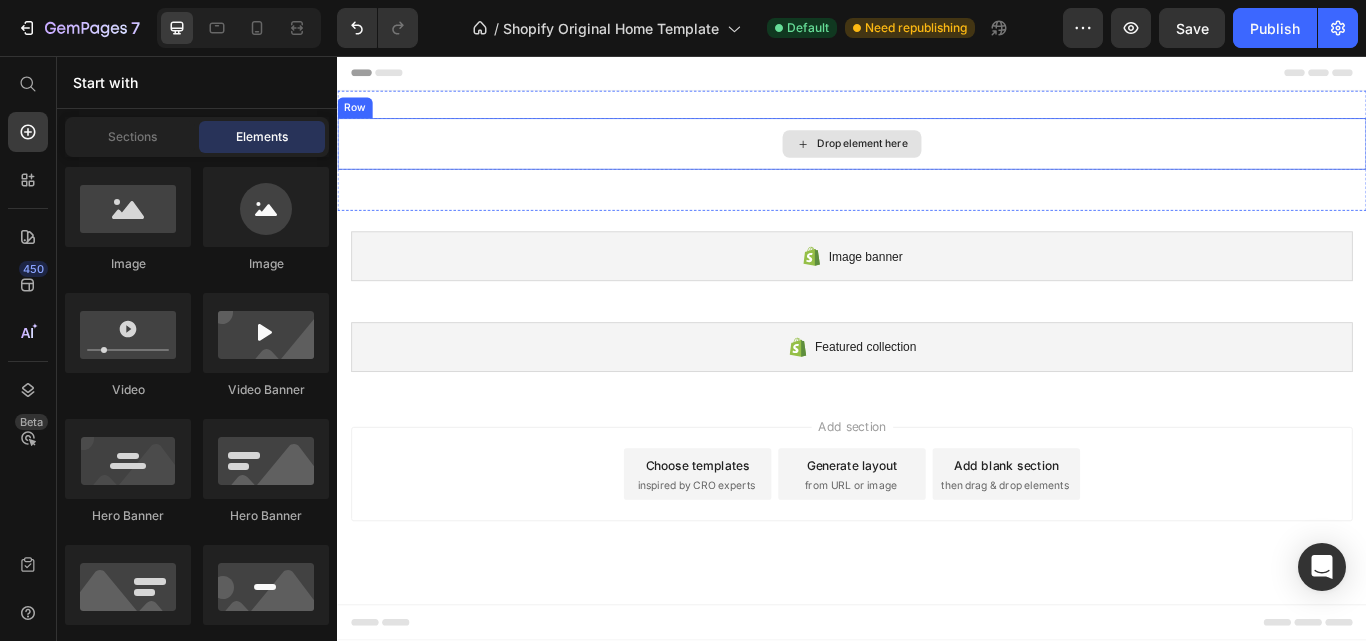 click on "Drop element here" at bounding box center (937, 159) 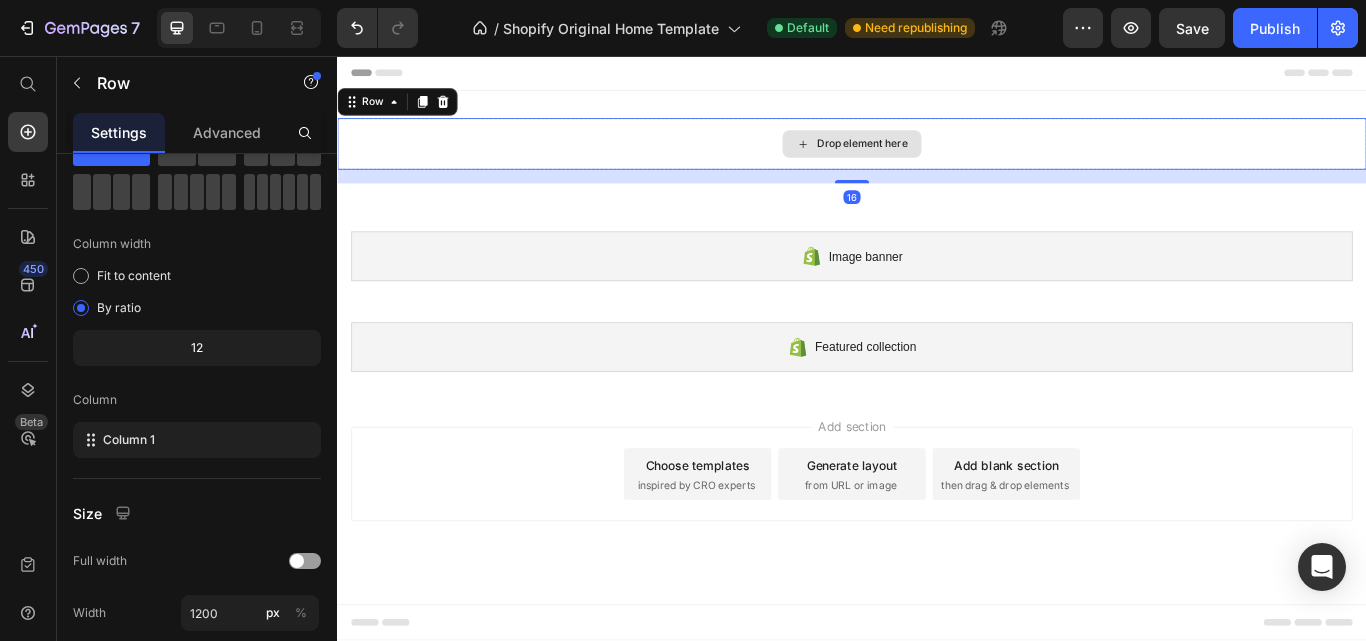 scroll, scrollTop: 0, scrollLeft: 0, axis: both 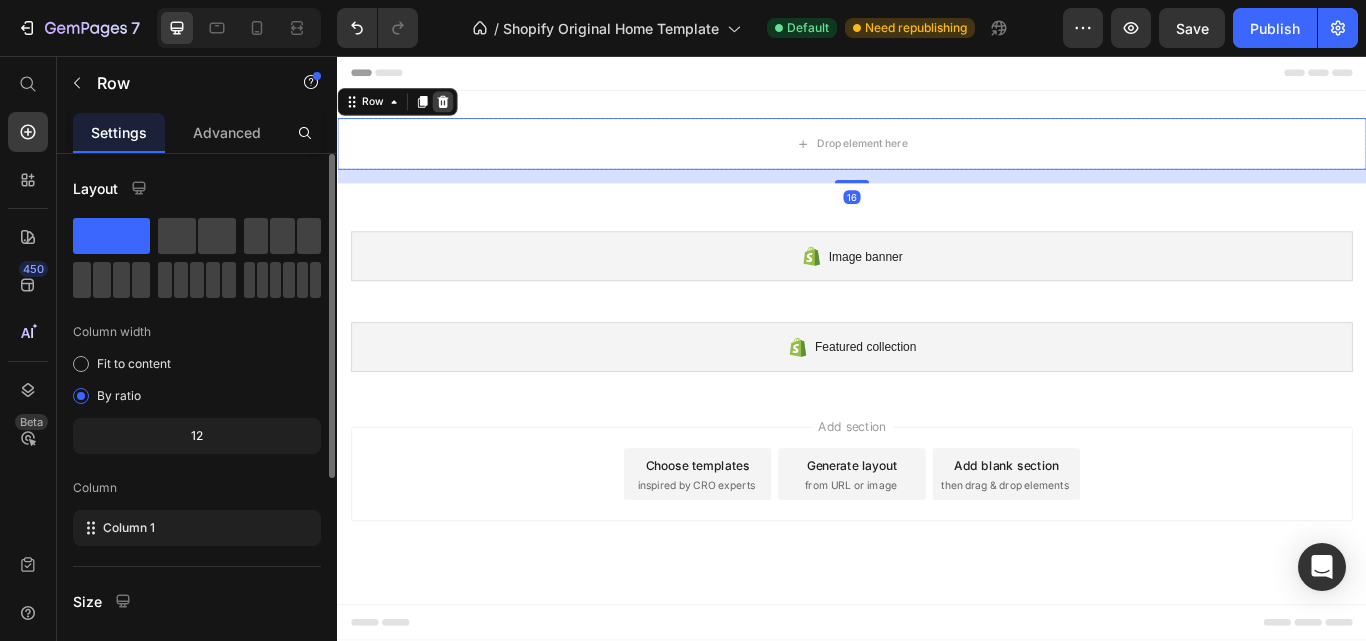 click 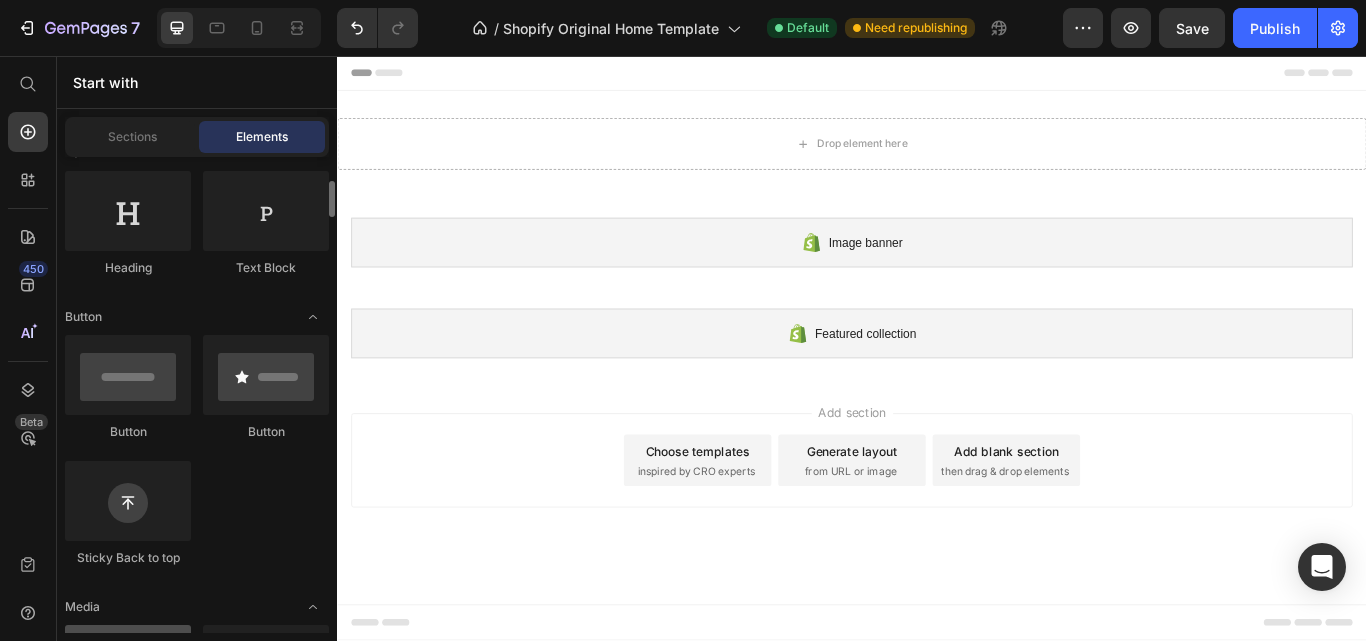 scroll, scrollTop: 0, scrollLeft: 0, axis: both 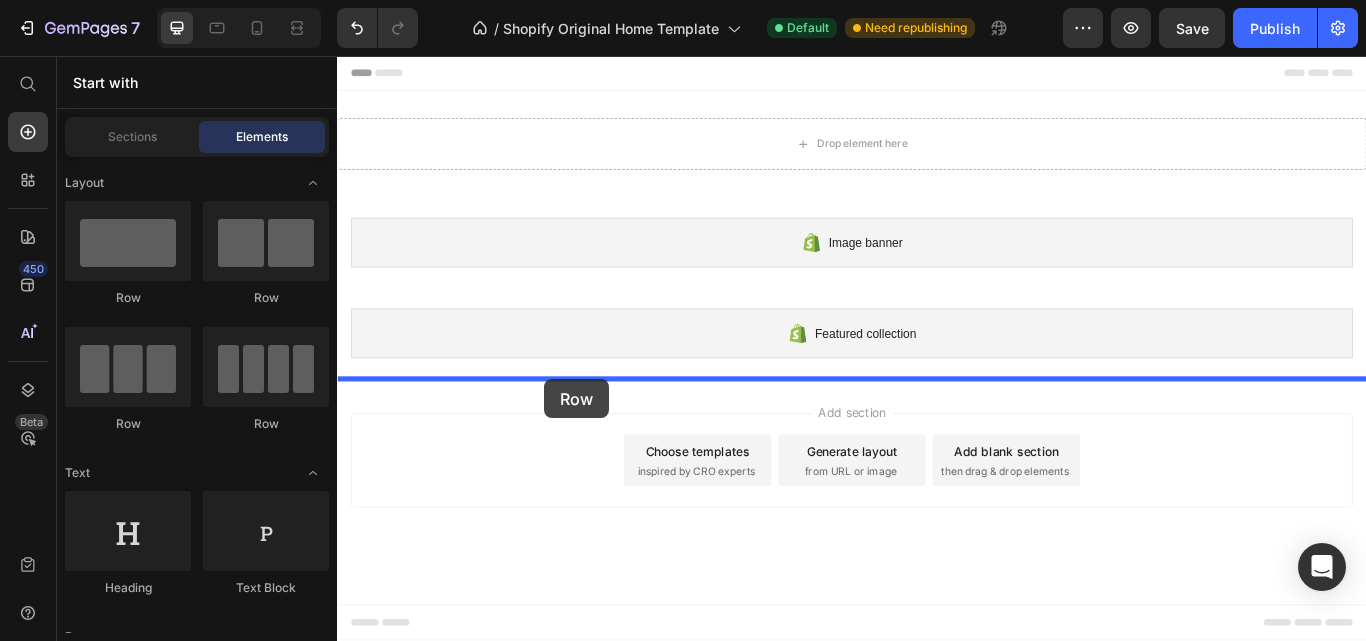 drag, startPoint x: 472, startPoint y: 323, endPoint x: 578, endPoint y: 433, distance: 152.76125 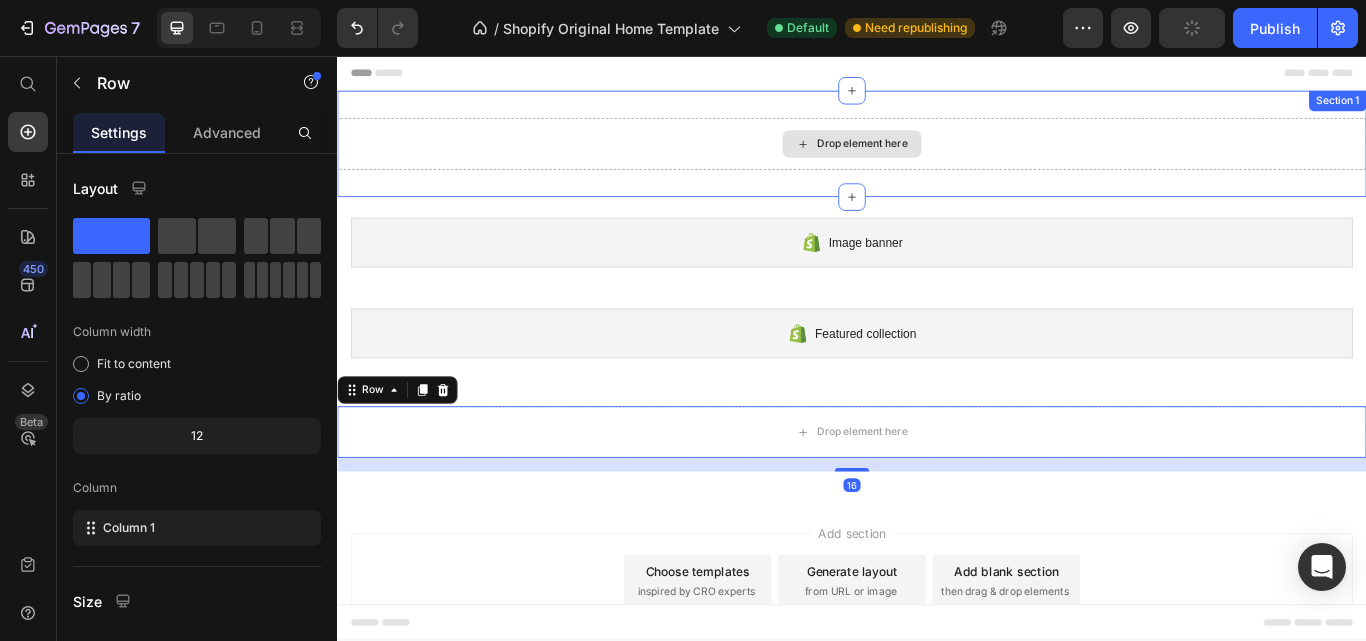 click on "Drop element here" at bounding box center [937, 159] 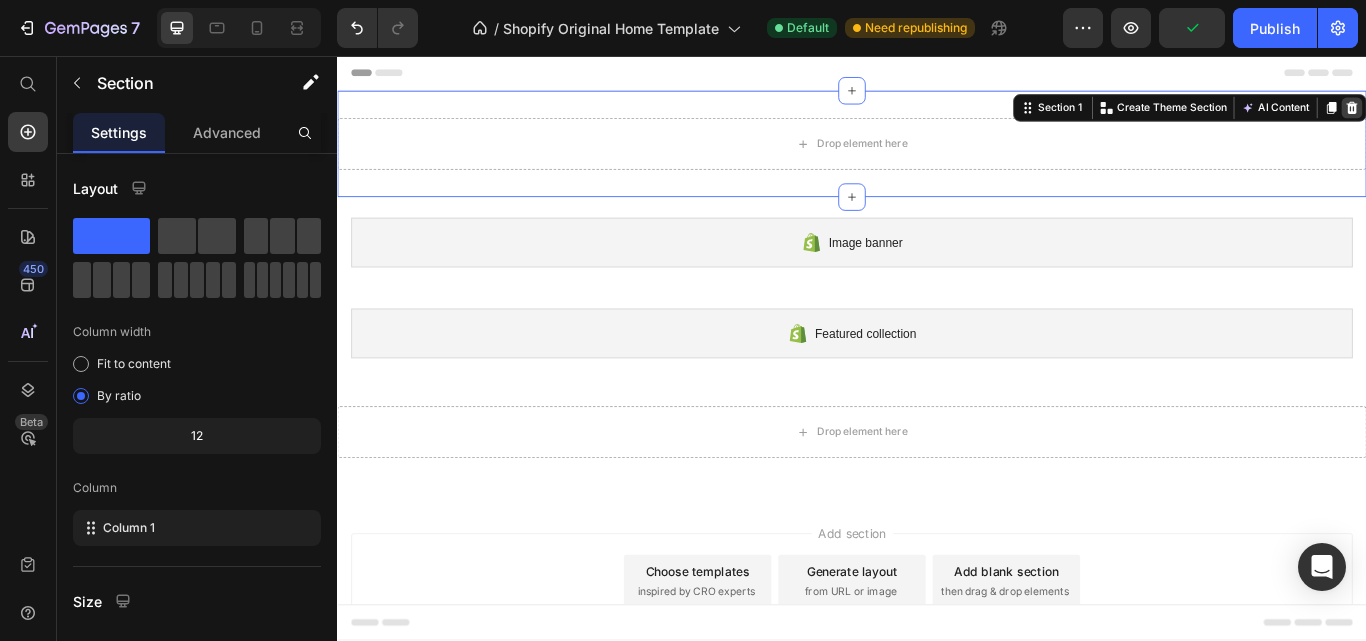 click at bounding box center (1520, 117) 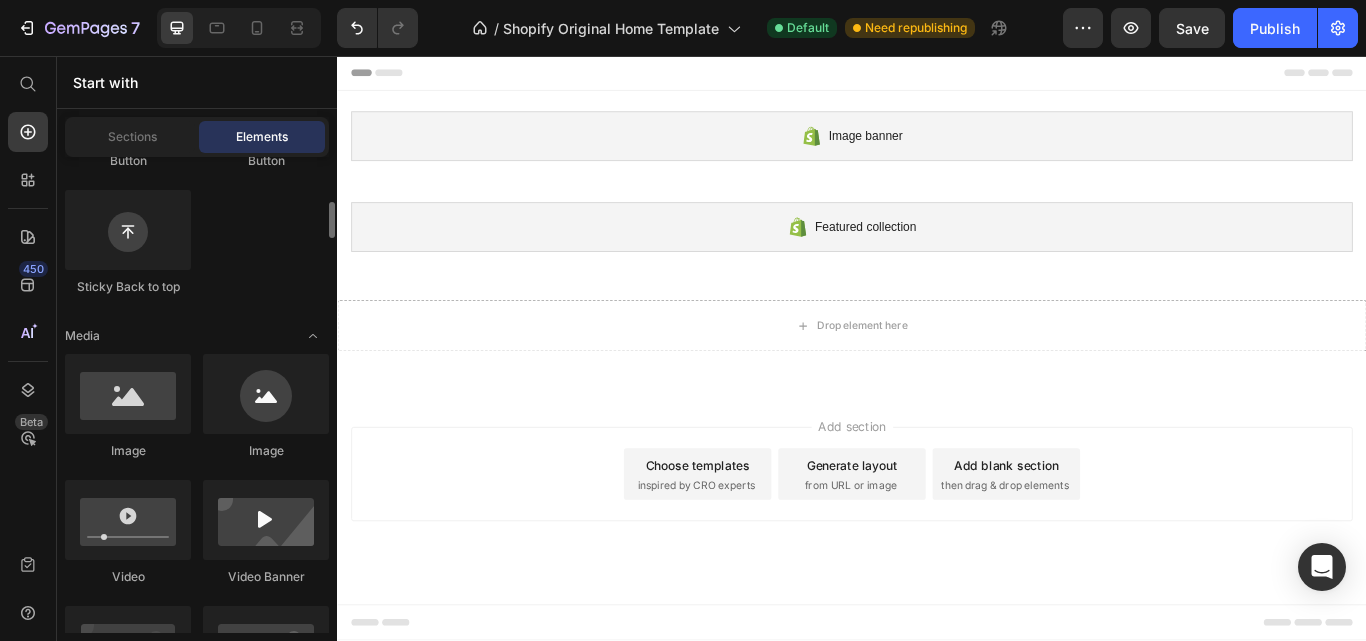 scroll, scrollTop: 602, scrollLeft: 0, axis: vertical 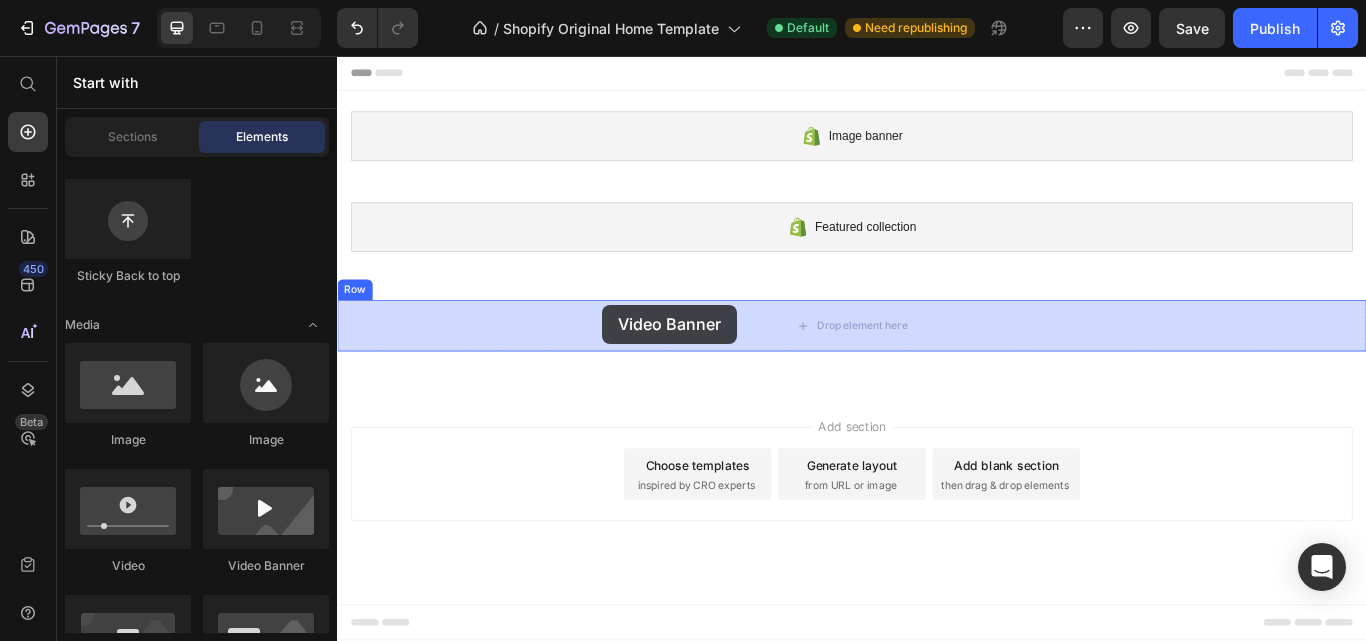 drag, startPoint x: 602, startPoint y: 582, endPoint x: 646, endPoint y: 346, distance: 240.06665 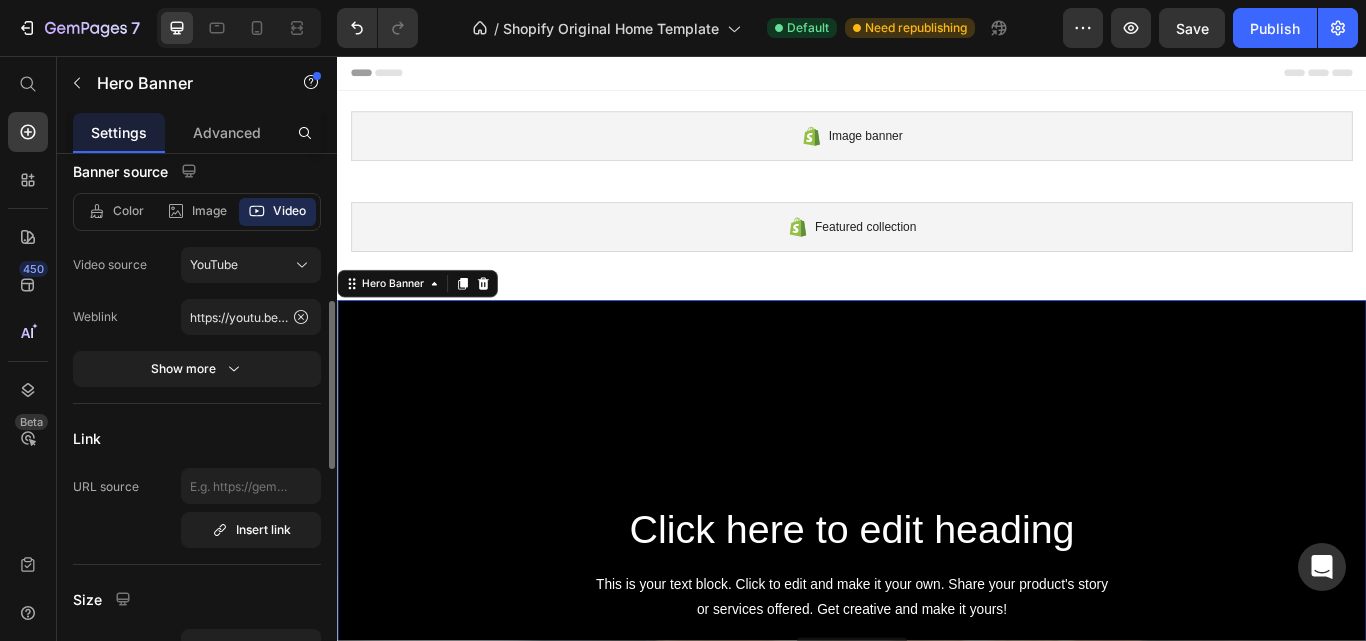 scroll, scrollTop: 277, scrollLeft: 0, axis: vertical 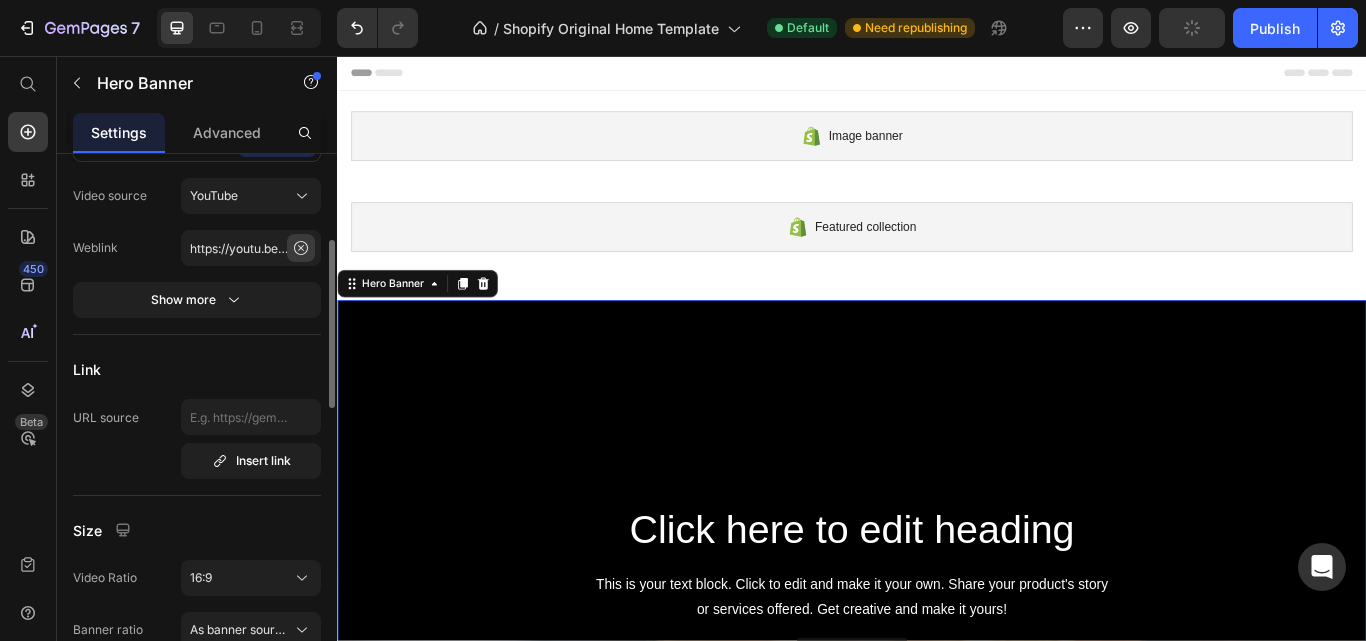 click 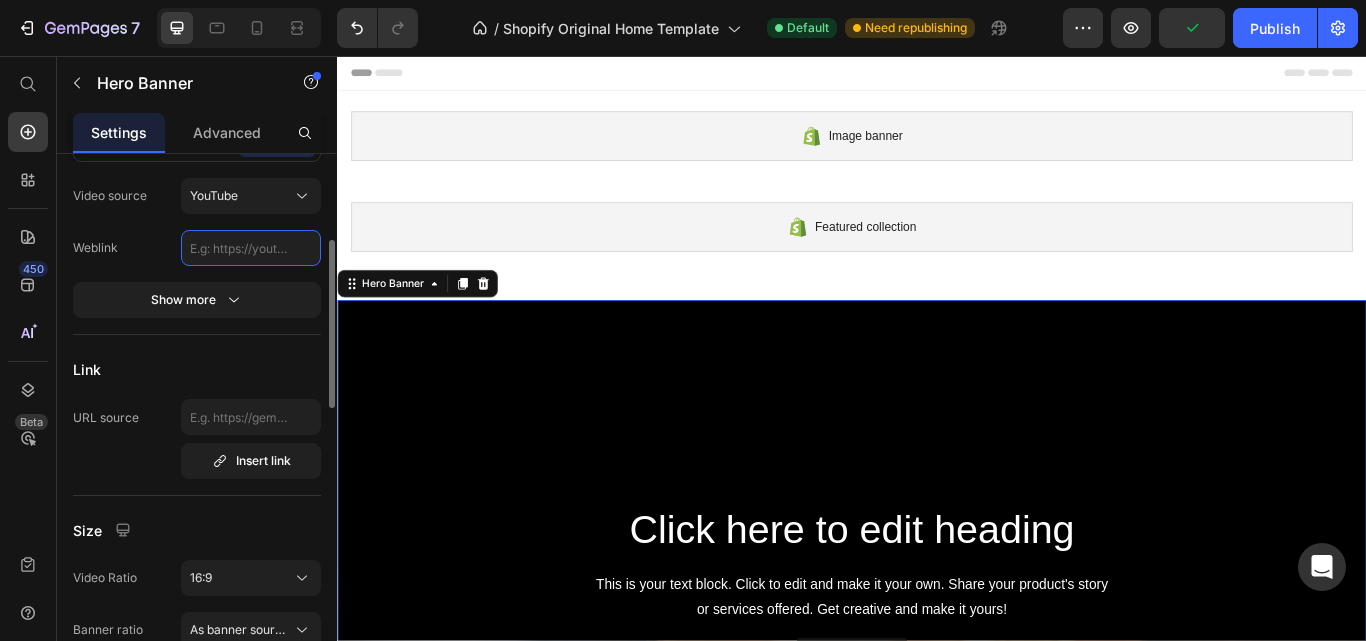 scroll, scrollTop: 0, scrollLeft: 0, axis: both 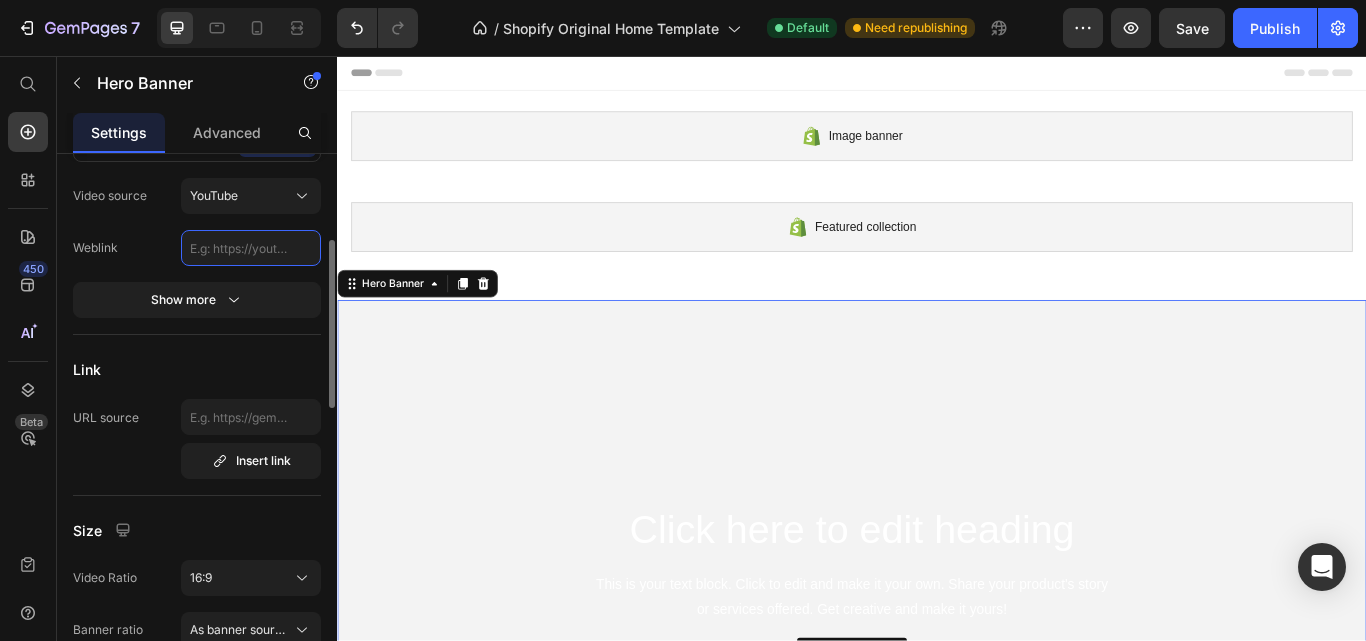 click 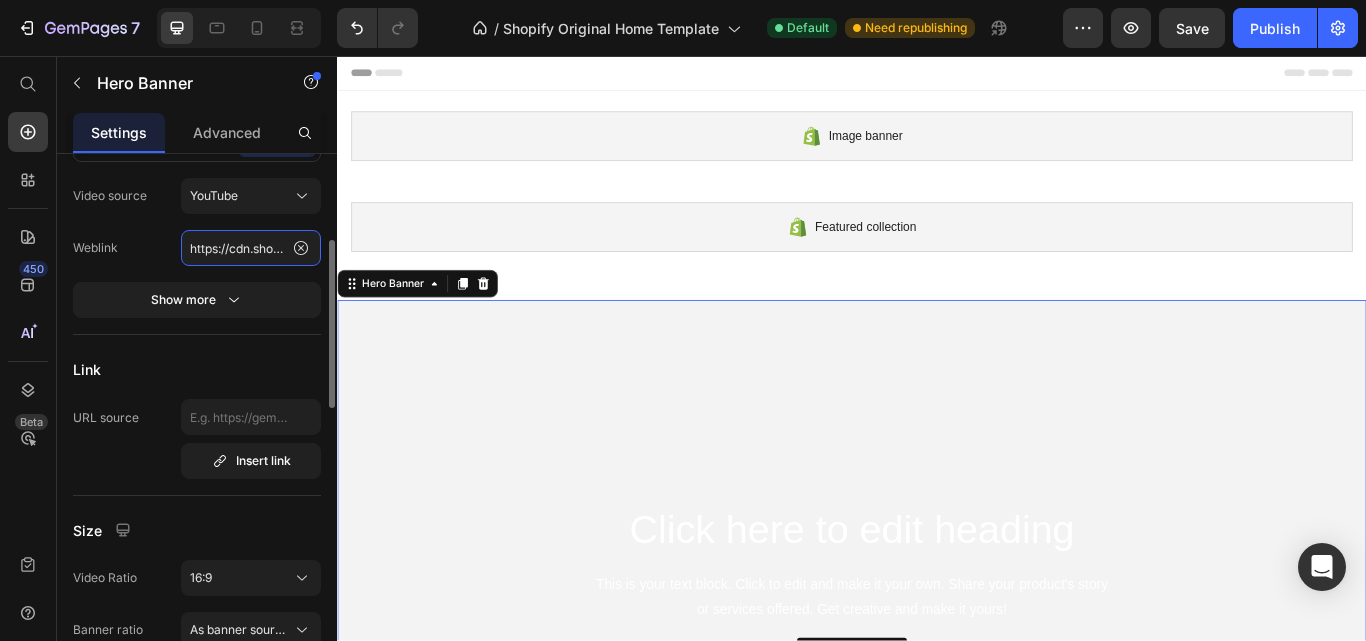 scroll, scrollTop: 0, scrollLeft: 367, axis: horizontal 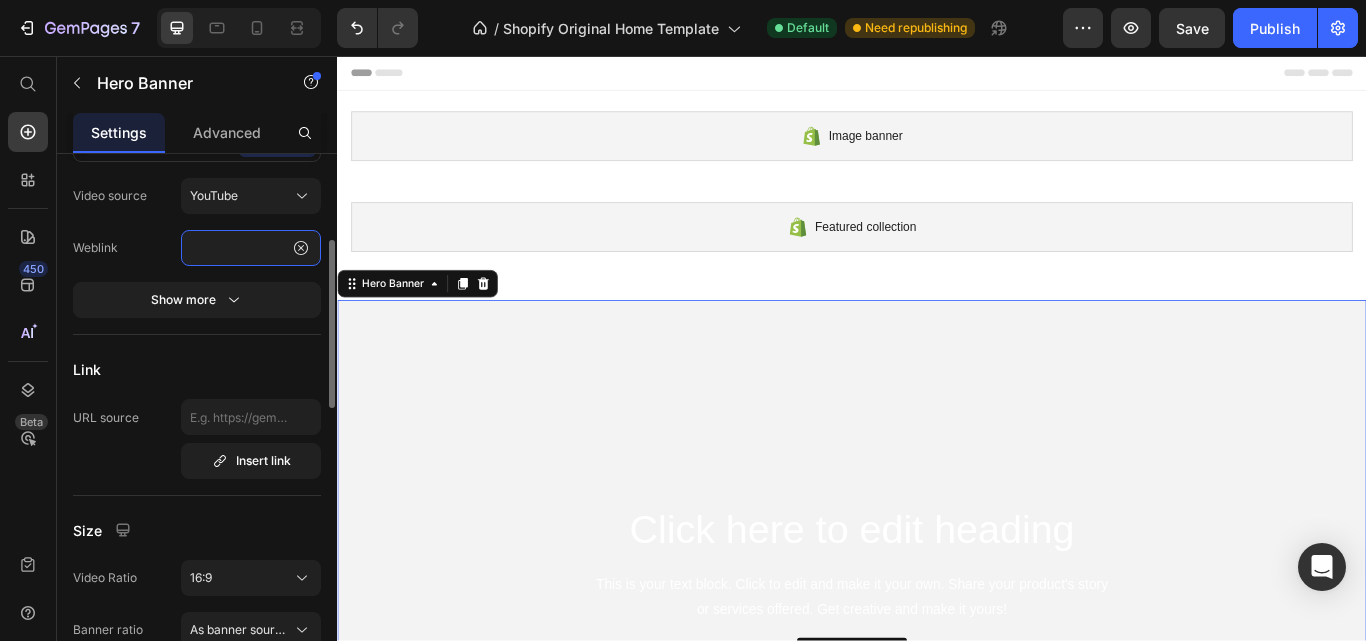 type on "https://cdn.shopify.com/videos/c/o/v/1801210ec4854f66962d99da7adb7bbe.mp4" 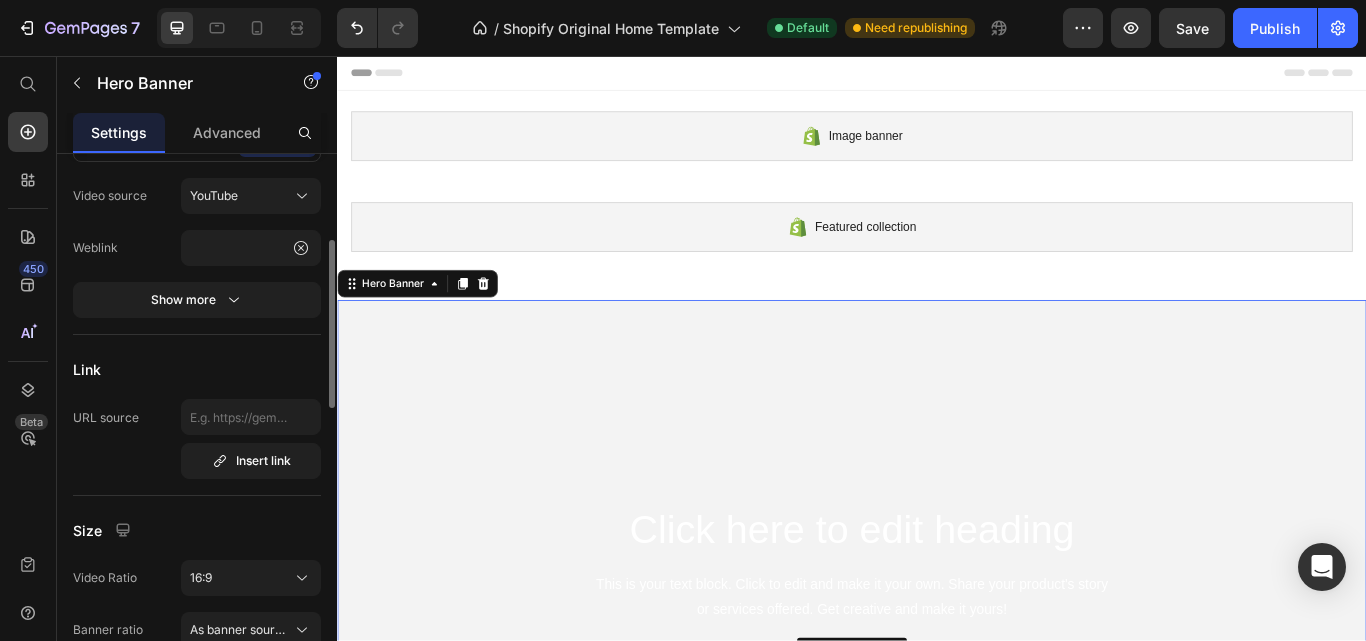 click on "Link" at bounding box center (197, 369) 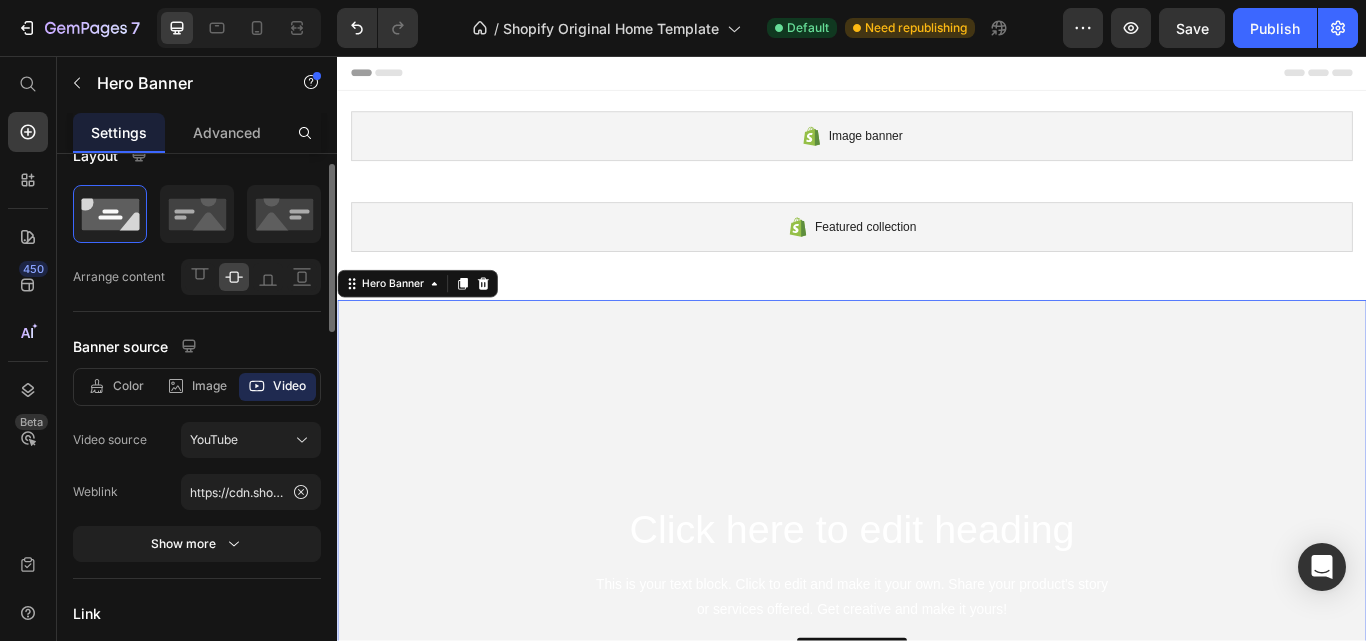 scroll, scrollTop: 35, scrollLeft: 0, axis: vertical 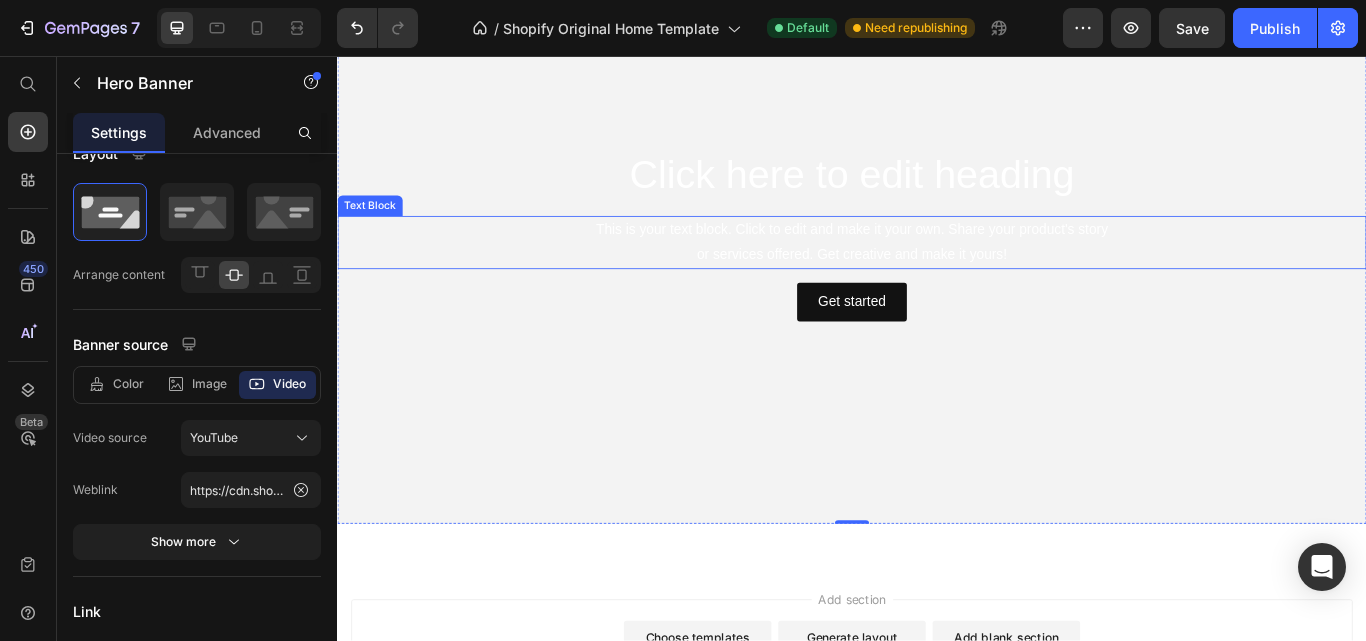 click on "This is your text block. Click to edit and make it your own. Share your product's story                   or services offered. Get creative and make it yours!" at bounding box center [937, 274] 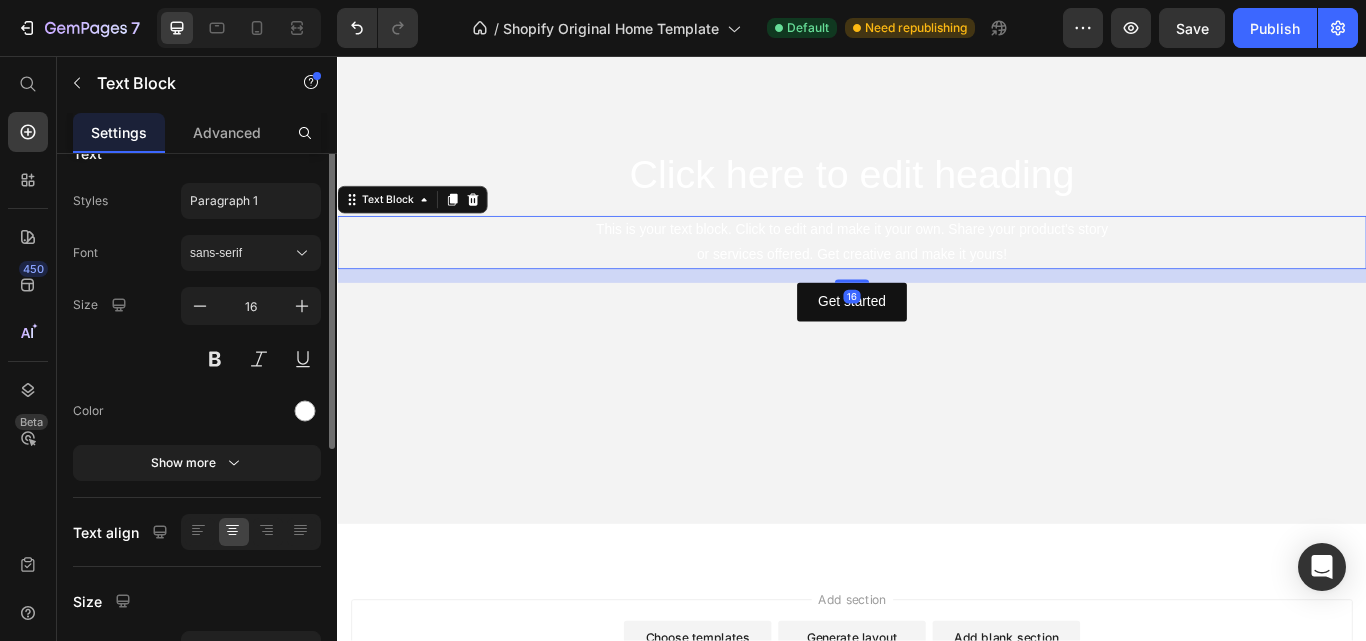 scroll, scrollTop: 0, scrollLeft: 0, axis: both 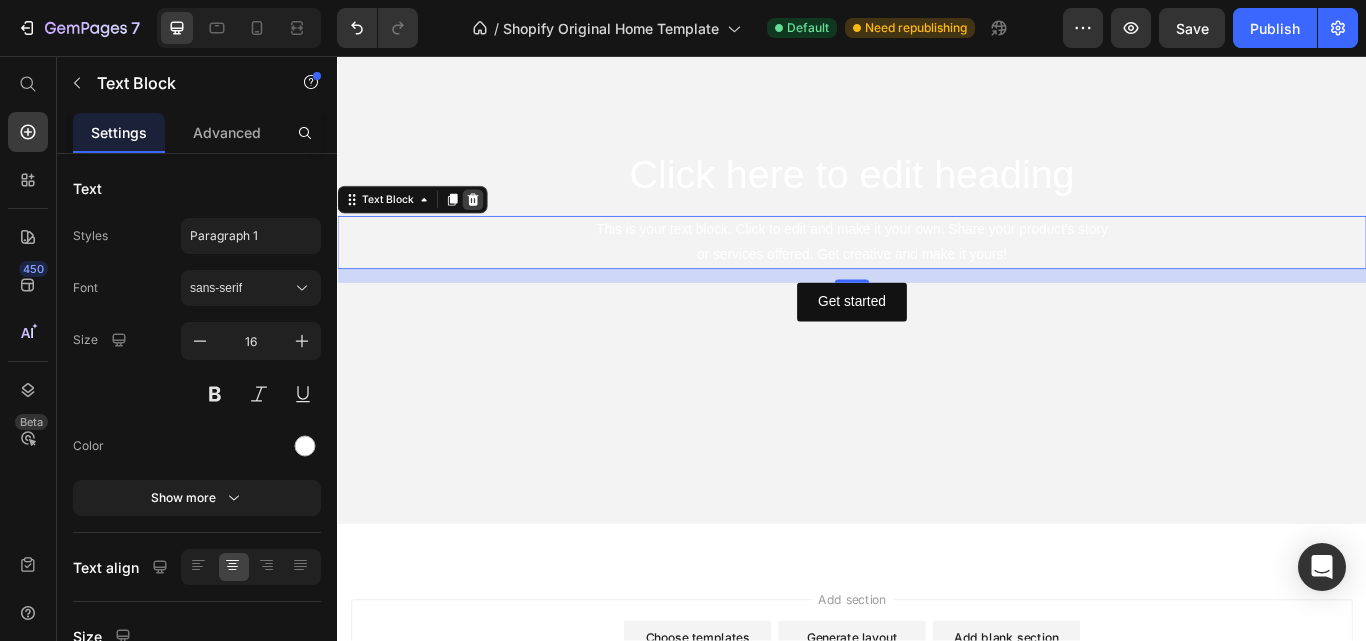 click 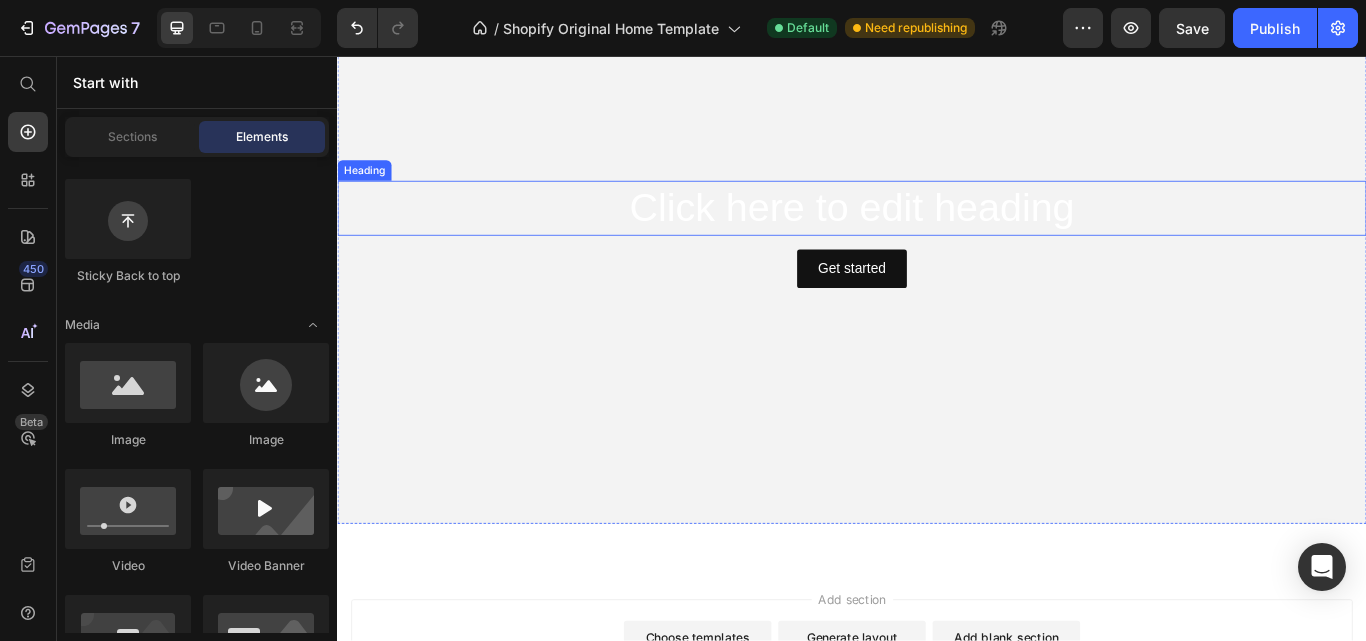 click on "Click here to edit heading" at bounding box center [937, 234] 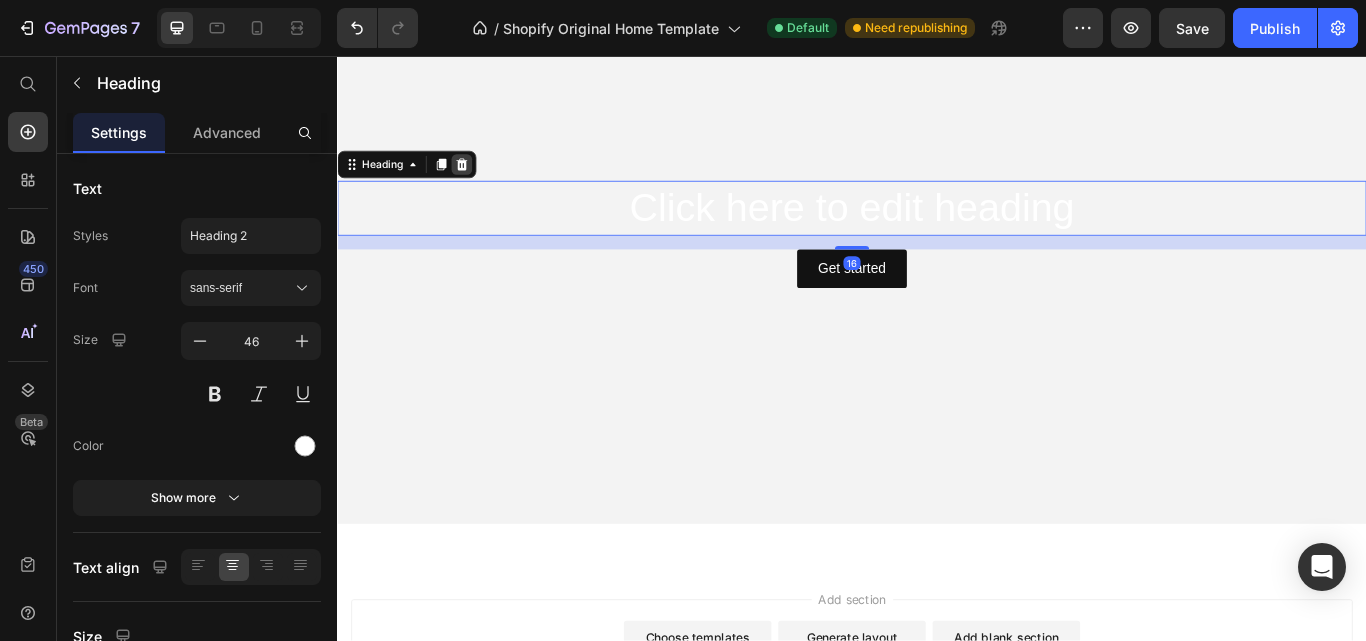 click 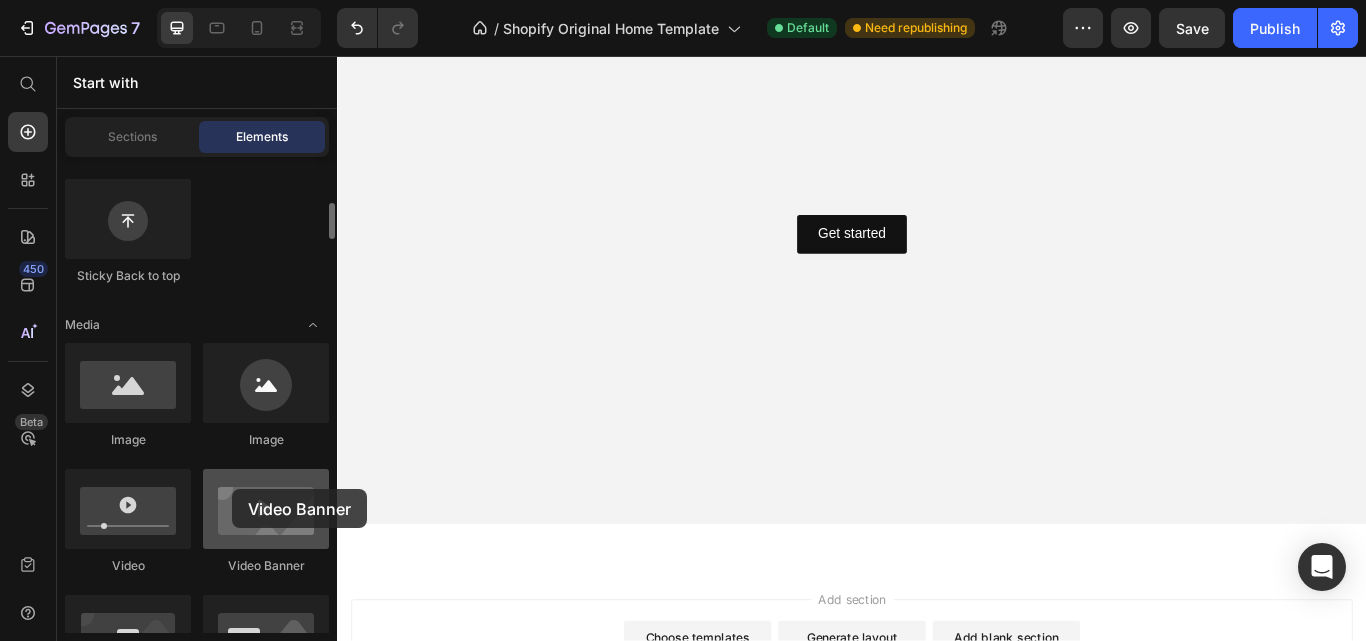 drag, startPoint x: 281, startPoint y: 509, endPoint x: 232, endPoint y: 490, distance: 52.554733 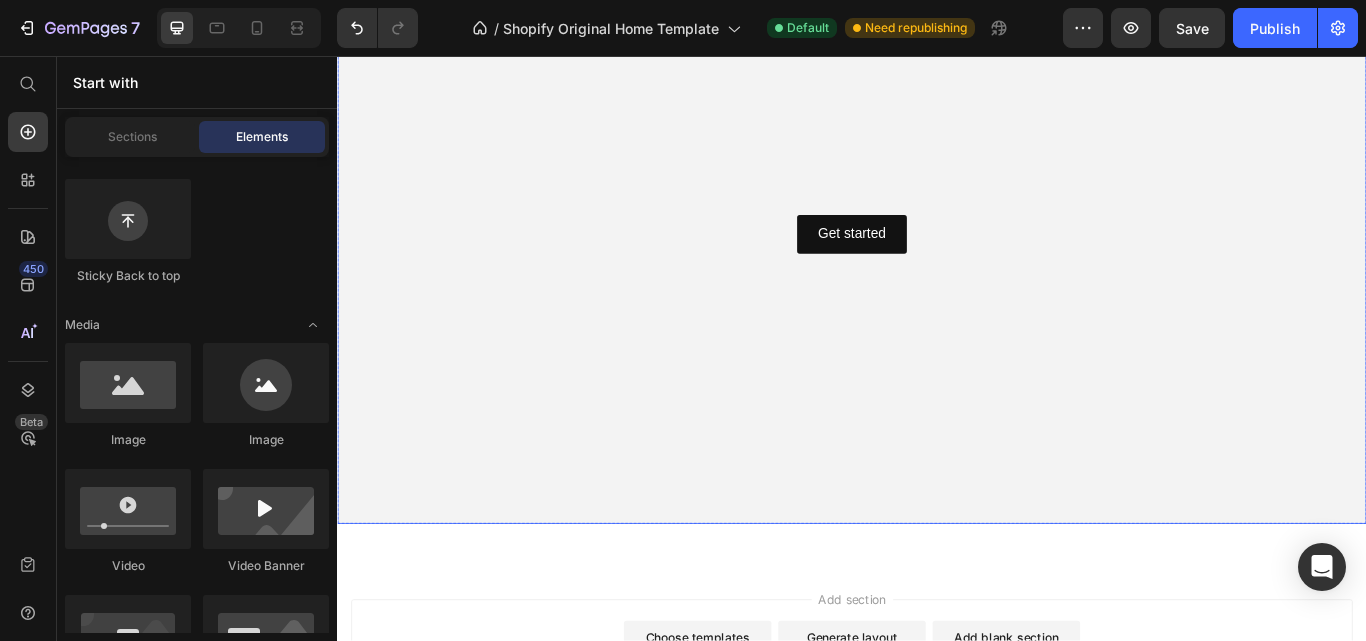 click at bounding box center (937, 264) 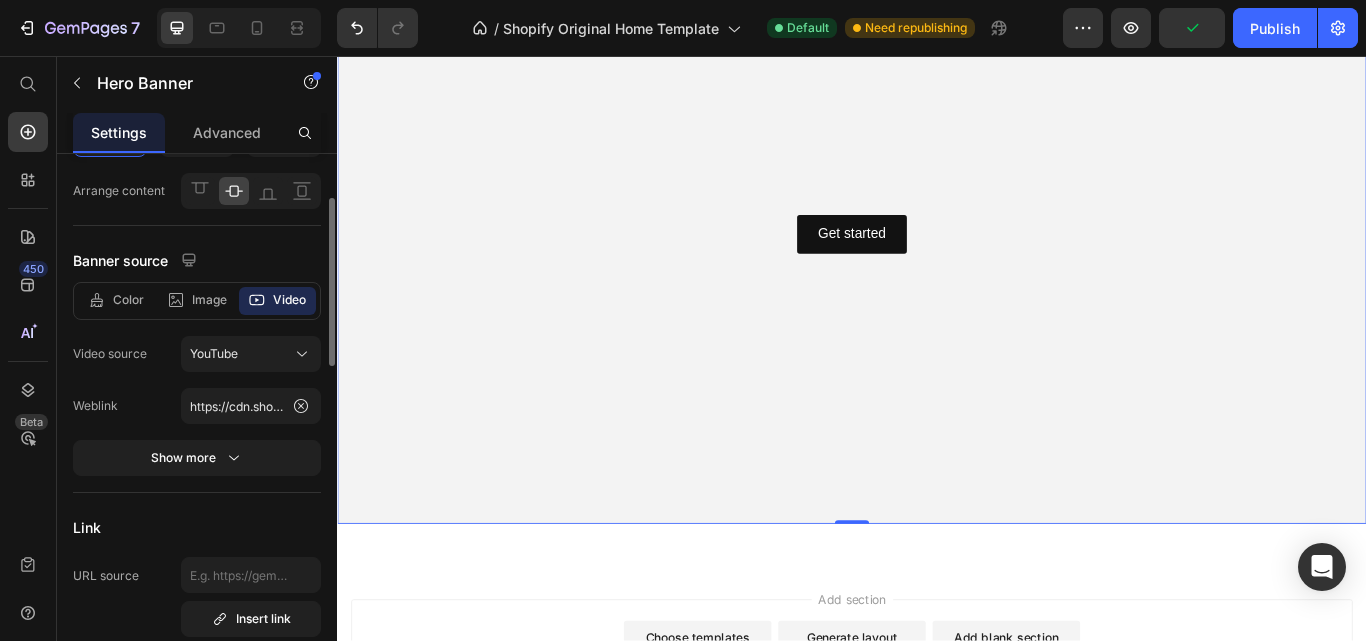 scroll, scrollTop: 125, scrollLeft: 0, axis: vertical 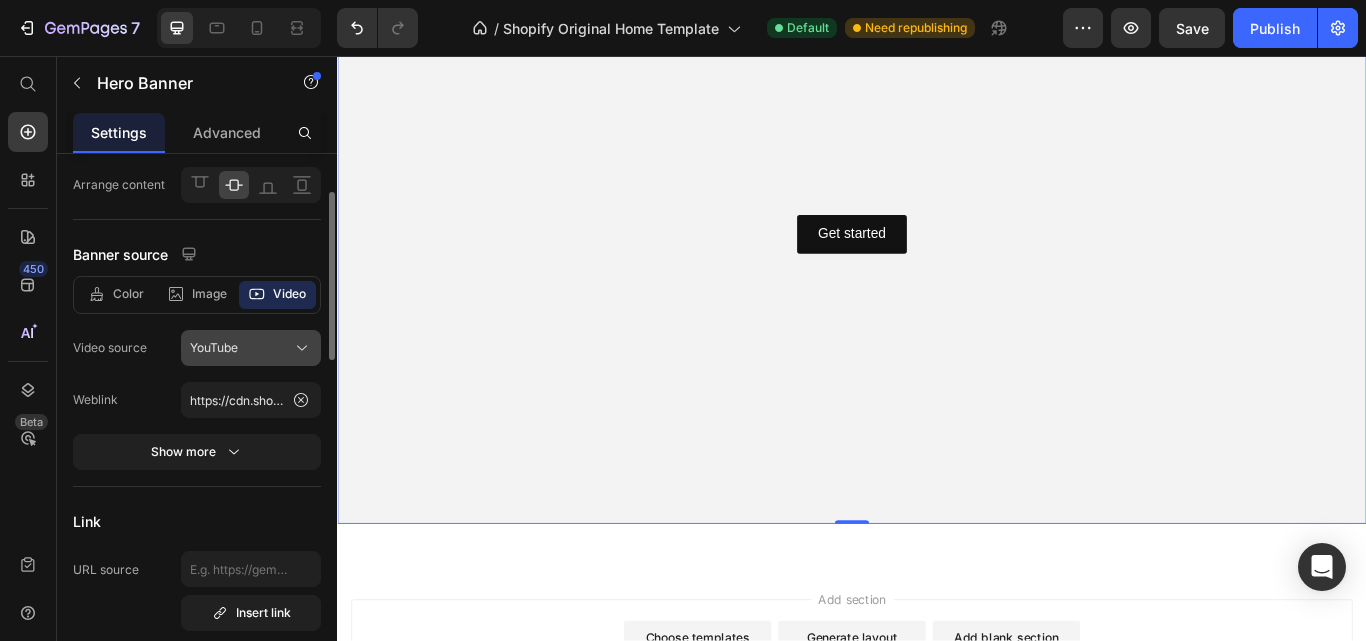 click on "YouTube" at bounding box center [214, 348] 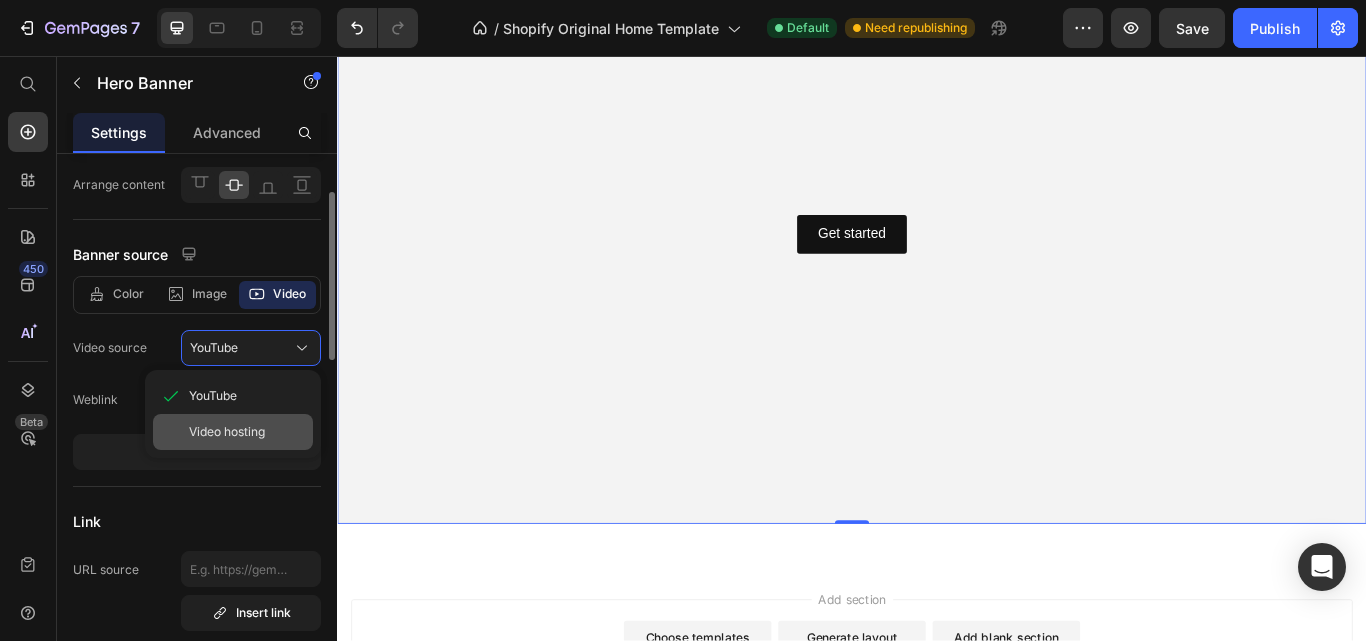 click on "Video hosting" at bounding box center (227, 432) 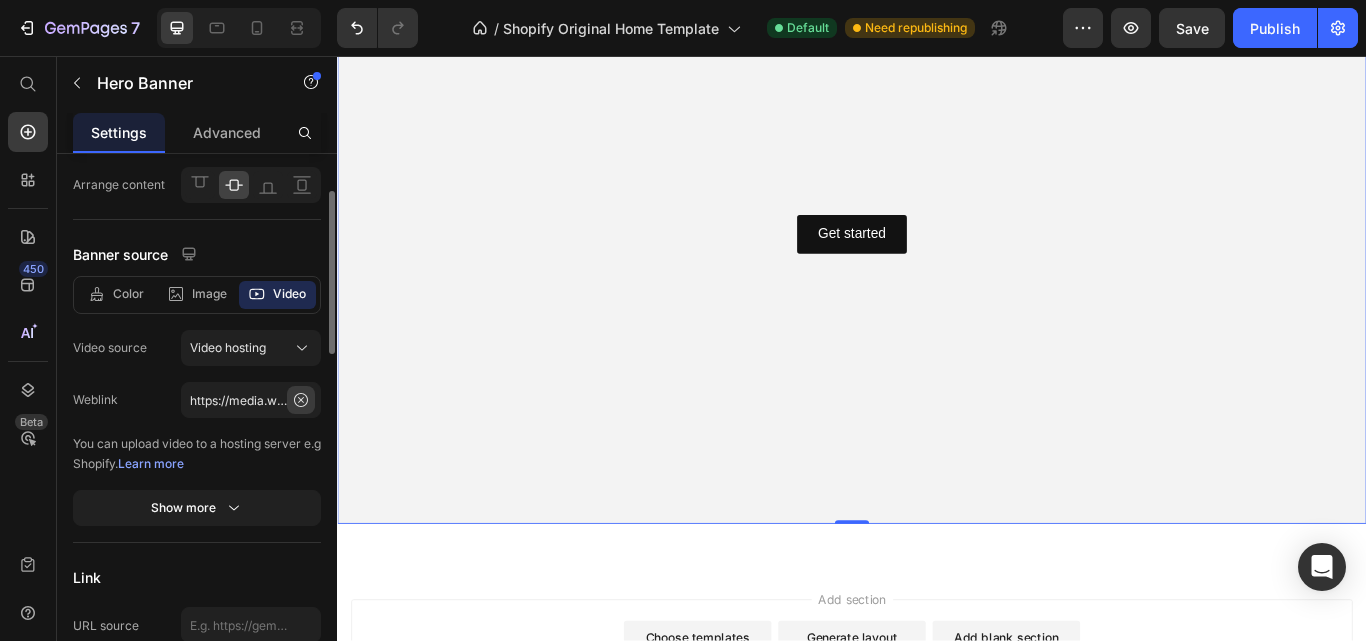 click 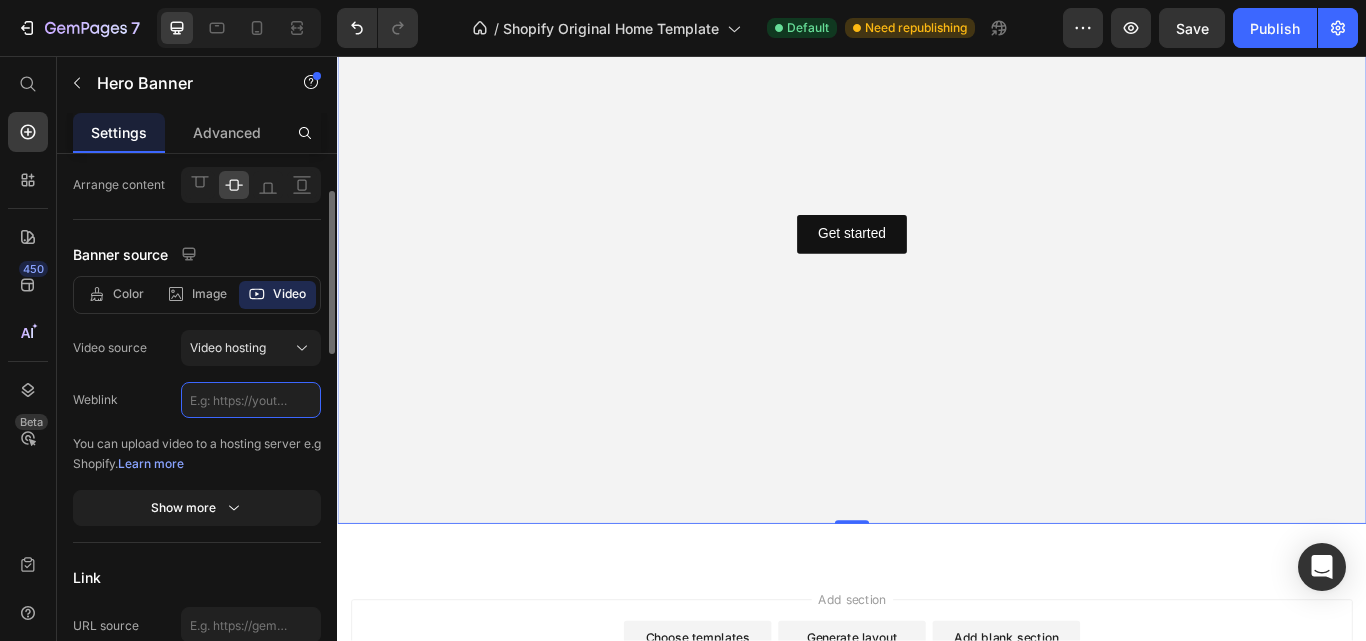 scroll, scrollTop: 0, scrollLeft: 0, axis: both 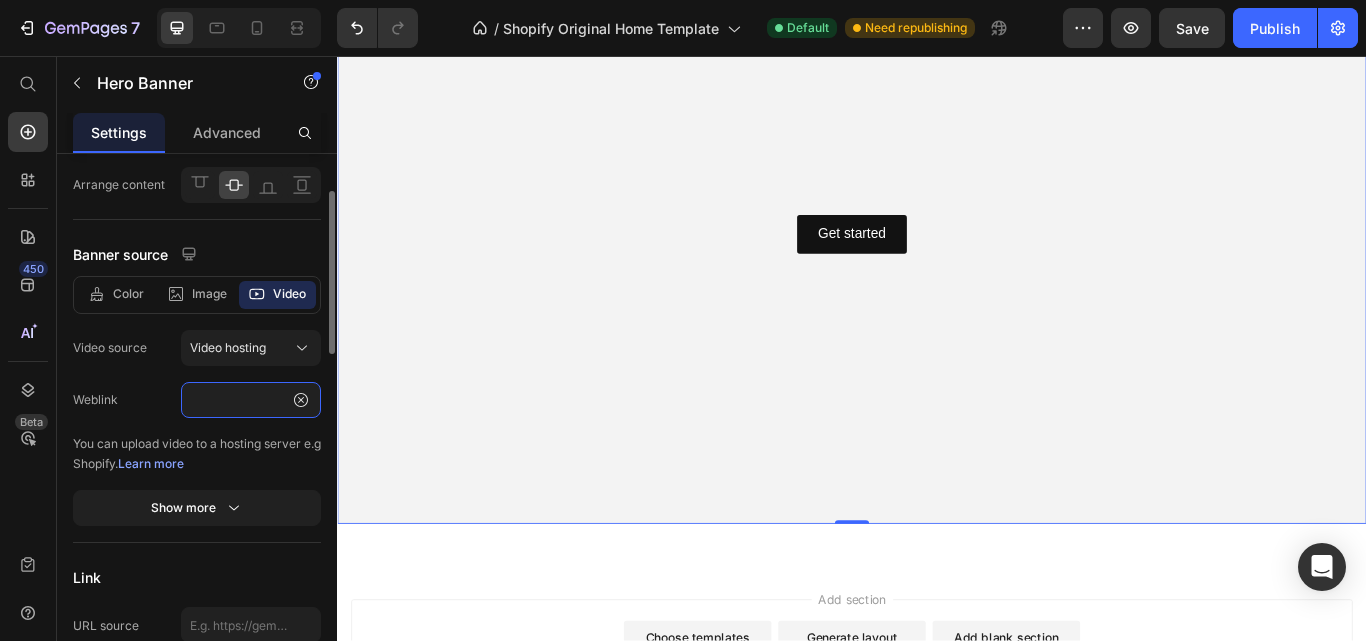 type on "https://cdn.shopify.com/videos/c/o/v/1801210ec4854f66962d99da7adb7bbe.mp4" 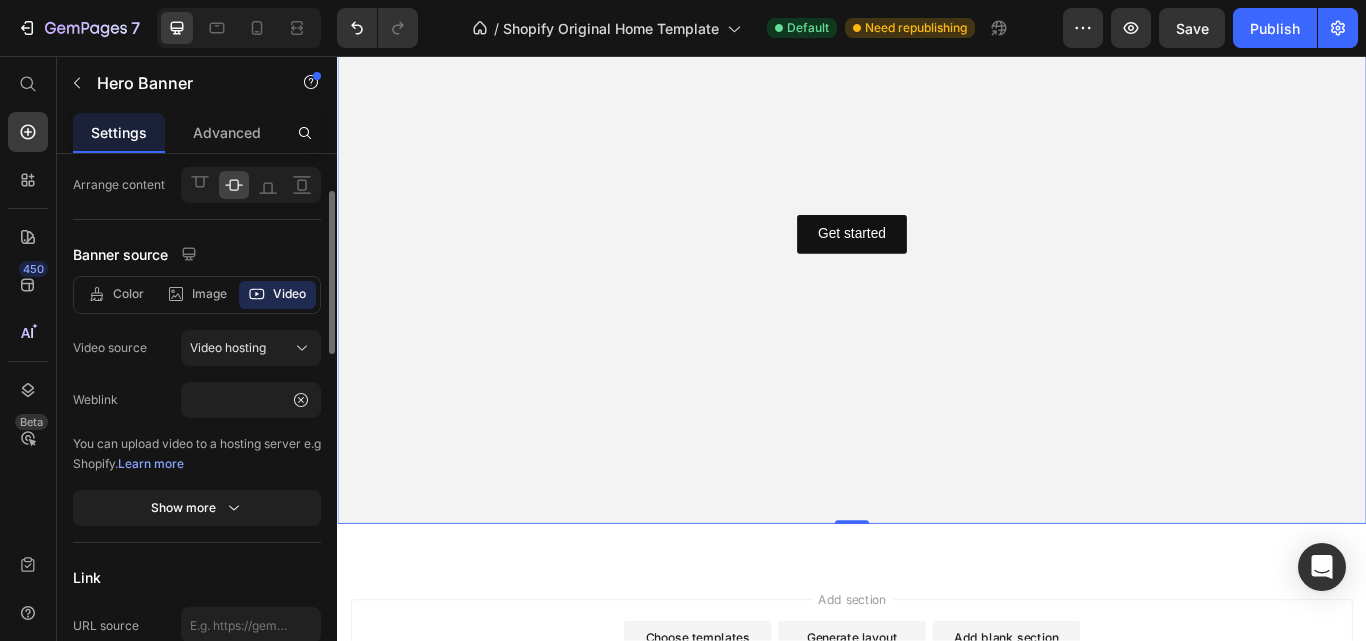 click on "Color Image Video Video source Video hosting Weblink https://cdn.shopify.com/videos/c/o/v/1801210ec4854f66962d99da7adb7bbe.mp4 You can upload video to a hosting server e.g Shopify.   Learn more Show more" 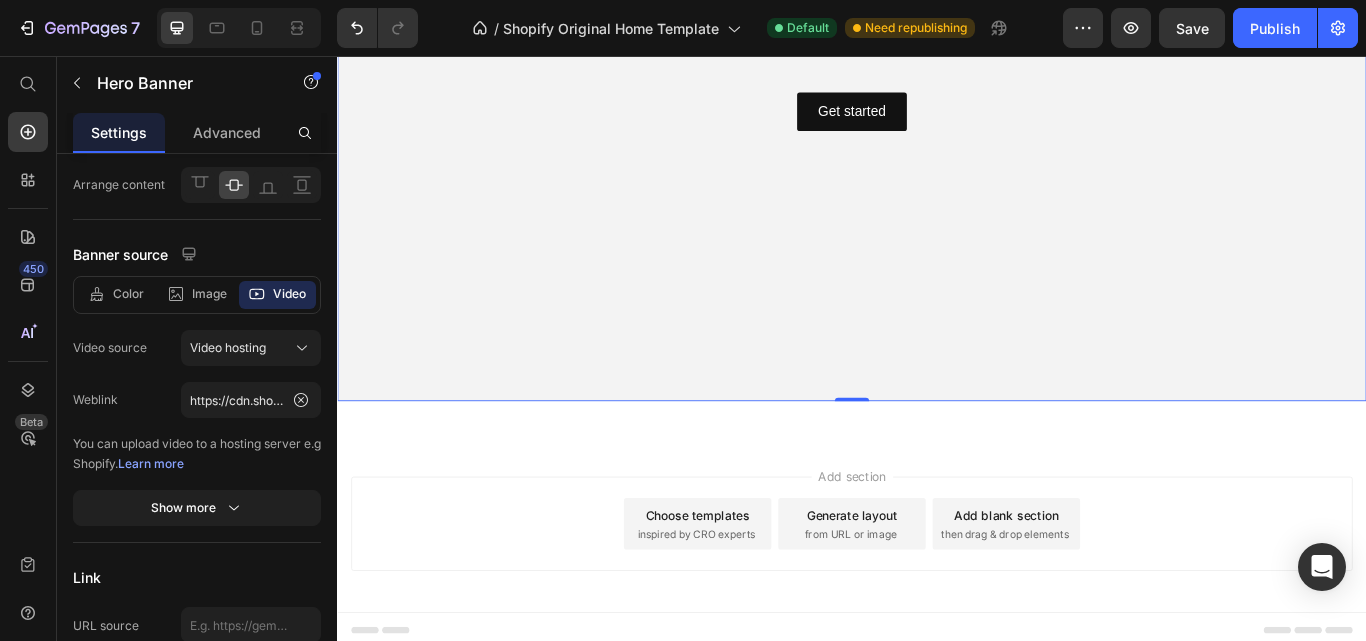 scroll, scrollTop: 558, scrollLeft: 0, axis: vertical 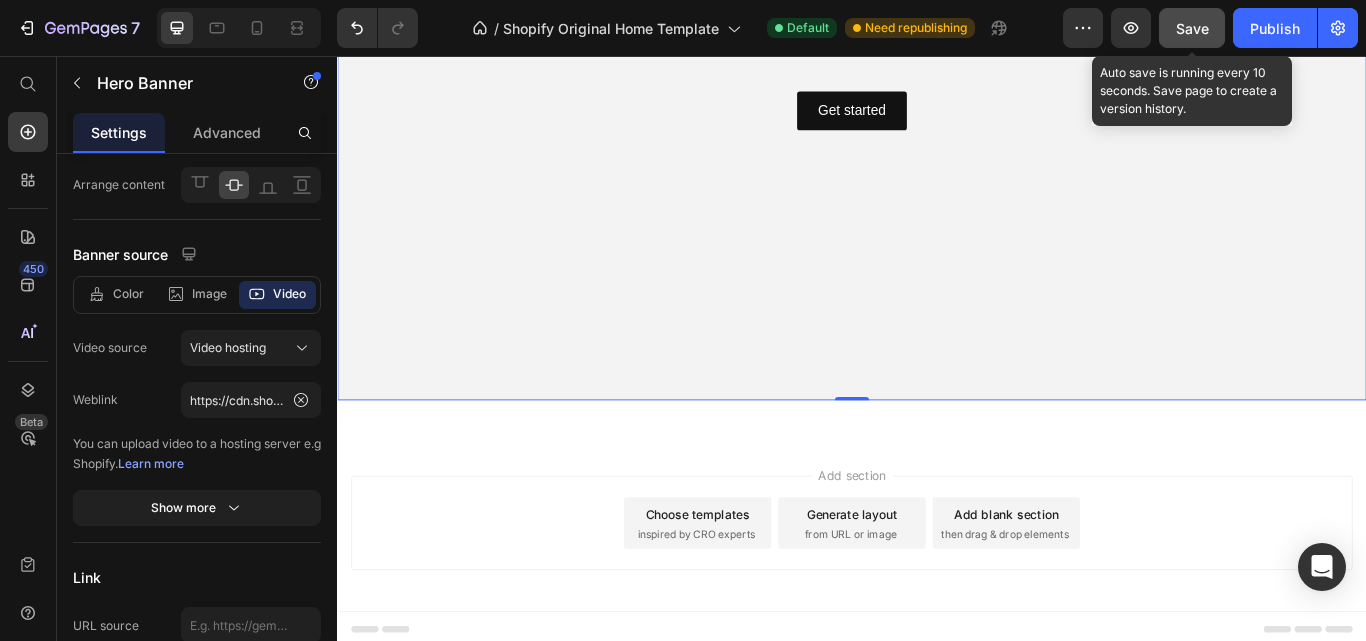 click on "Save" 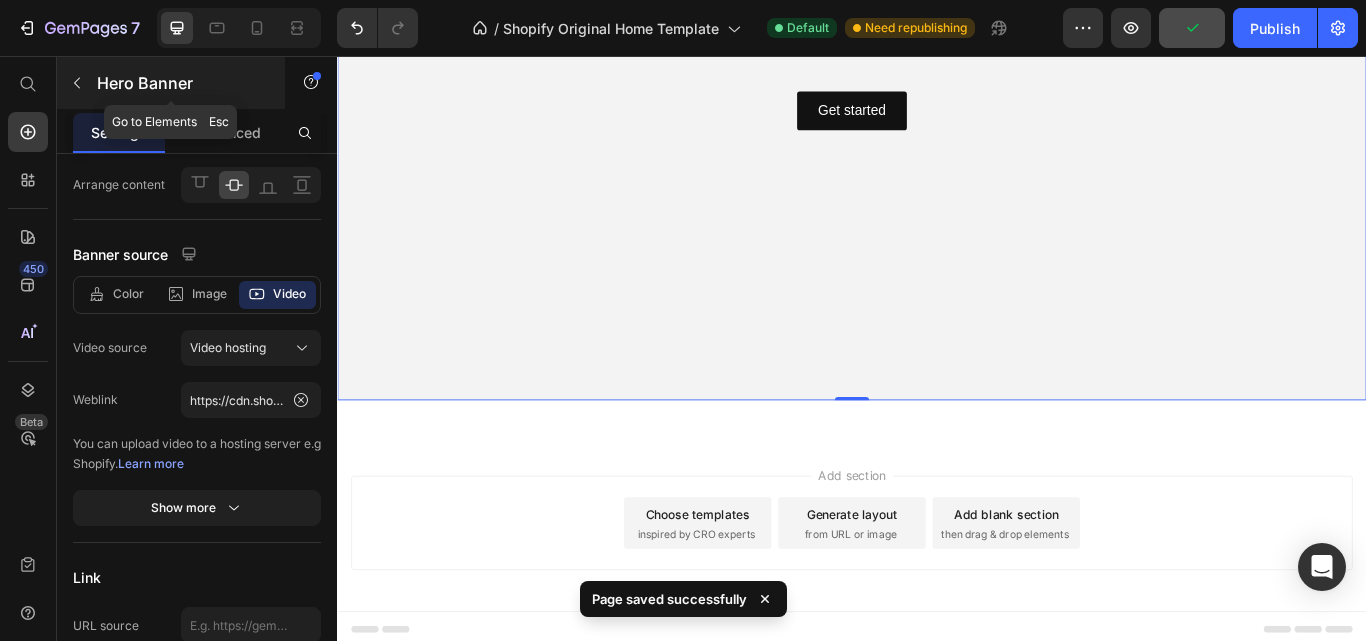 click 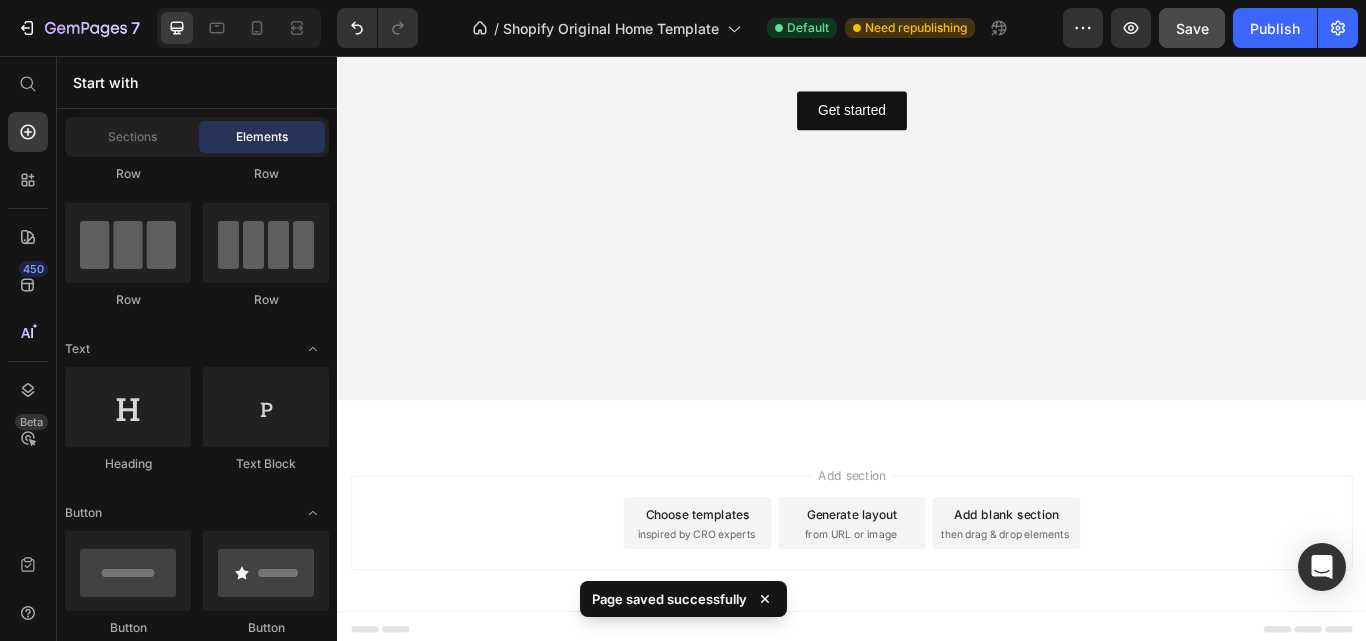 scroll, scrollTop: 0, scrollLeft: 0, axis: both 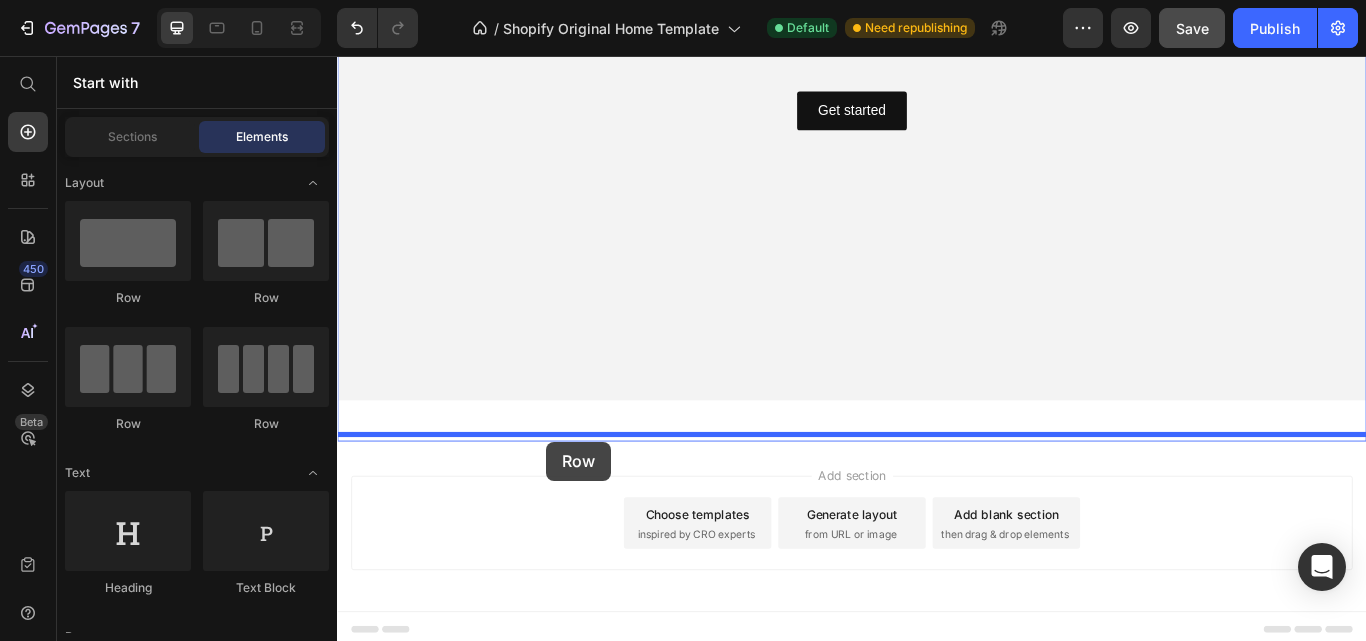 drag, startPoint x: 349, startPoint y: 352, endPoint x: 581, endPoint y: 506, distance: 278.46005 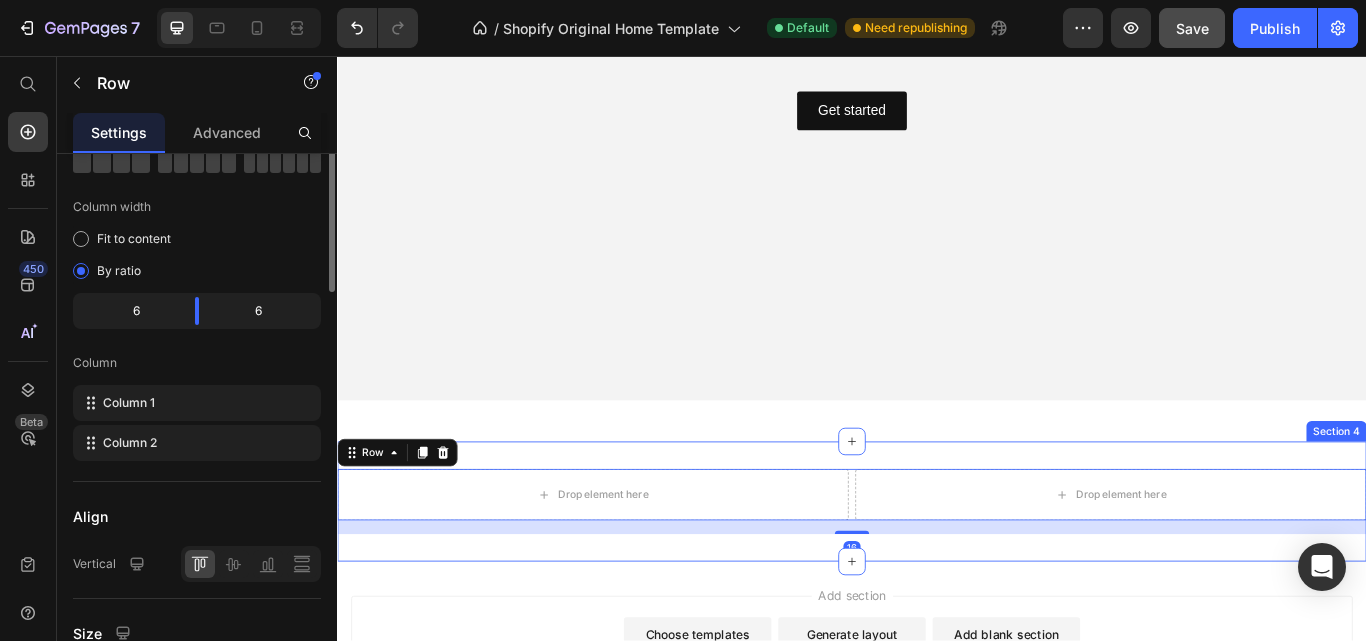scroll, scrollTop: 0, scrollLeft: 0, axis: both 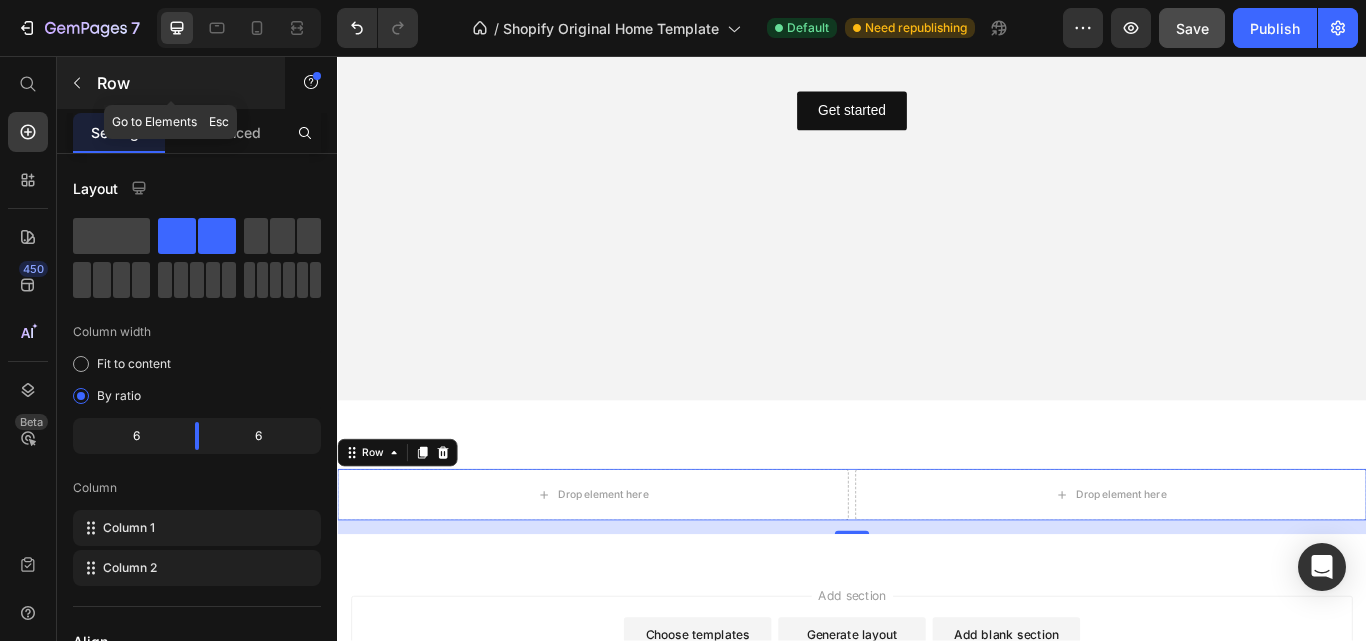 click at bounding box center (77, 83) 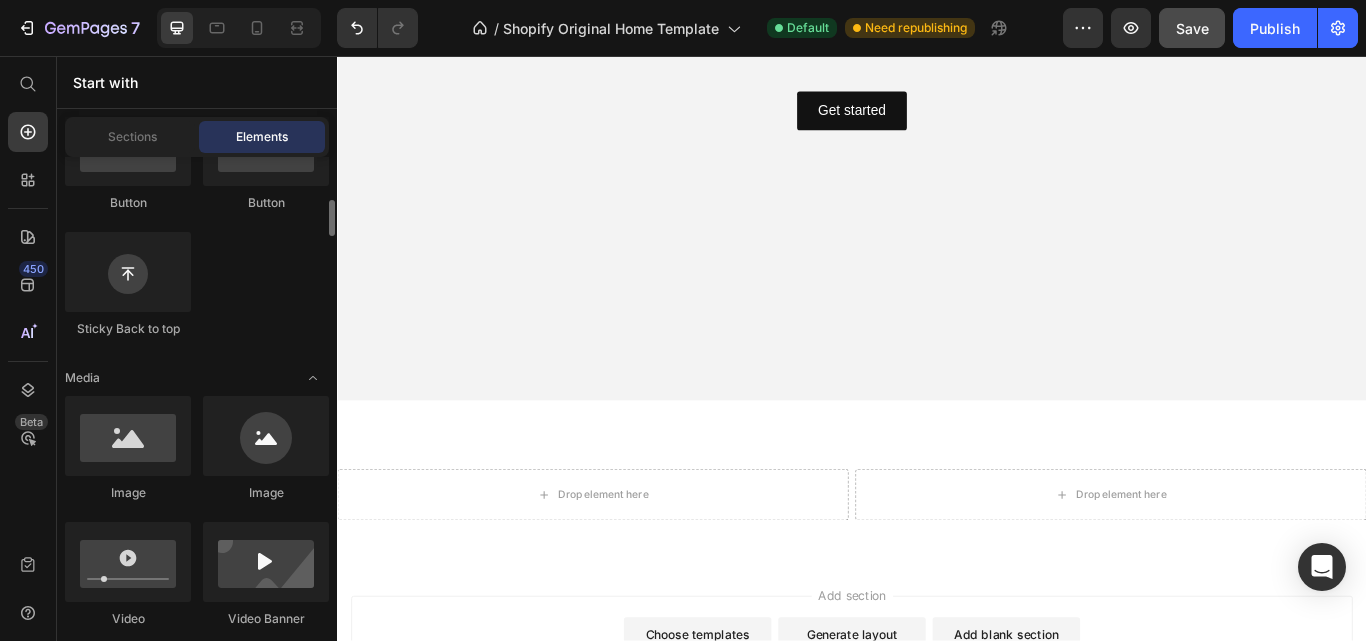 scroll, scrollTop: 550, scrollLeft: 0, axis: vertical 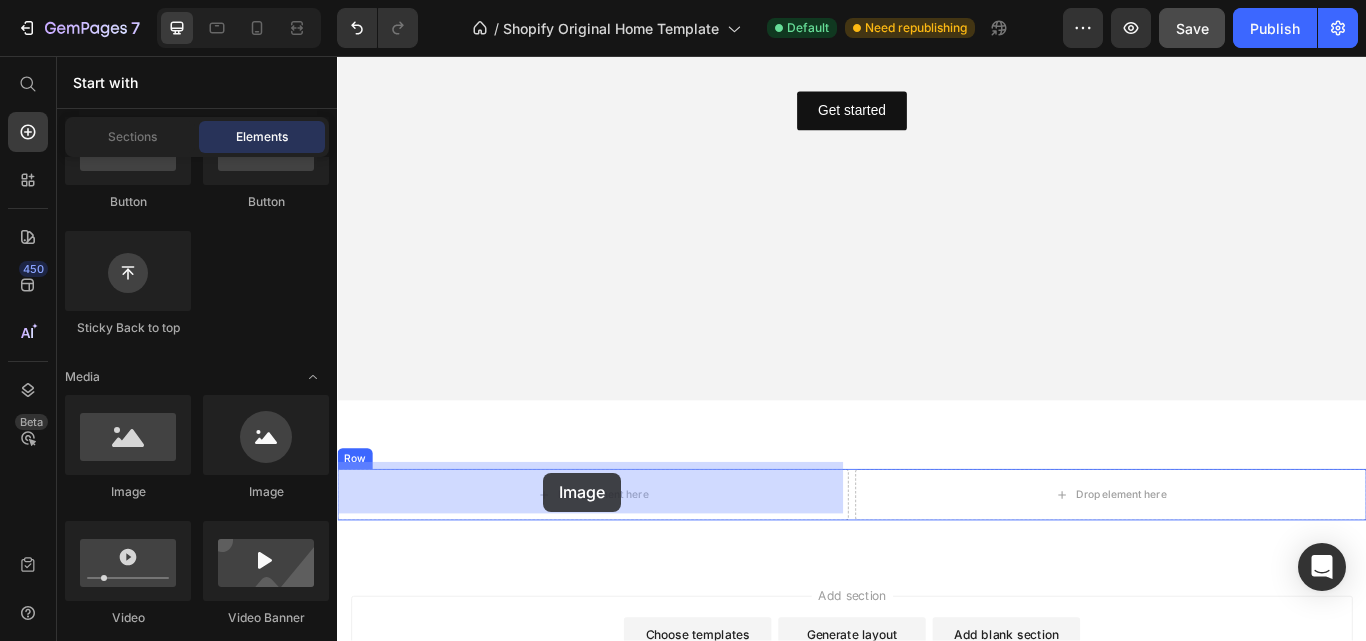 drag, startPoint x: 612, startPoint y: 486, endPoint x: 577, endPoint y: 542, distance: 66.037865 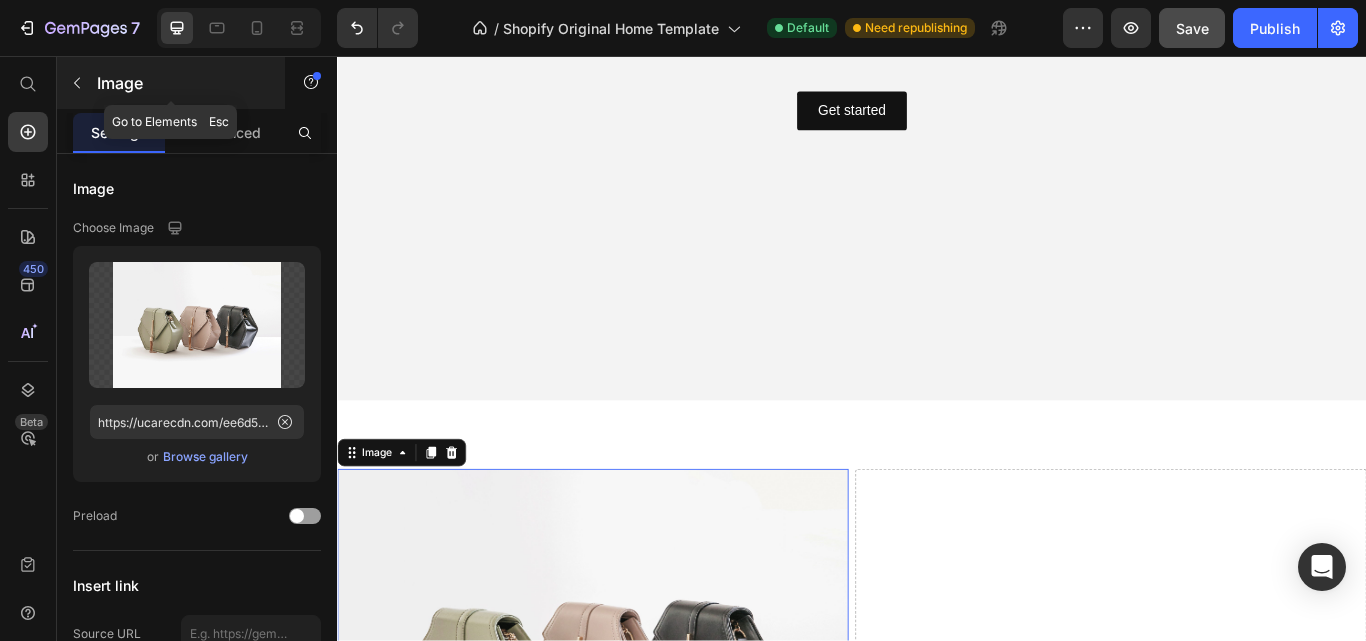 click on "Image" at bounding box center [182, 83] 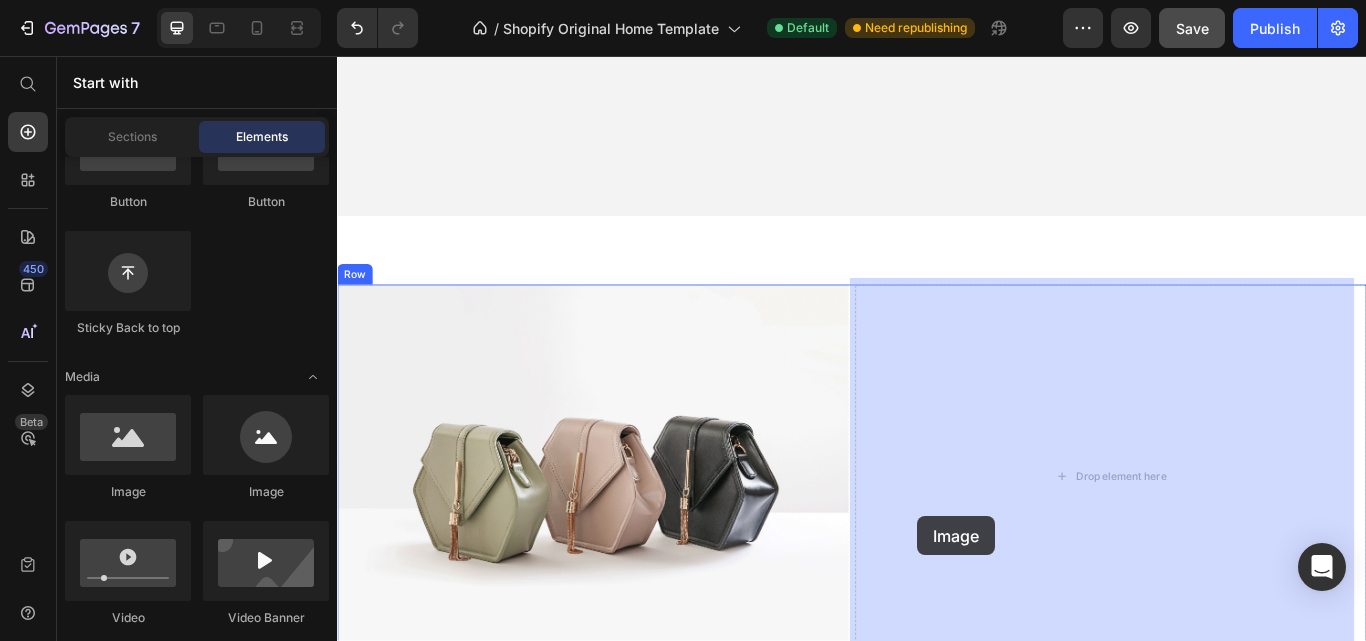 scroll, scrollTop: 782, scrollLeft: 0, axis: vertical 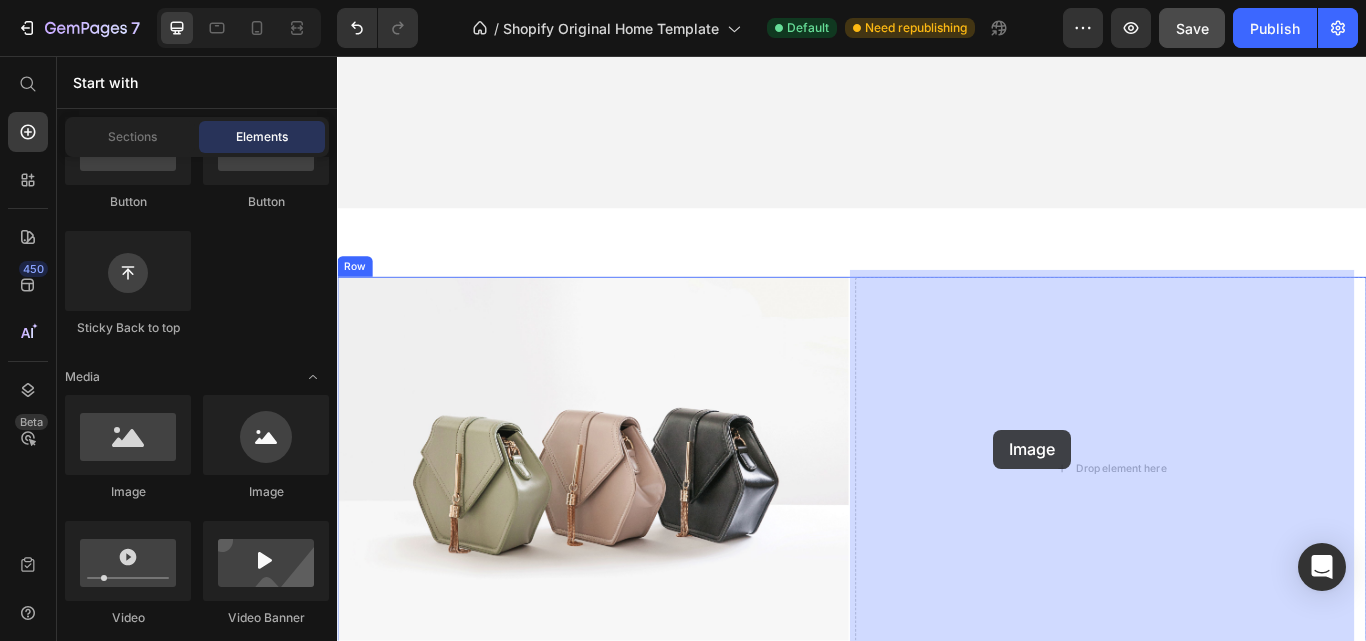 drag, startPoint x: 485, startPoint y: 576, endPoint x: 1105, endPoint y: 490, distance: 625.9361 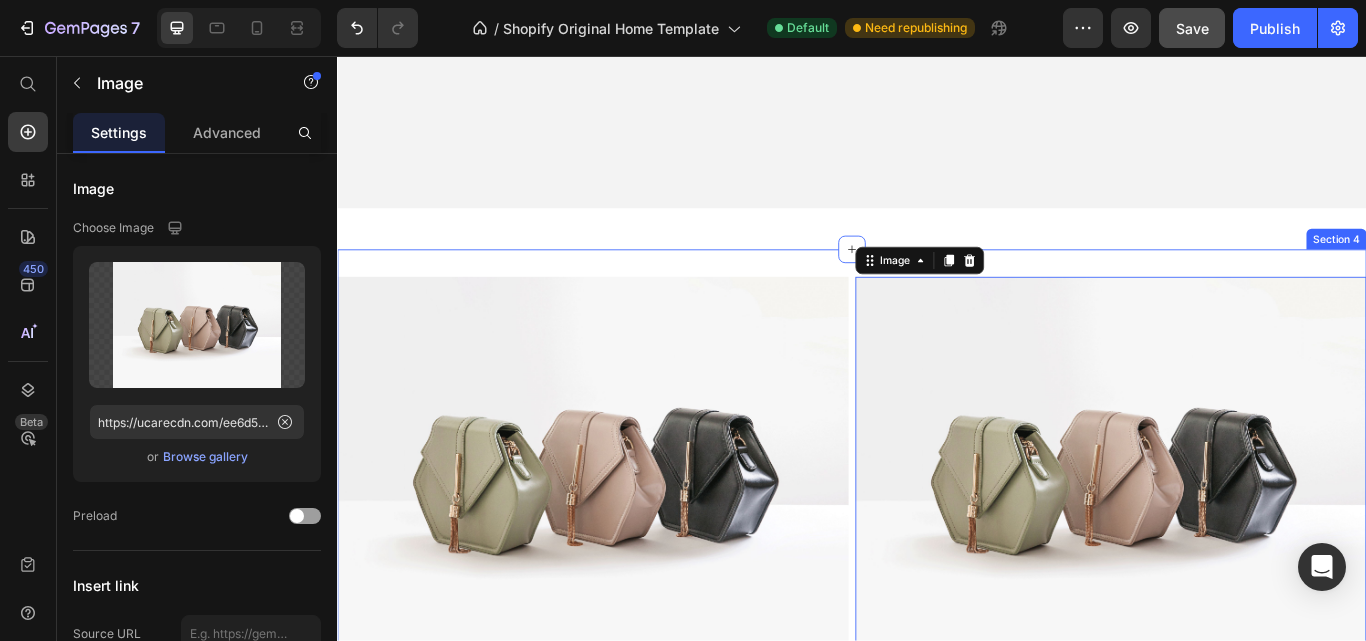 click on "Image Image   0 Row Section 4" at bounding box center [937, 545] 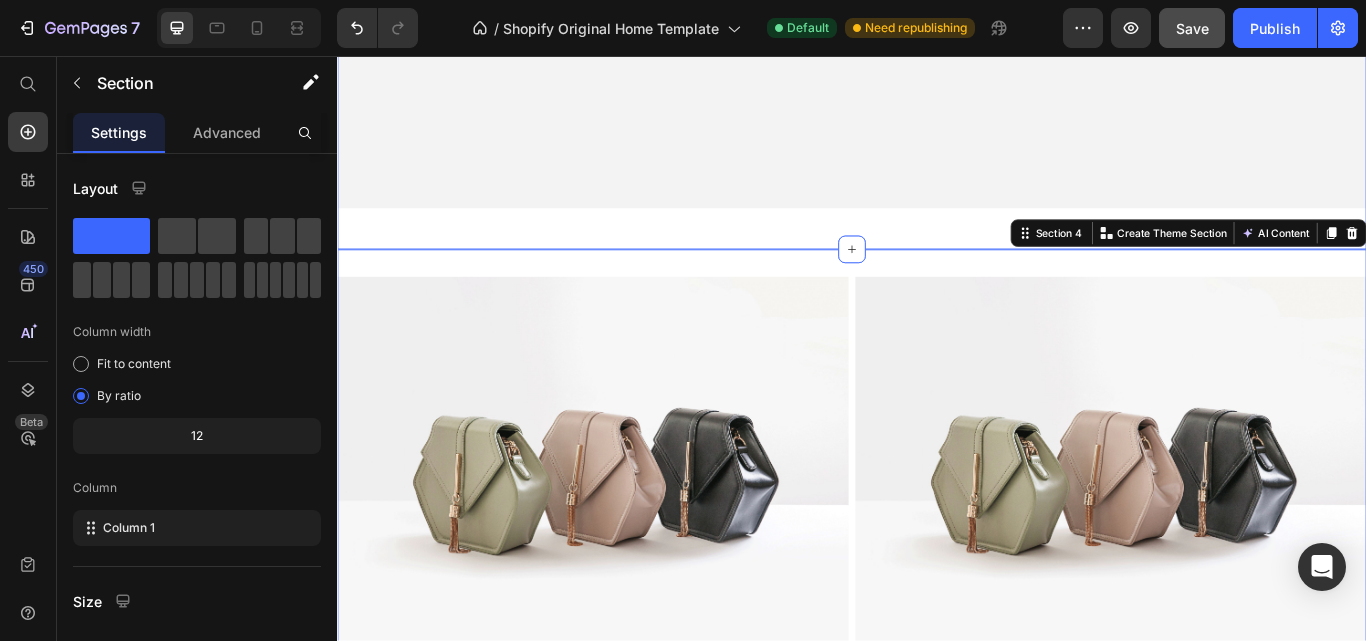 click on "Get started Button Hero Banner Row Section 3" at bounding box center [937, -96] 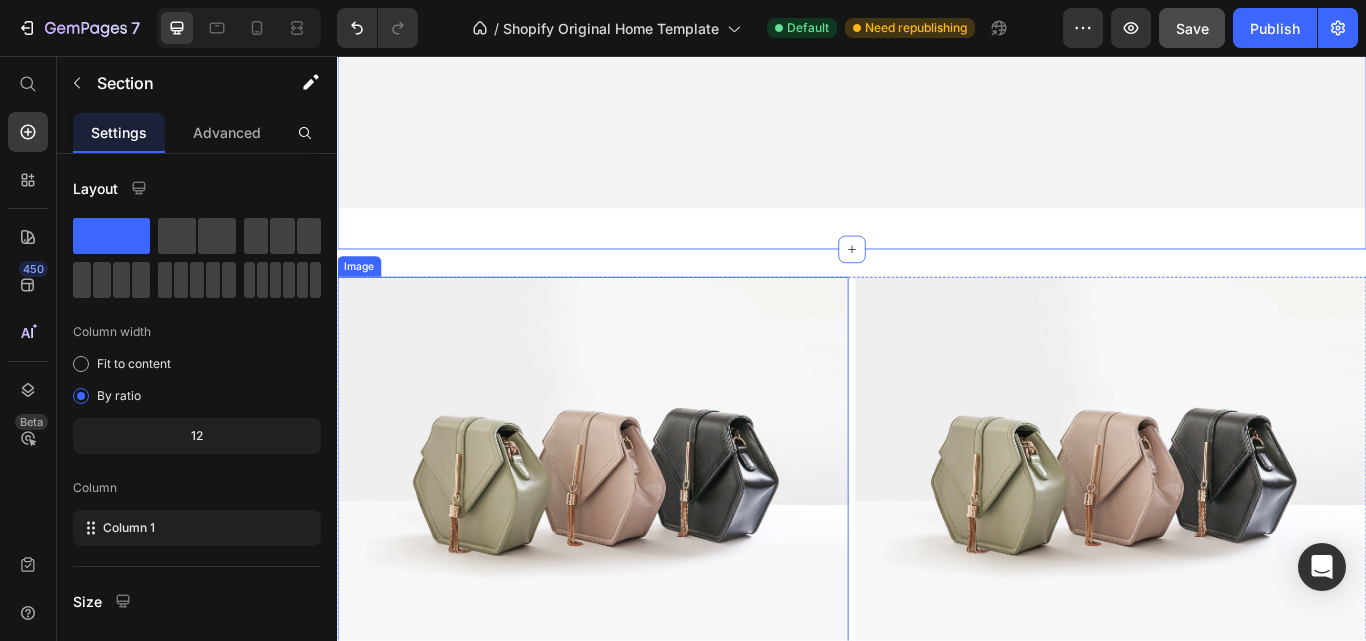 click at bounding box center (635, 537) 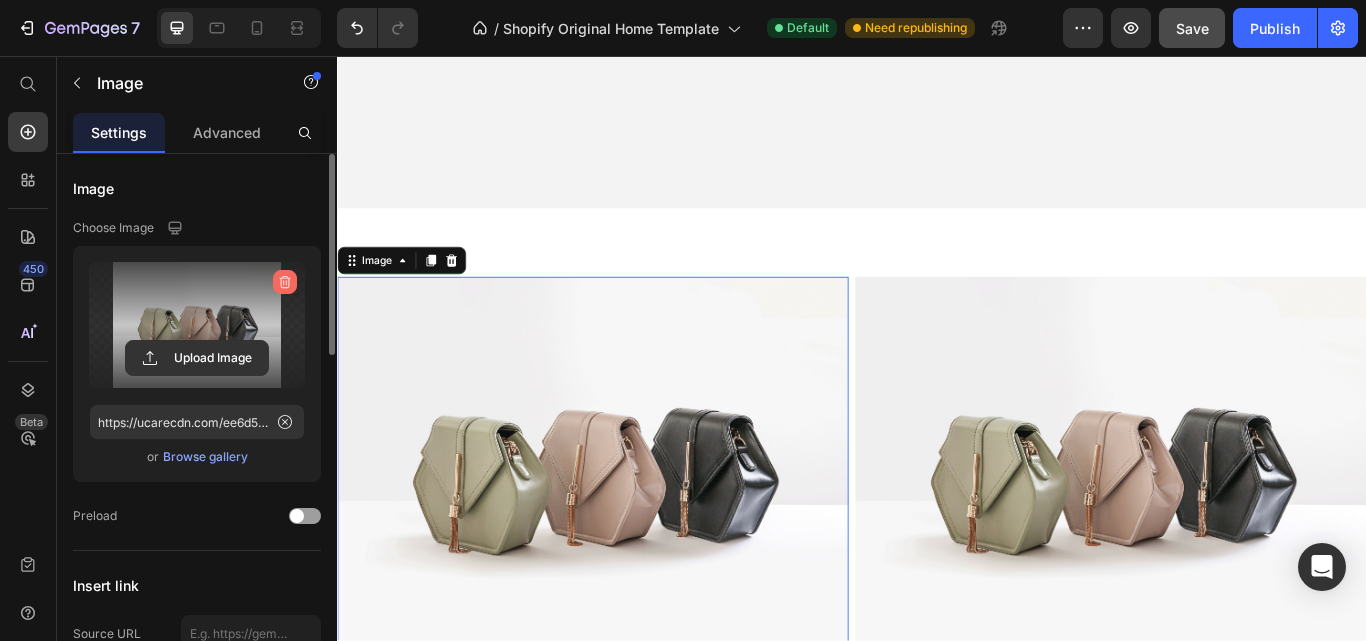 click 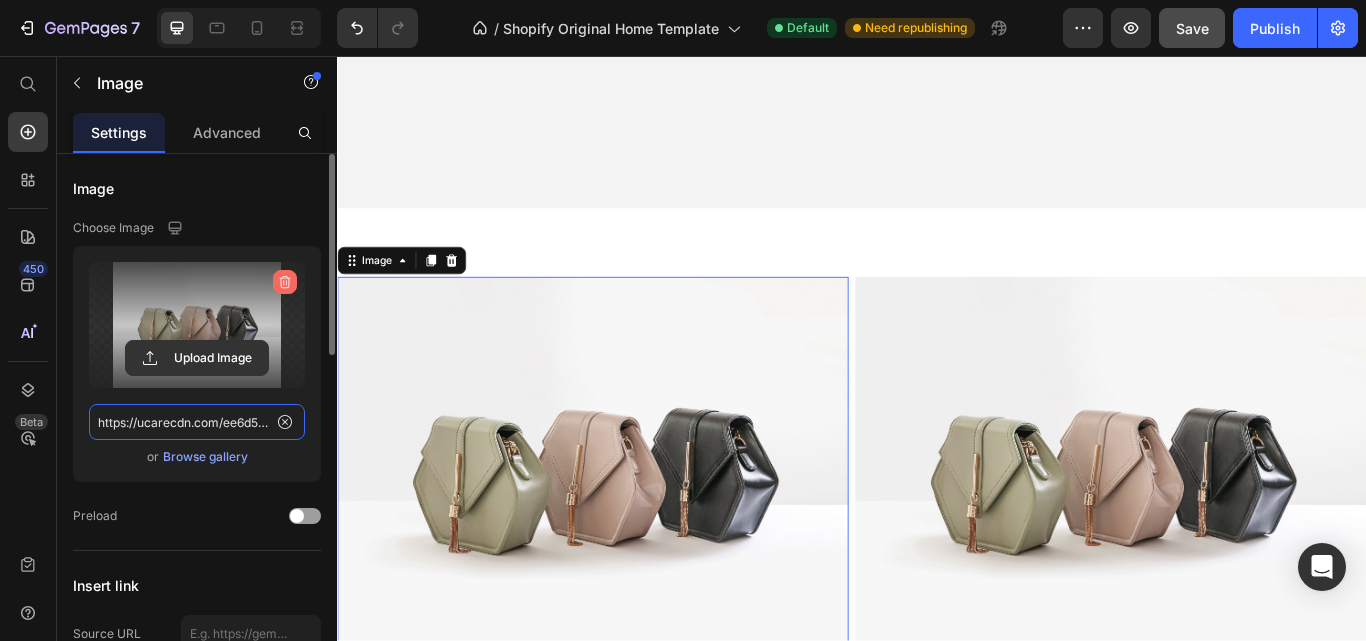 type 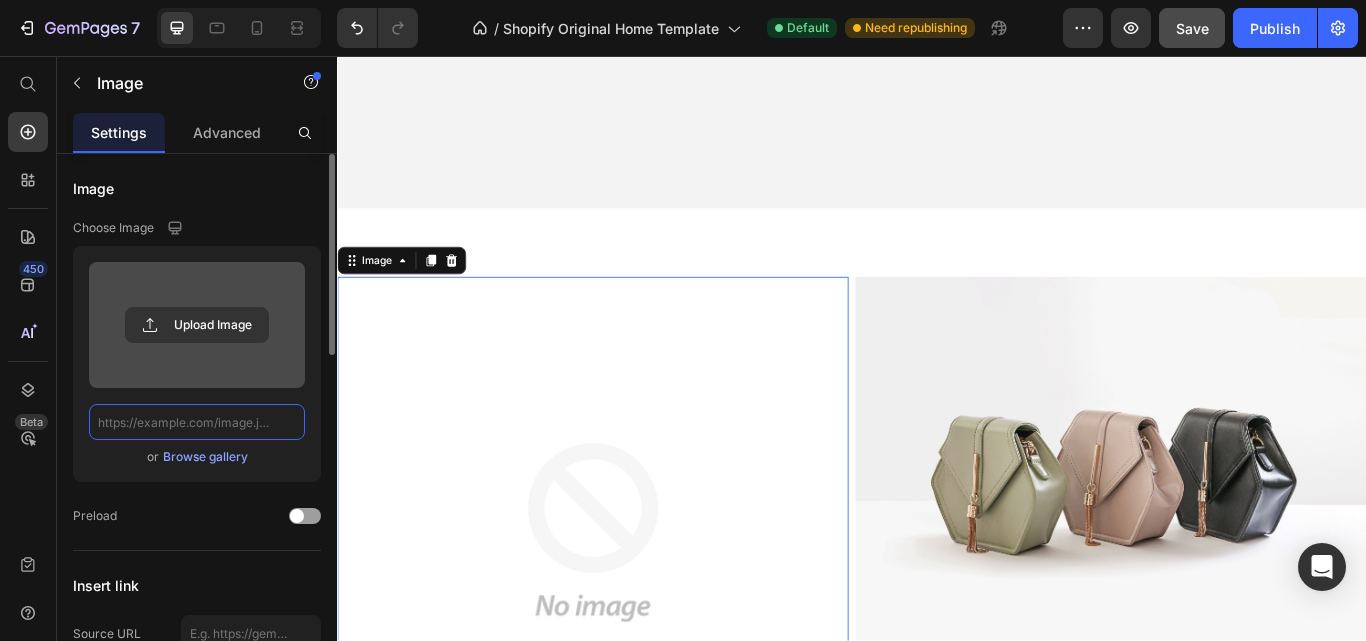 scroll, scrollTop: 0, scrollLeft: 0, axis: both 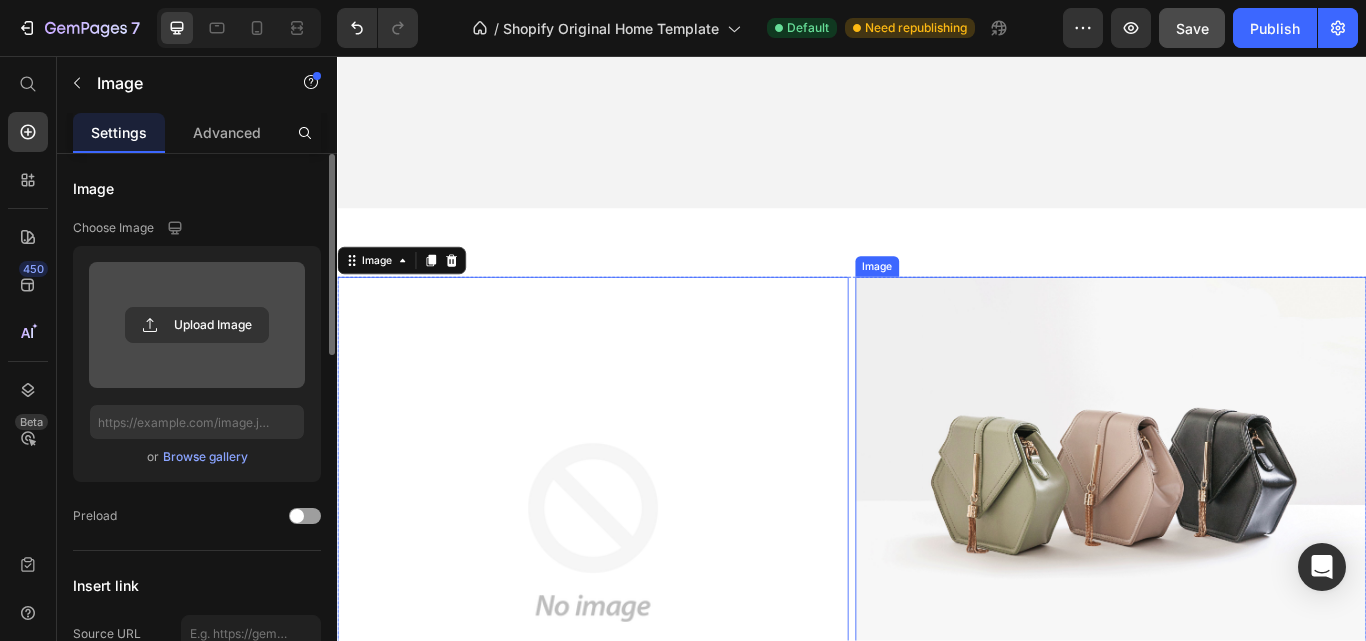 click at bounding box center (1239, 537) 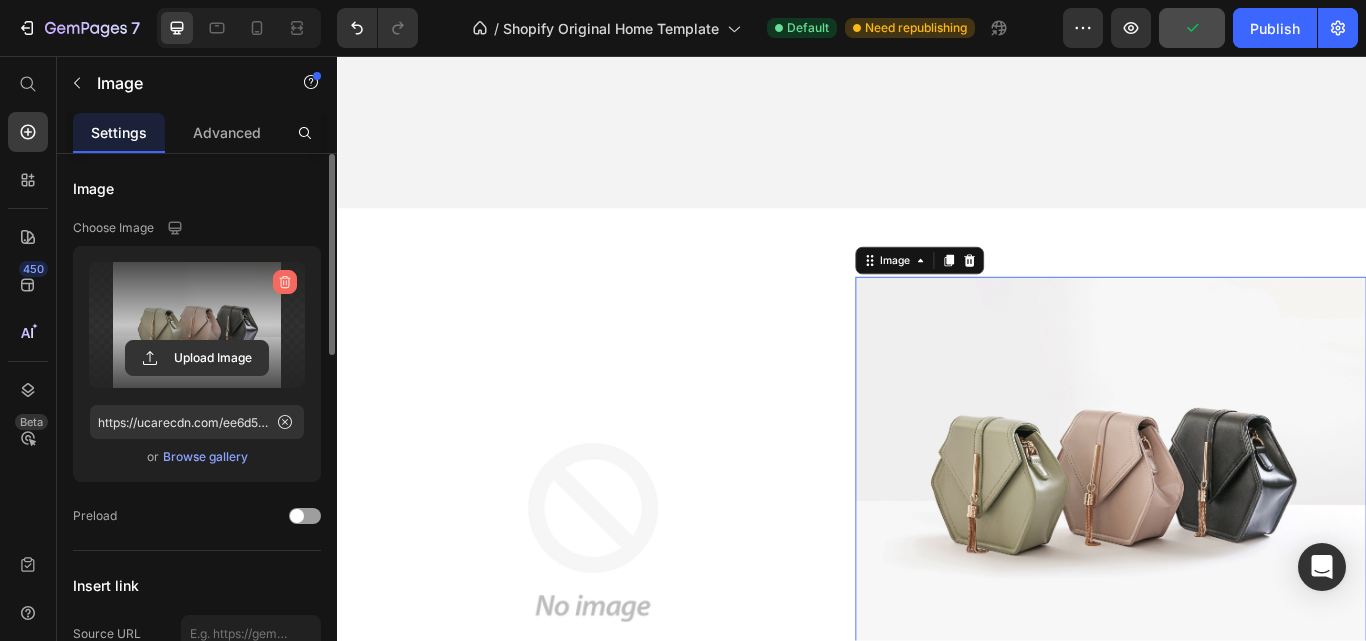 click 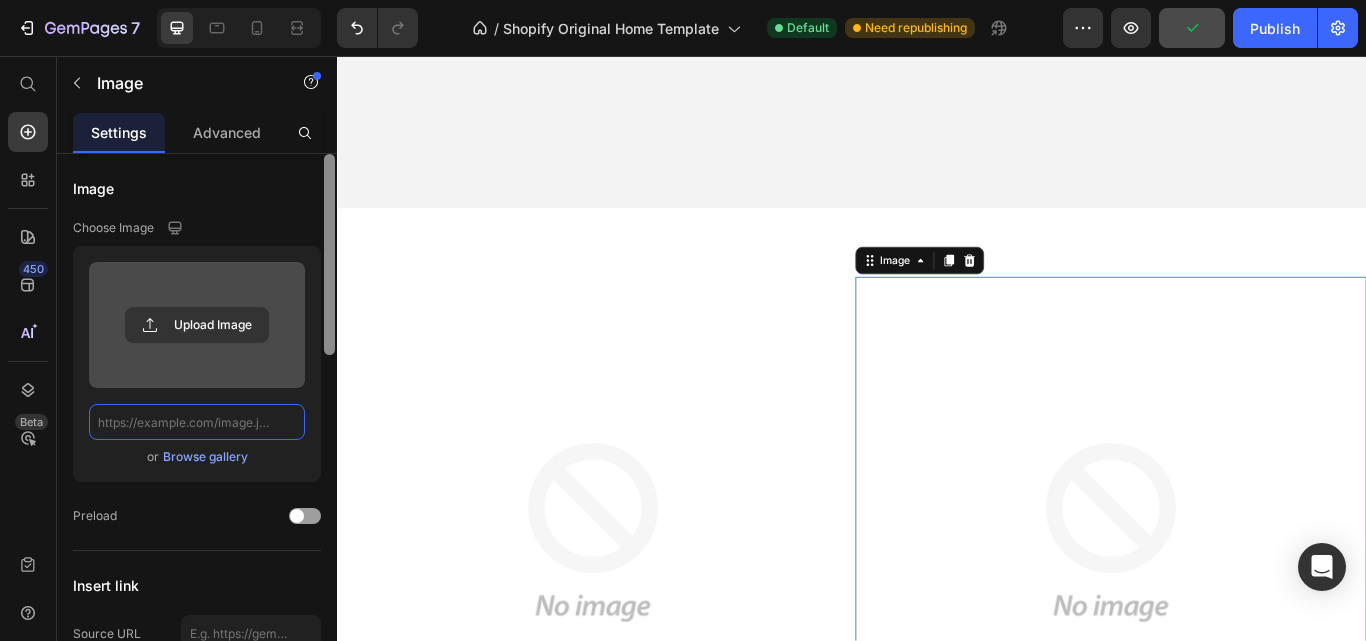 scroll, scrollTop: 0, scrollLeft: 0, axis: both 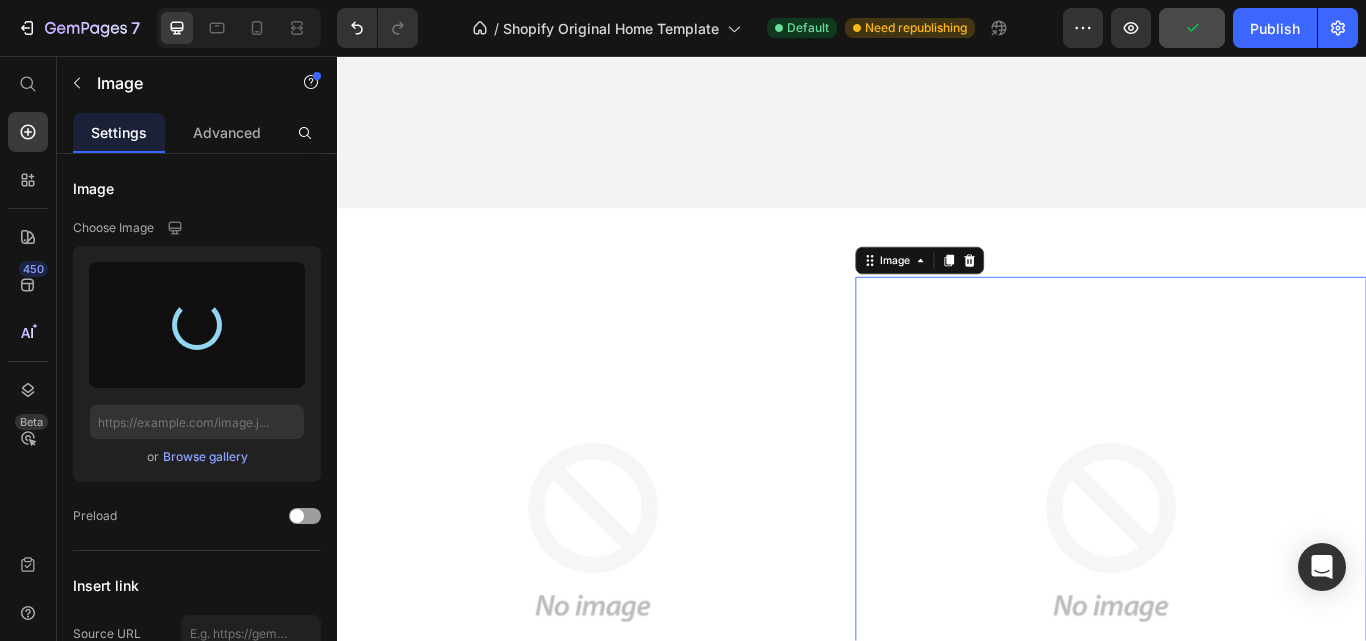 type on "https://cdn.shopify.com/s/files/1/0775/1172/1179/files/gempages_575231311103394776-cf0bfbba-009b-495e-b59e-fdb65c8a4163.jpg" 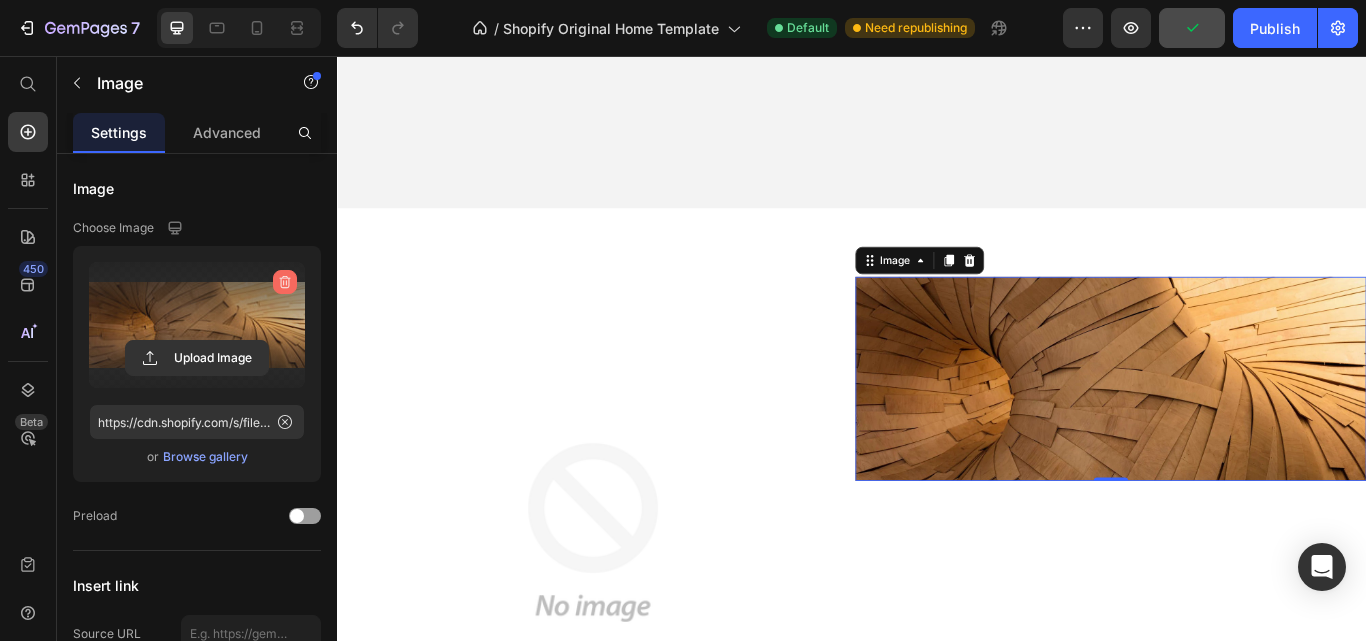 drag, startPoint x: 288, startPoint y: 279, endPoint x: 460, endPoint y: 93, distance: 253.33772 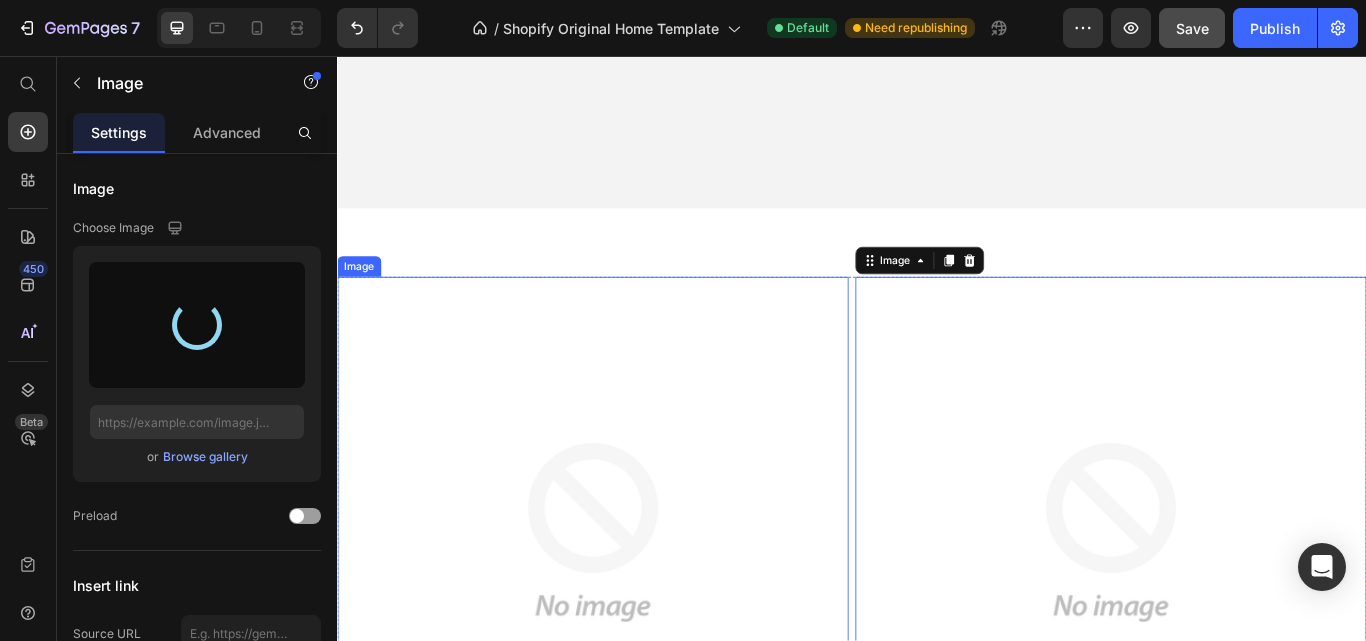 type on "https://cdn.shopify.com/s/files/1/0775/1172/1179/files/gempages_575231311103394776-e9831f1f-591d-41bb-adca-5c9eb07df4c0.jpg" 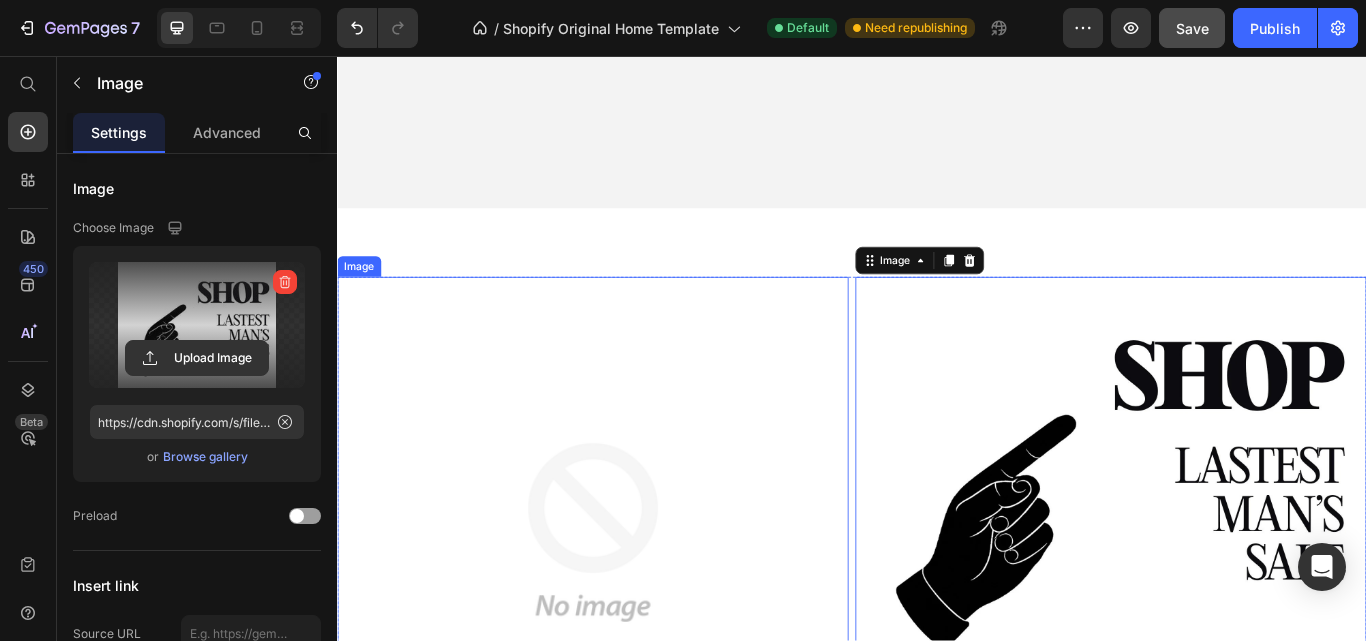 click at bounding box center [635, 612] 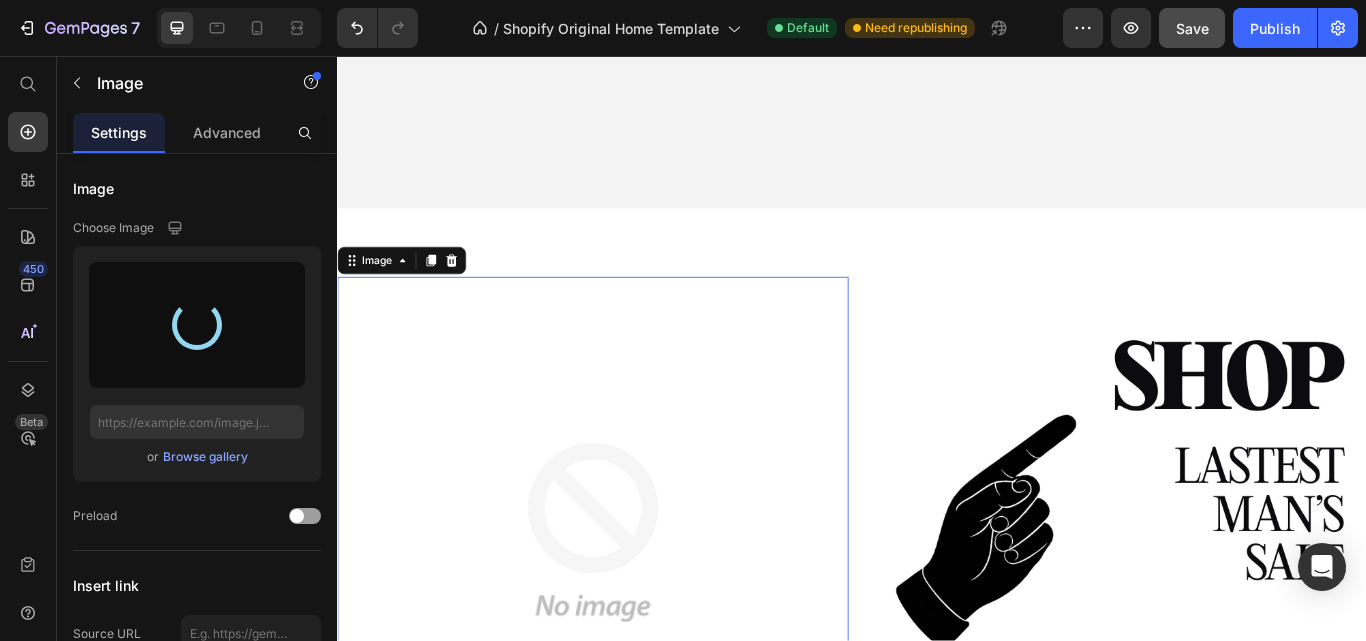 type on "https://cdn.shopify.com/s/files/1/0775/1172/1179/files/gempages_575231311103394776-e9831f1f-591d-41bb-adca-5c9eb07df4c0.jpg" 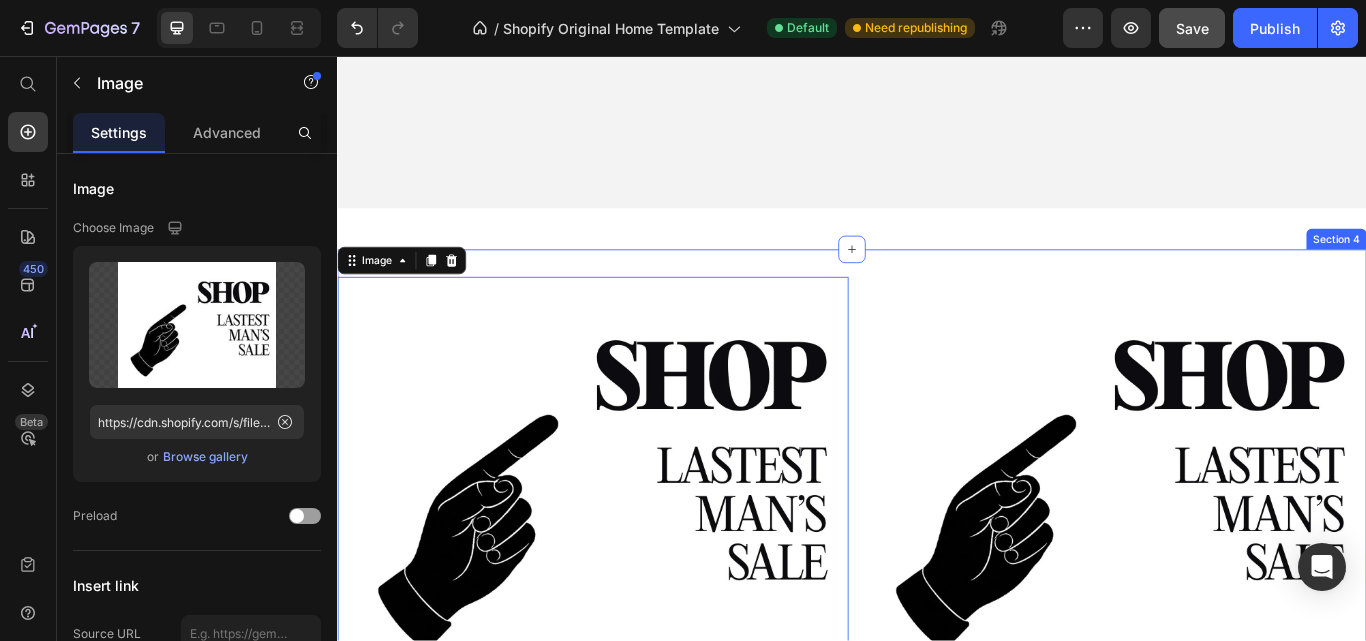 drag, startPoint x: 916, startPoint y: 290, endPoint x: 1121, endPoint y: 375, distance: 221.92342 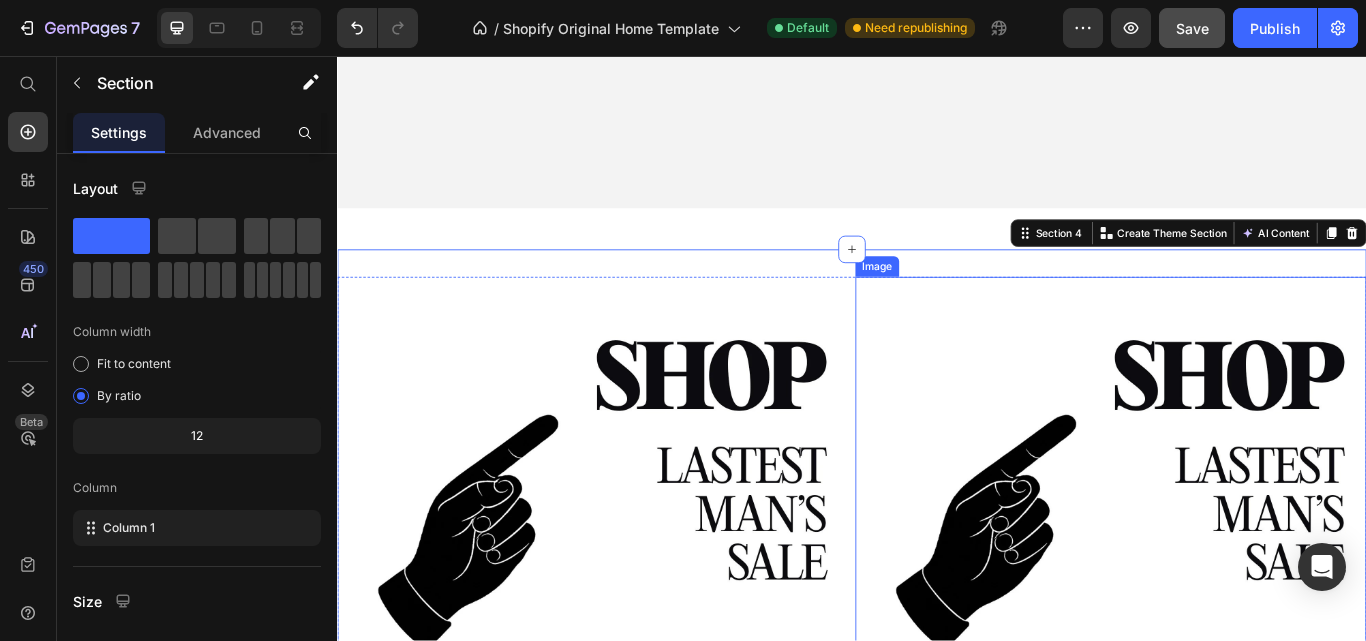 click at bounding box center (1239, 552) 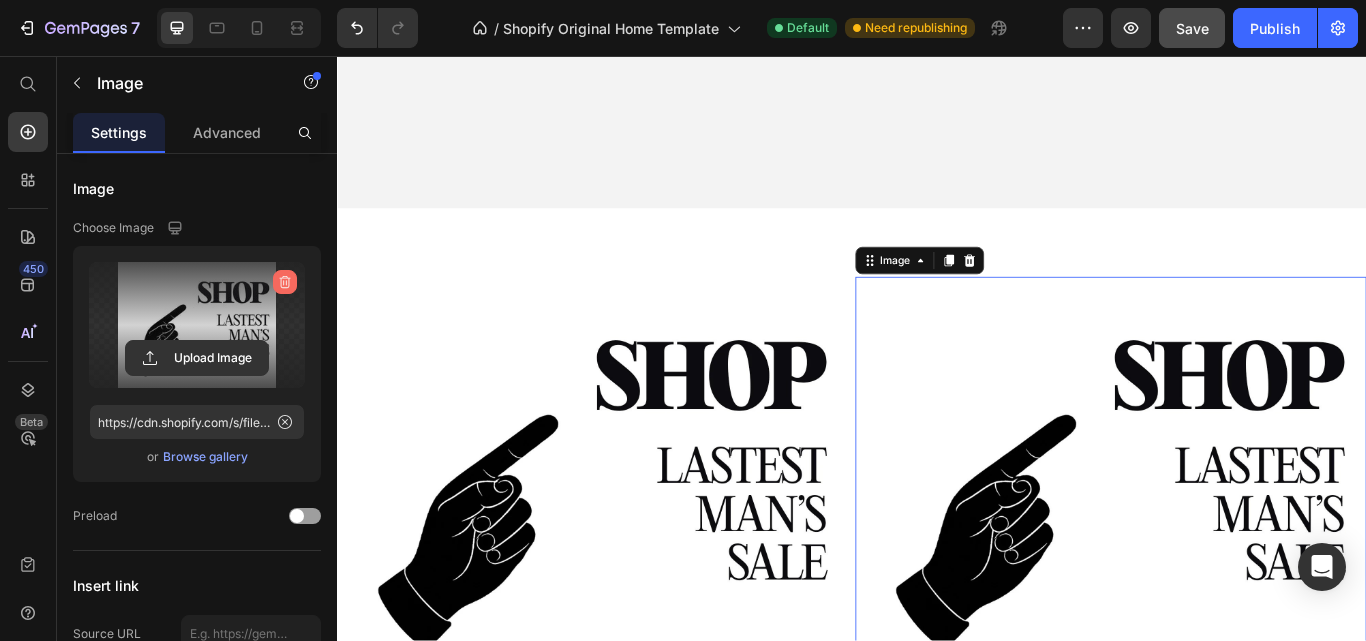 click at bounding box center [285, 282] 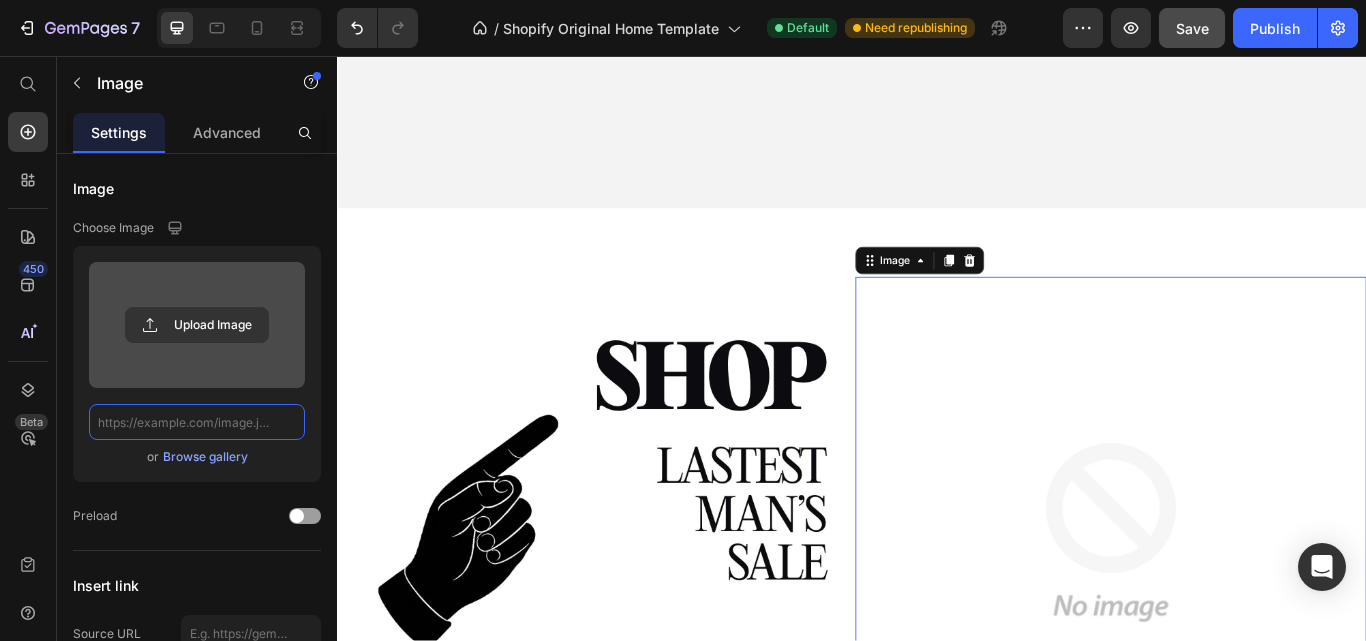 scroll, scrollTop: 0, scrollLeft: 0, axis: both 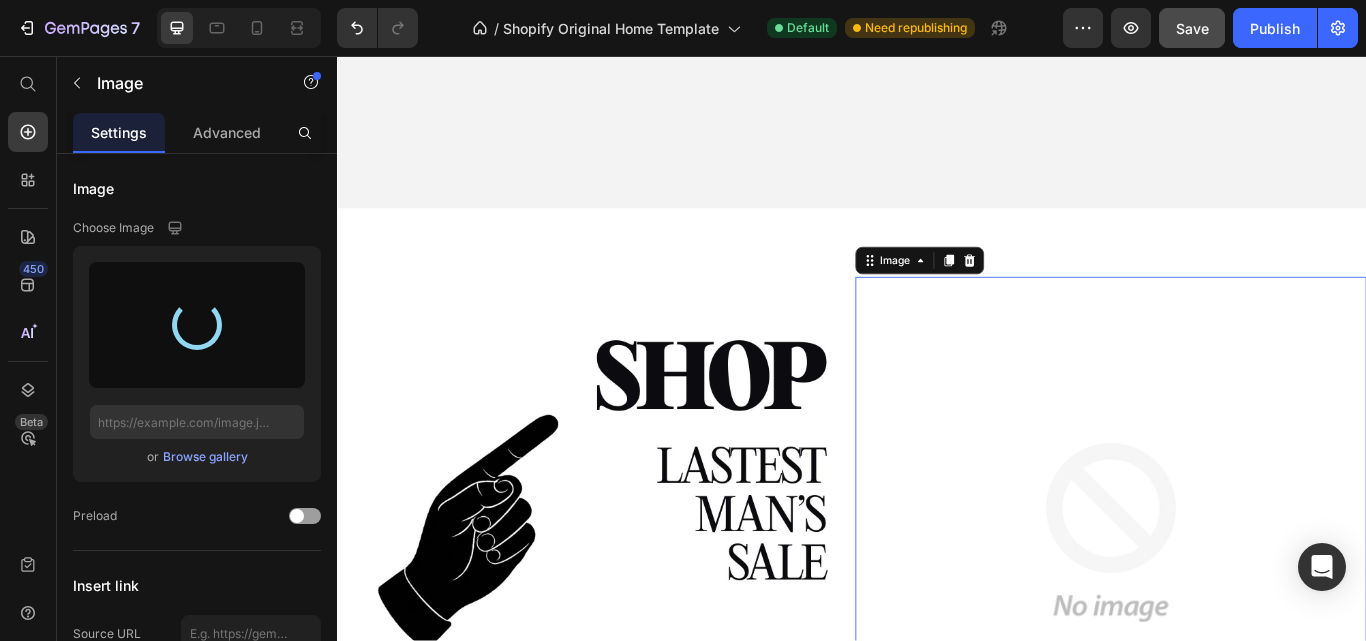 type on "https://cdn.shopify.com/s/files/1/0775/1172/1179/files/gempages_575231311103394776-8a9029d8-444e-4038-970c-43afb2f79c2b.jpg" 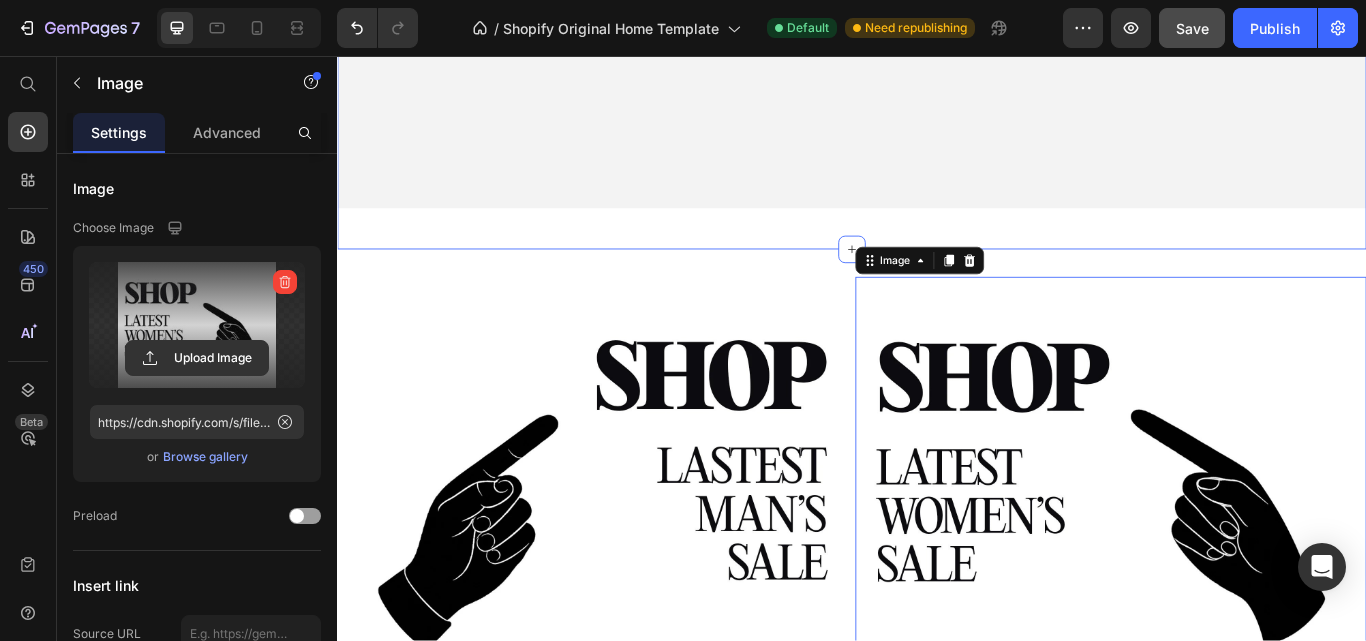 click on "Get started Button Hero Banner Row" at bounding box center (937, -96) 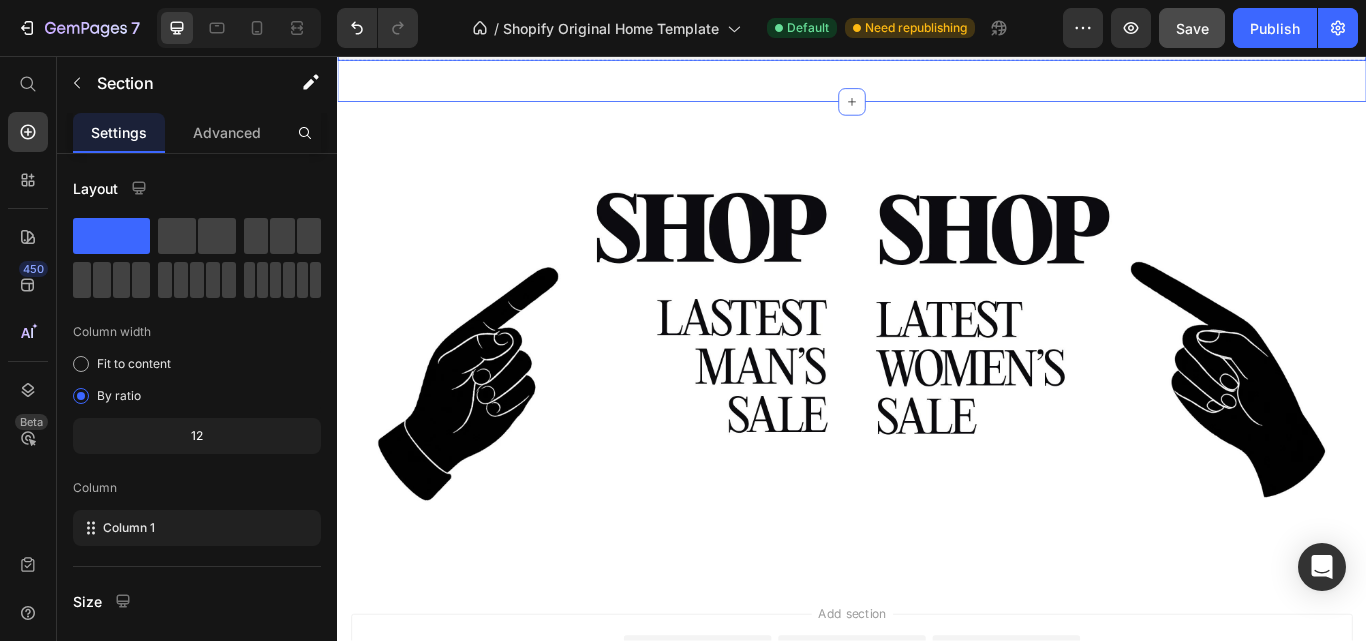 scroll, scrollTop: 955, scrollLeft: 0, axis: vertical 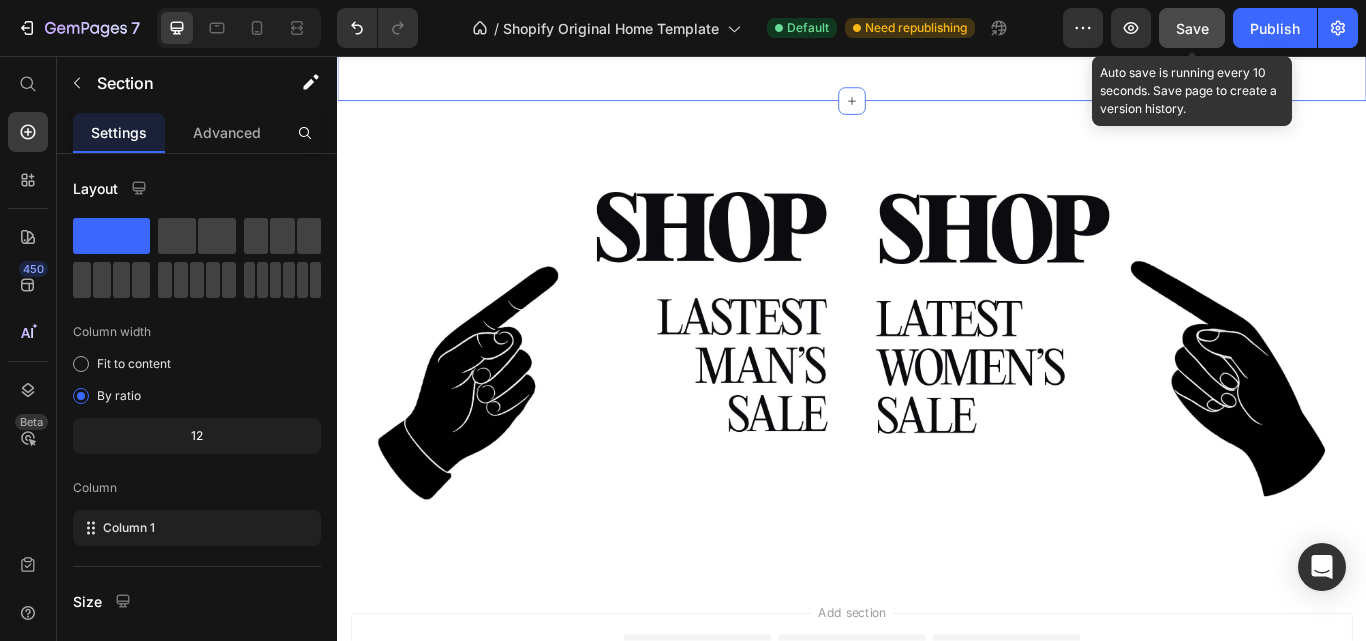 click on "Save" 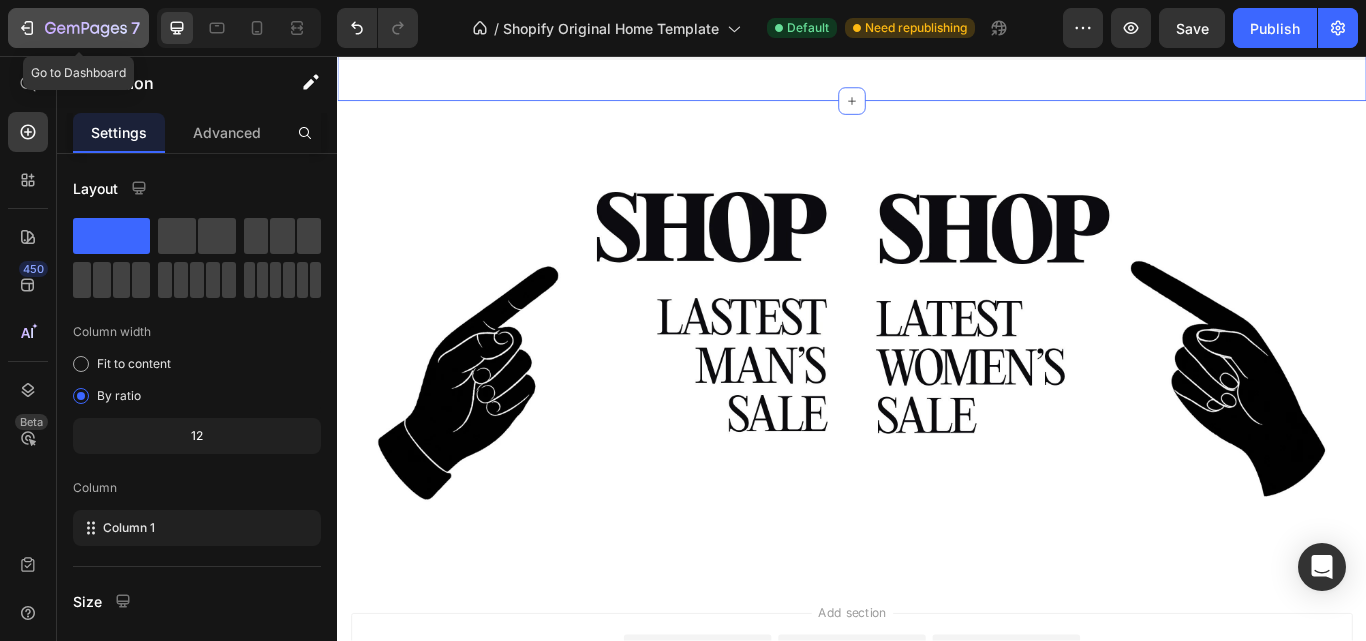 click on "7" at bounding box center (78, 28) 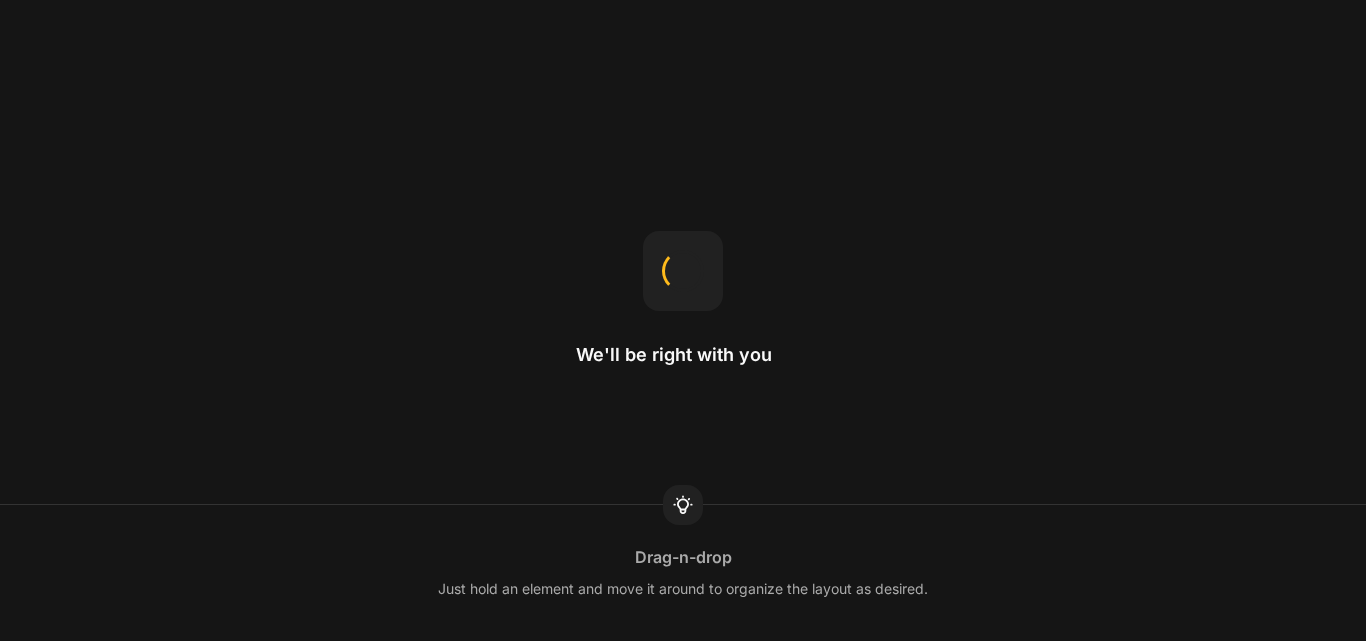 scroll, scrollTop: 0, scrollLeft: 0, axis: both 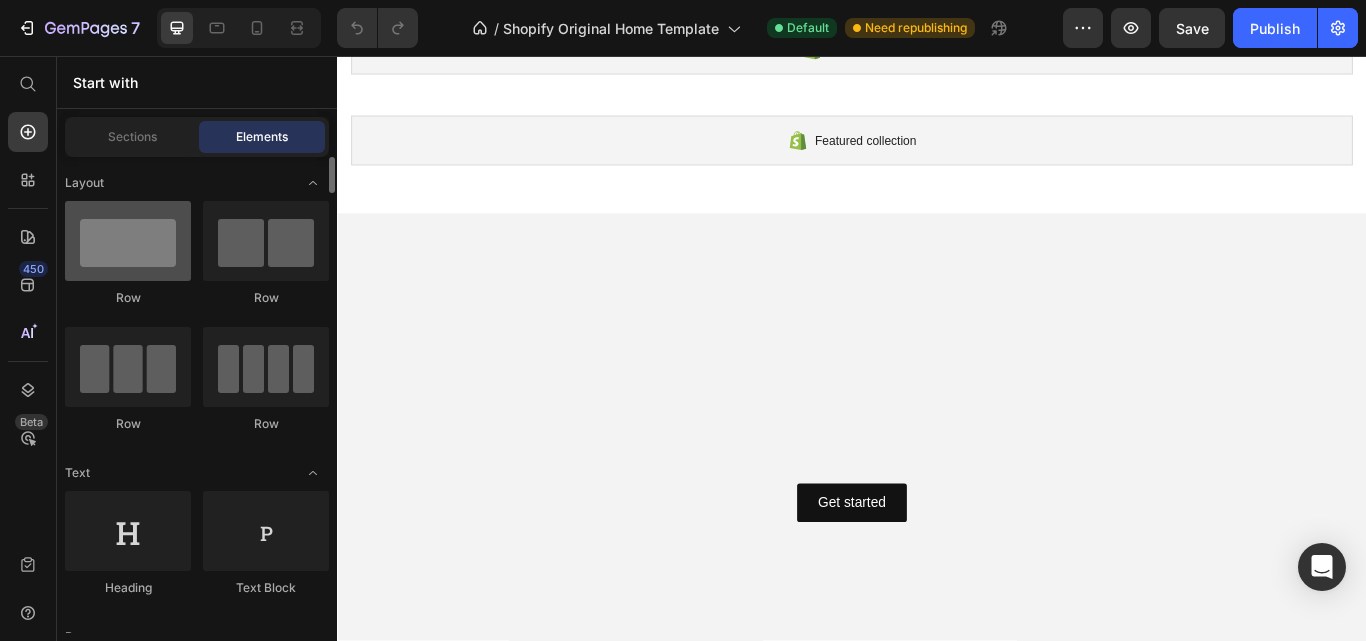 click at bounding box center (128, 241) 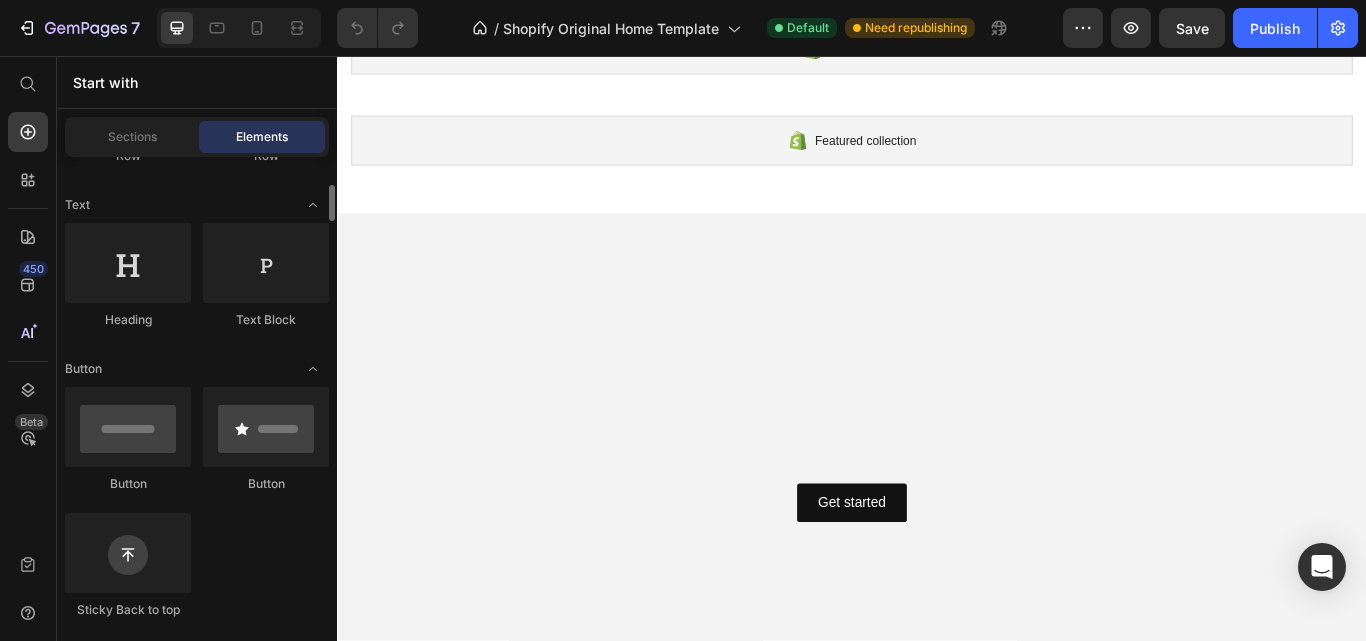scroll, scrollTop: 277, scrollLeft: 0, axis: vertical 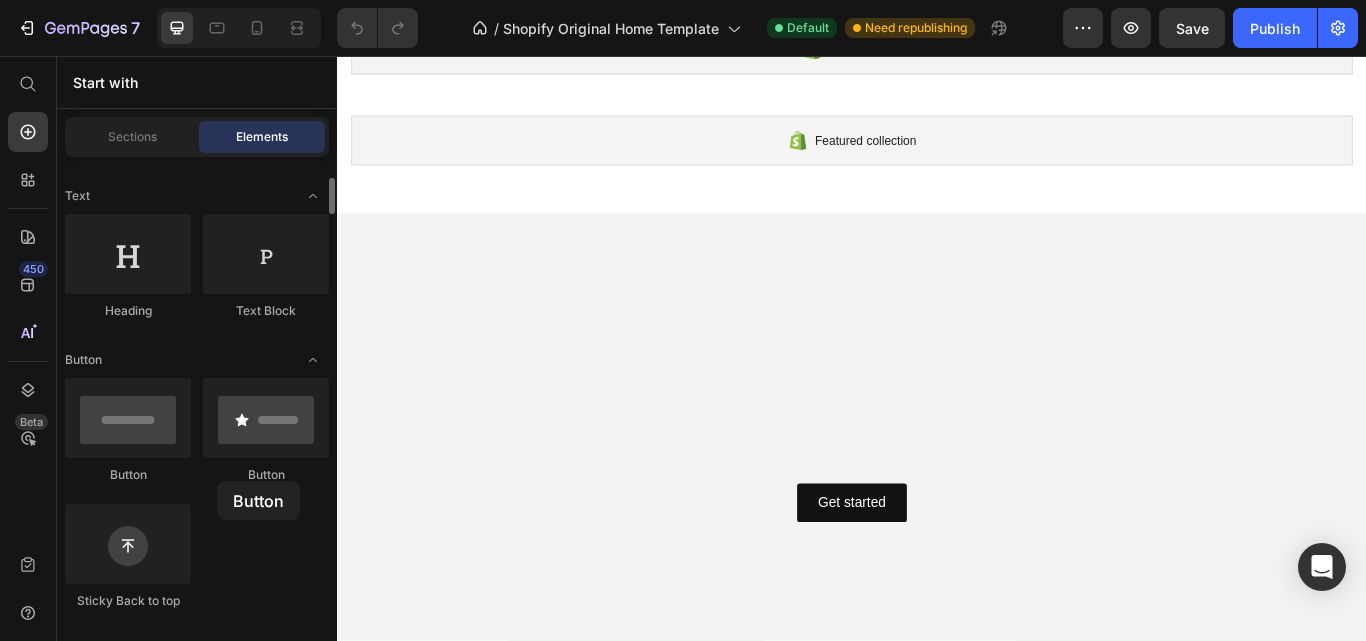 click on "Button" 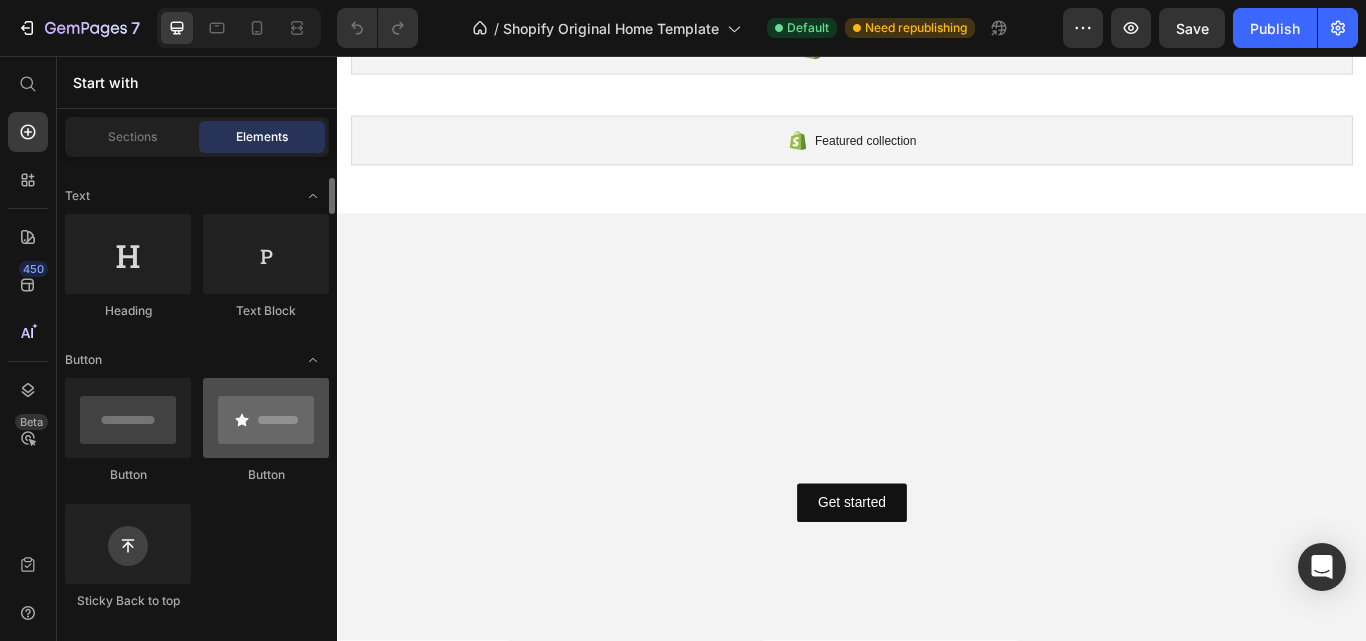 click at bounding box center [266, 418] 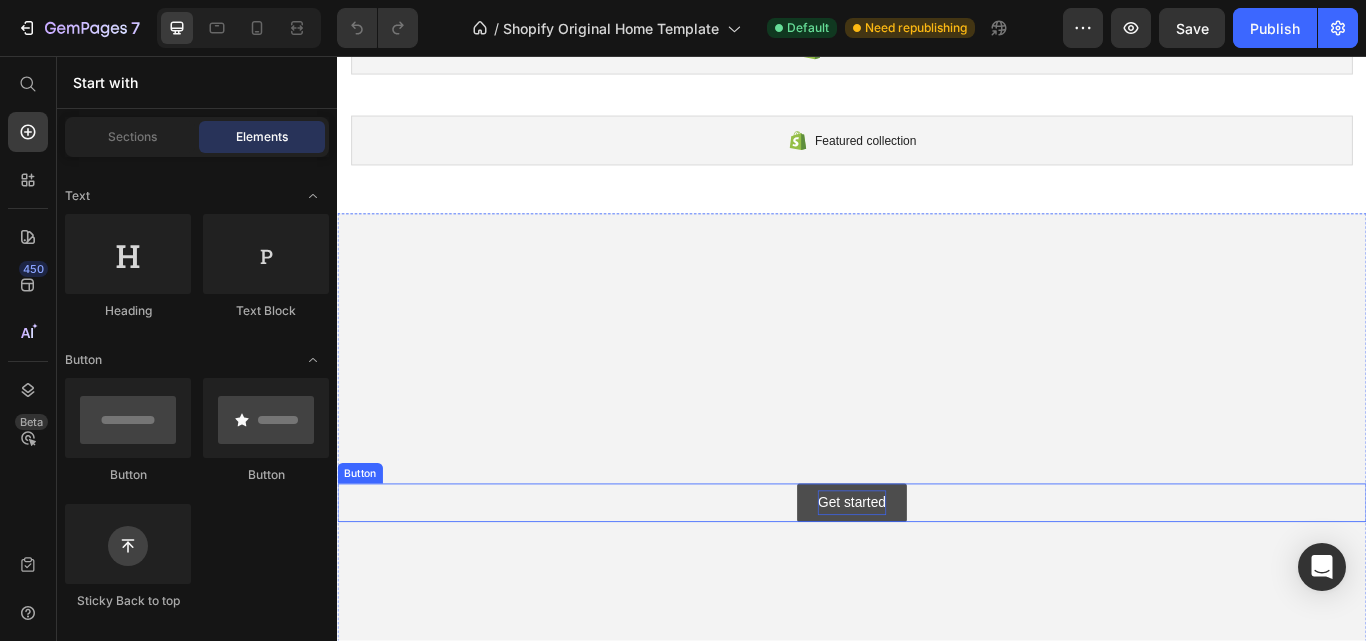 click on "Get started" at bounding box center (936, 577) 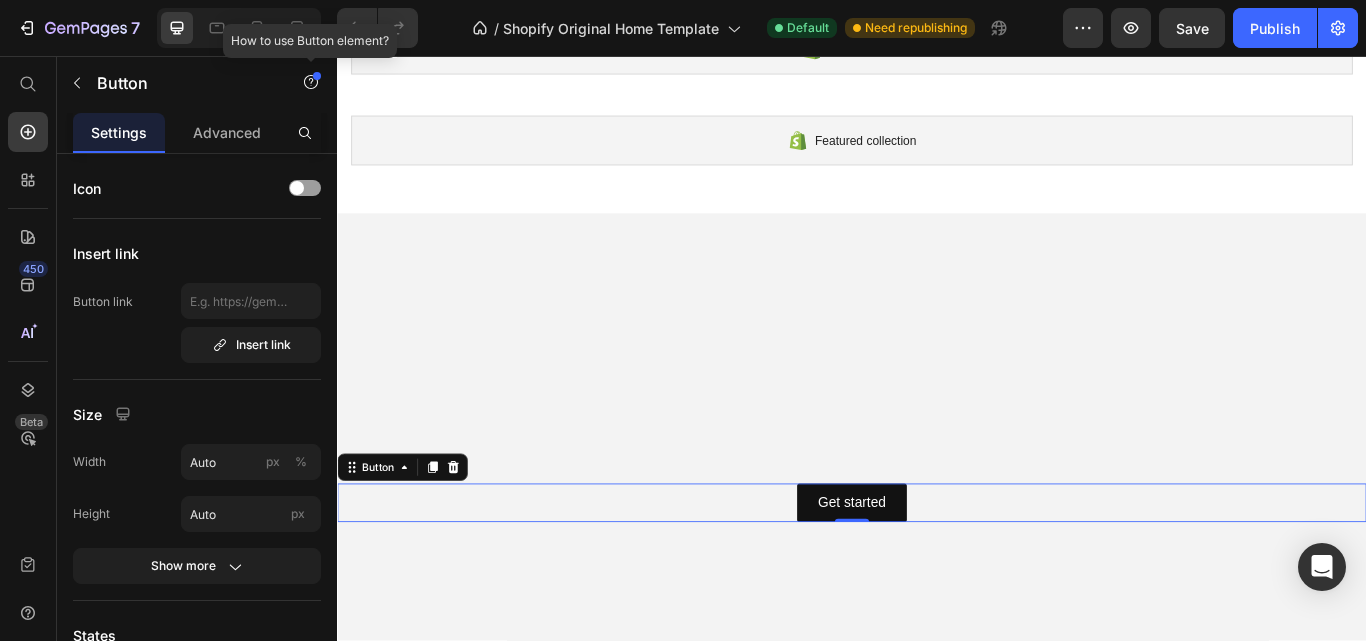 click at bounding box center (317, 76) 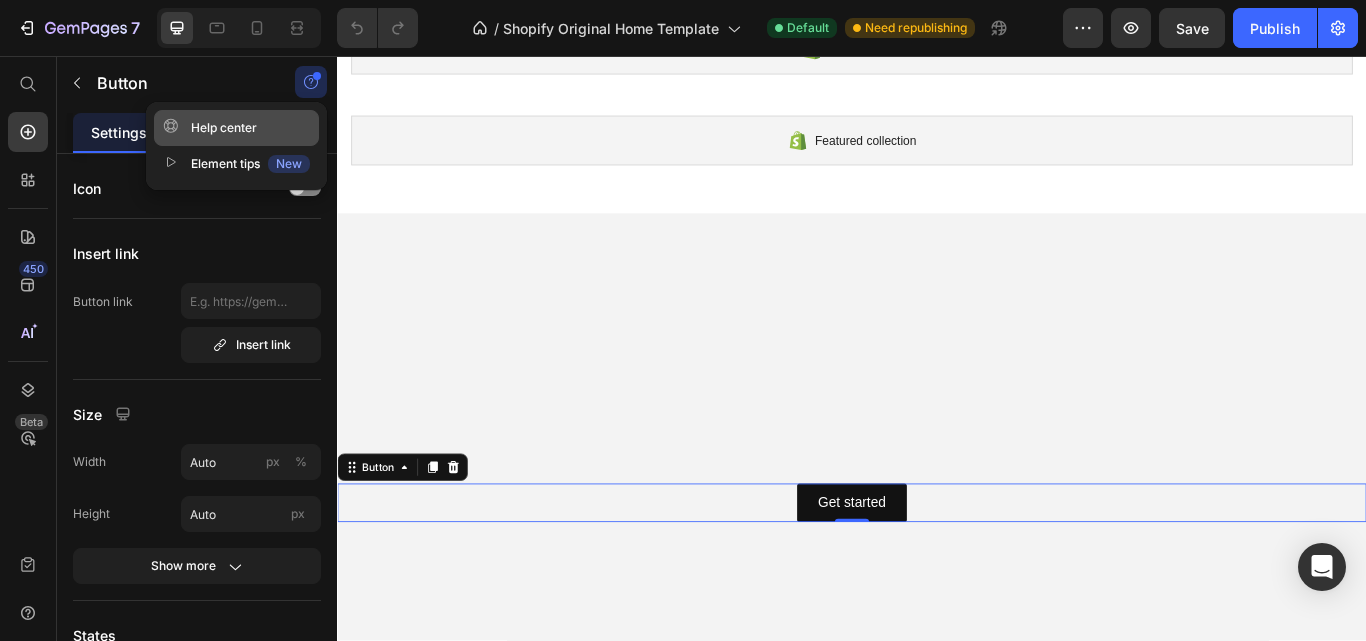 click on "Help center" at bounding box center (236, 128) 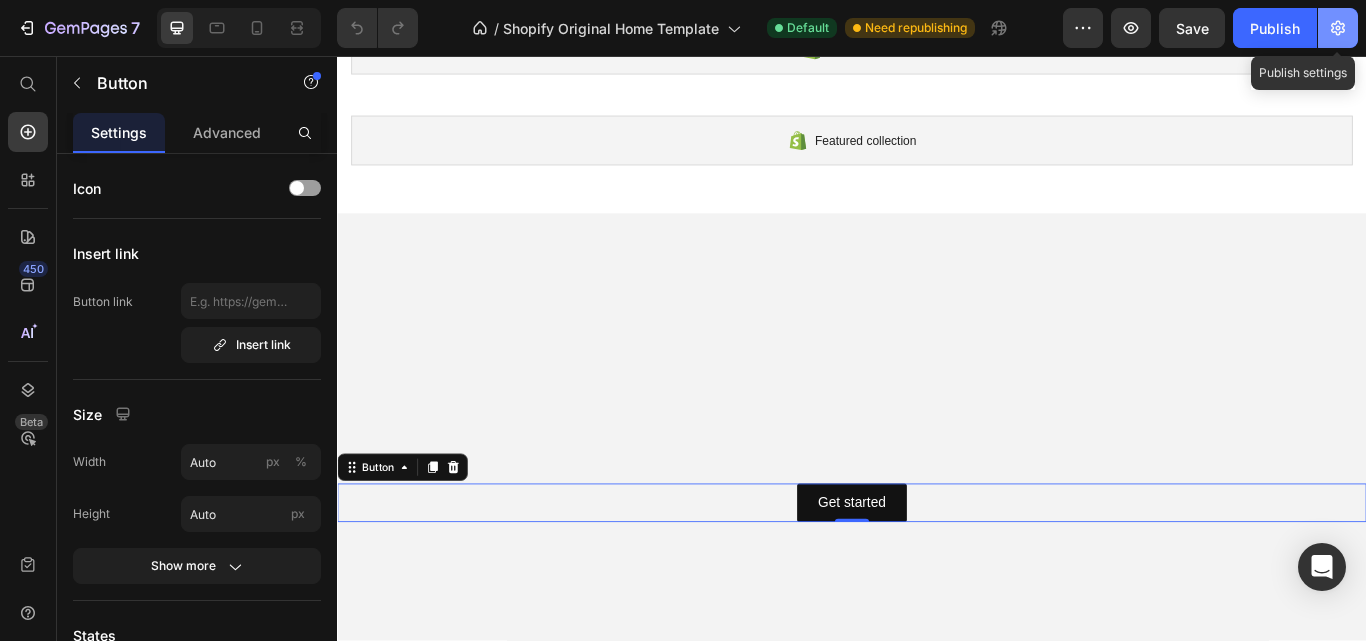 click 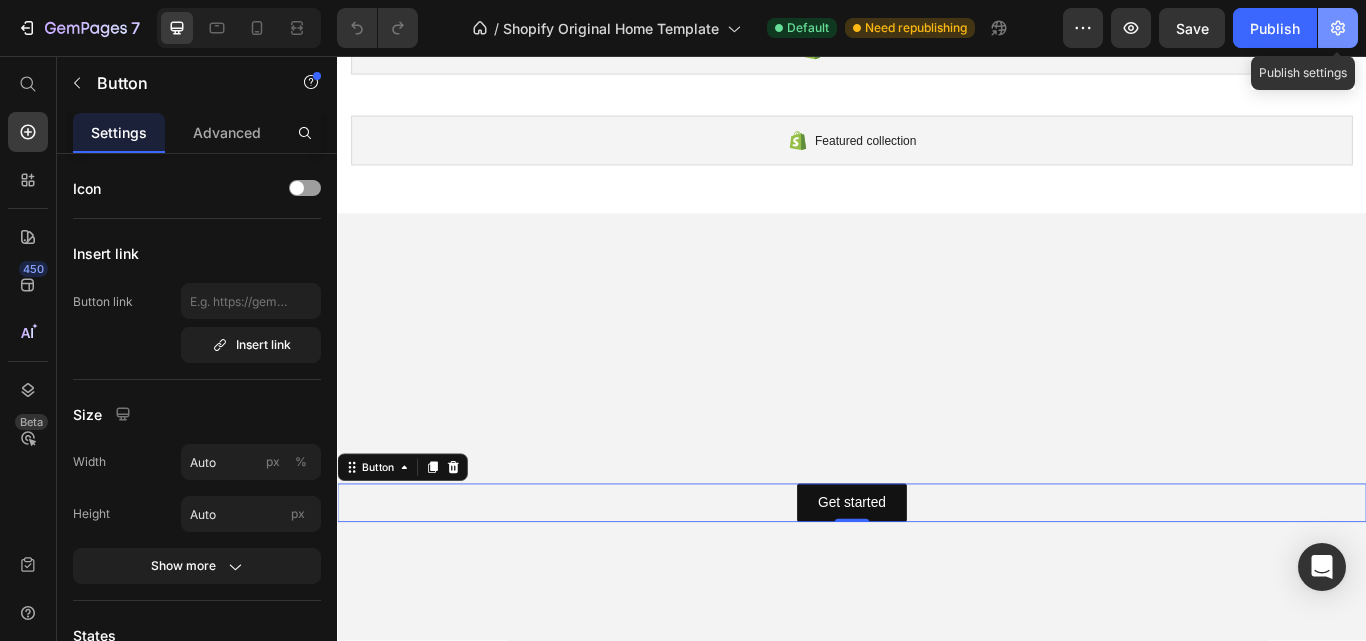 click 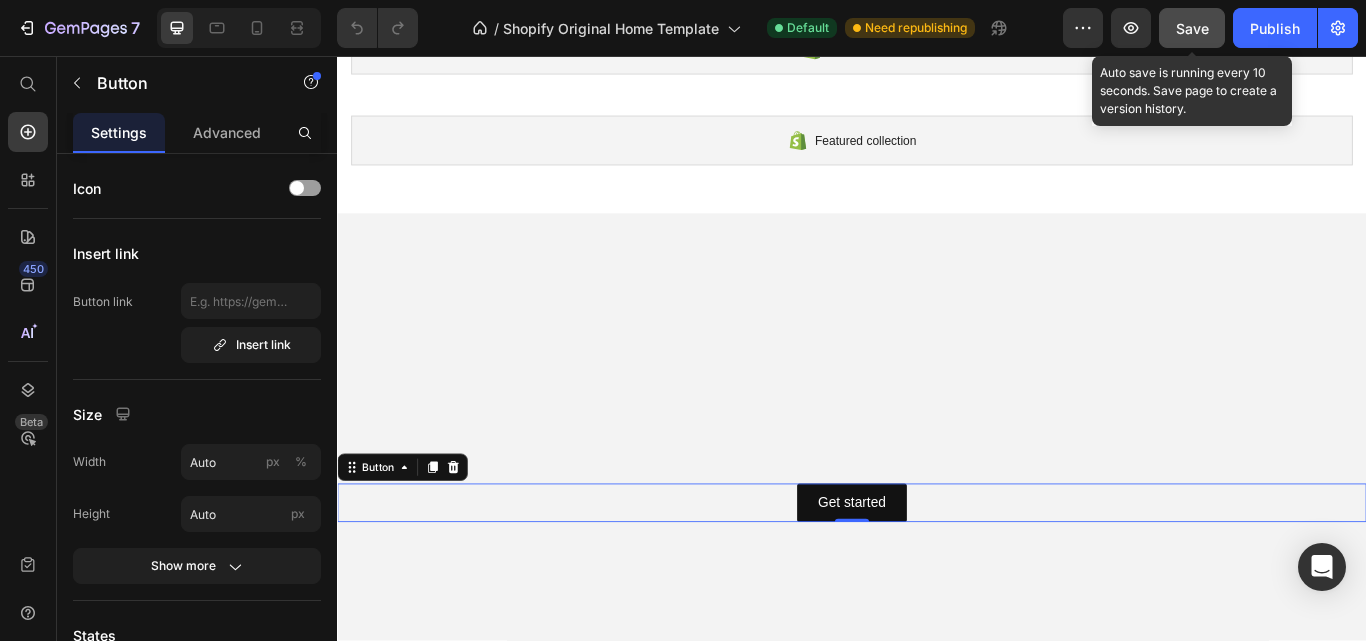 click on "Save" at bounding box center (1192, 28) 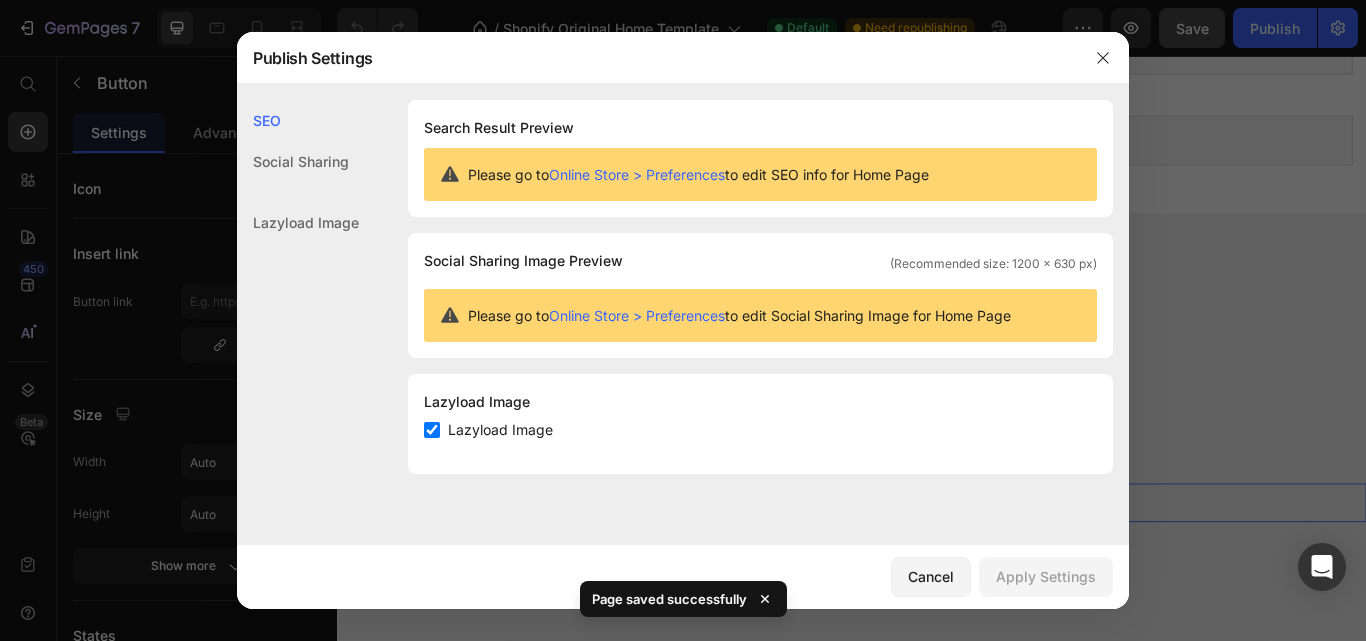 click on "Social Sharing" 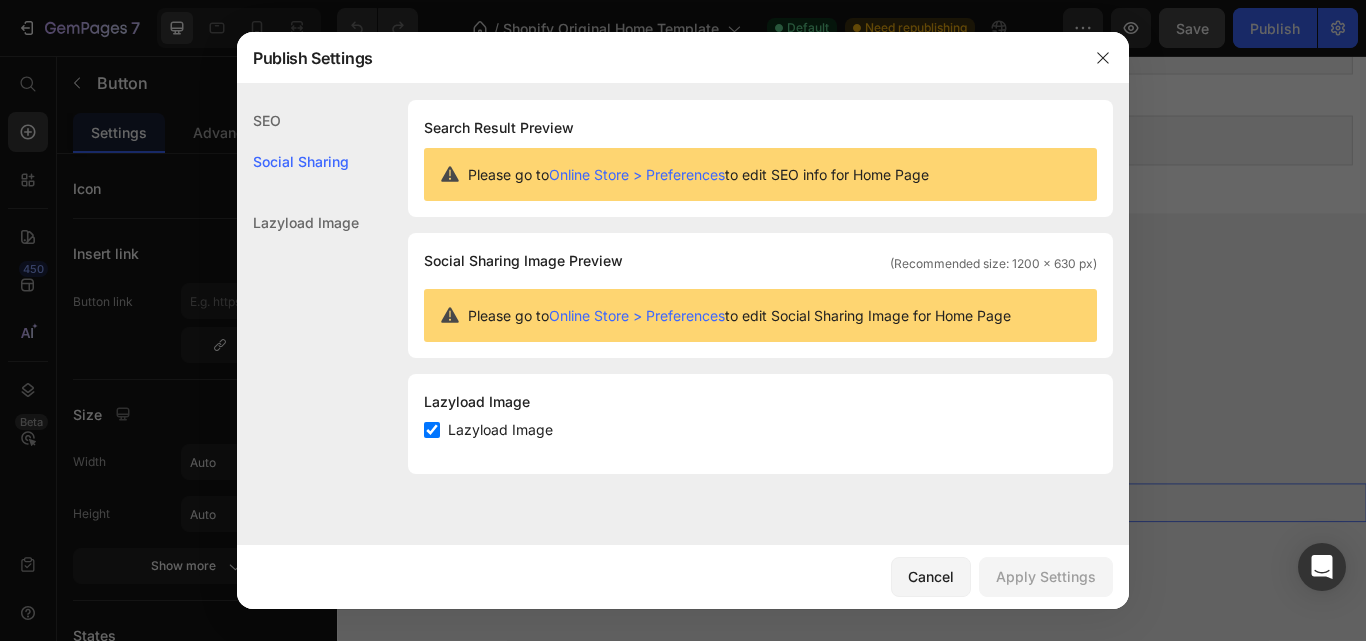 click on "SEO" 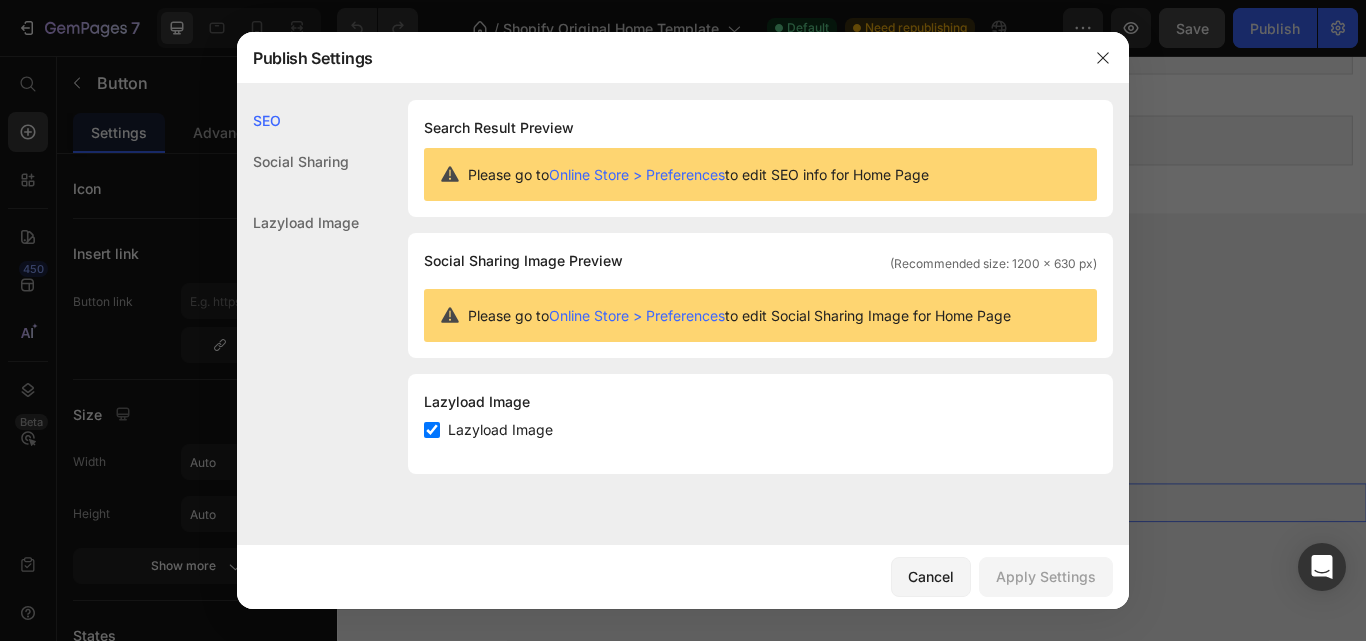 click on "Social Sharing" 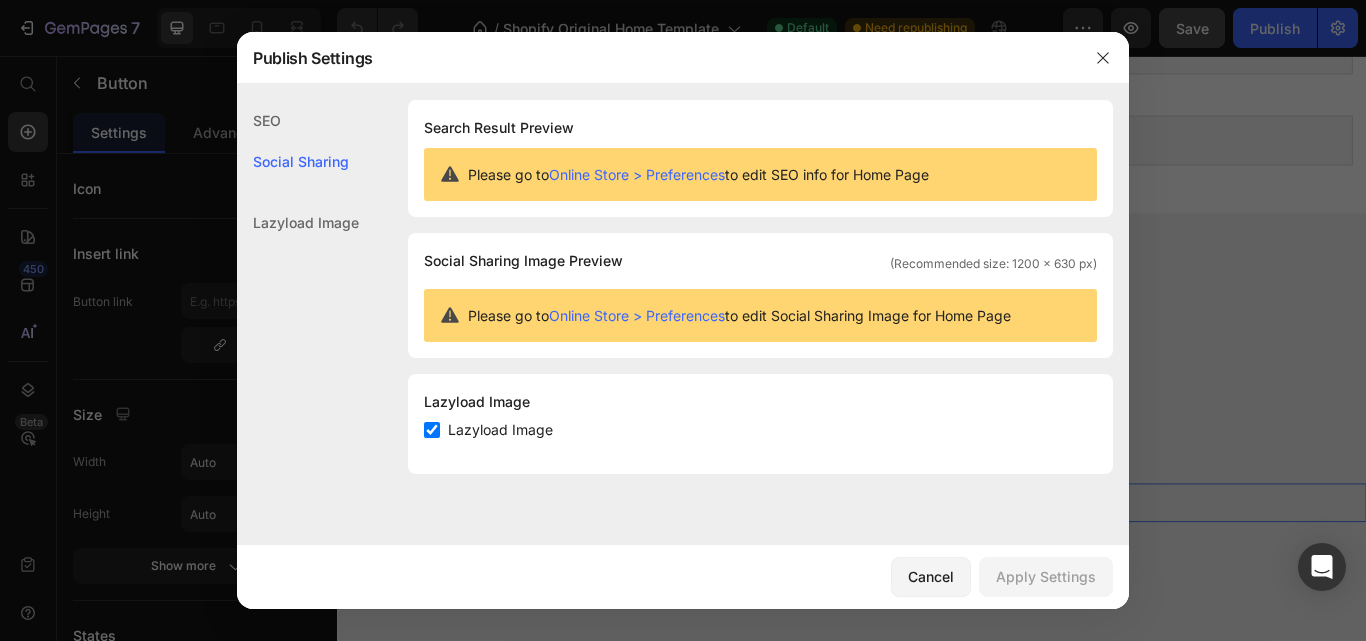 click on "Online Store > Preferences" at bounding box center (637, 174) 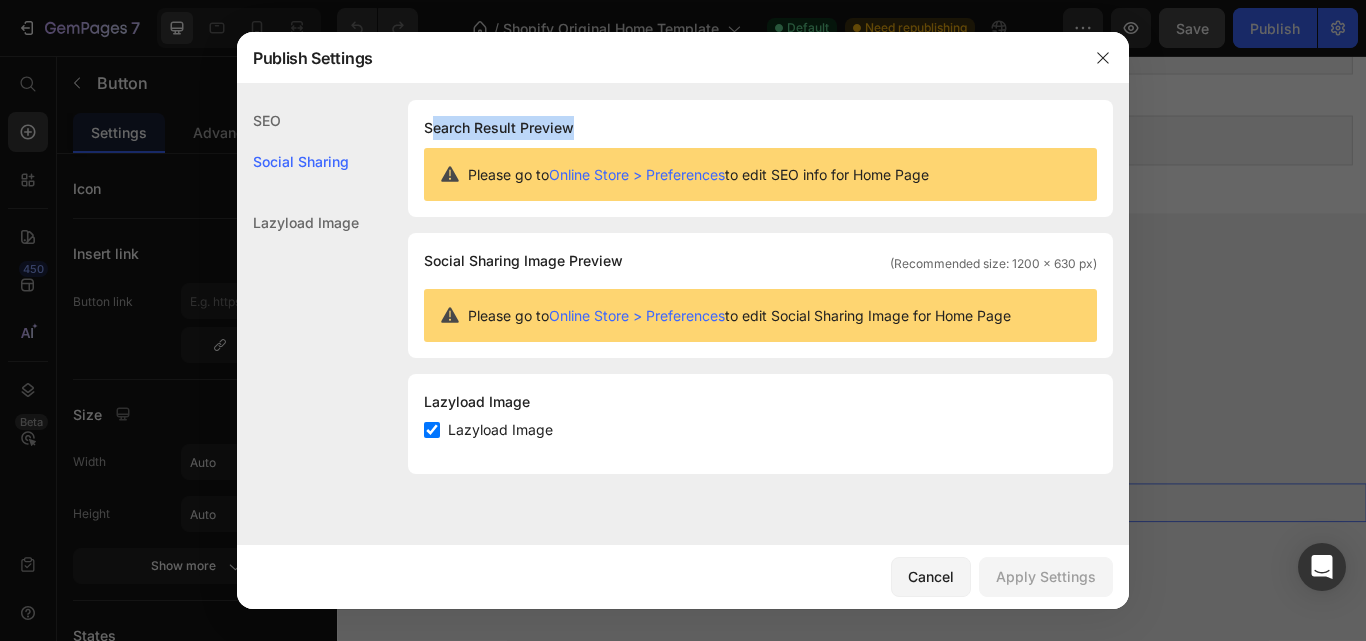 drag, startPoint x: 570, startPoint y: 129, endPoint x: 432, endPoint y: 132, distance: 138.03261 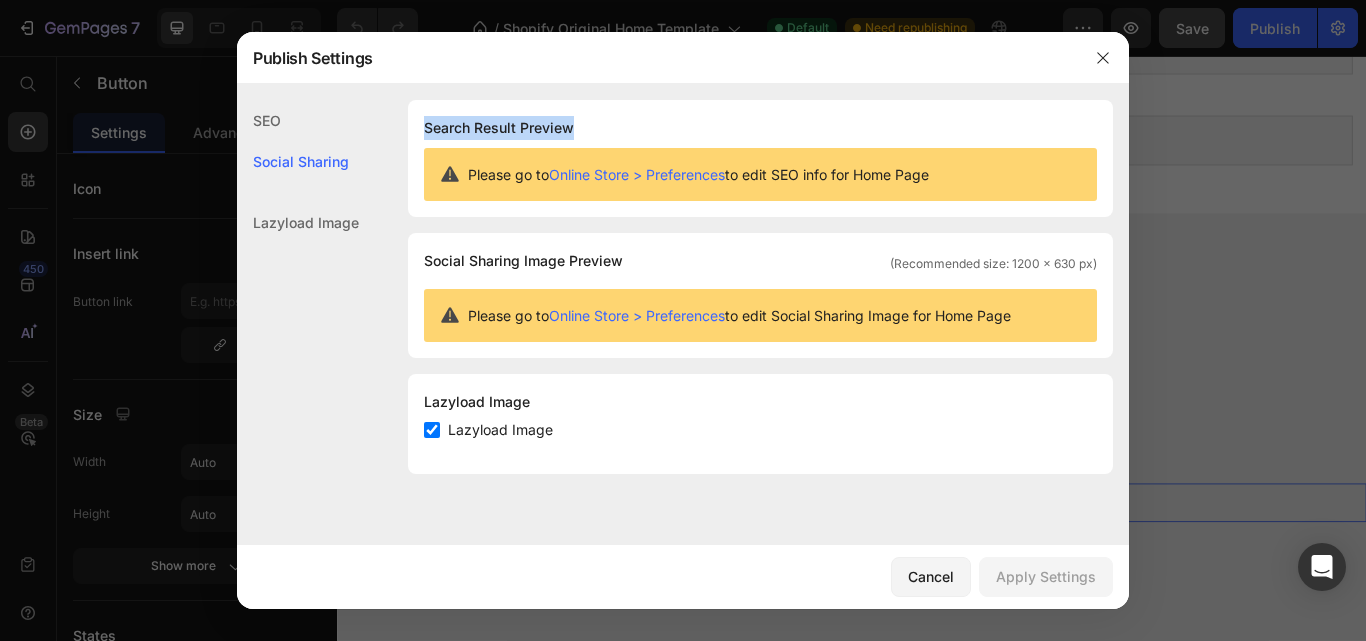 drag, startPoint x: 423, startPoint y: 130, endPoint x: 578, endPoint y: 141, distance: 155.38983 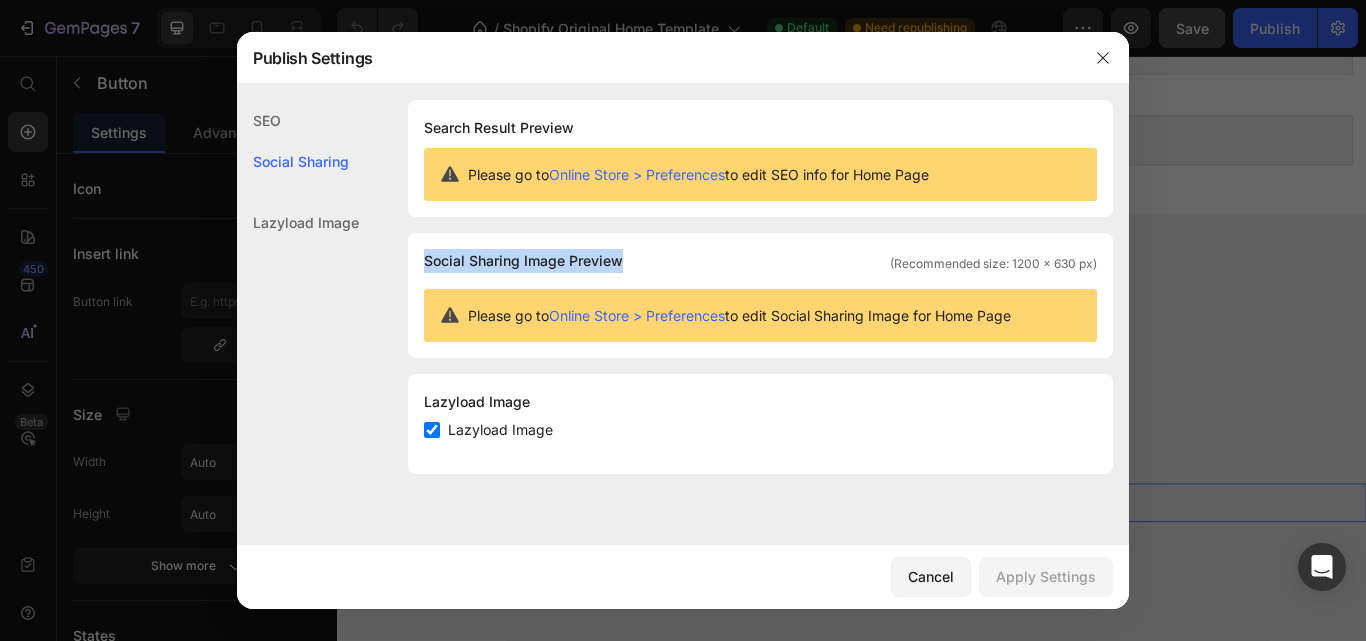 drag, startPoint x: 639, startPoint y: 257, endPoint x: 420, endPoint y: 266, distance: 219.18486 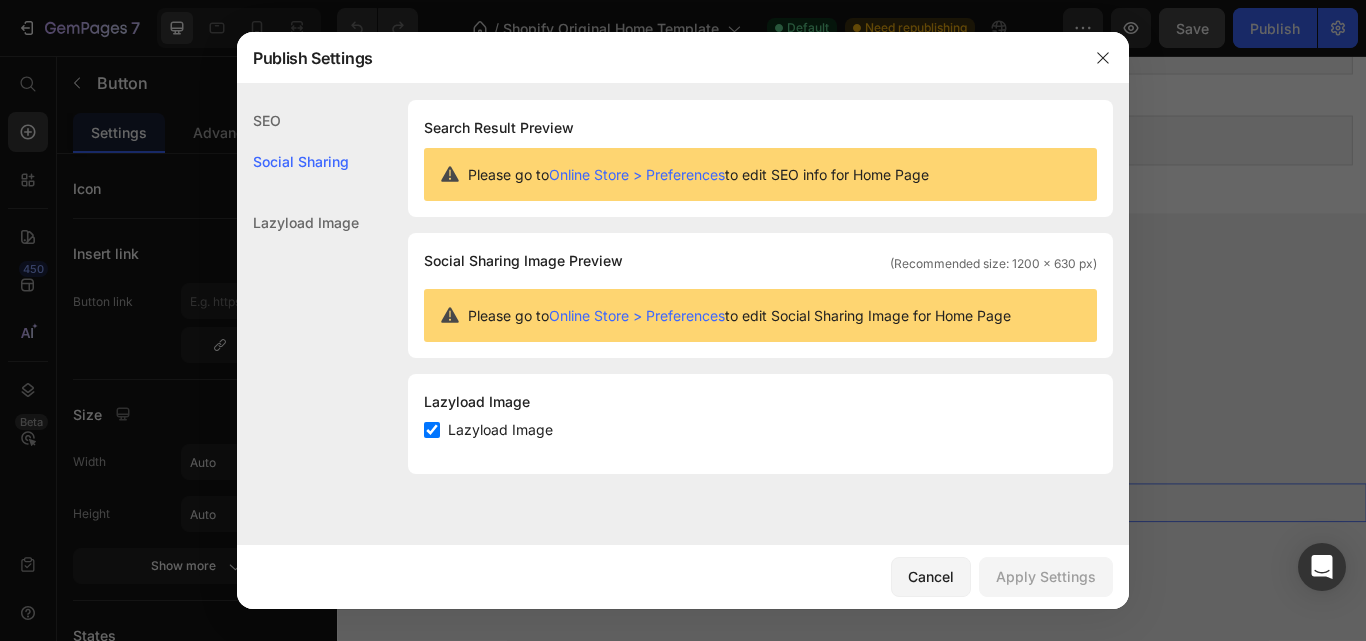 click on "Search Result Preview" at bounding box center [760, 128] 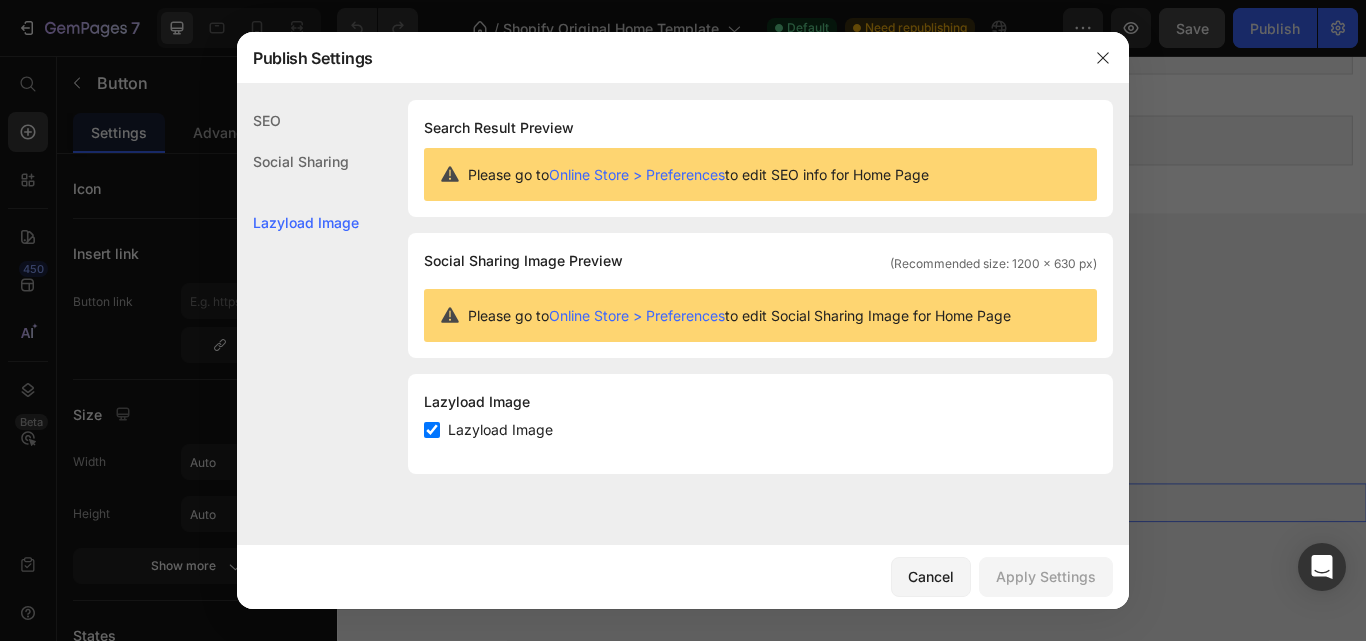 click on "Social Sharing" 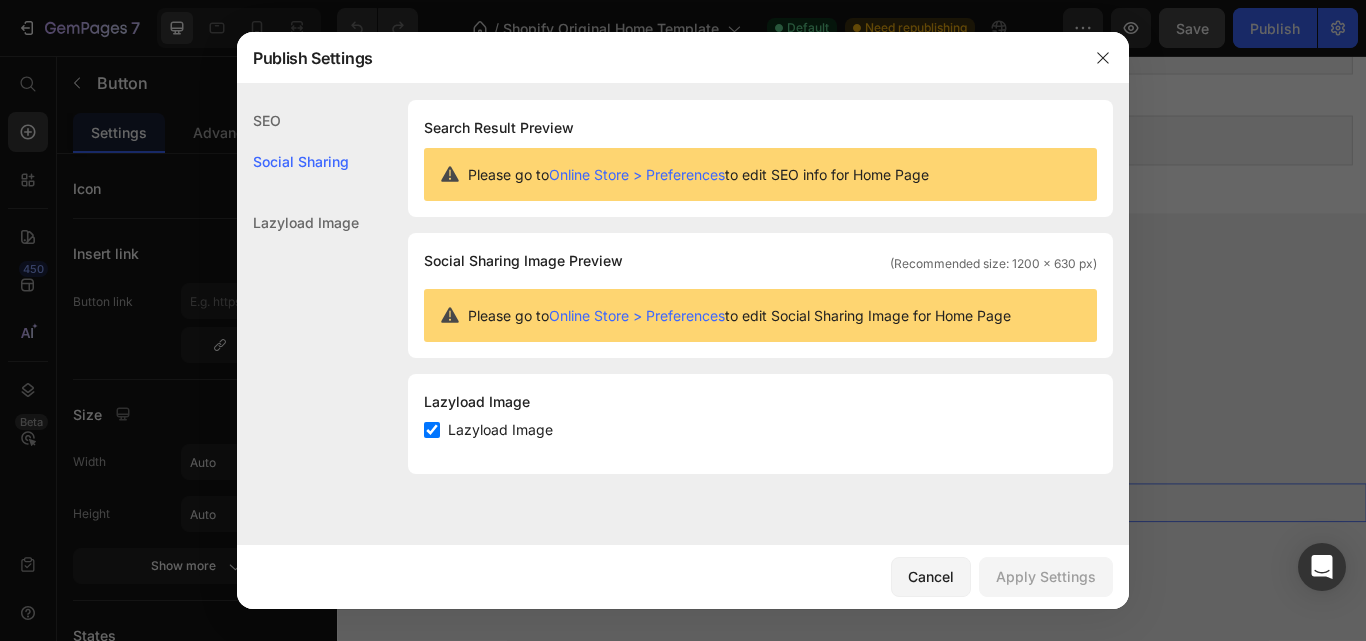 click on "SEO Social Sharing Lazyload Image SEO Search Result Preview Please go to  Online Store > Preferences  to edit SEO info for Home Page Social Sharing Social Sharing Image Preview (Recommended size: 1200 x 630 px) Please go to  Online Store > Preferences  to edit Social Sharing Image for Home Page Lazyload Image Lazyload Image Lazyload Image" 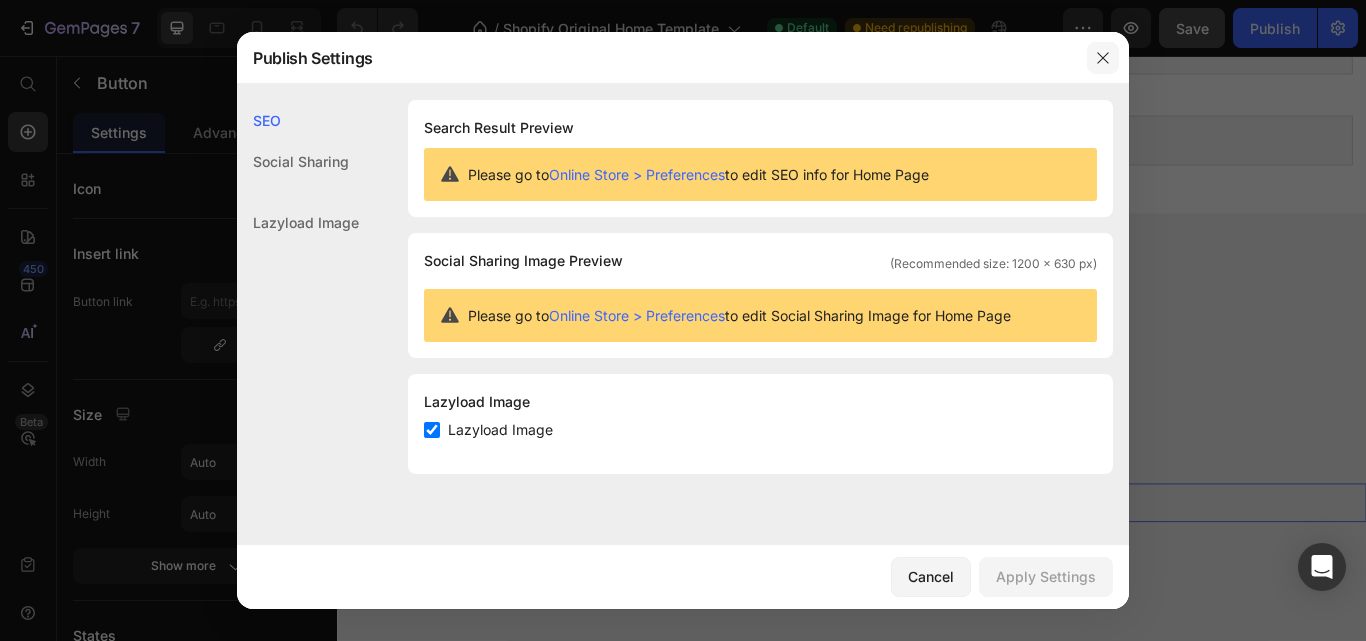 click at bounding box center (1103, 58) 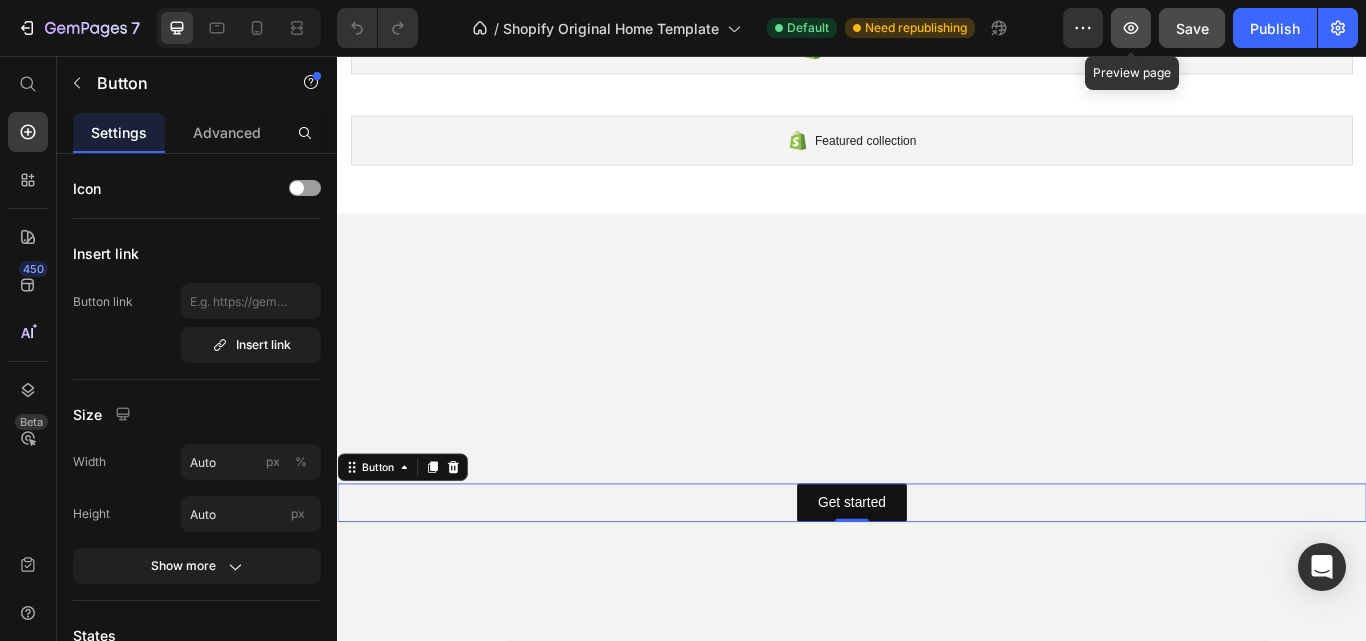 click 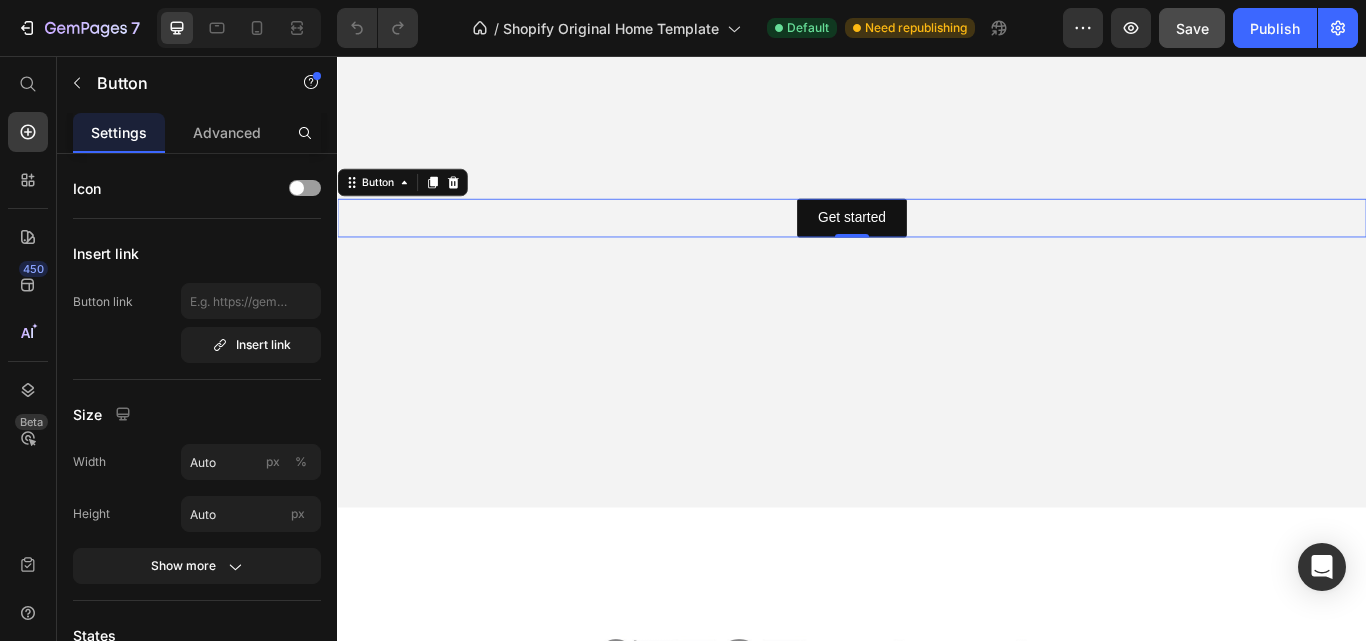 scroll, scrollTop: 0, scrollLeft: 0, axis: both 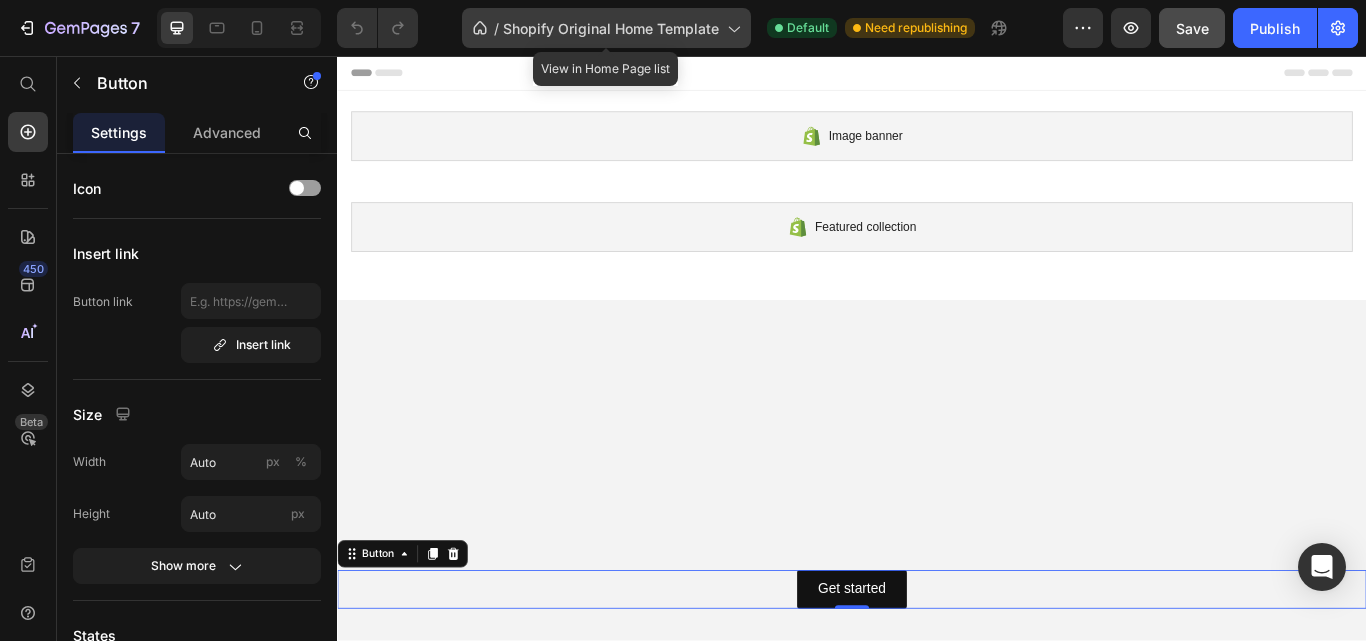 click 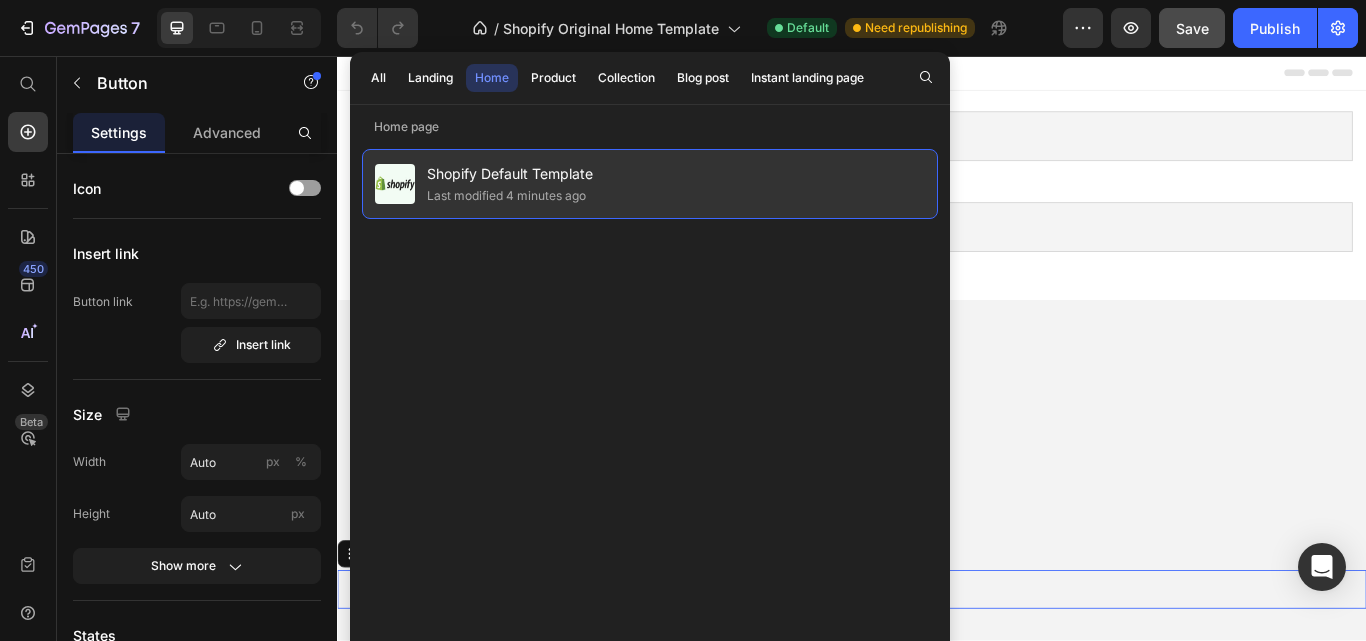 click on "Shopify Default Template Last modified 4 minutes ago" 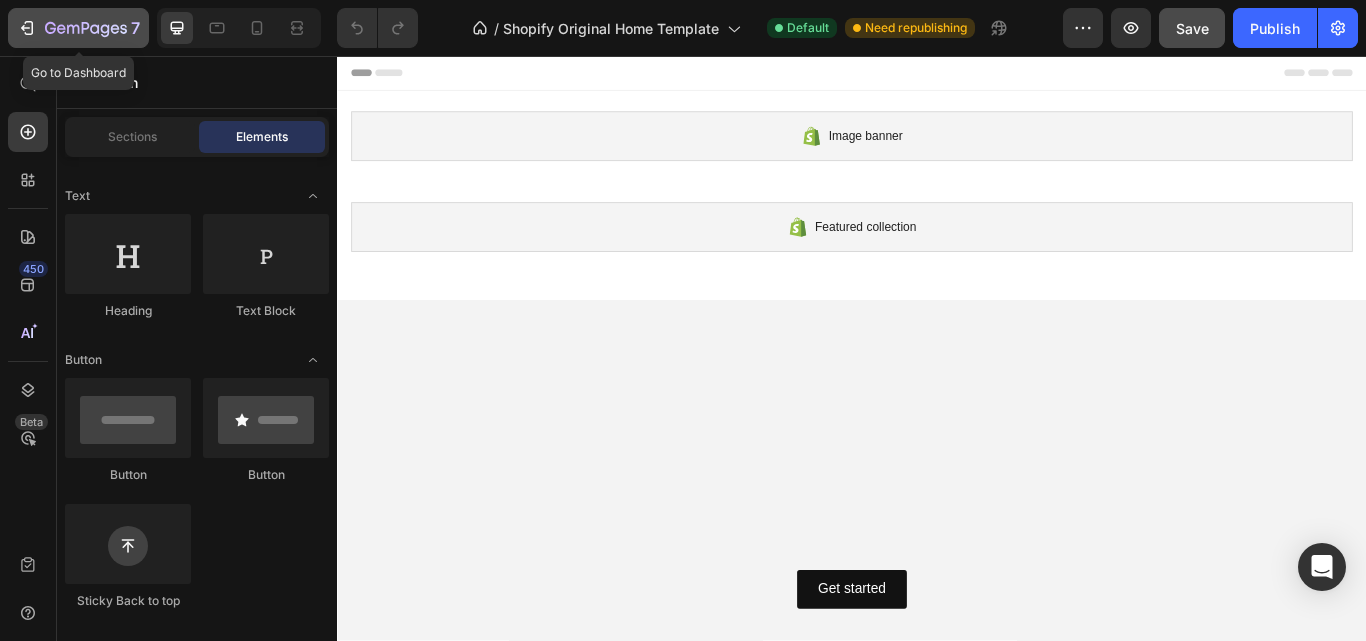 click on "7" at bounding box center (78, 28) 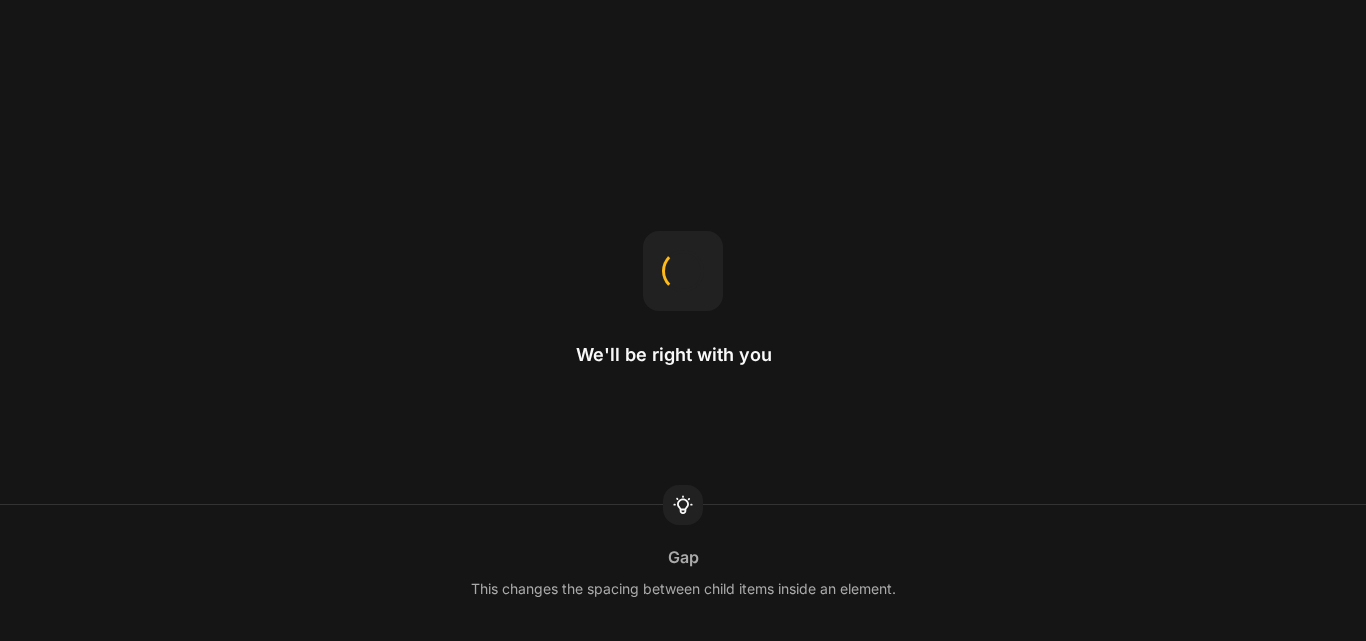scroll, scrollTop: 0, scrollLeft: 0, axis: both 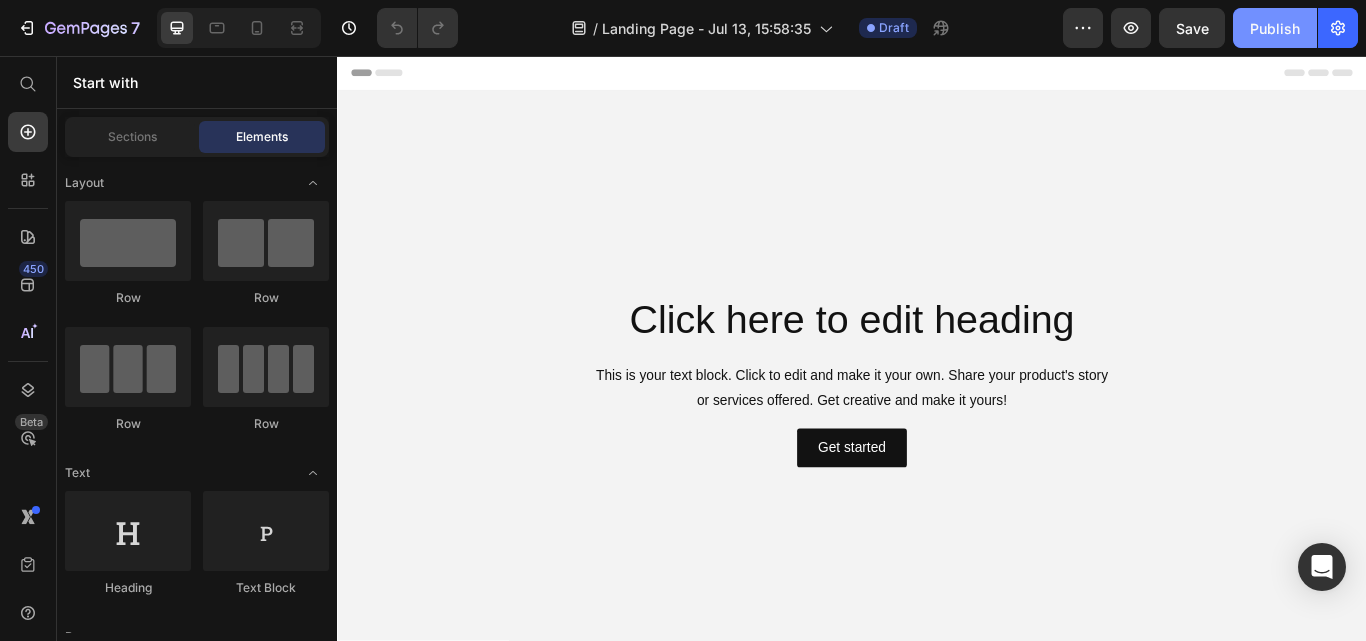 click on "Publish" at bounding box center (1275, 28) 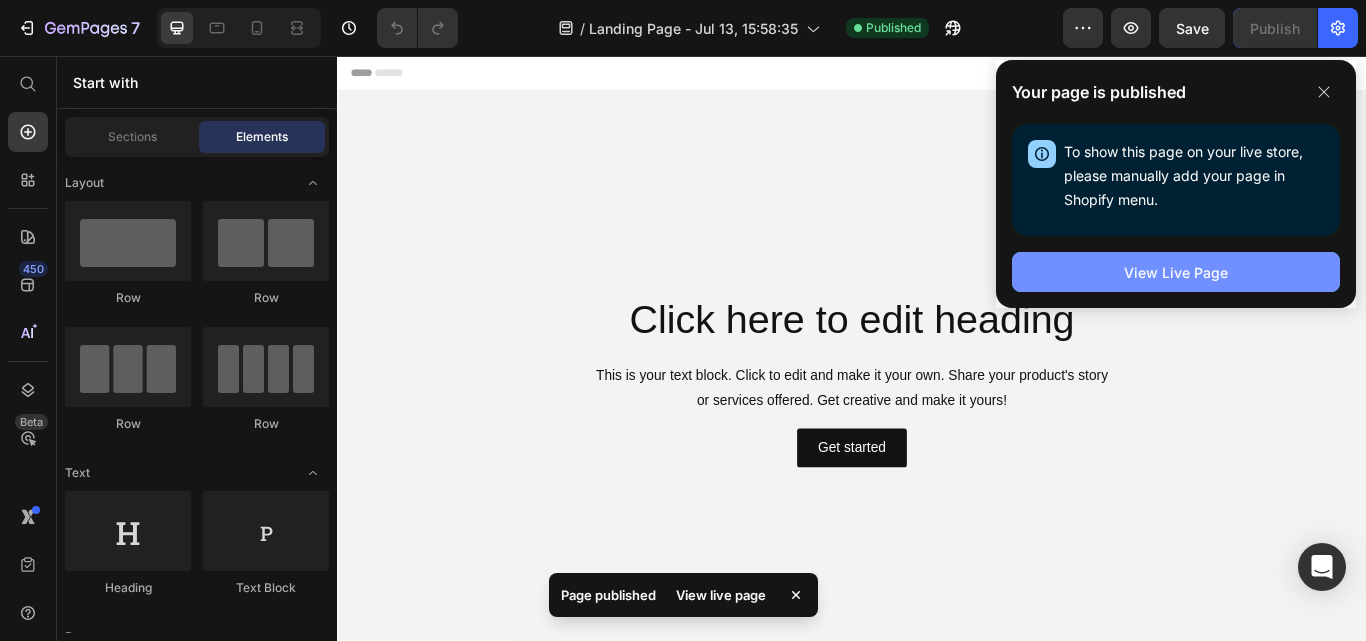 click on "View Live Page" at bounding box center [1176, 272] 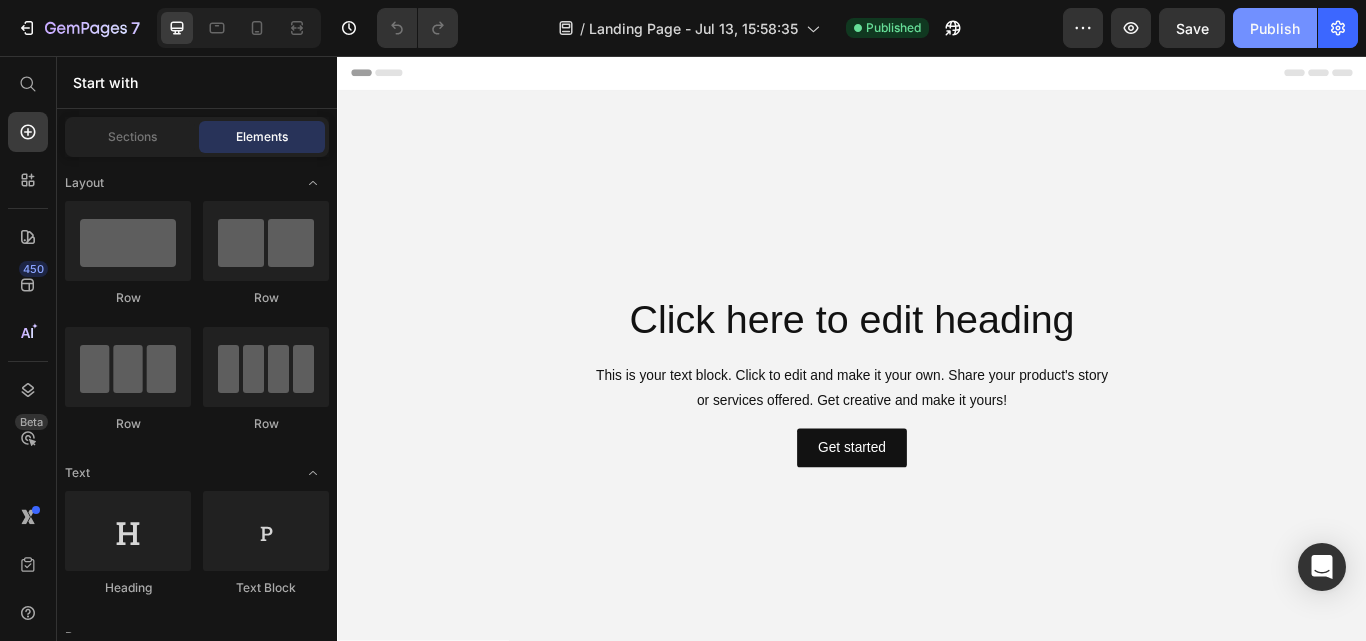 click on "Publish" at bounding box center [1275, 28] 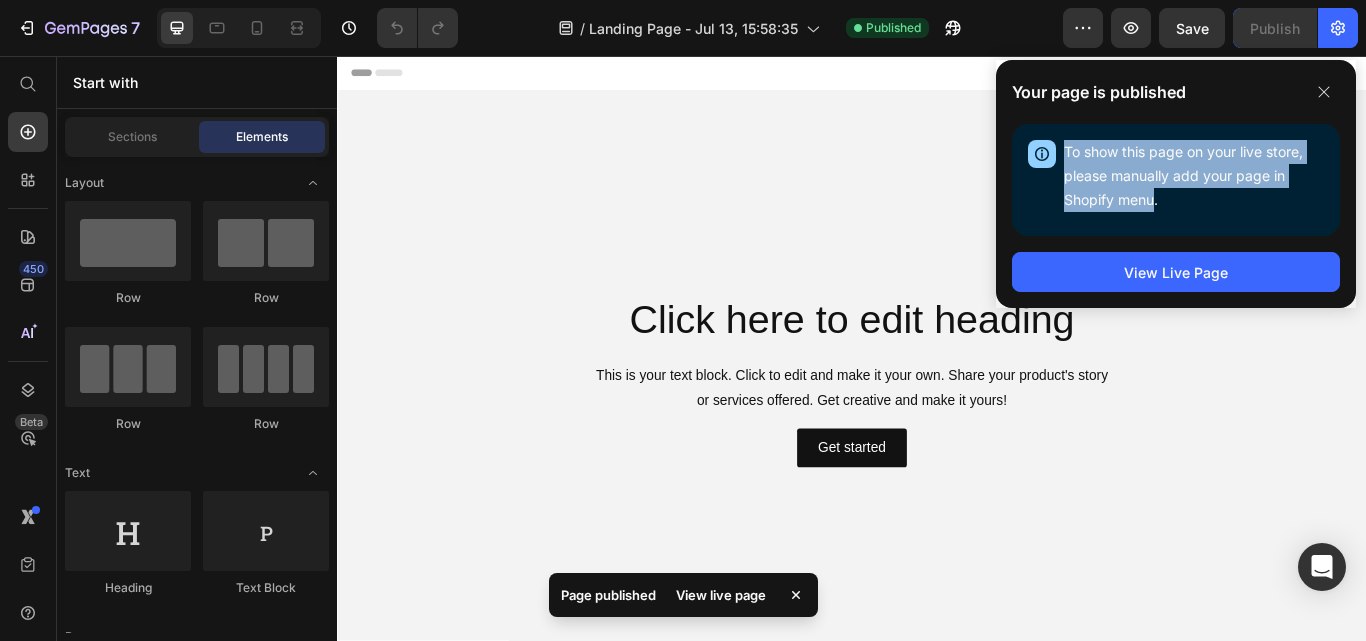drag, startPoint x: 1154, startPoint y: 200, endPoint x: 1060, endPoint y: 149, distance: 106.94391 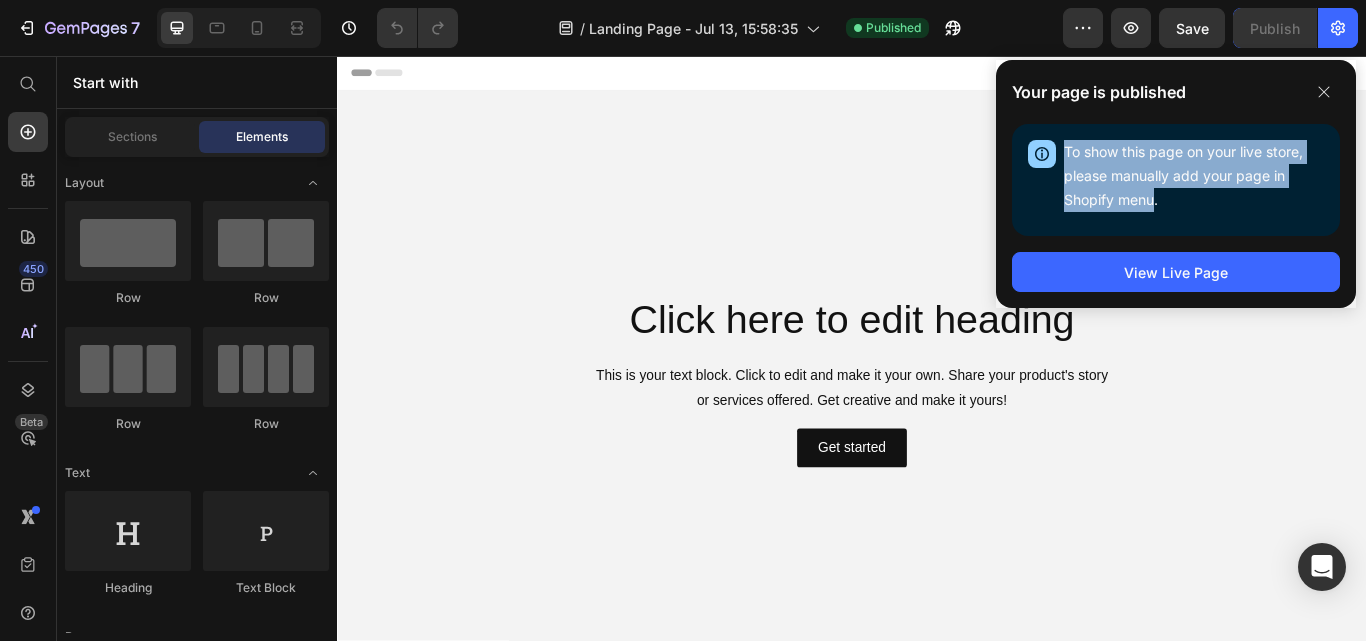 click on "To show this page on your live store, please manually add your page in Shopify menu. Open Shopify Menu" at bounding box center [1176, 180] 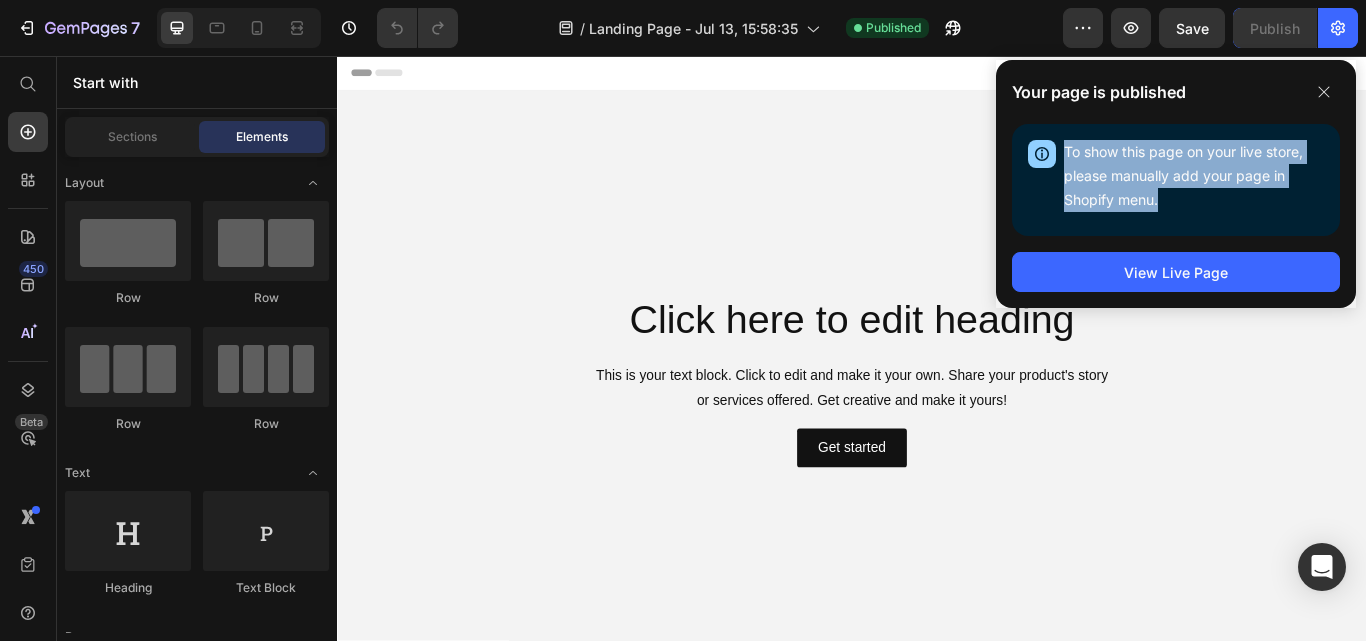 drag, startPoint x: 1160, startPoint y: 206, endPoint x: 1063, endPoint y: 149, distance: 112.507774 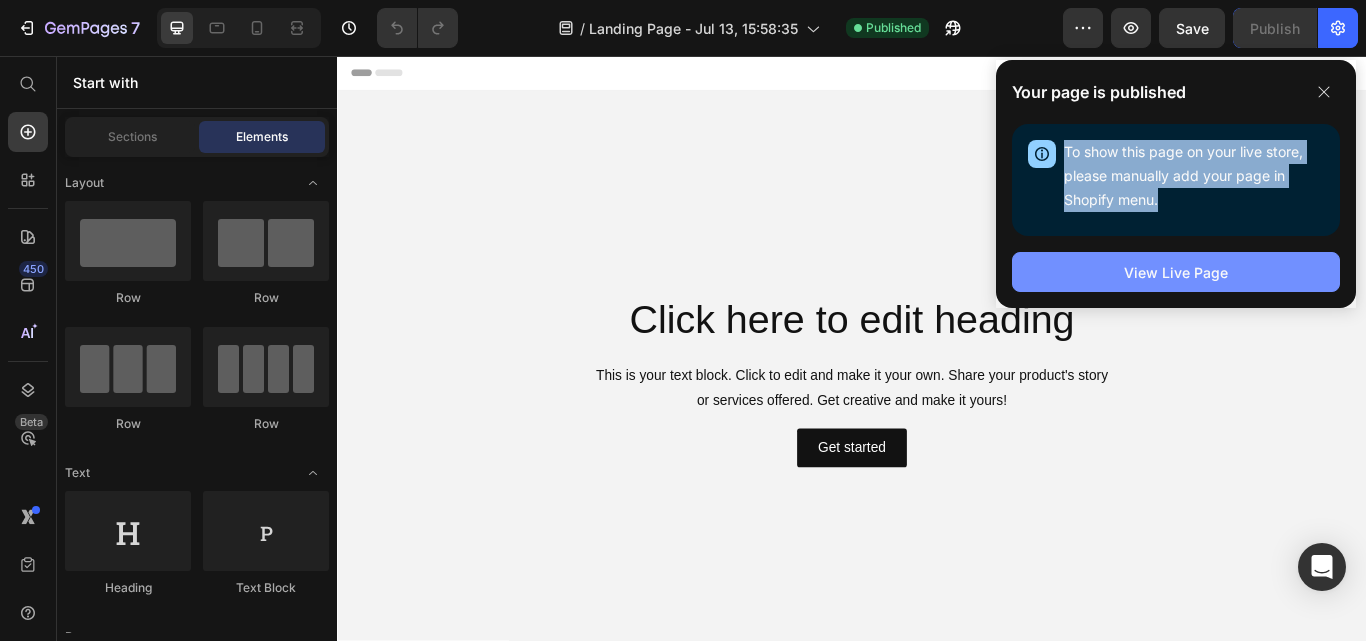 click on "View Live Page" at bounding box center [1176, 272] 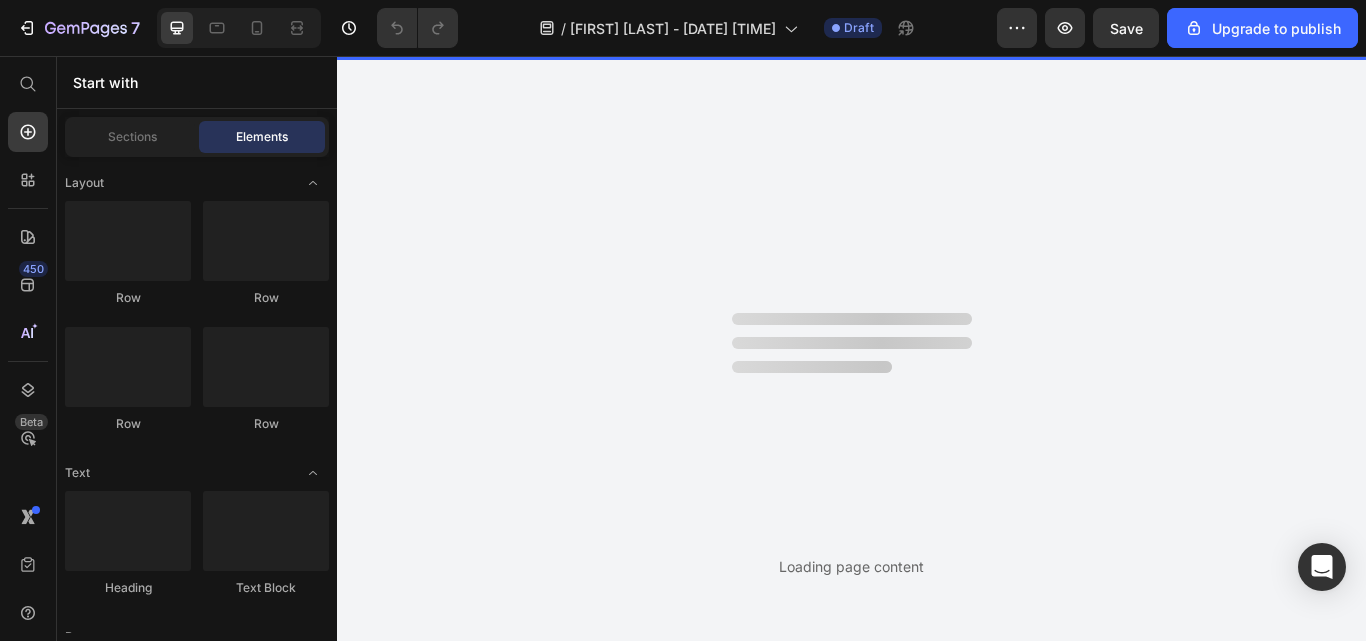 scroll, scrollTop: 0, scrollLeft: 0, axis: both 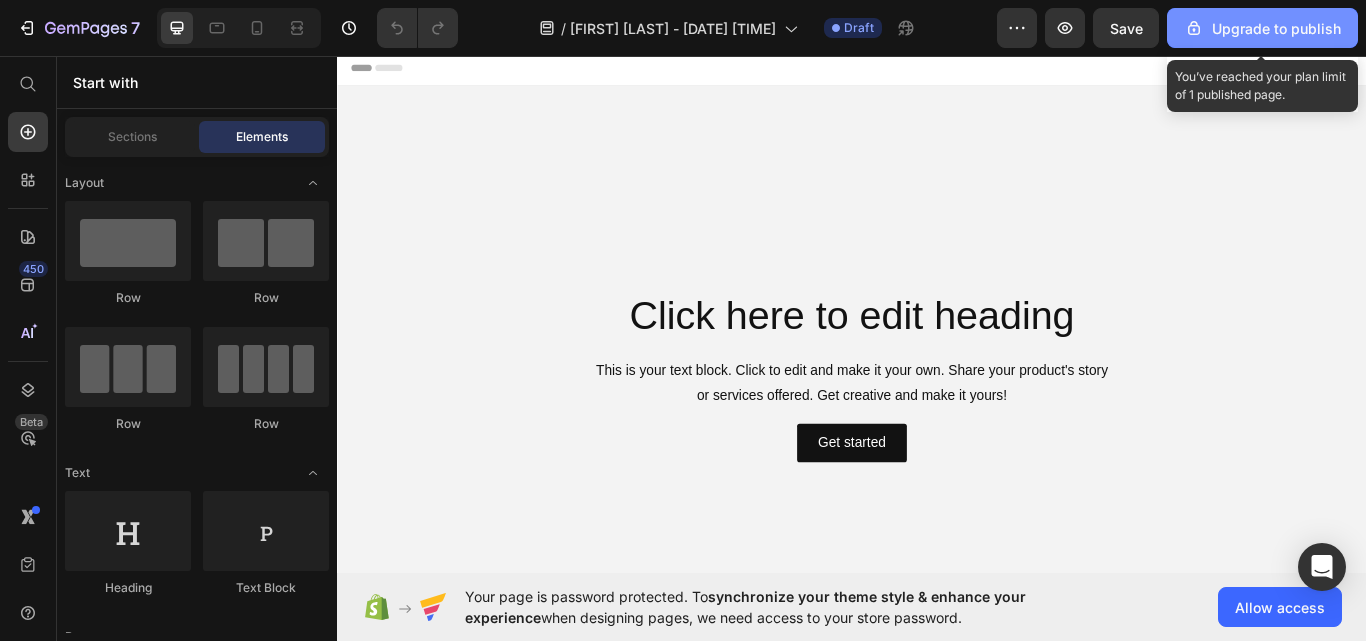 click on "Upgrade to publish" 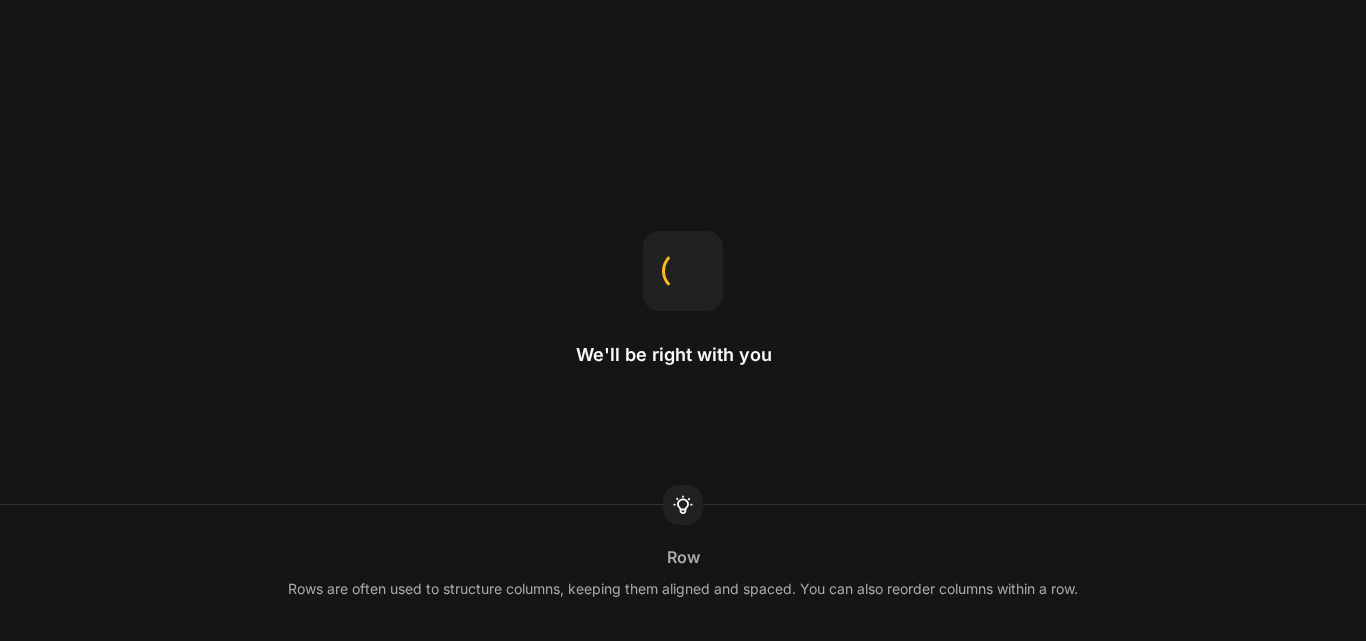 scroll, scrollTop: 0, scrollLeft: 0, axis: both 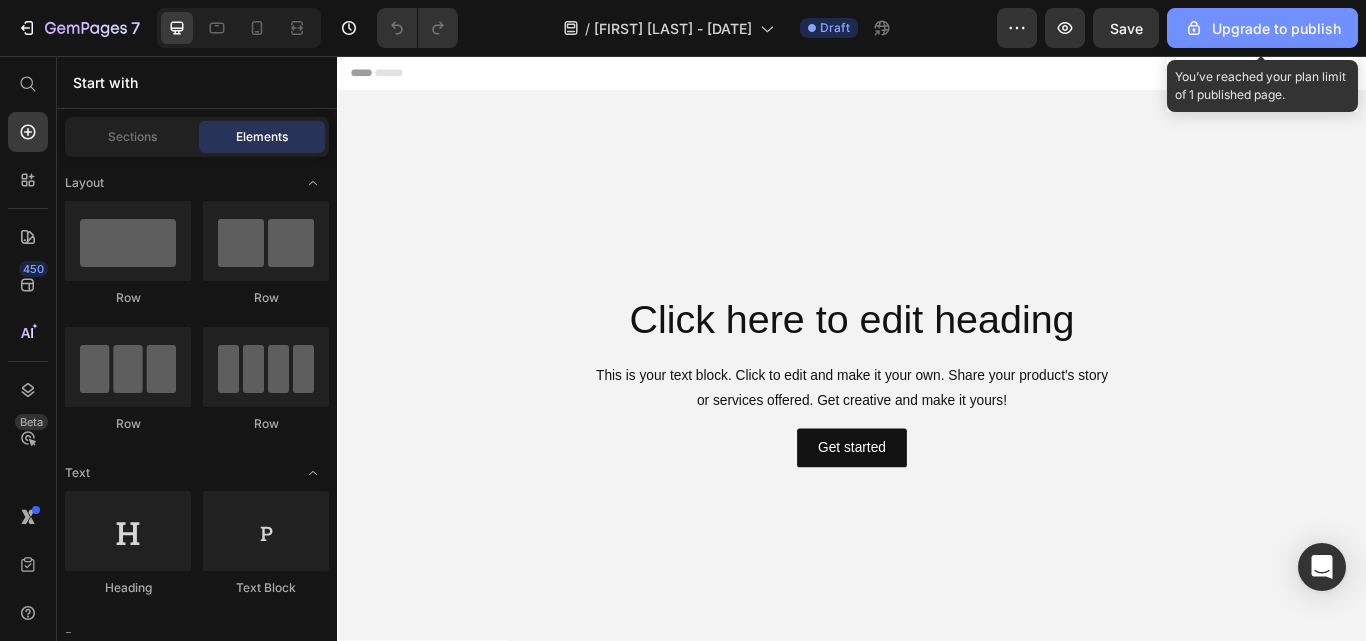 click on "Upgrade to publish" at bounding box center (1262, 28) 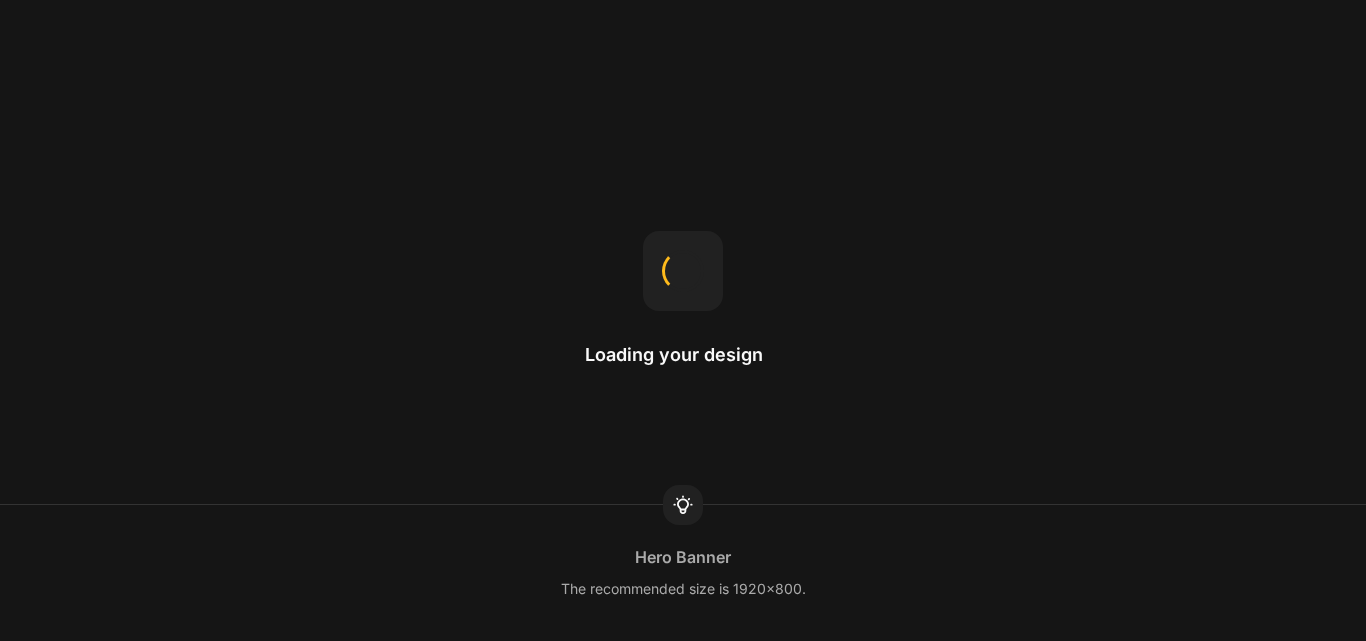 scroll, scrollTop: 0, scrollLeft: 0, axis: both 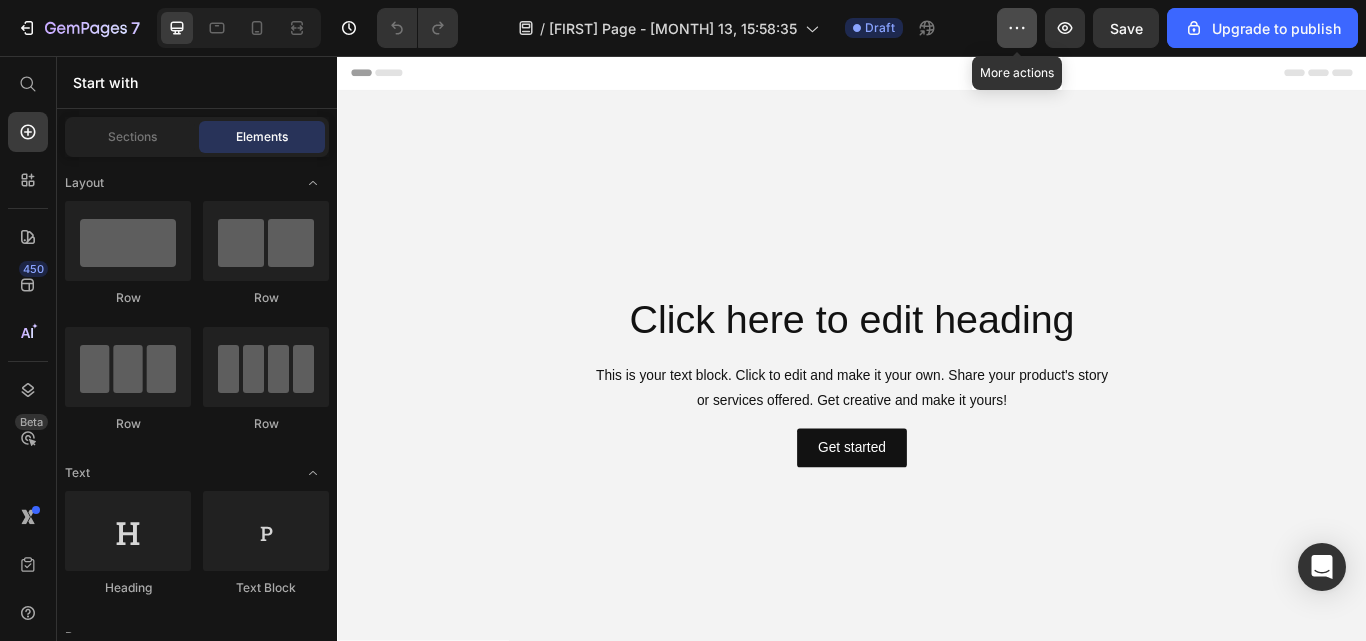 click 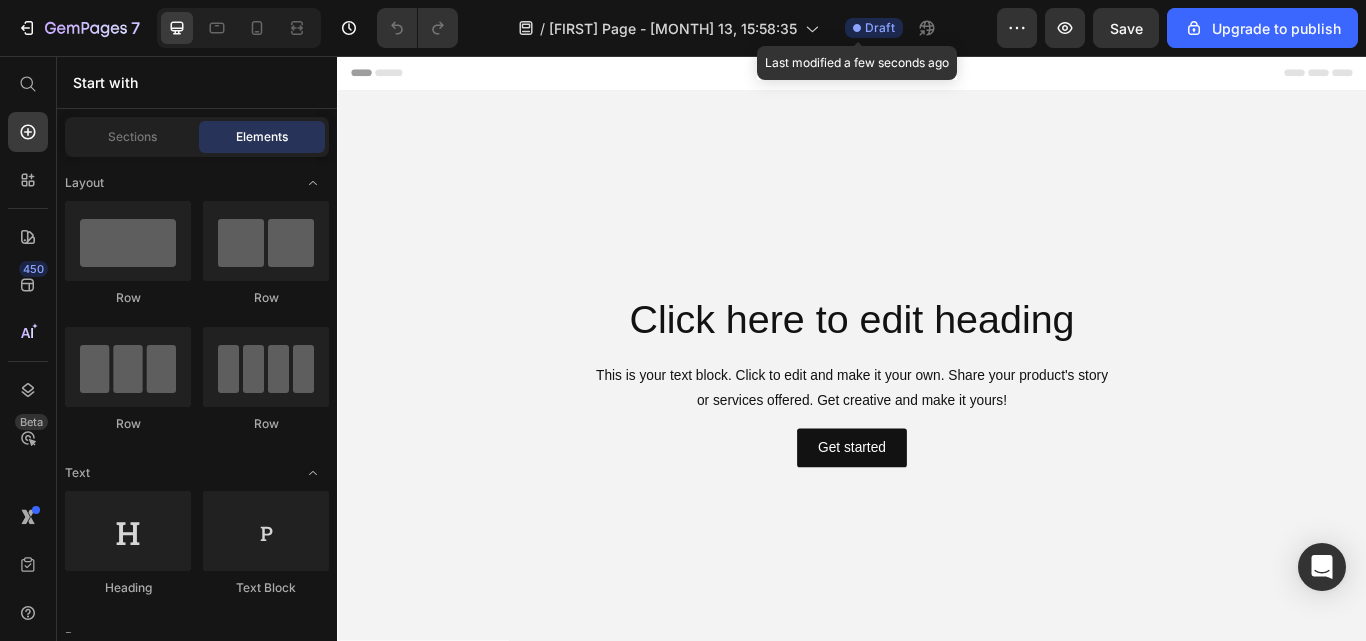 click on "Draft" 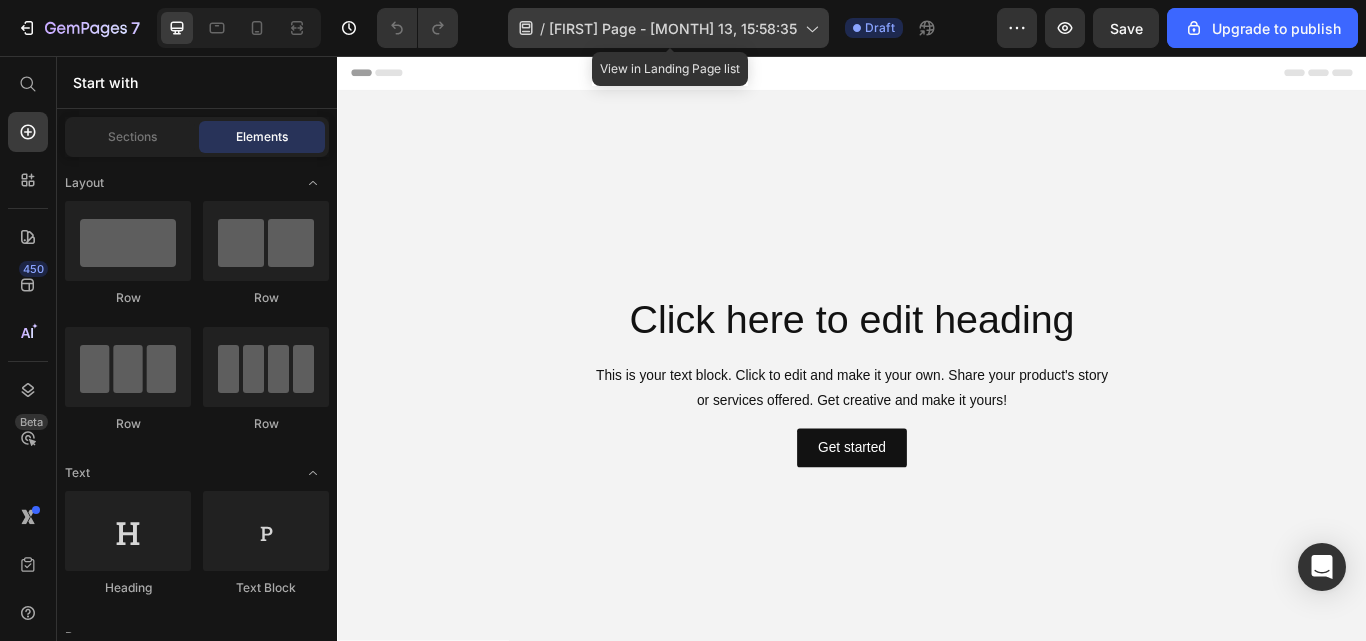 click on "oussama Page - Jul 13, 15:58:35" at bounding box center (673, 28) 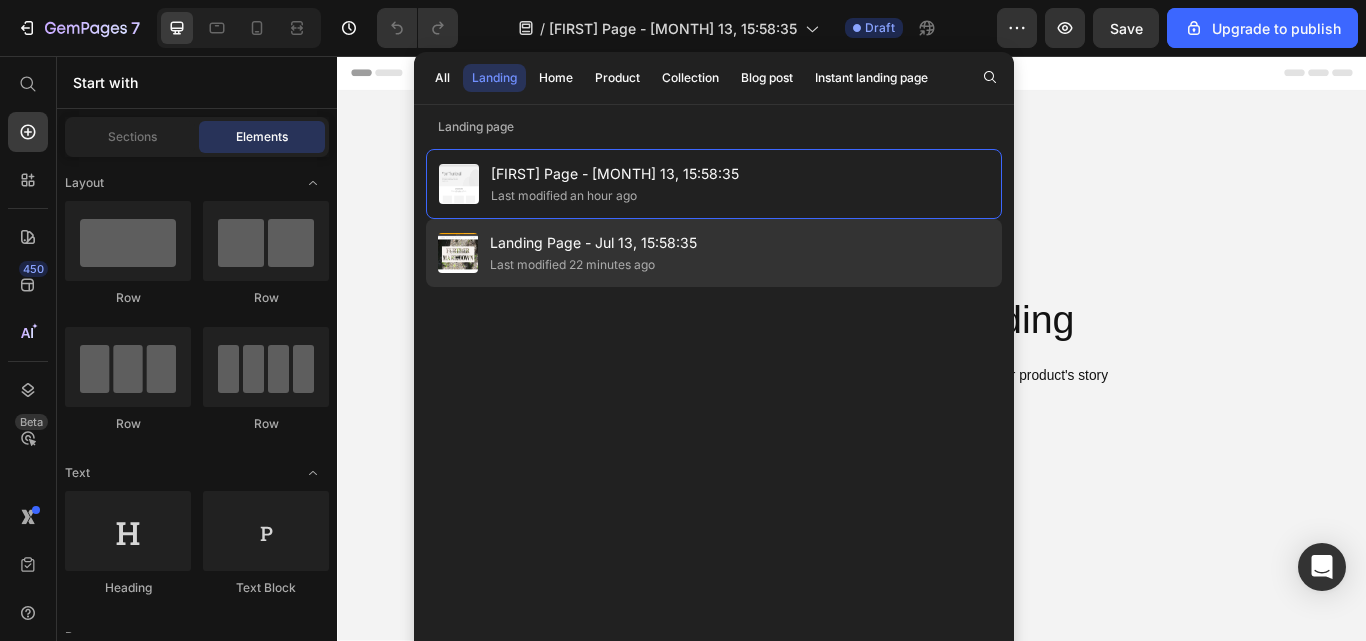 click on "Landing Page - Jul 13, 15:58:35 Last modified 22 minutes ago" 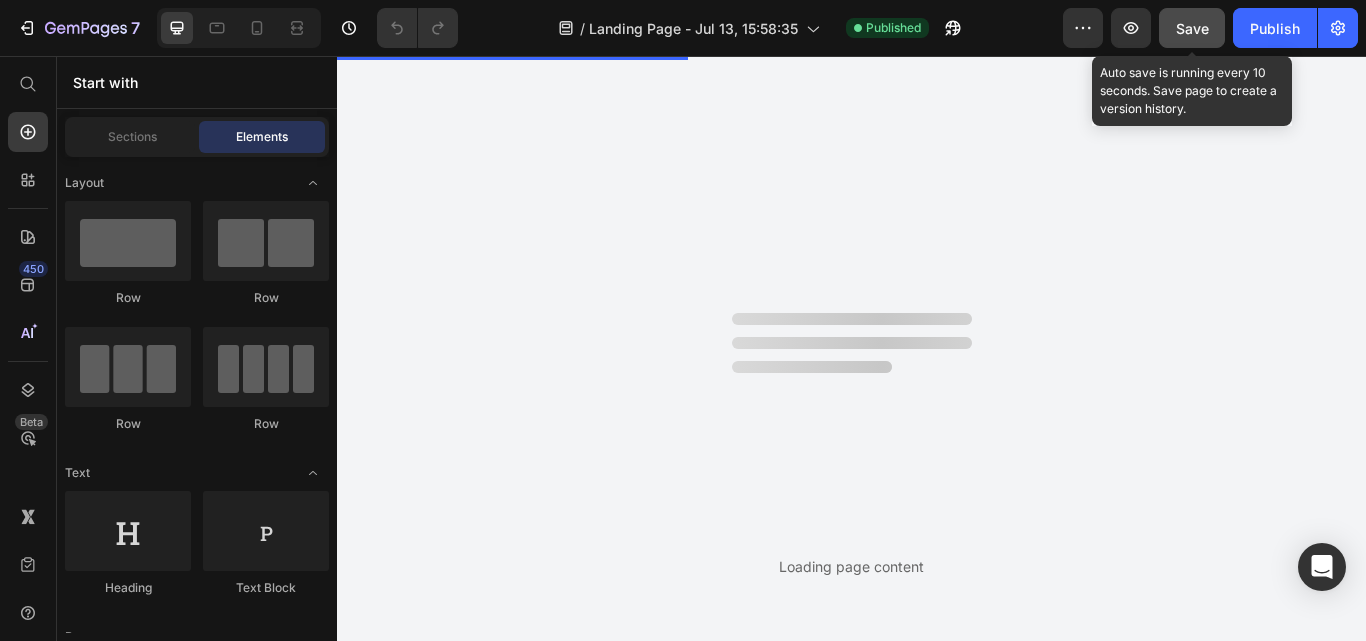 scroll, scrollTop: 0, scrollLeft: 0, axis: both 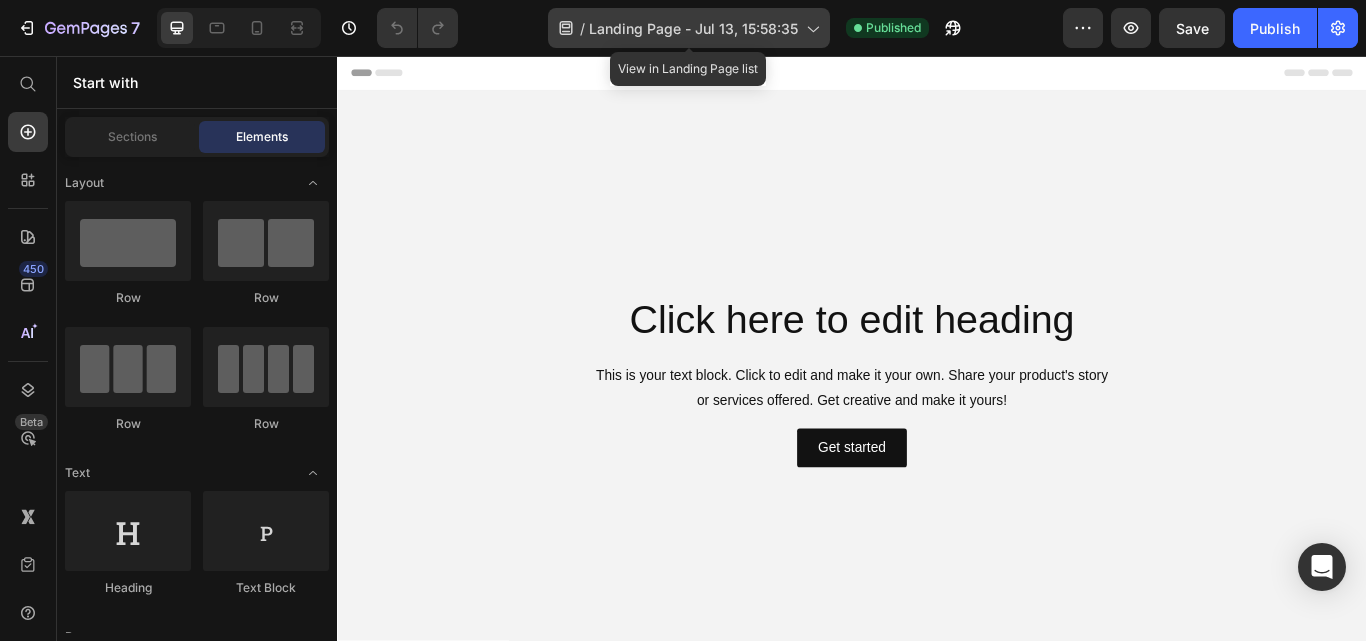 click 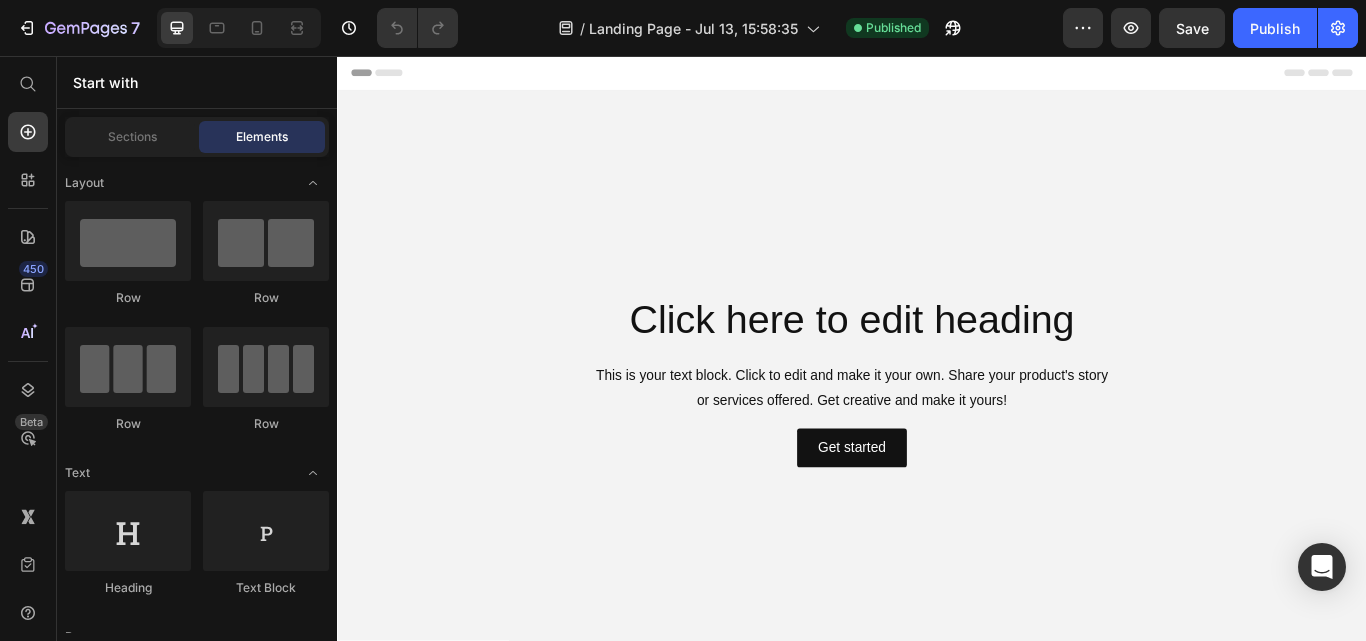 click on "/  Landing Page - Jul 13, 15:58:35 Published" 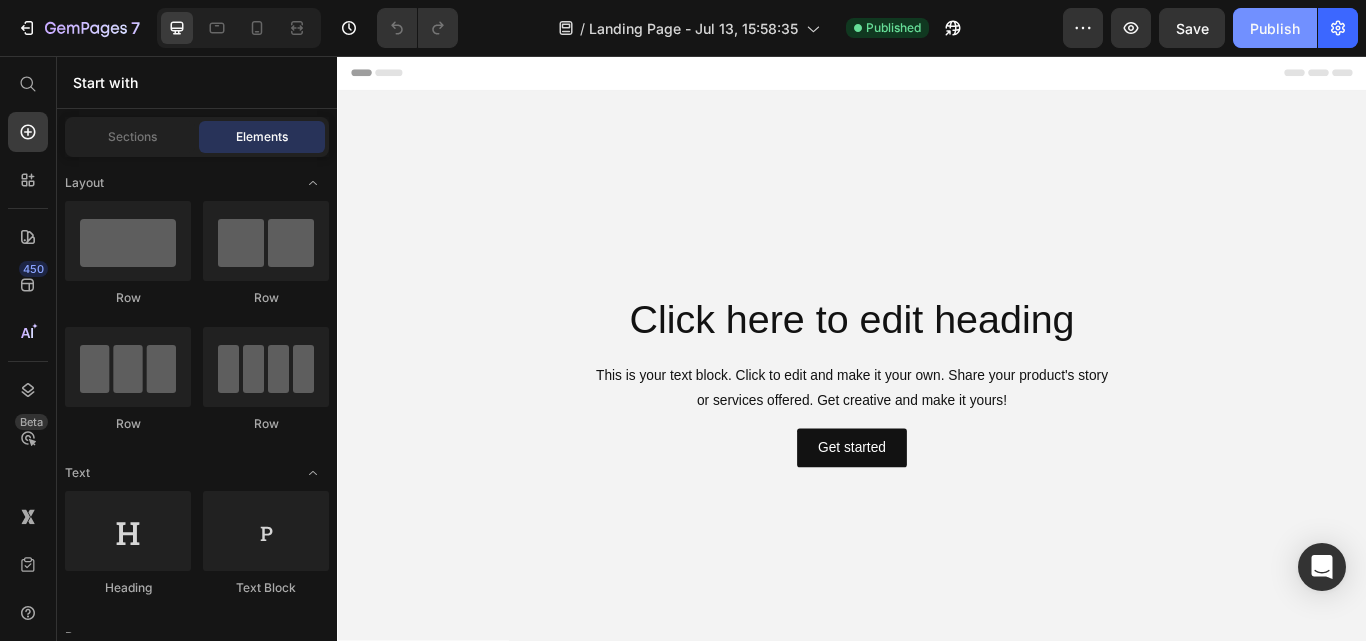 click on "Publish" at bounding box center [1275, 28] 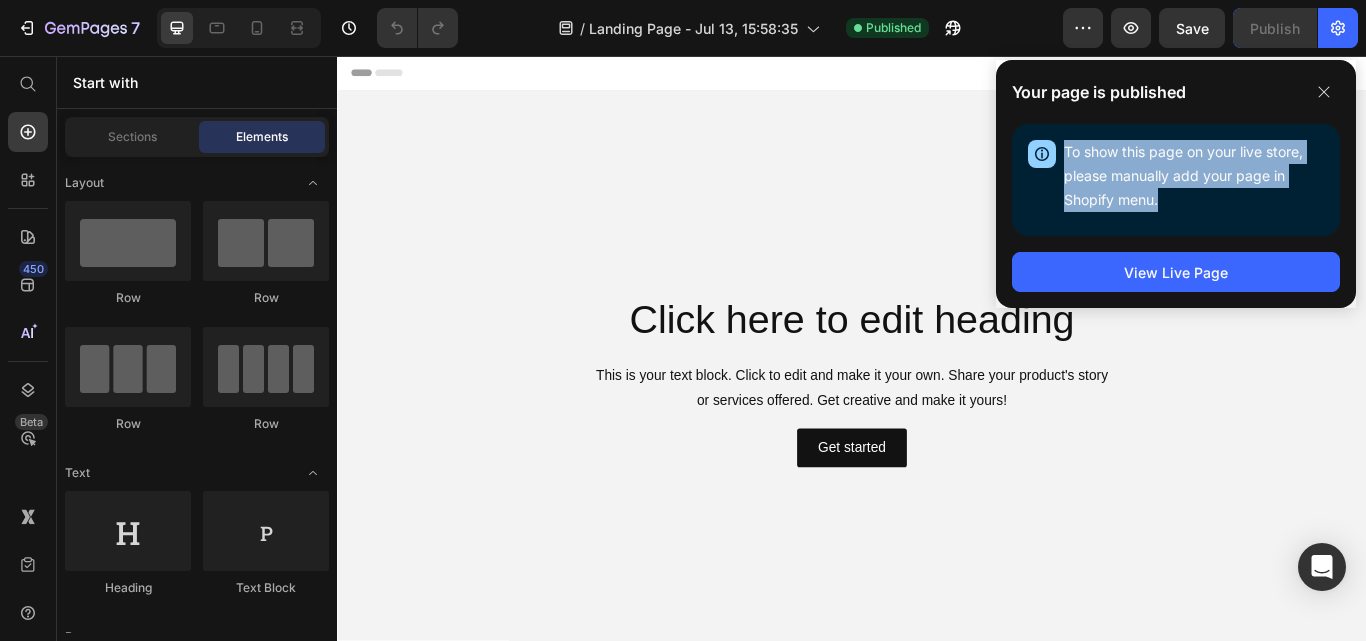 drag, startPoint x: 1164, startPoint y: 194, endPoint x: 1063, endPoint y: 152, distance: 109.38464 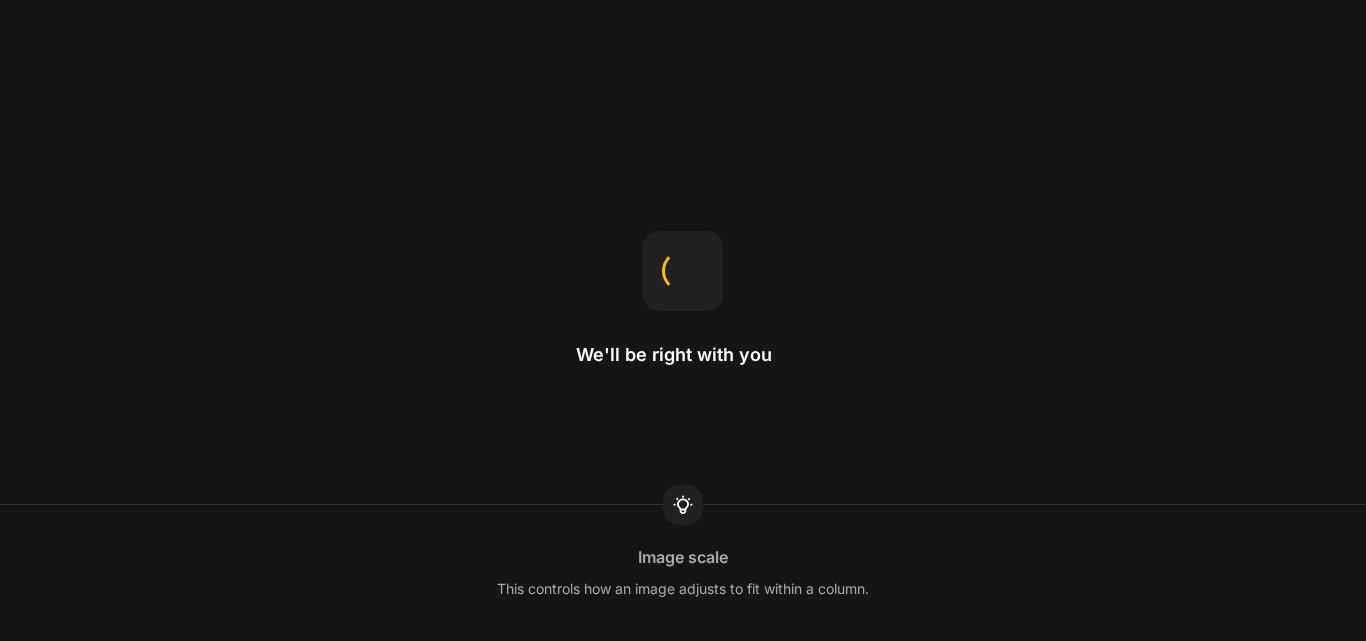 scroll, scrollTop: 0, scrollLeft: 0, axis: both 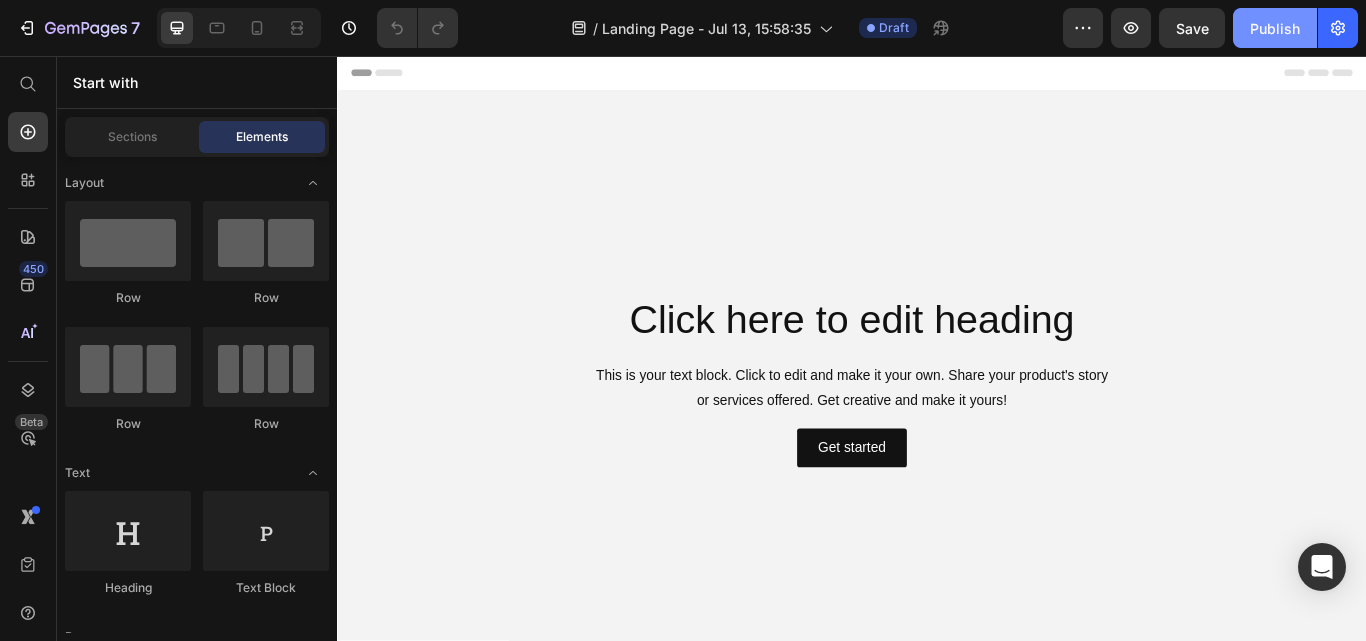 click on "Publish" 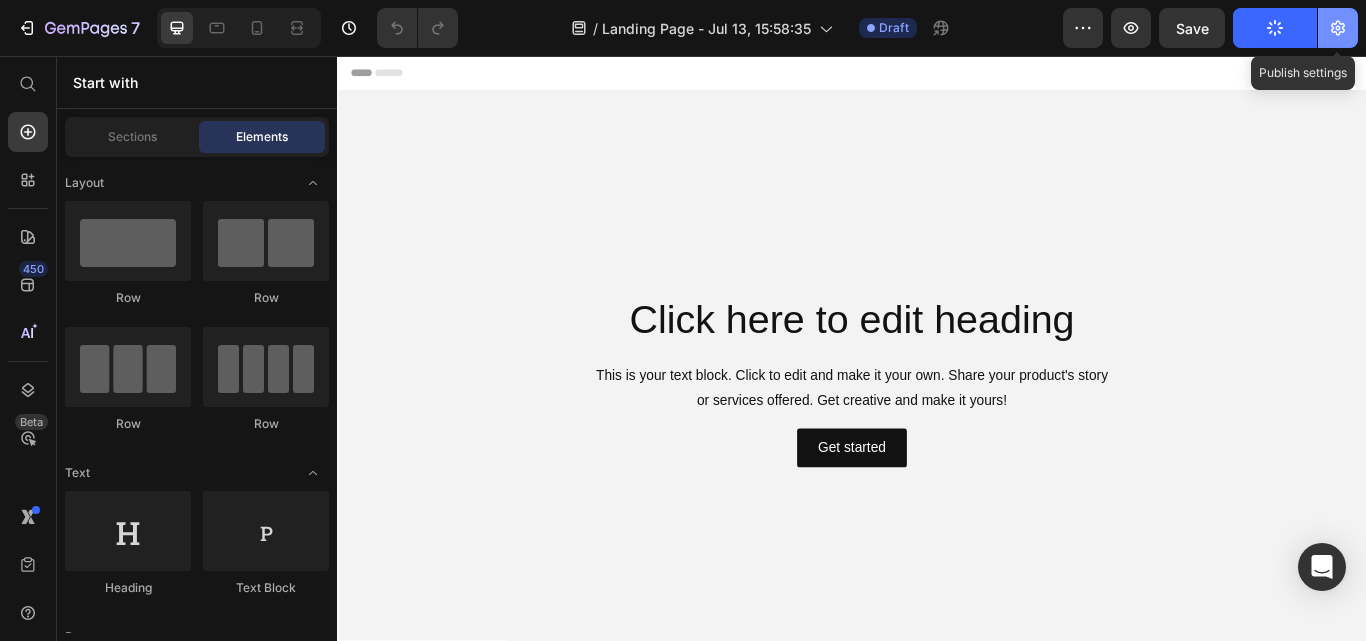 click 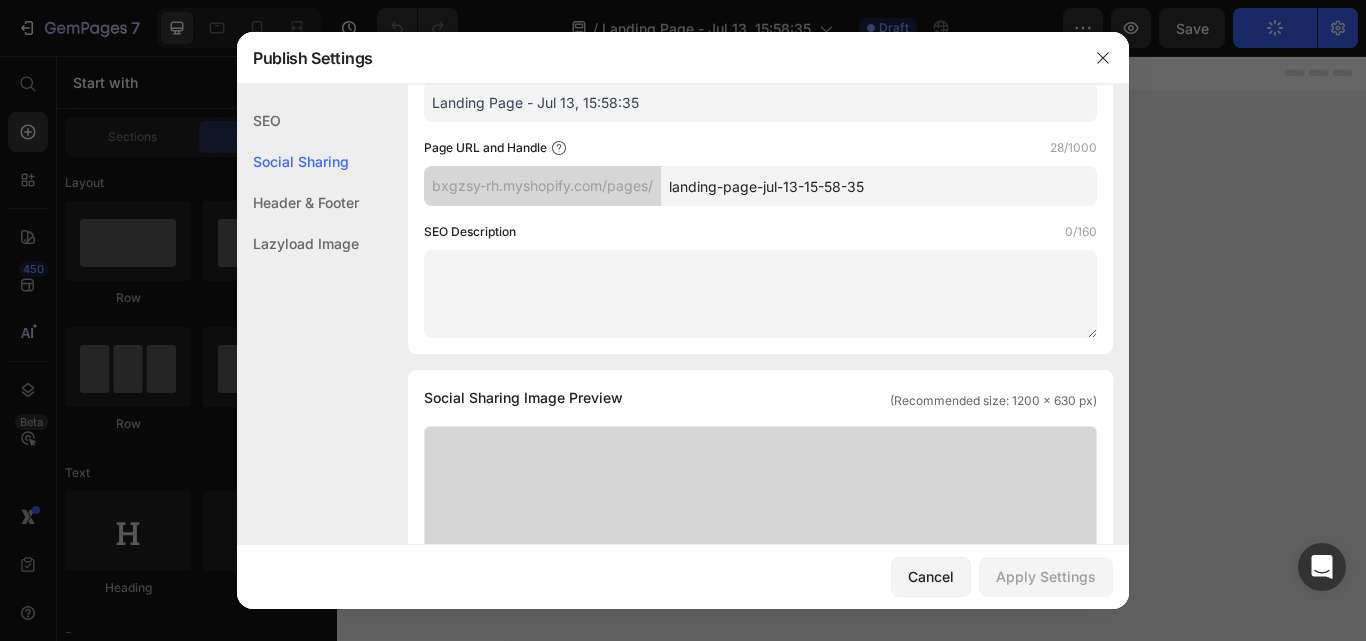 scroll, scrollTop: 0, scrollLeft: 0, axis: both 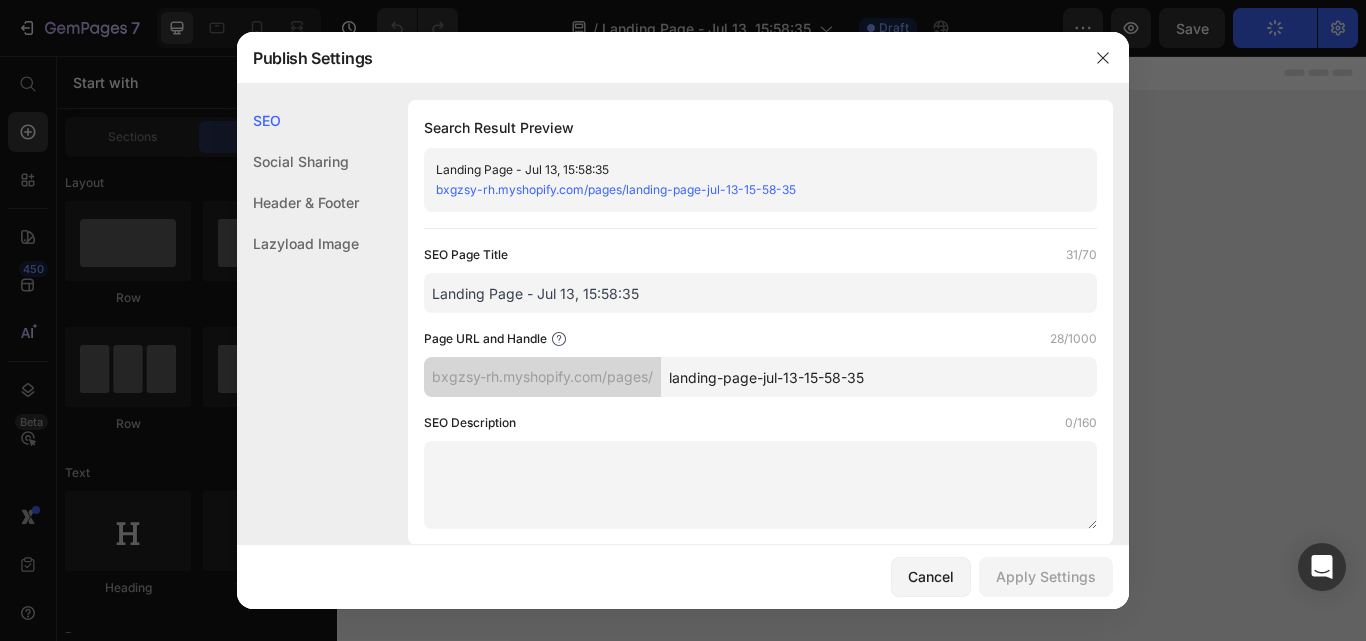 click on "Social Sharing" 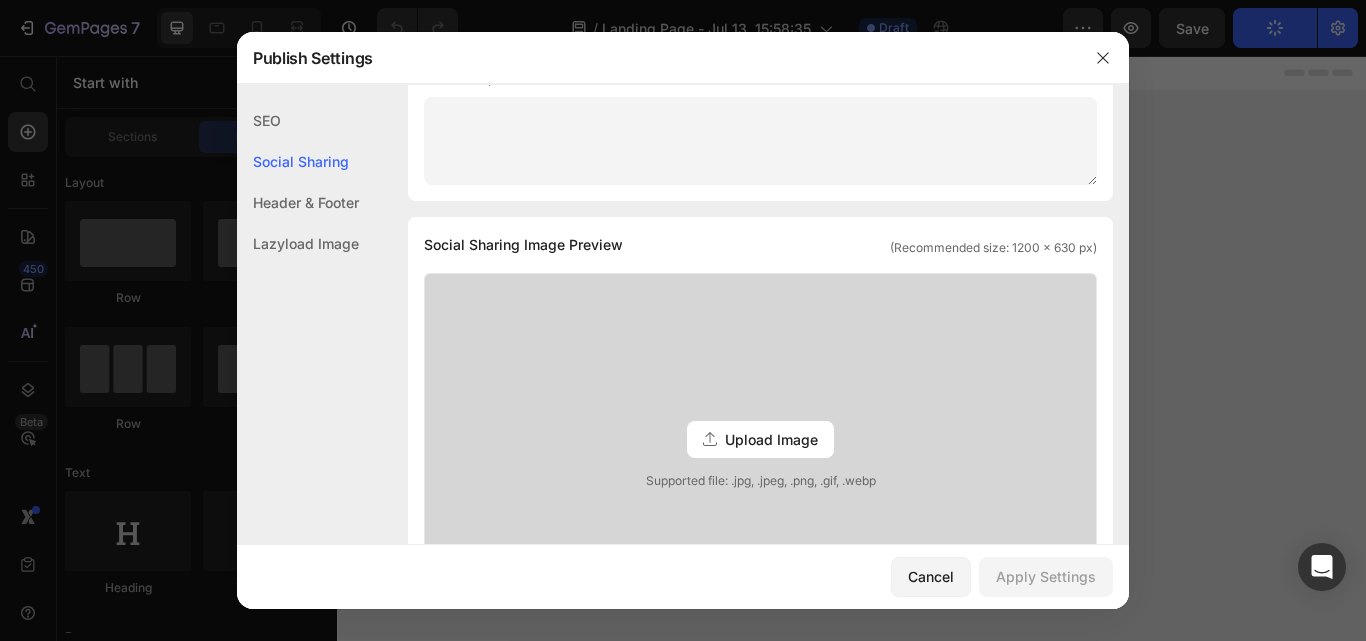 scroll, scrollTop: 457, scrollLeft: 0, axis: vertical 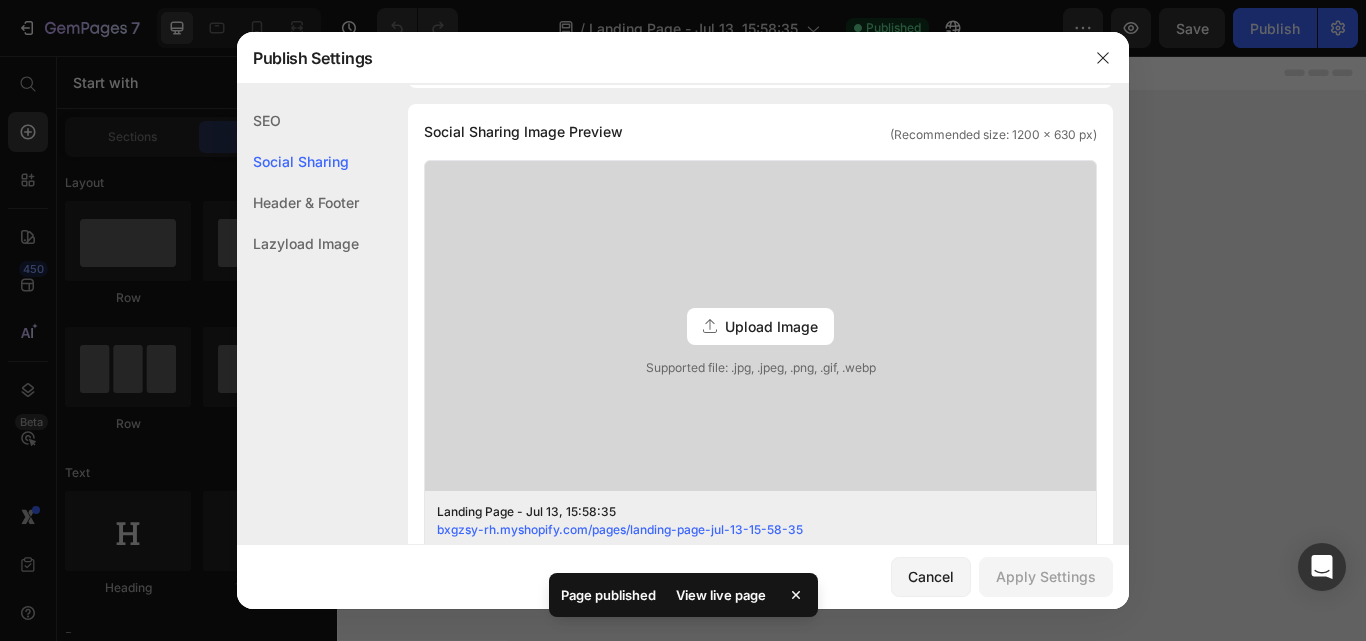 click on "Header & Footer" 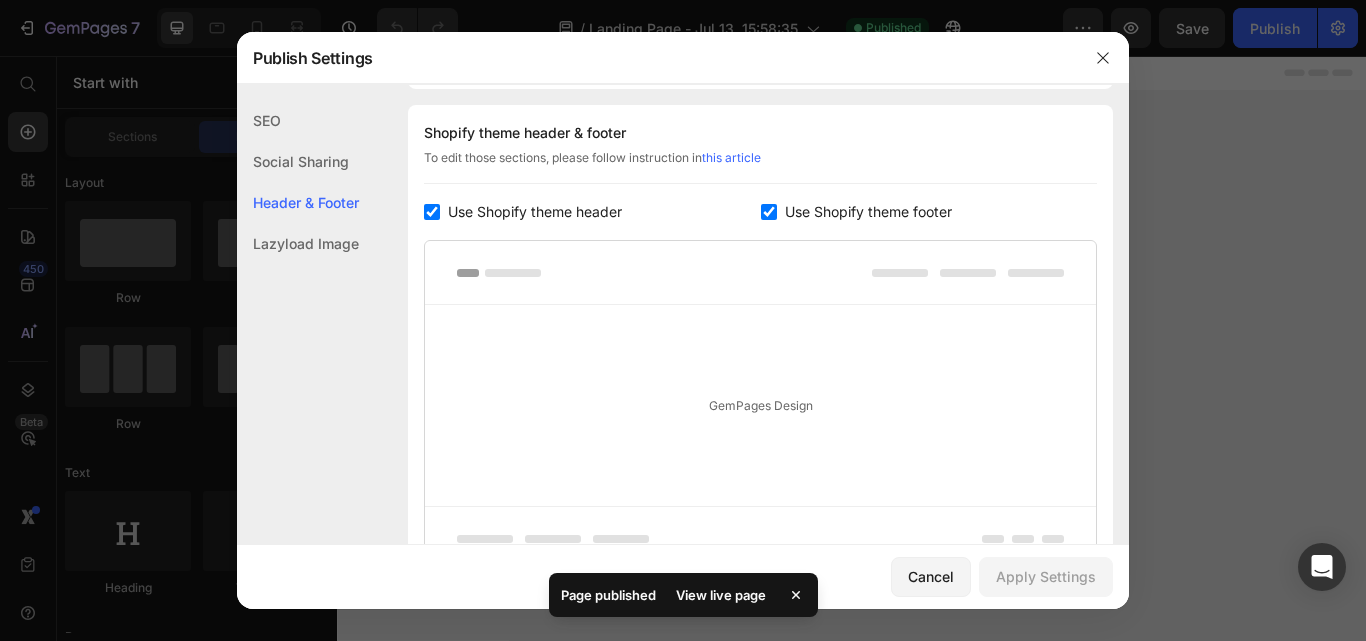 scroll, scrollTop: 937, scrollLeft: 0, axis: vertical 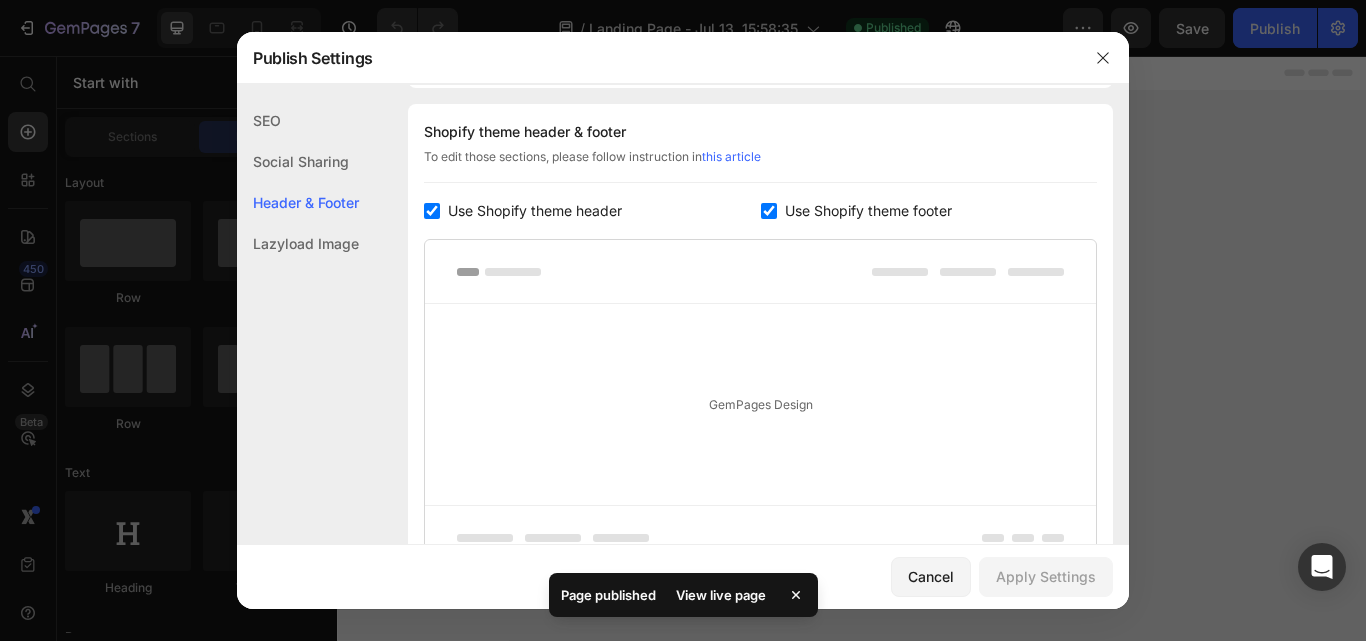 click on "Lazyload Image" 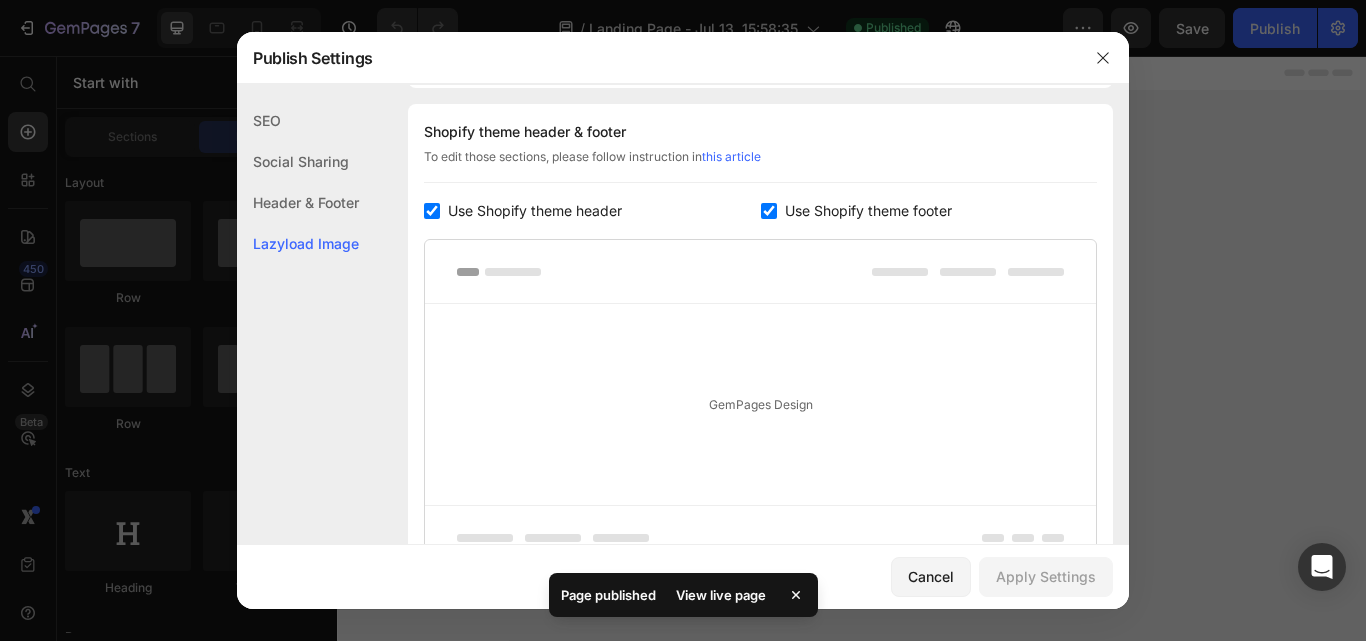 scroll, scrollTop: 1126, scrollLeft: 0, axis: vertical 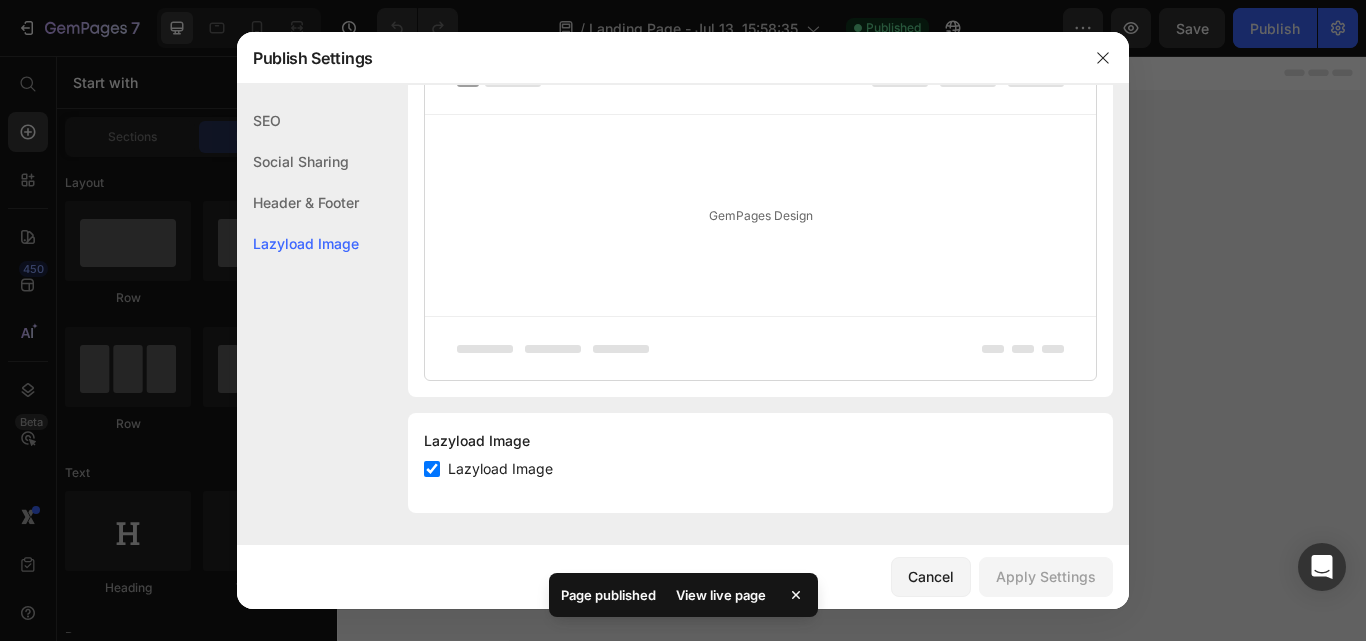 click on "Social Sharing" 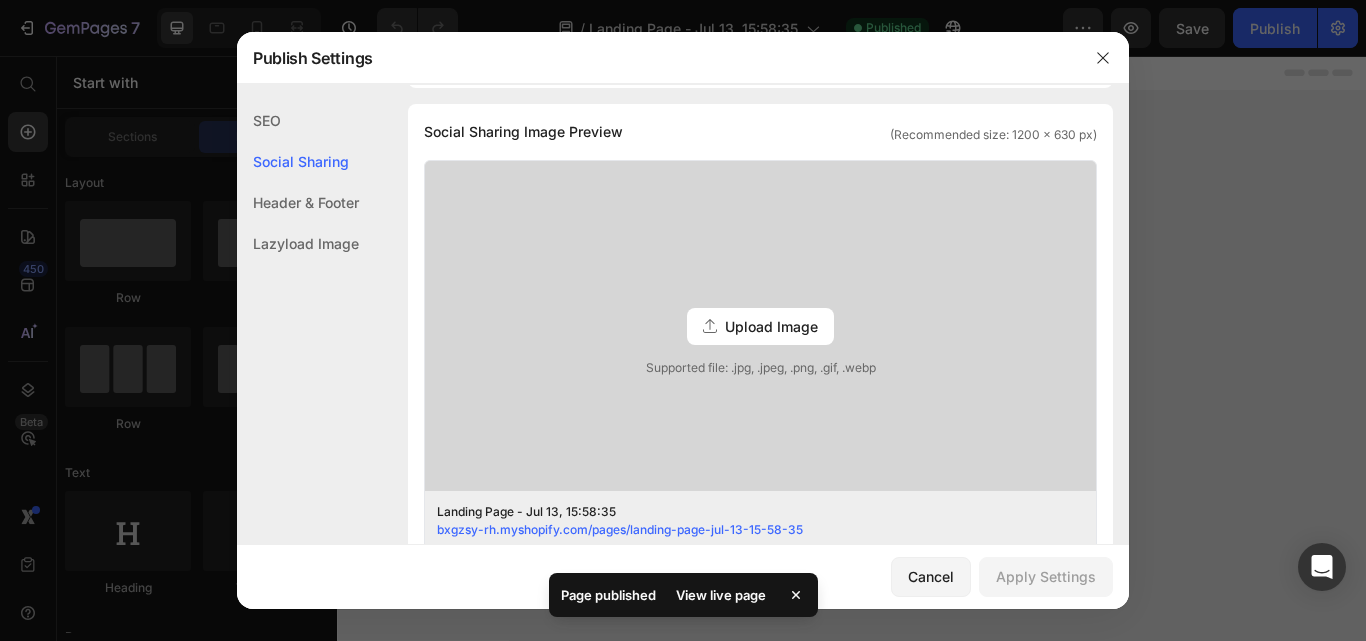 click on "SEO" 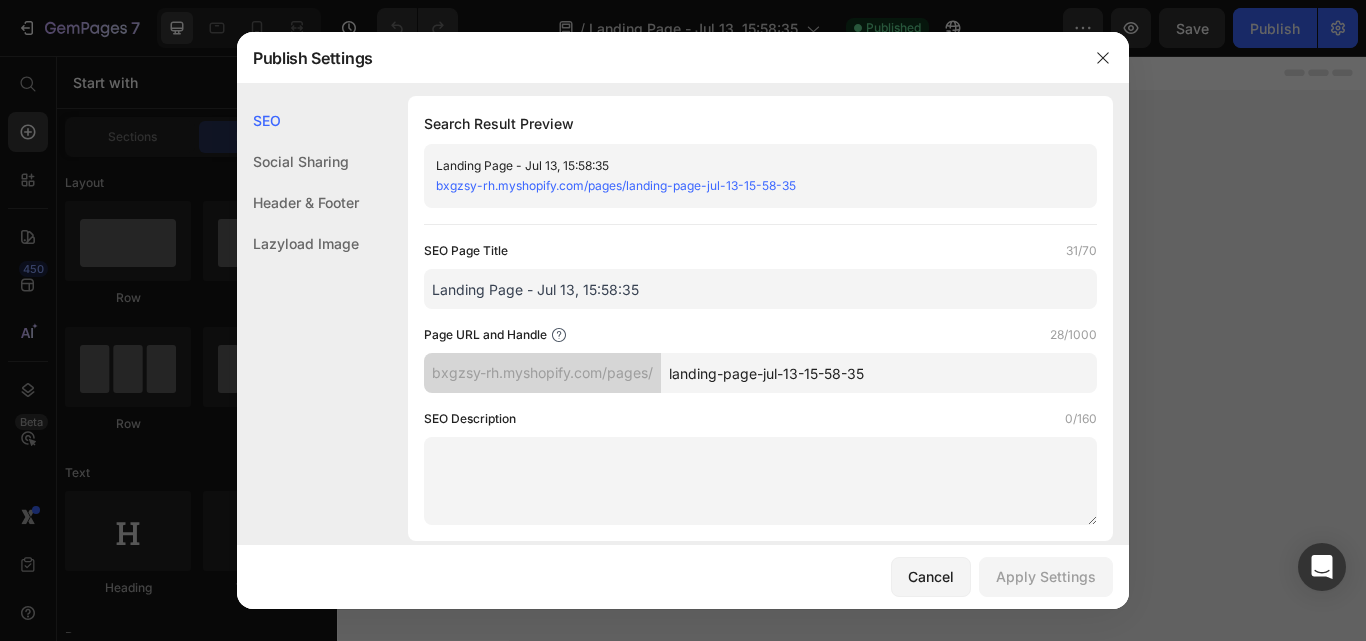 scroll, scrollTop: 0, scrollLeft: 0, axis: both 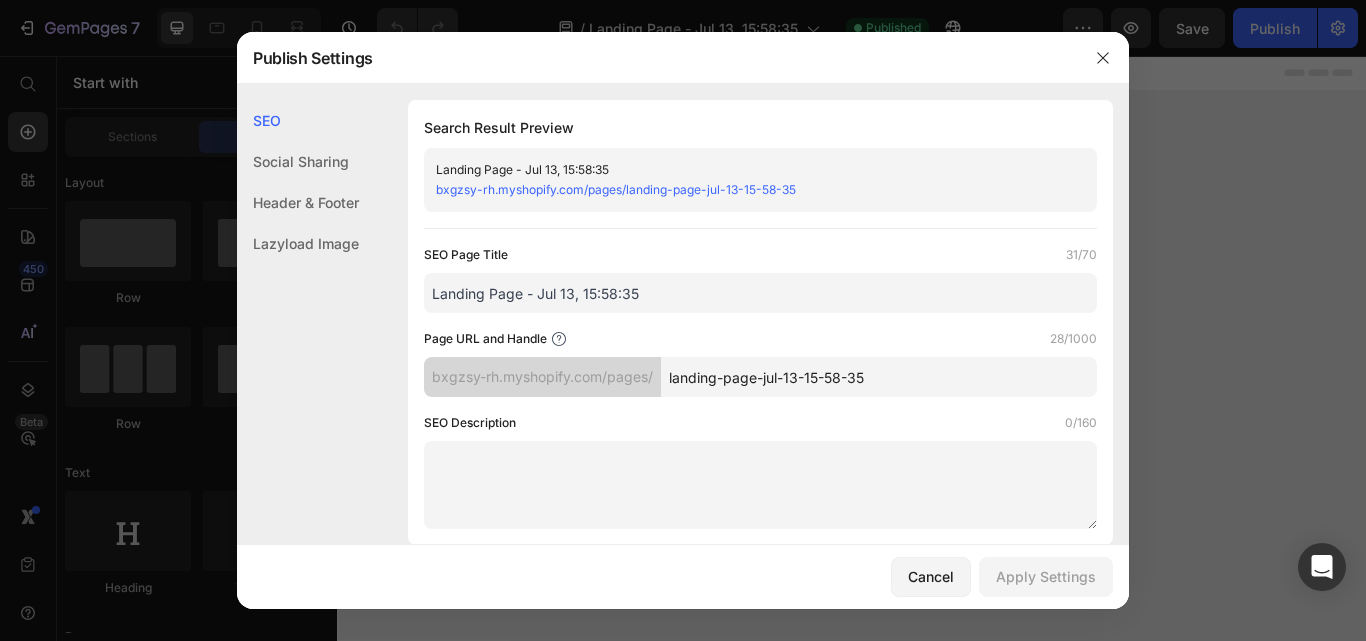 click on "bxgzsy-rh.myshopify.com/pages/landing-page-jul-13-15-58-35" at bounding box center [616, 189] 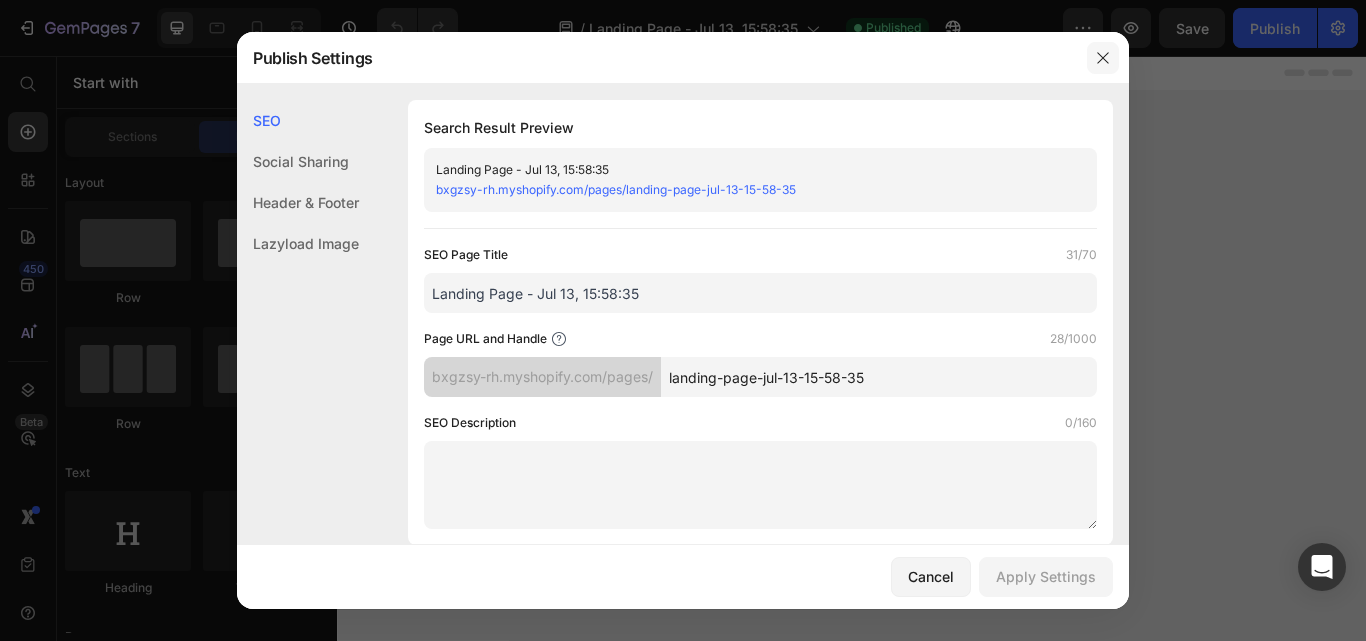 click 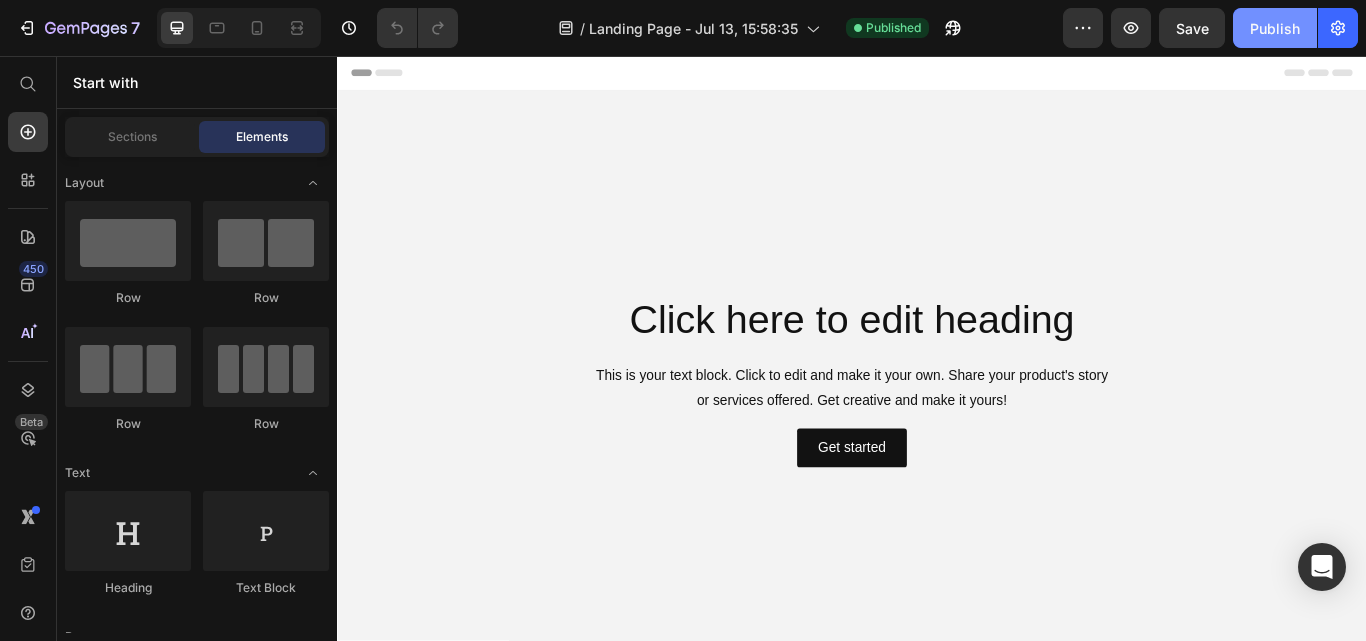 click on "Publish" 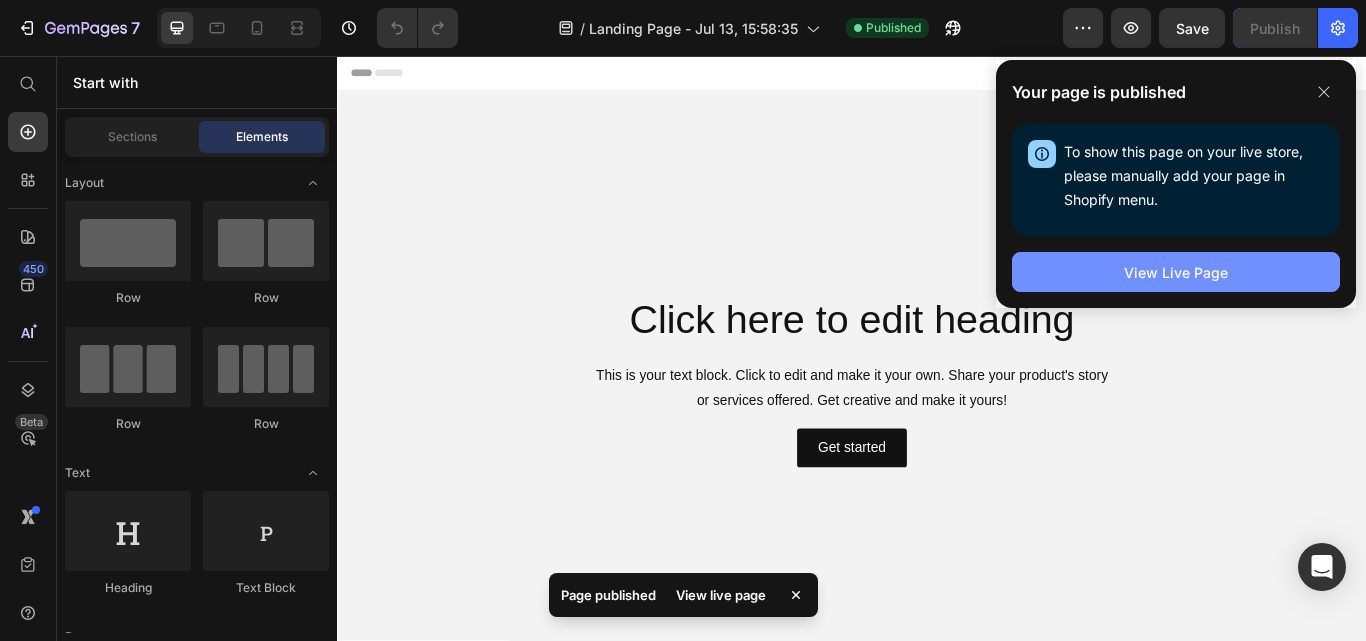 click on "View Live Page" at bounding box center [1176, 272] 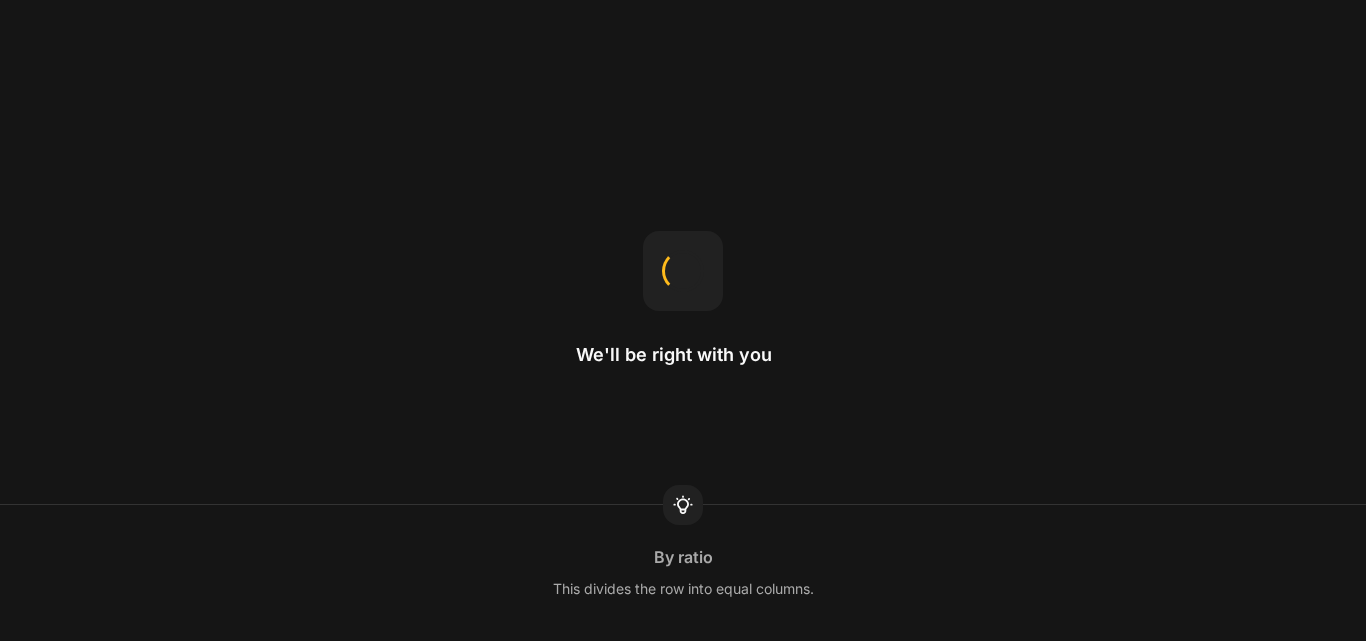 scroll, scrollTop: 0, scrollLeft: 0, axis: both 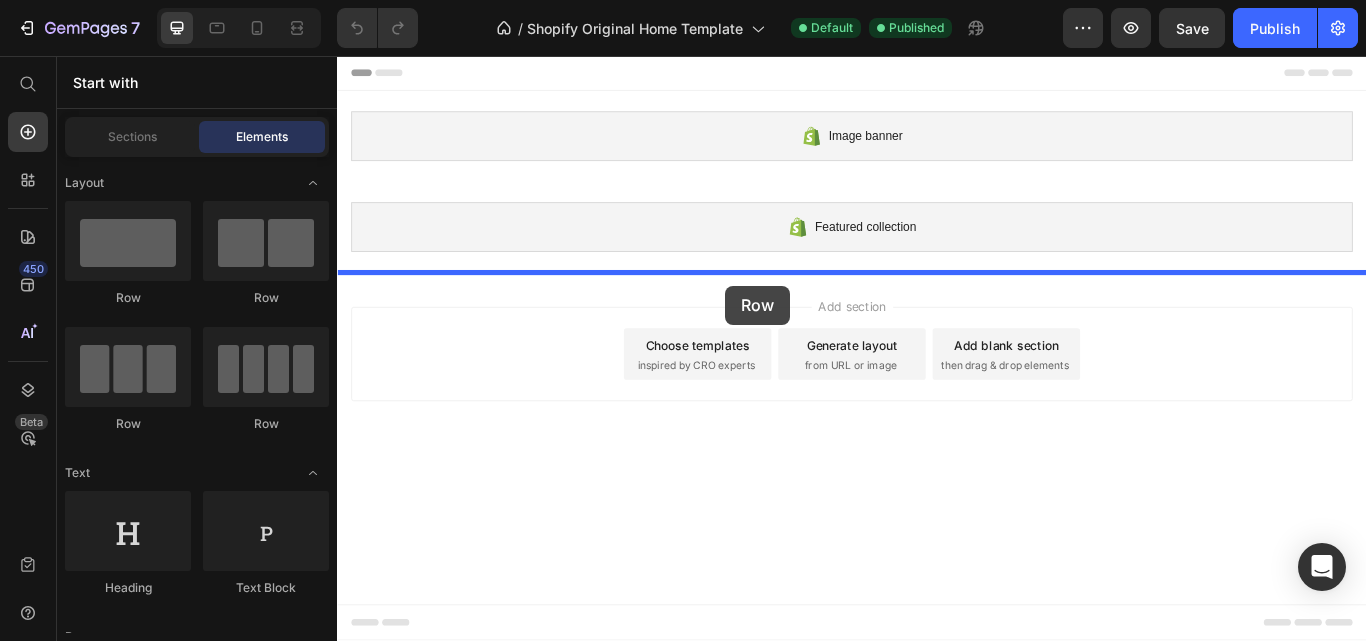 drag, startPoint x: 506, startPoint y: 331, endPoint x: 790, endPoint y: 324, distance: 284.08624 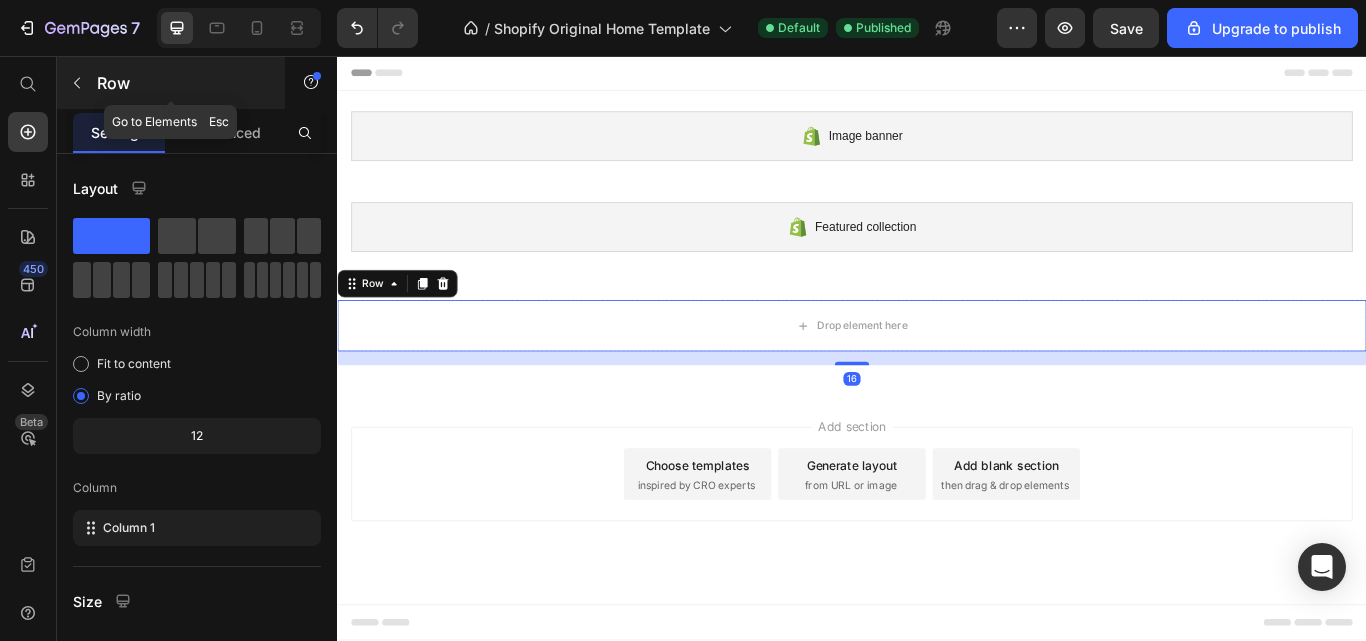 click on "Row" at bounding box center [182, 83] 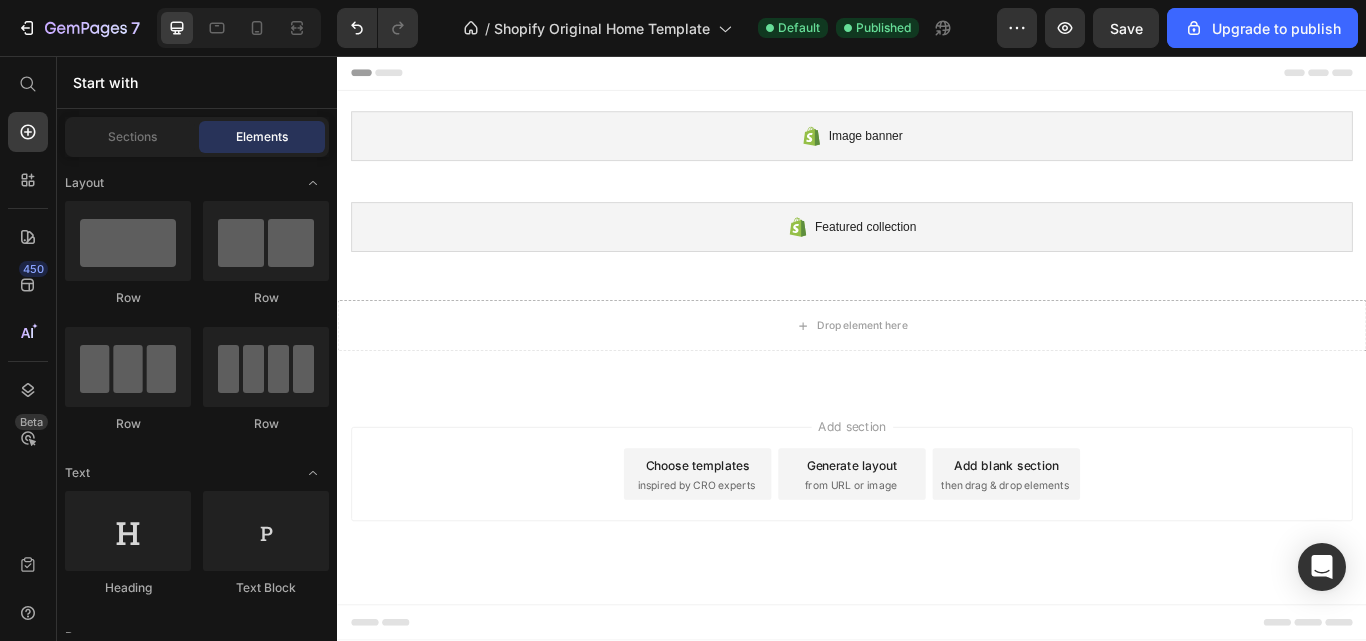 scroll, scrollTop: 480, scrollLeft: 0, axis: vertical 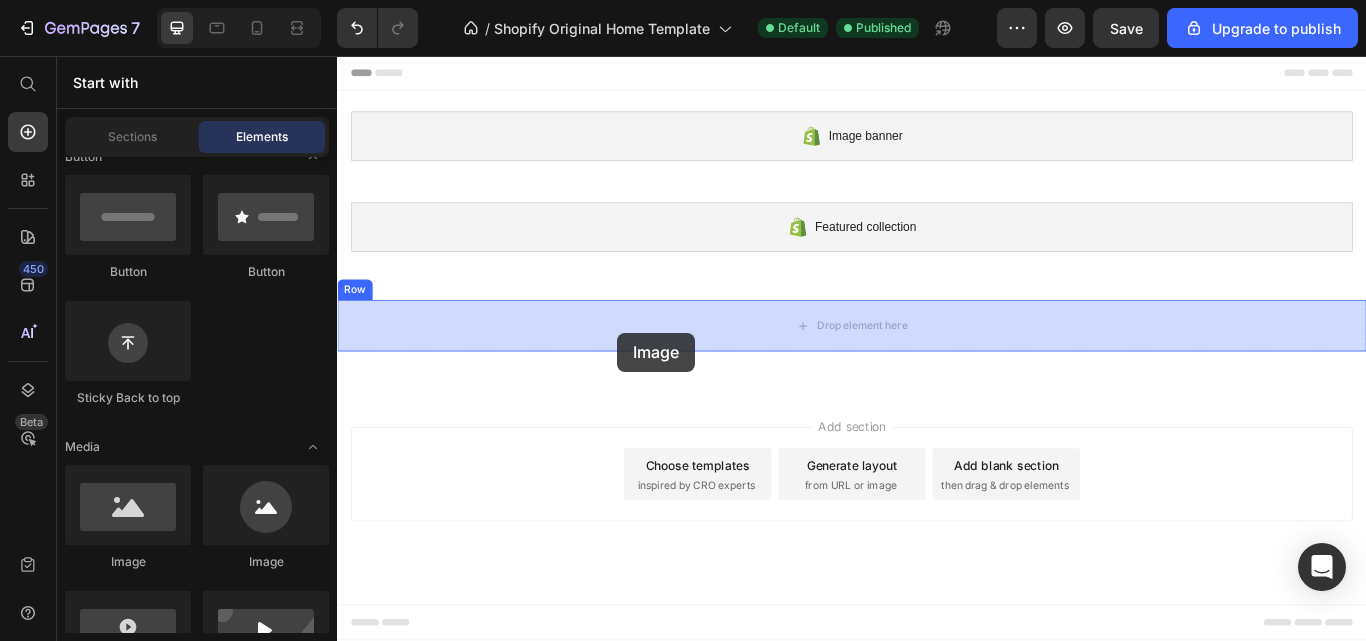 drag, startPoint x: 474, startPoint y: 561, endPoint x: 664, endPoint y: 379, distance: 263.10455 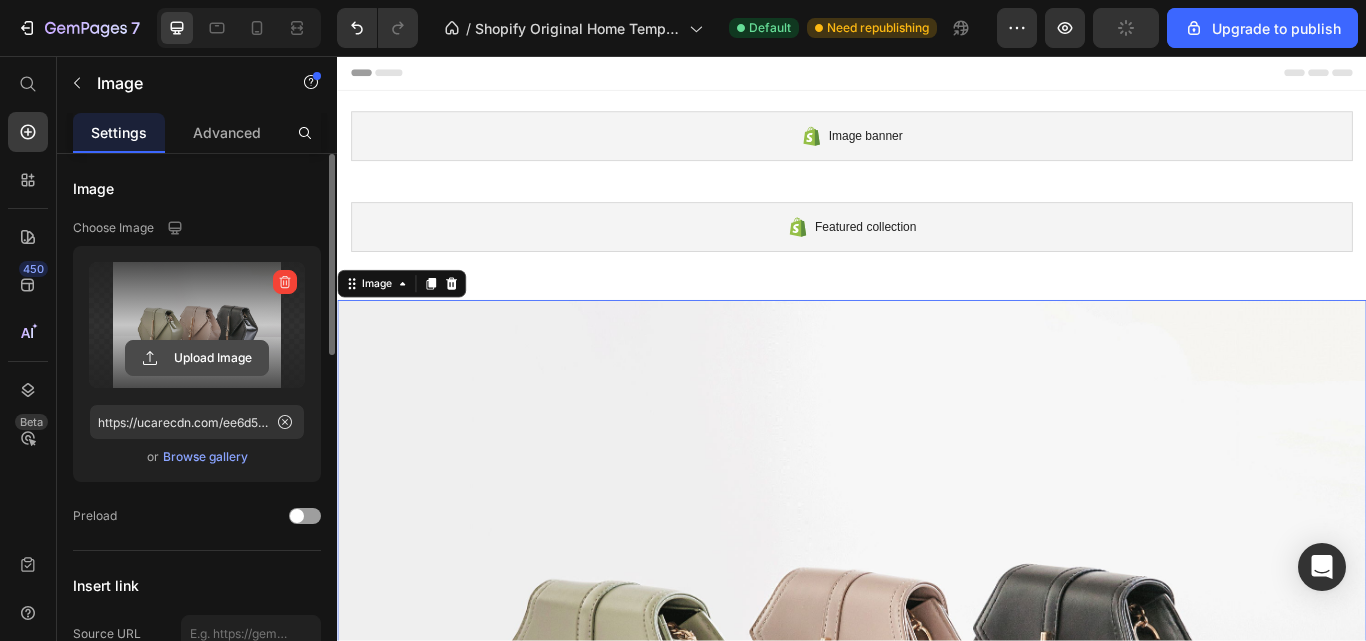 click 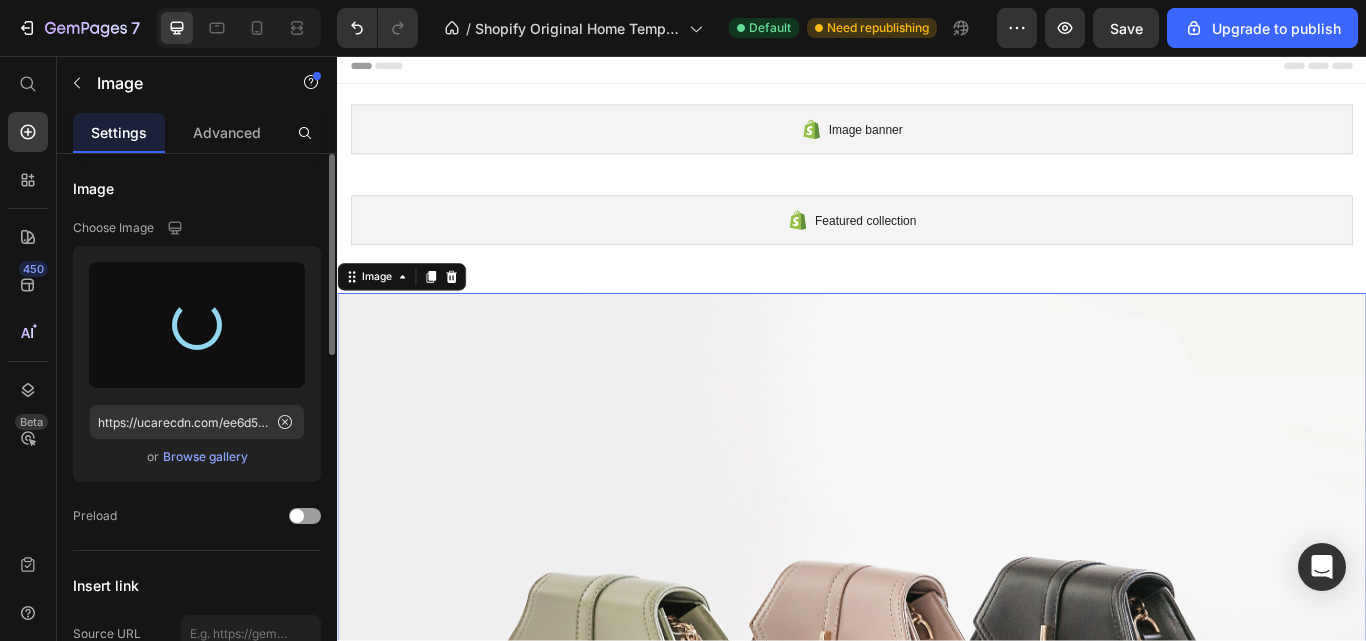 scroll, scrollTop: 0, scrollLeft: 0, axis: both 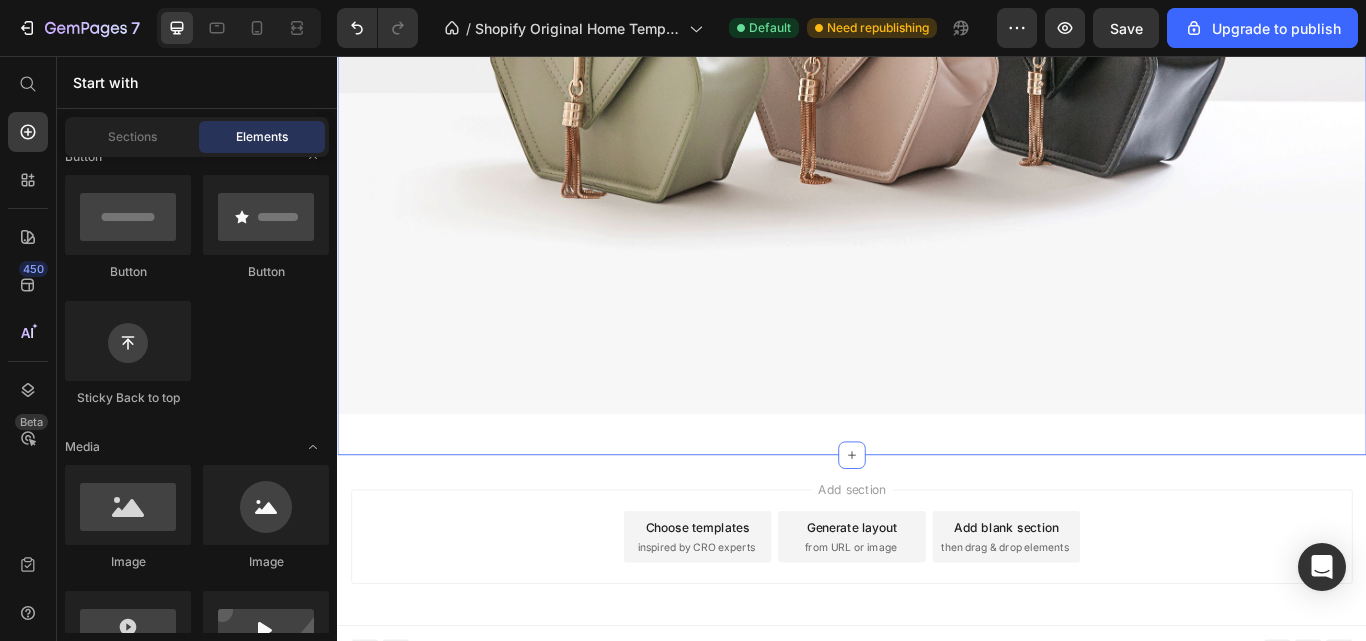 click on "Add section Choose templates inspired by CRO experts Generate layout from URL or image Add blank section then drag & drop elements" at bounding box center (937, 621) 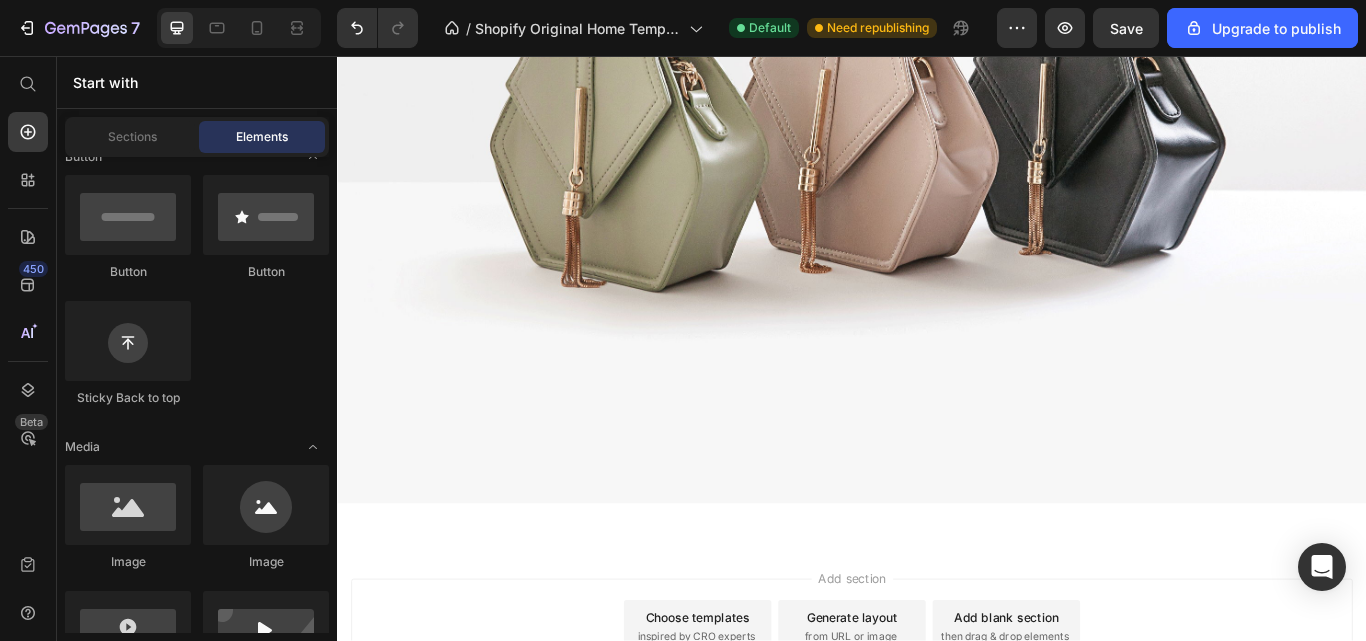 scroll, scrollTop: 279, scrollLeft: 0, axis: vertical 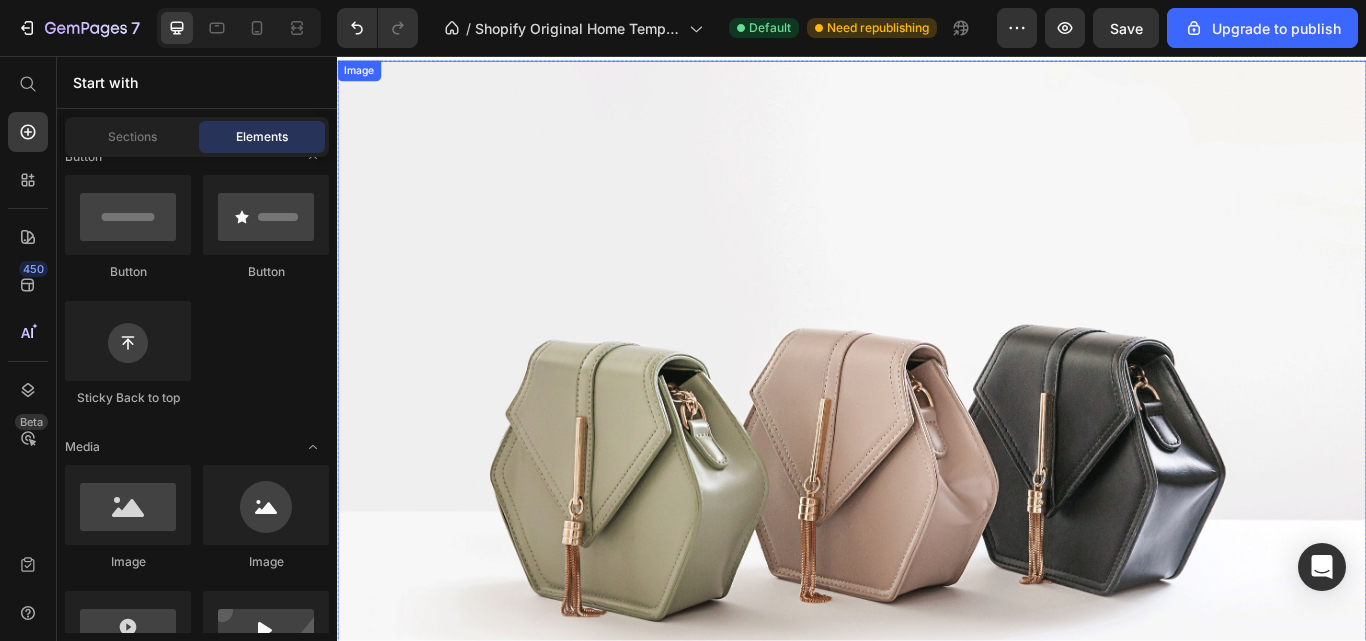 click at bounding box center [937, 512] 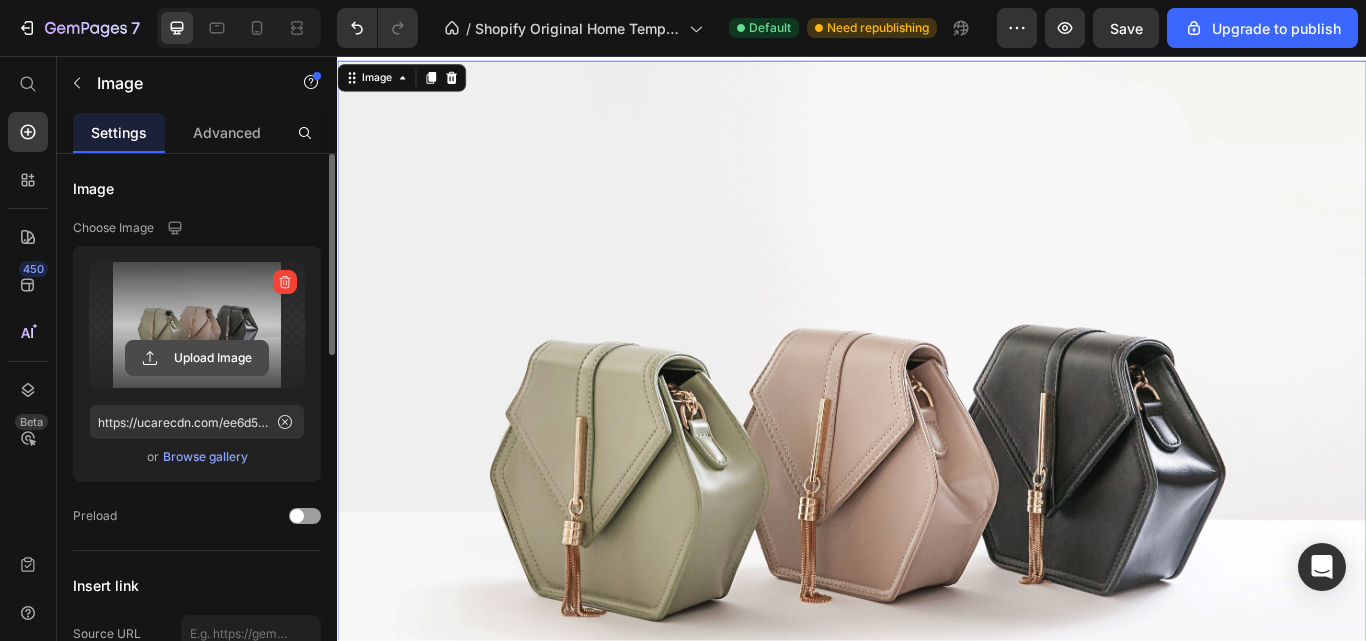 click 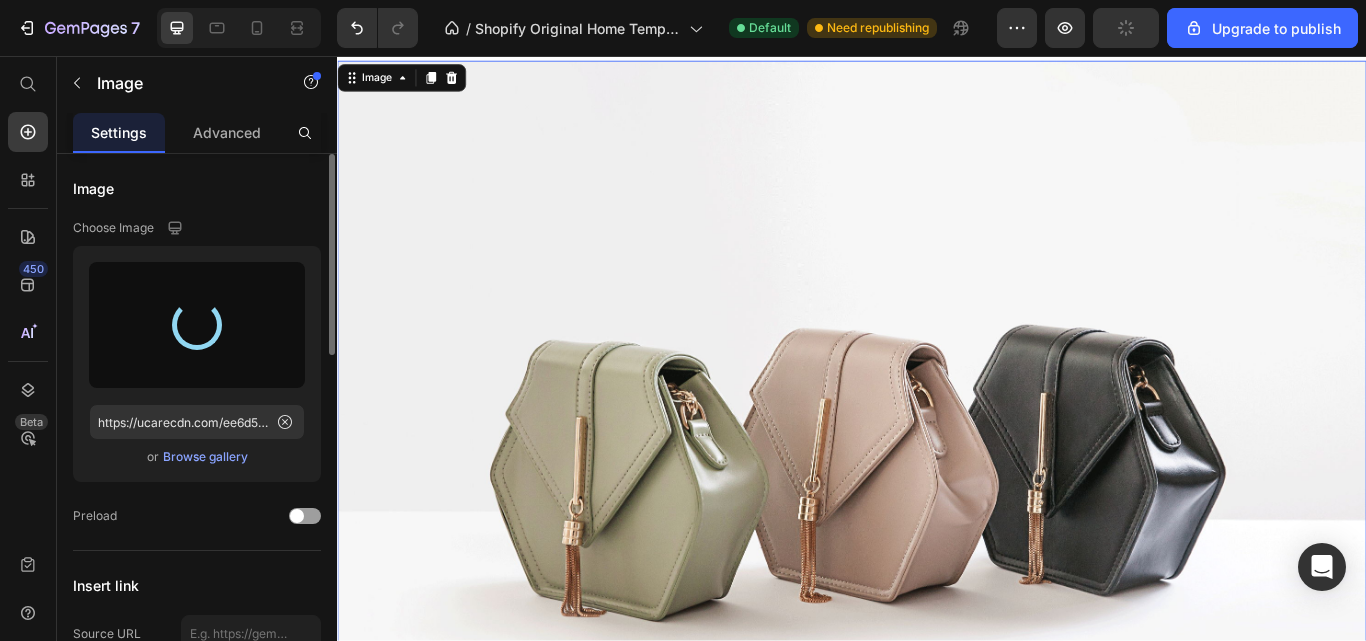 type on "https://cdn.shopify.com/s/files/1/0775/1172/1179/files/gempages_575231311103394776-945a7b3a-d68e-4bce-adf8-ec796a36f47d.jpg" 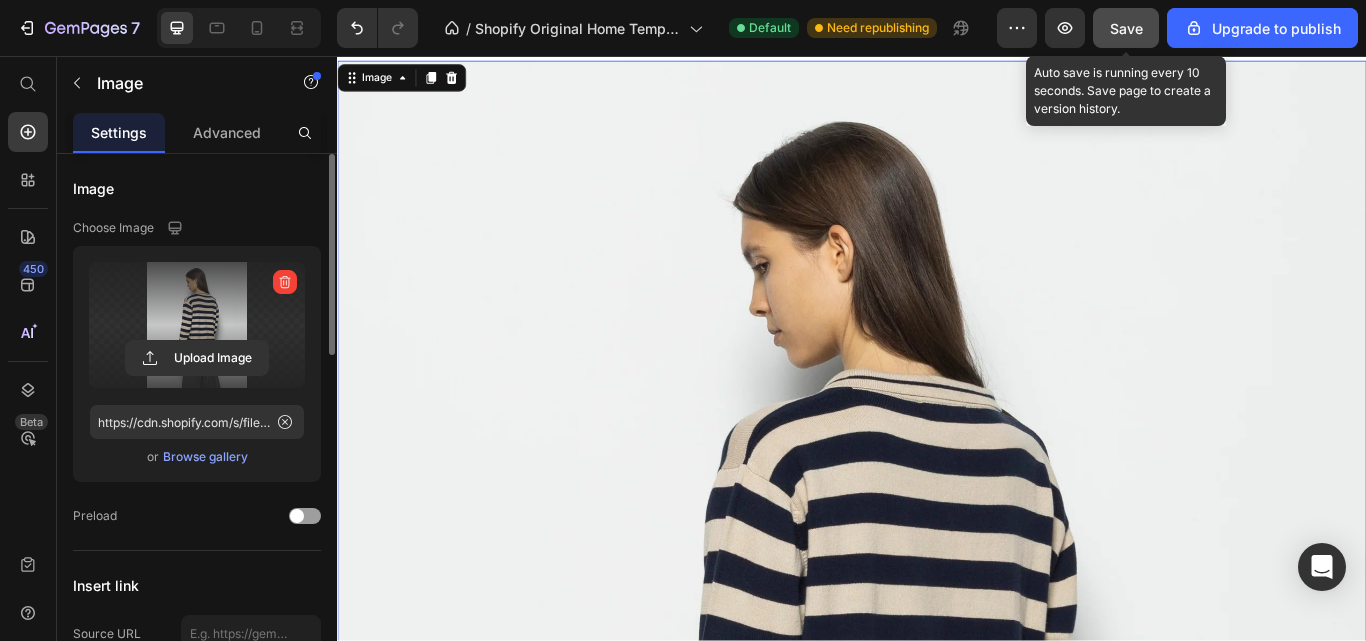 click on "Save" 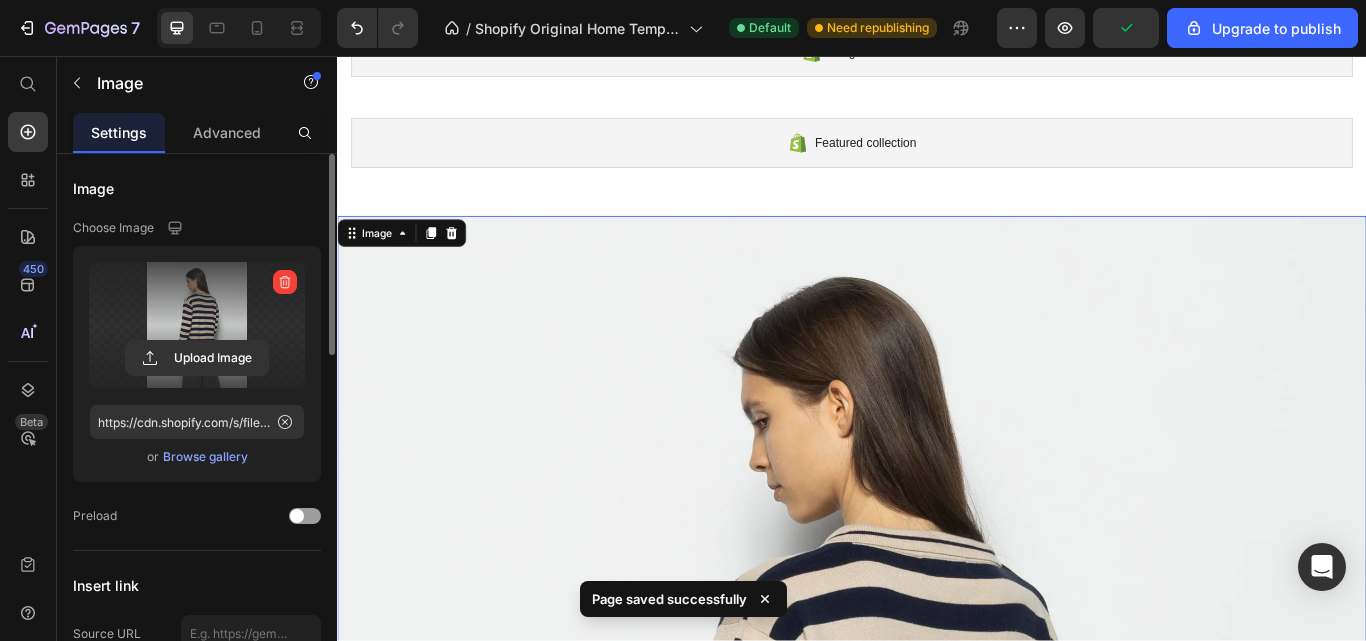 scroll, scrollTop: 86, scrollLeft: 0, axis: vertical 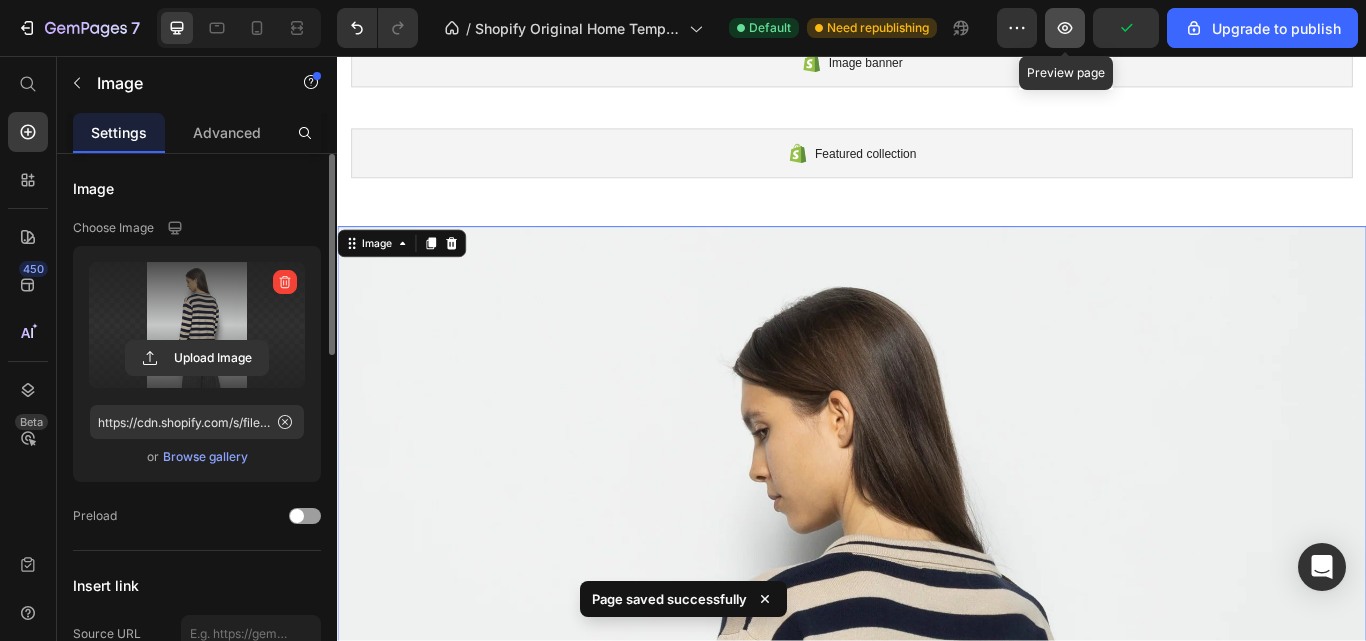 click 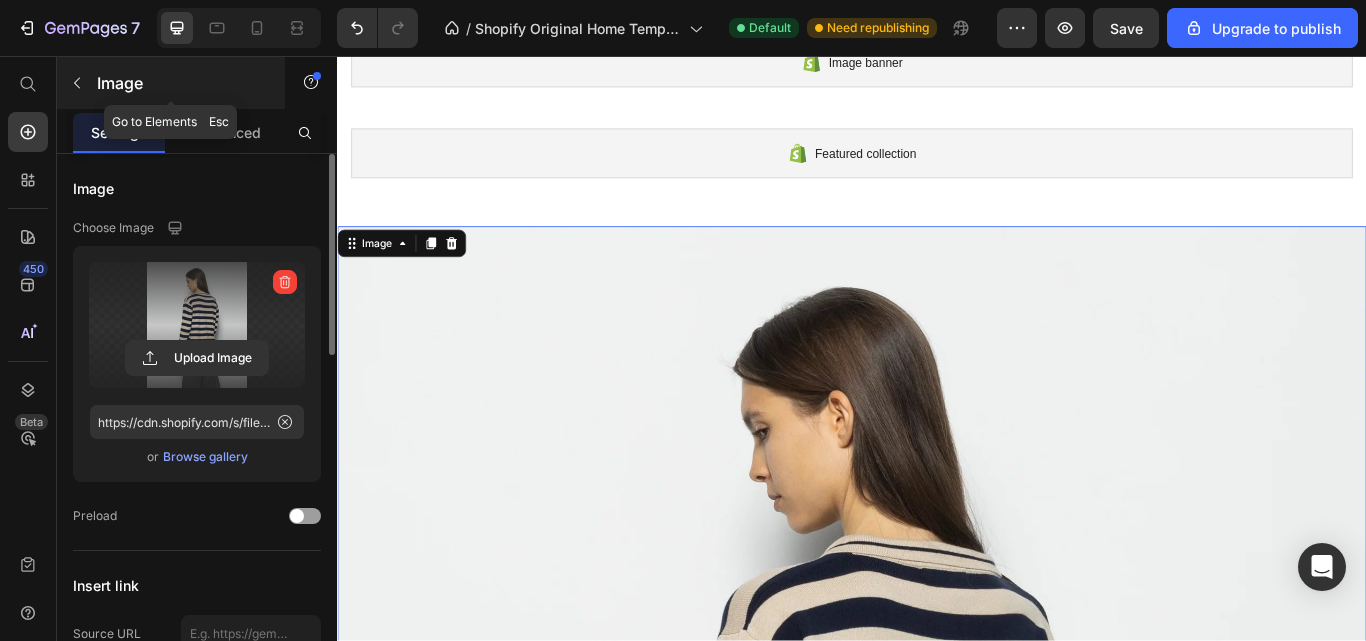 click 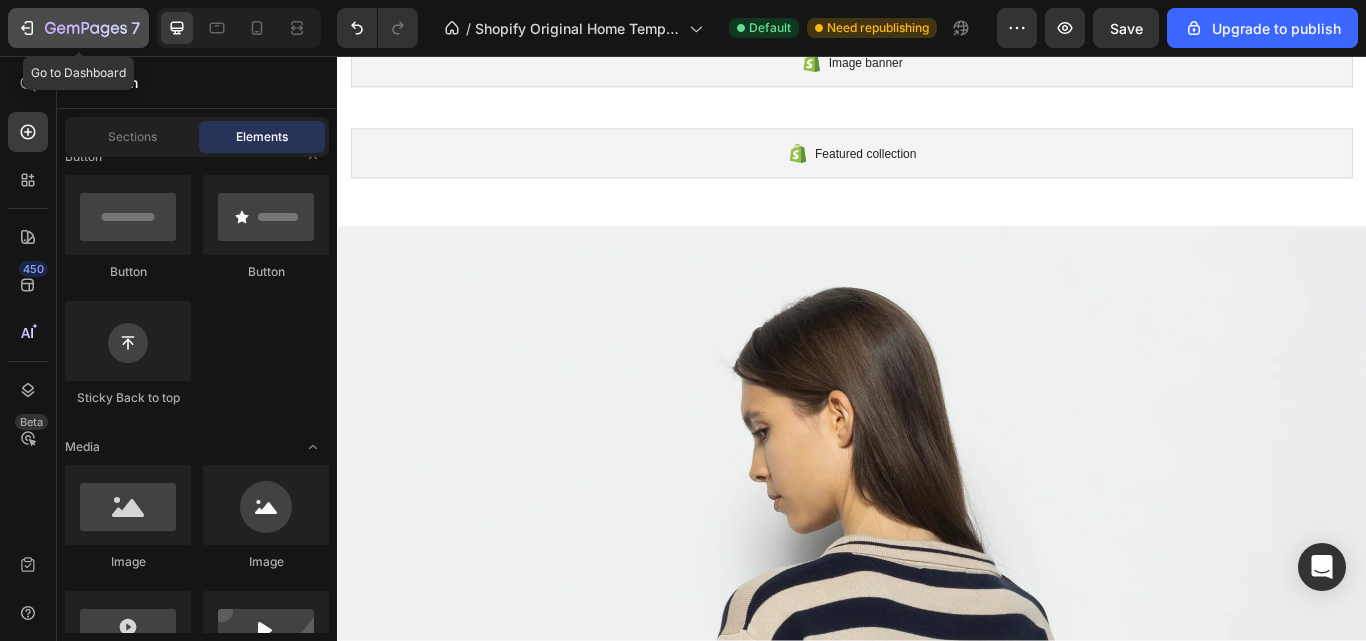 click on "7" at bounding box center [78, 28] 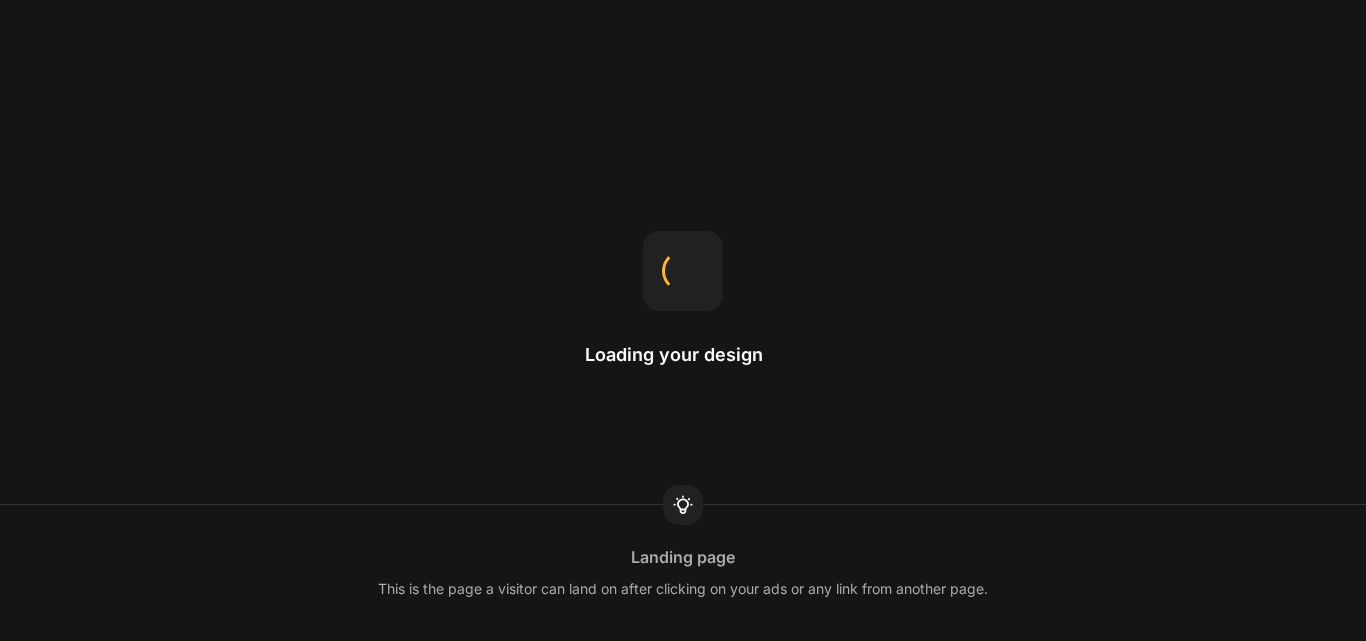scroll, scrollTop: 0, scrollLeft: 0, axis: both 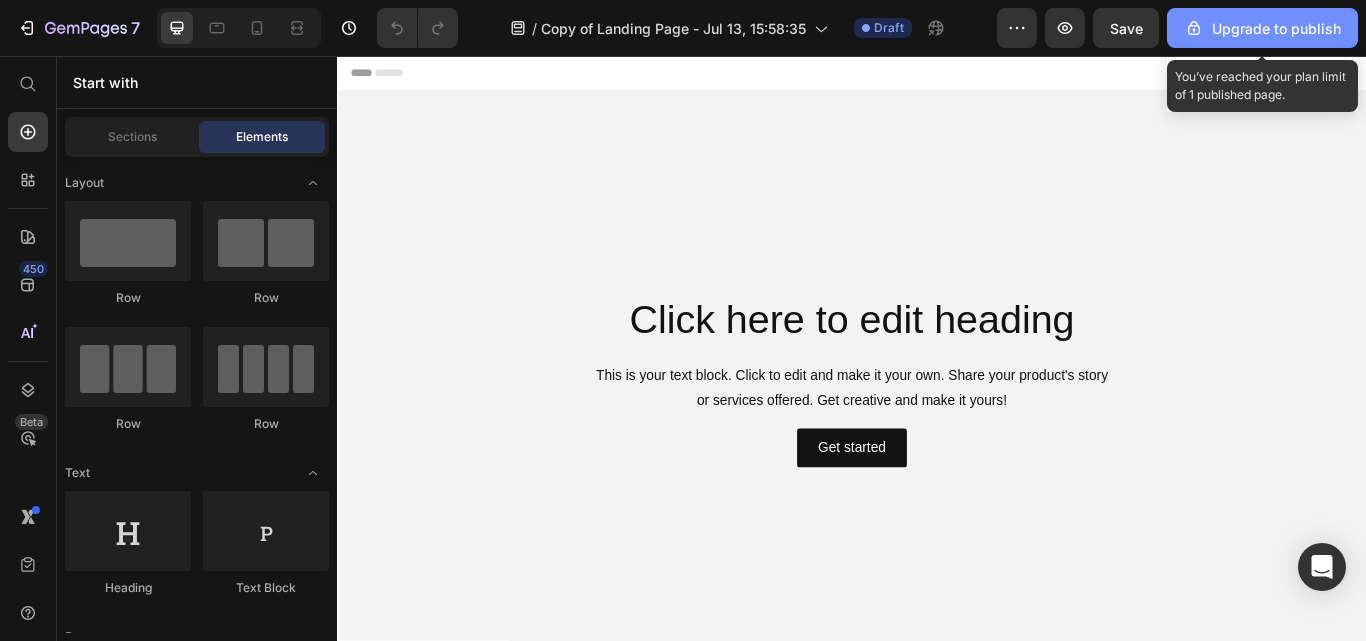 click on "Upgrade to publish" 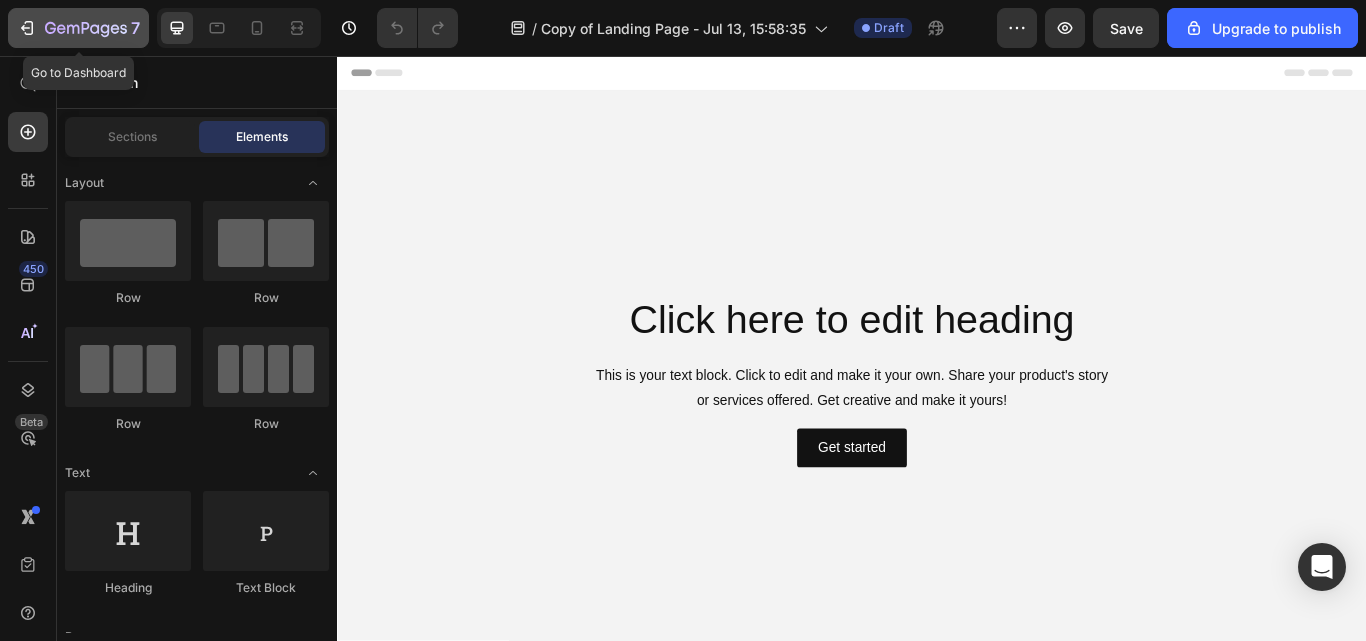 click 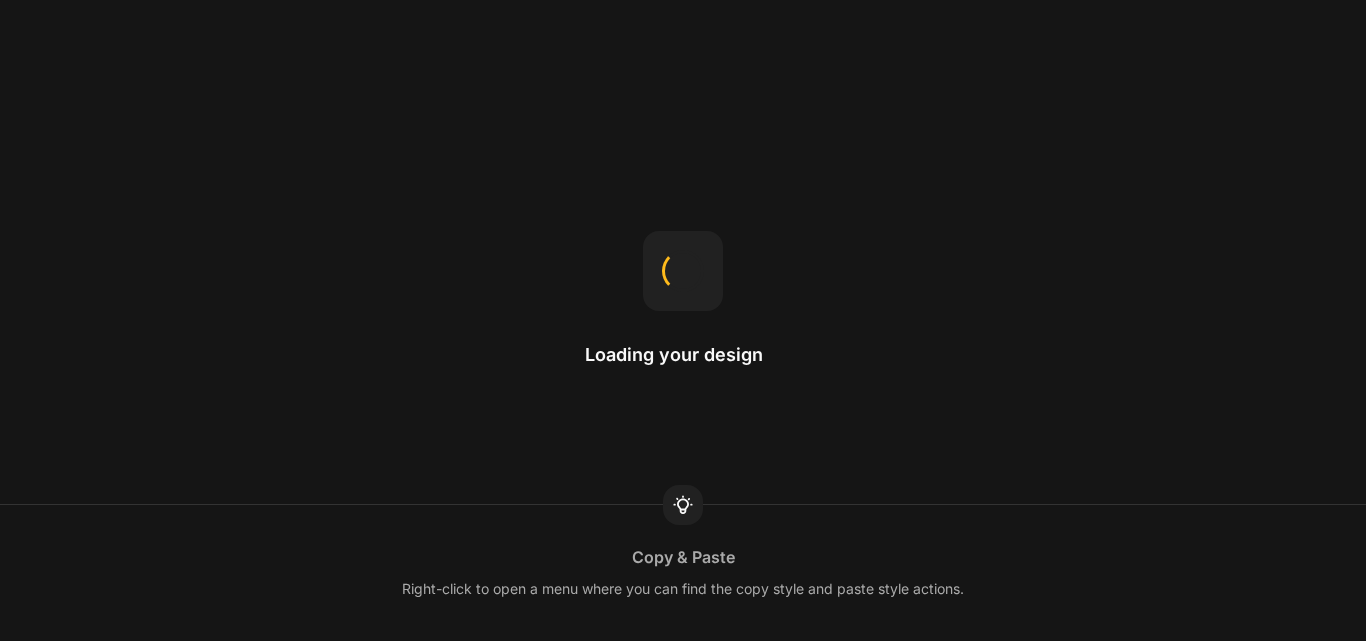 scroll, scrollTop: 0, scrollLeft: 0, axis: both 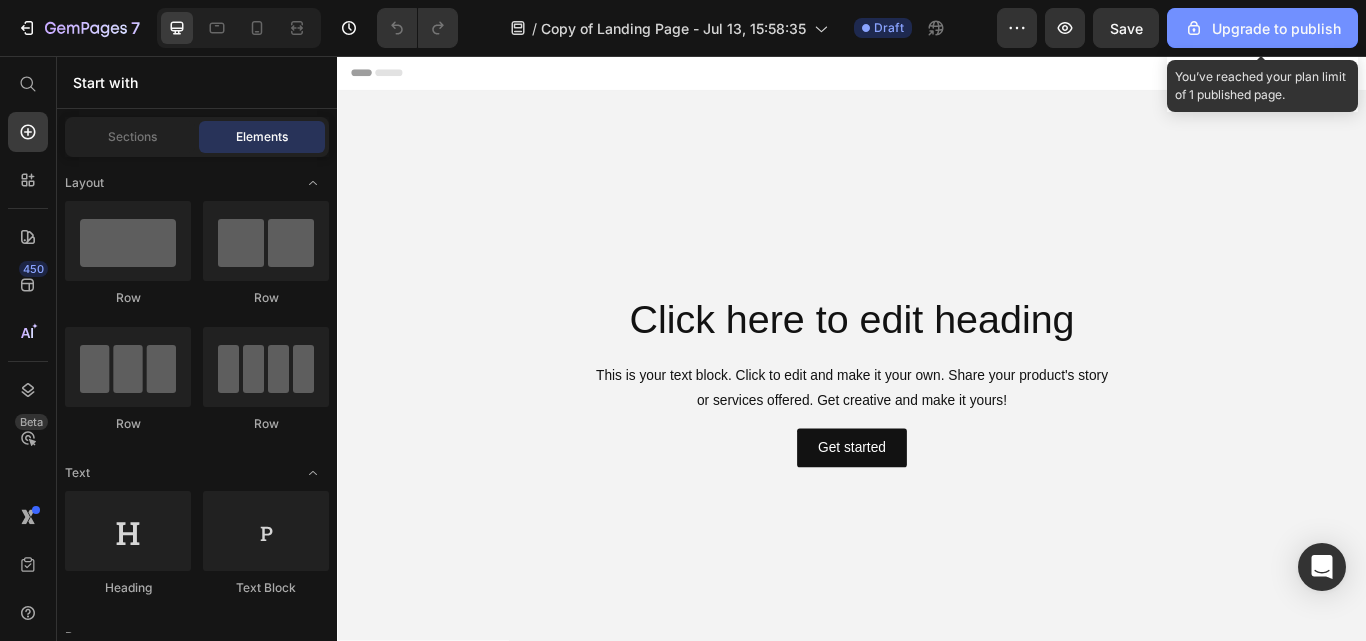 click on "Upgrade to publish" at bounding box center (1262, 28) 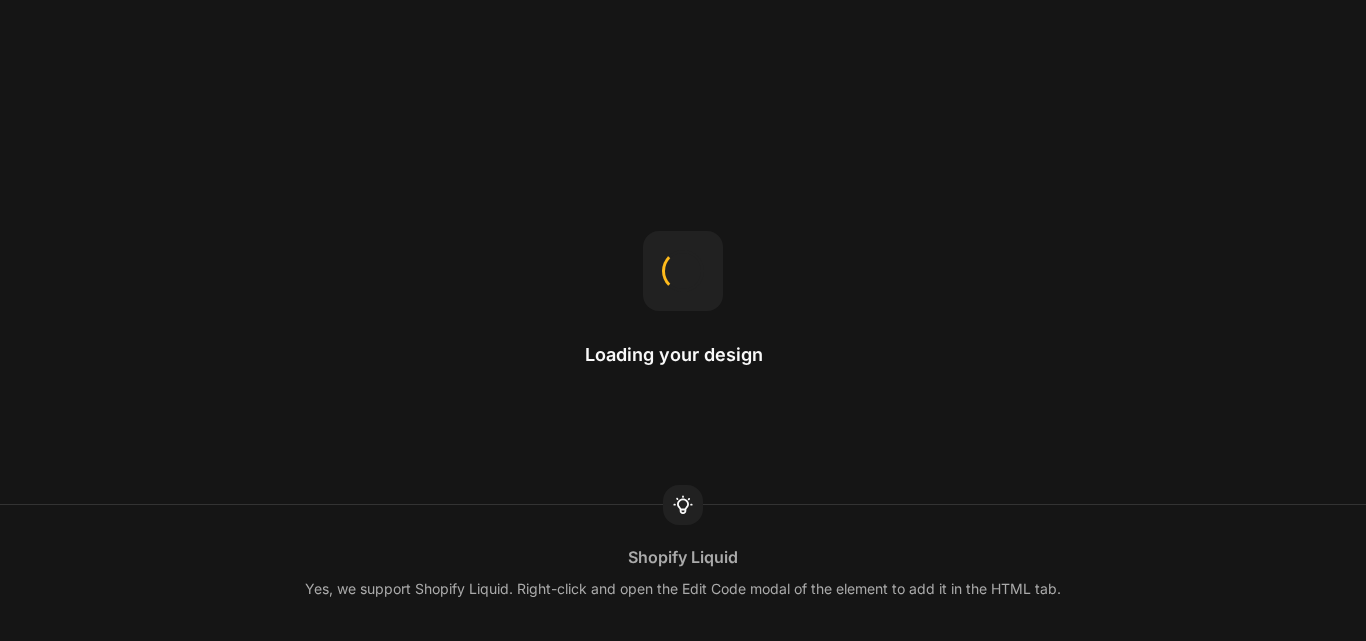 scroll, scrollTop: 0, scrollLeft: 0, axis: both 